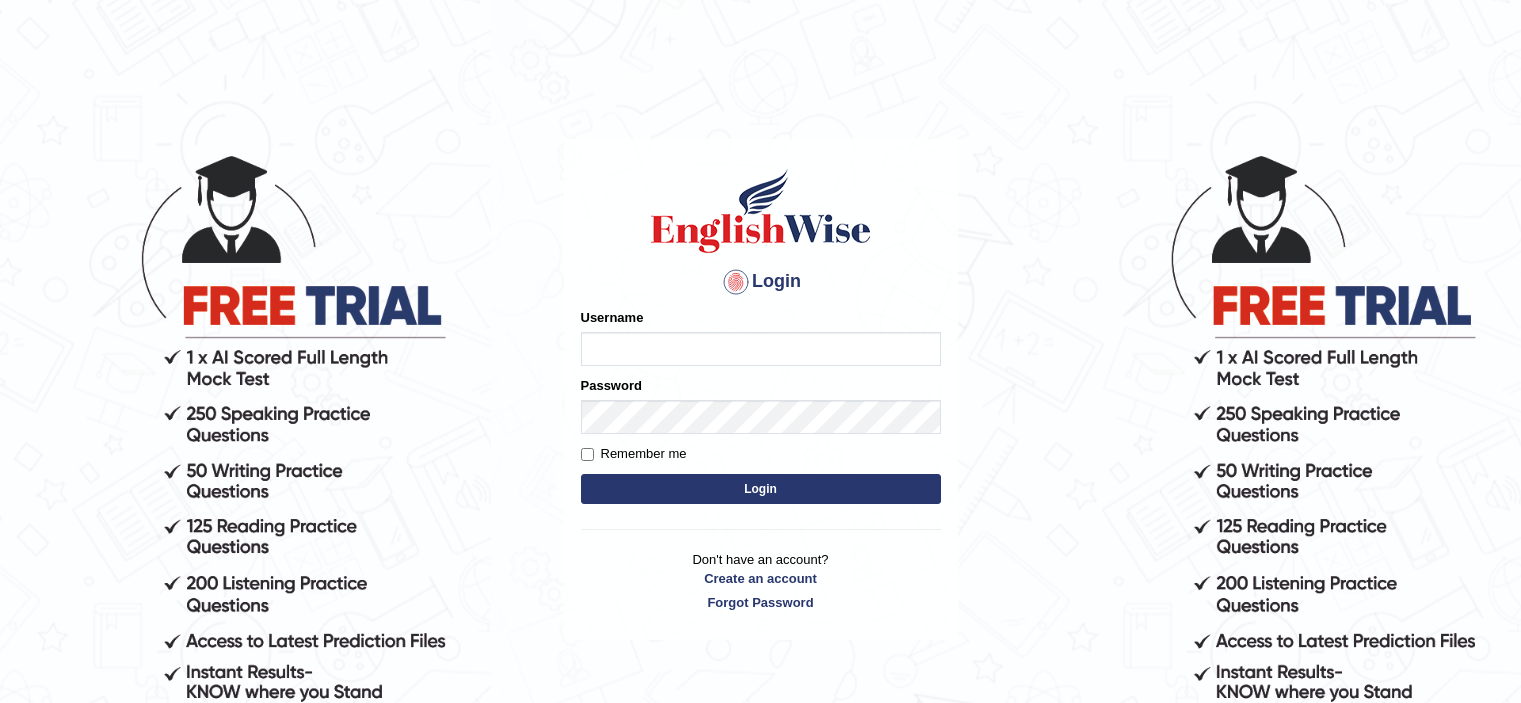 scroll, scrollTop: 0, scrollLeft: 0, axis: both 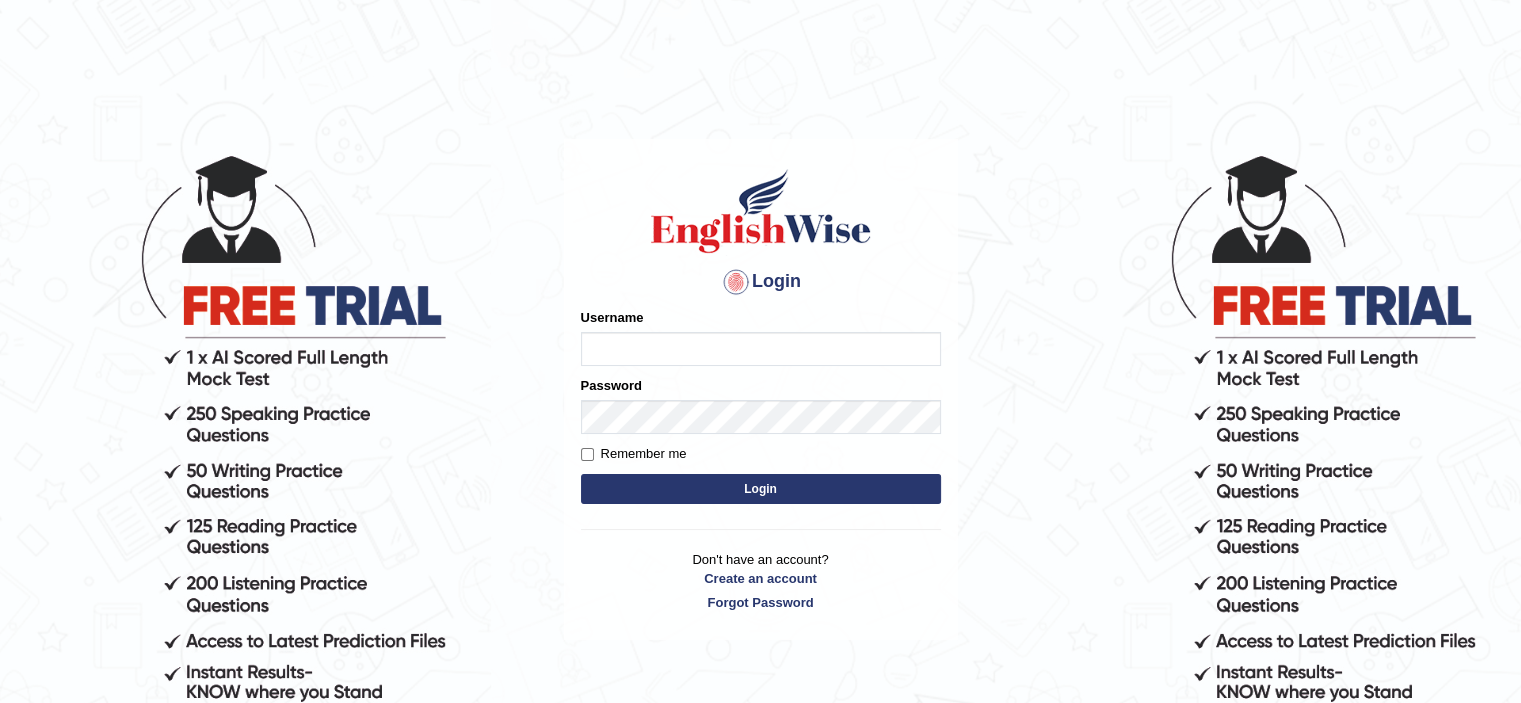 type on "[FIRST]_[CITY]" 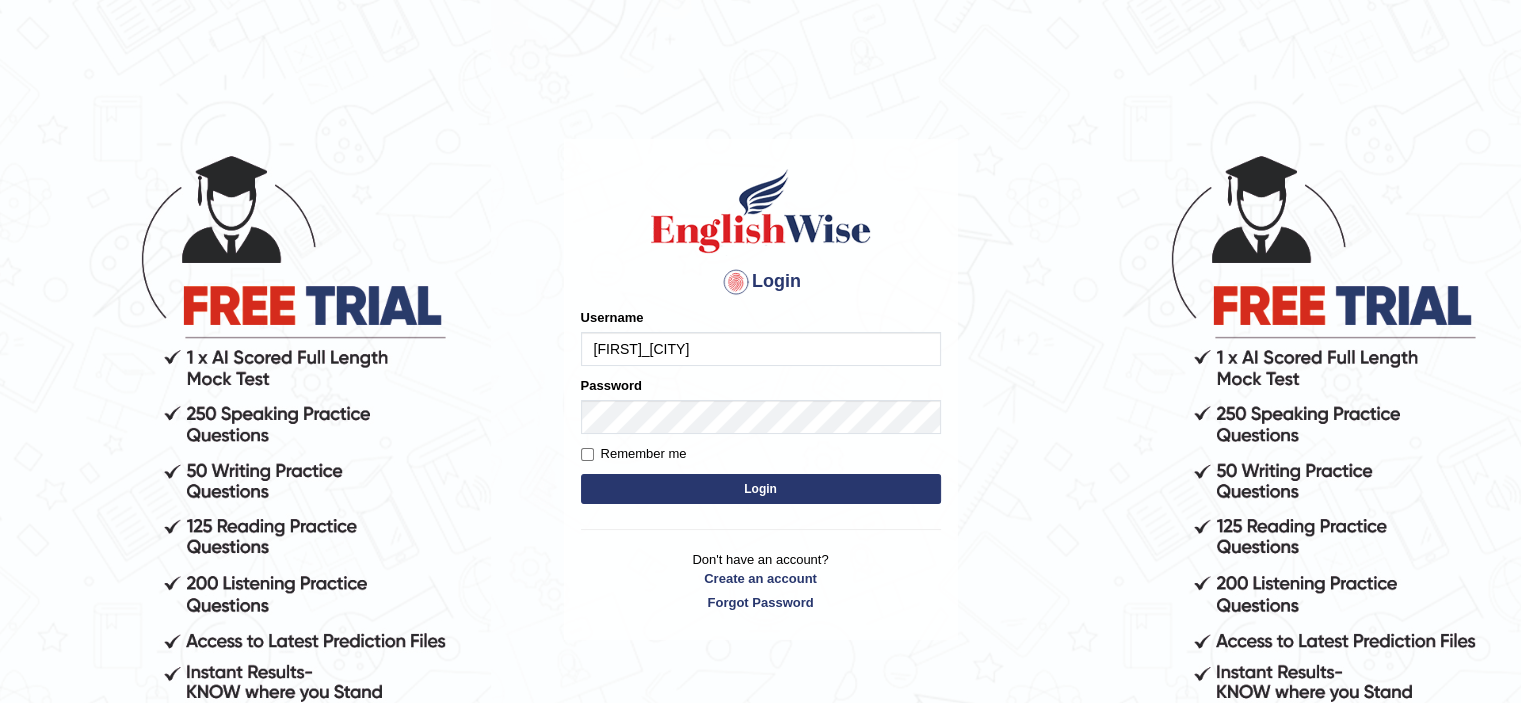 click on "Login" at bounding box center [761, 489] 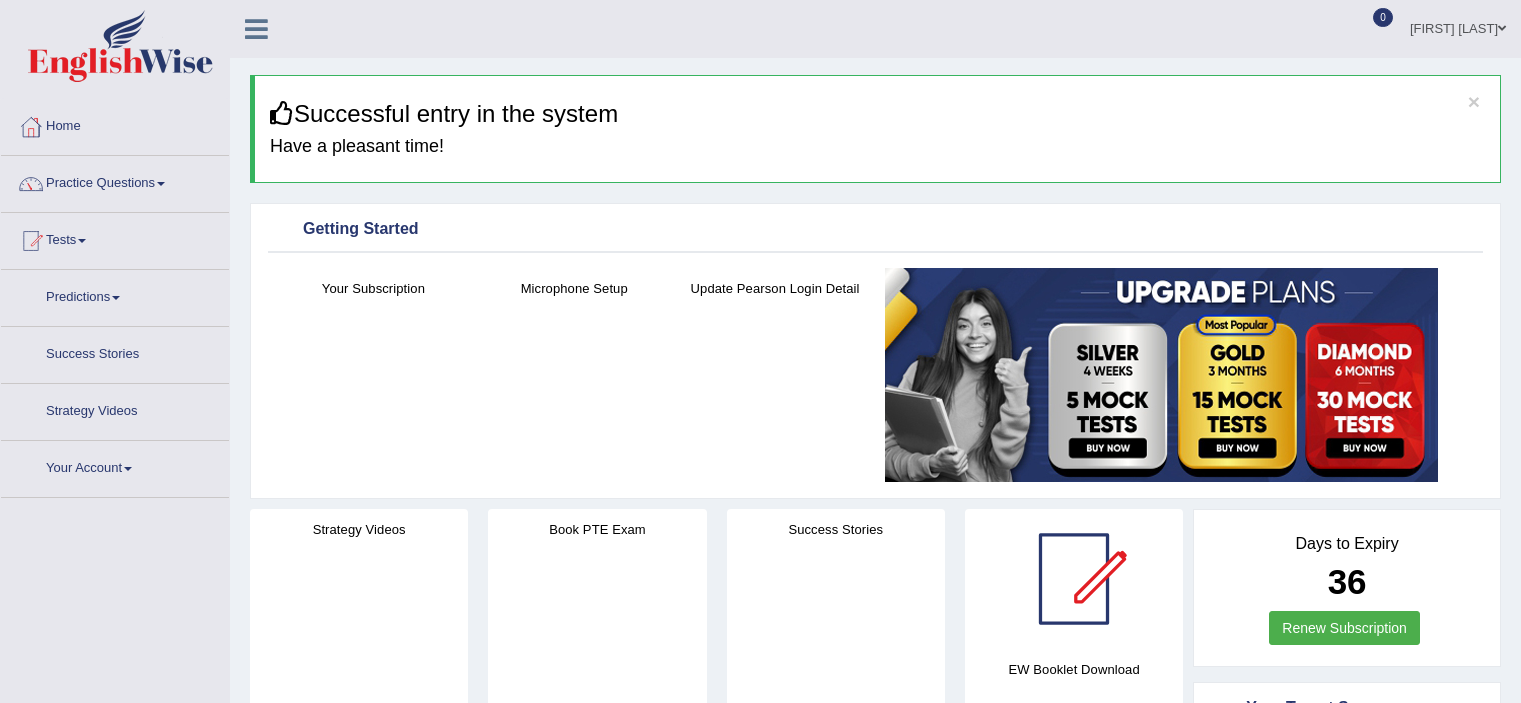 scroll, scrollTop: 0, scrollLeft: 0, axis: both 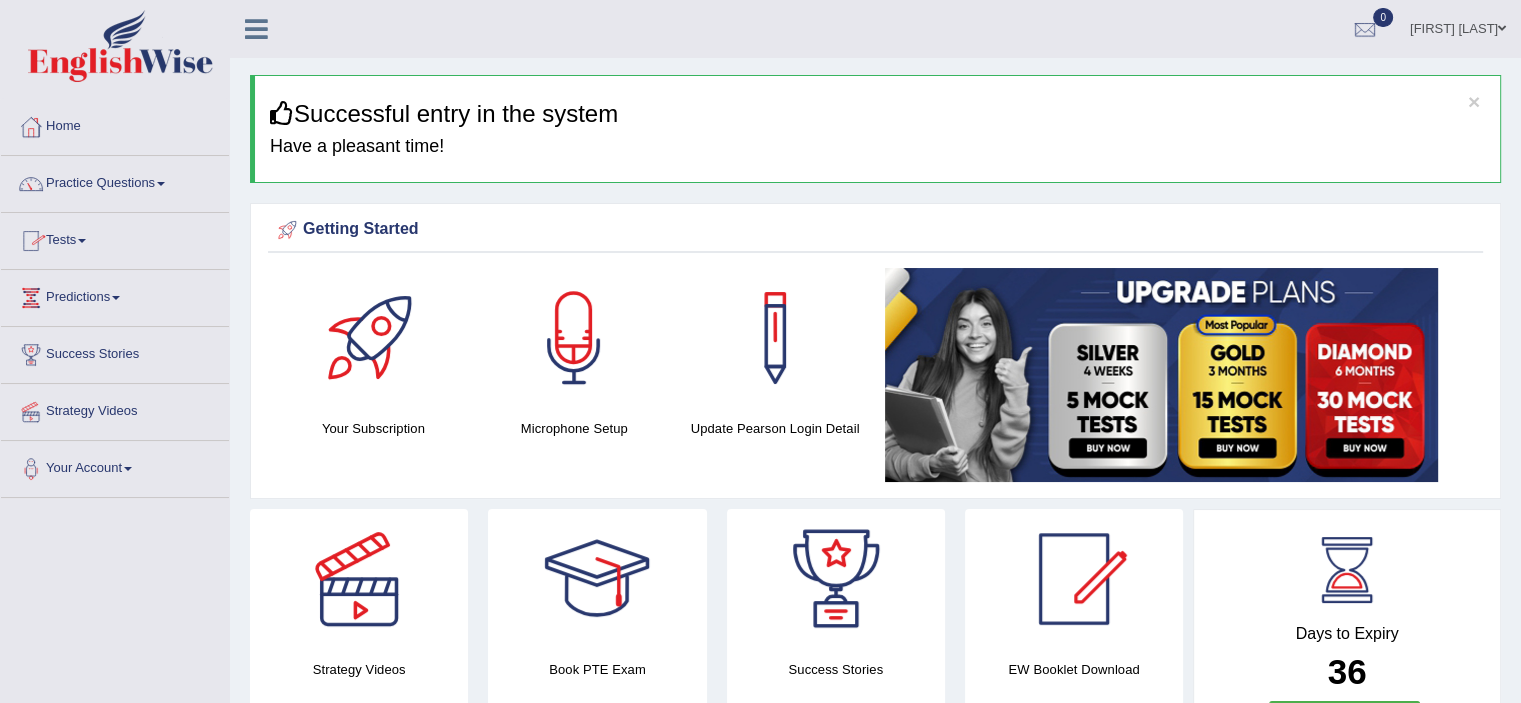 click at bounding box center [161, 184] 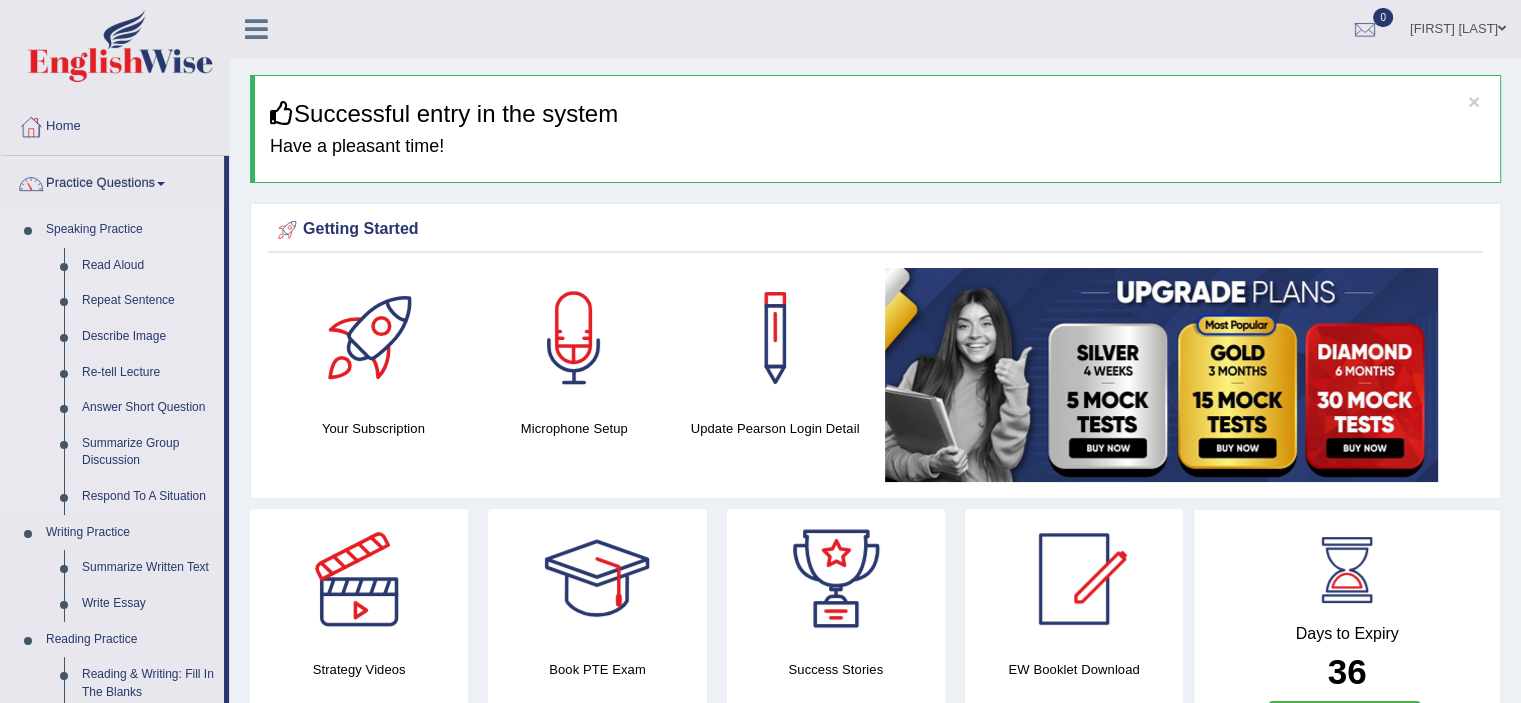 click on "Repeat Sentence" at bounding box center [148, 301] 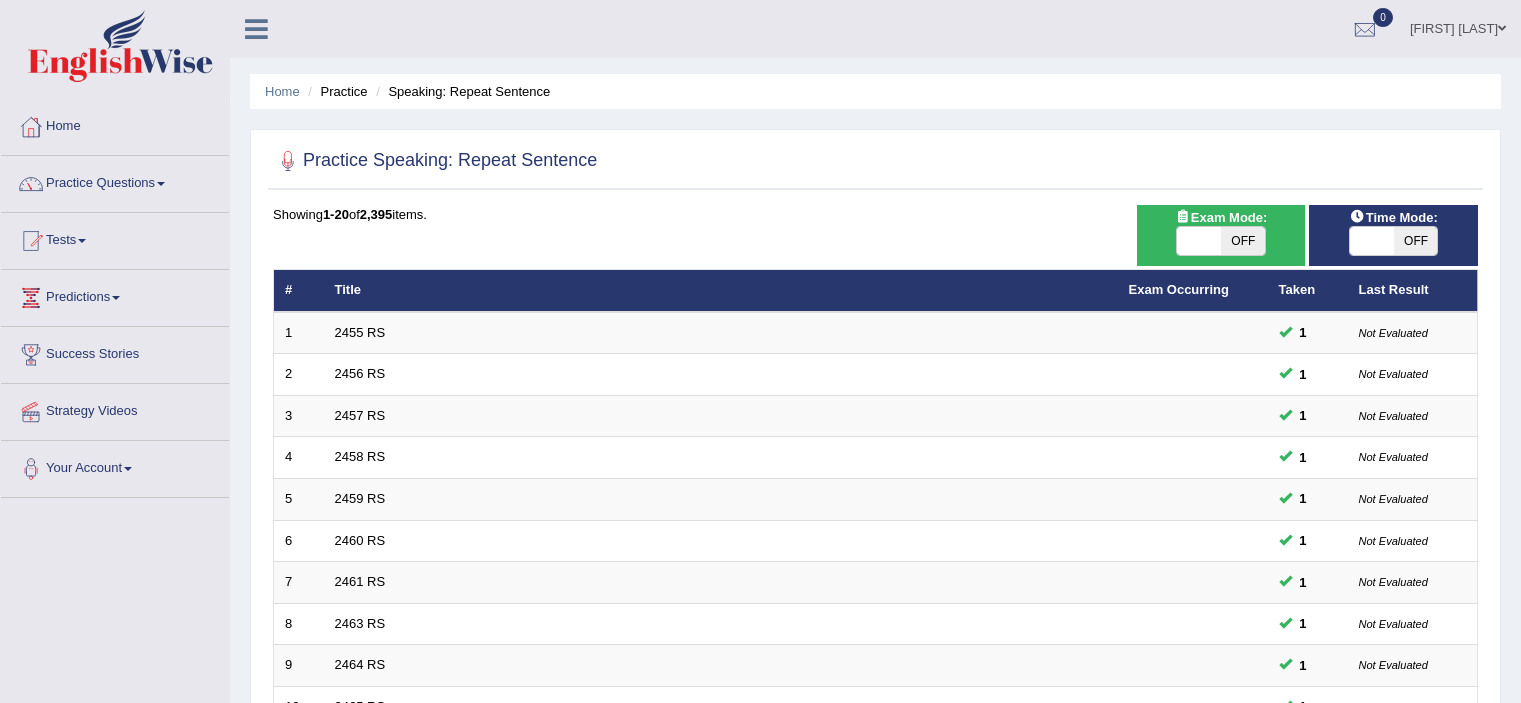 scroll, scrollTop: 0, scrollLeft: 0, axis: both 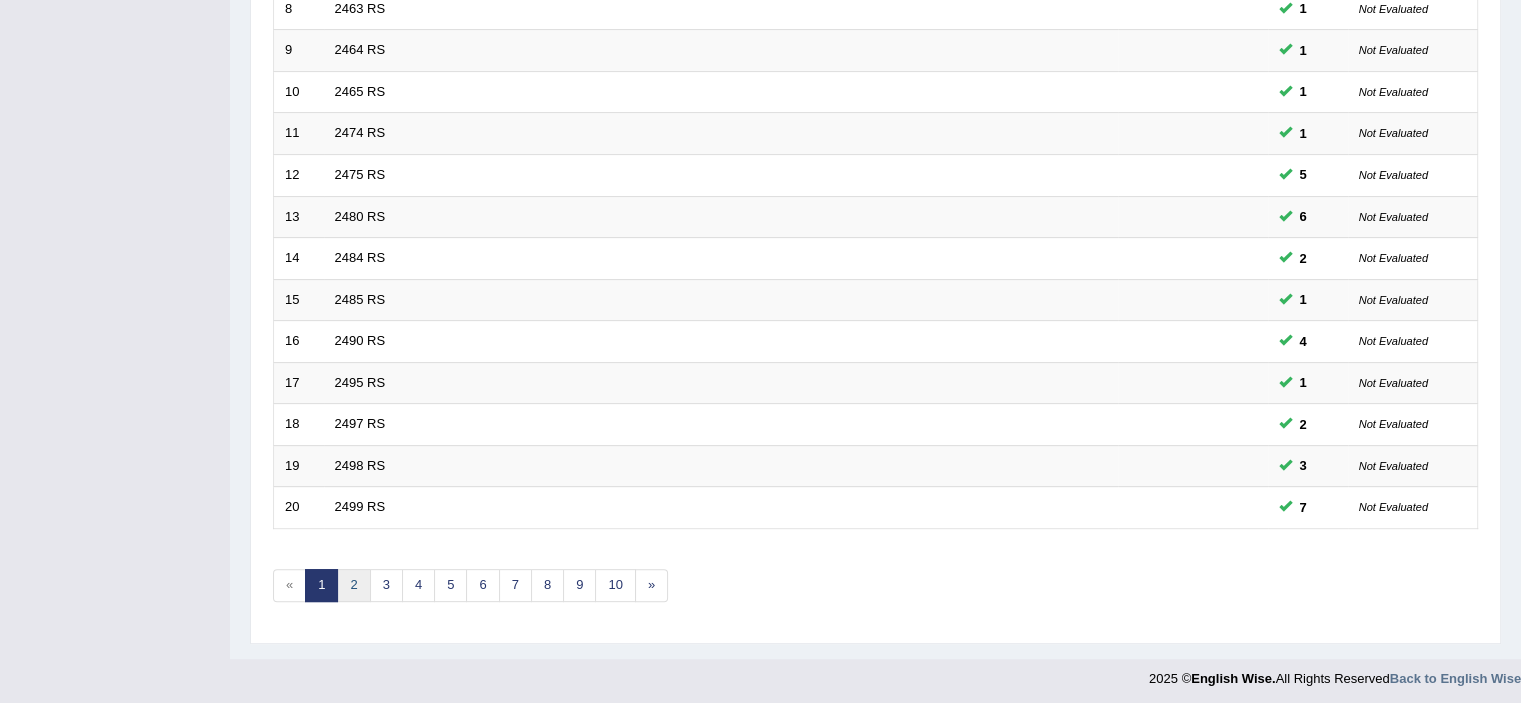 click on "2" at bounding box center (353, 585) 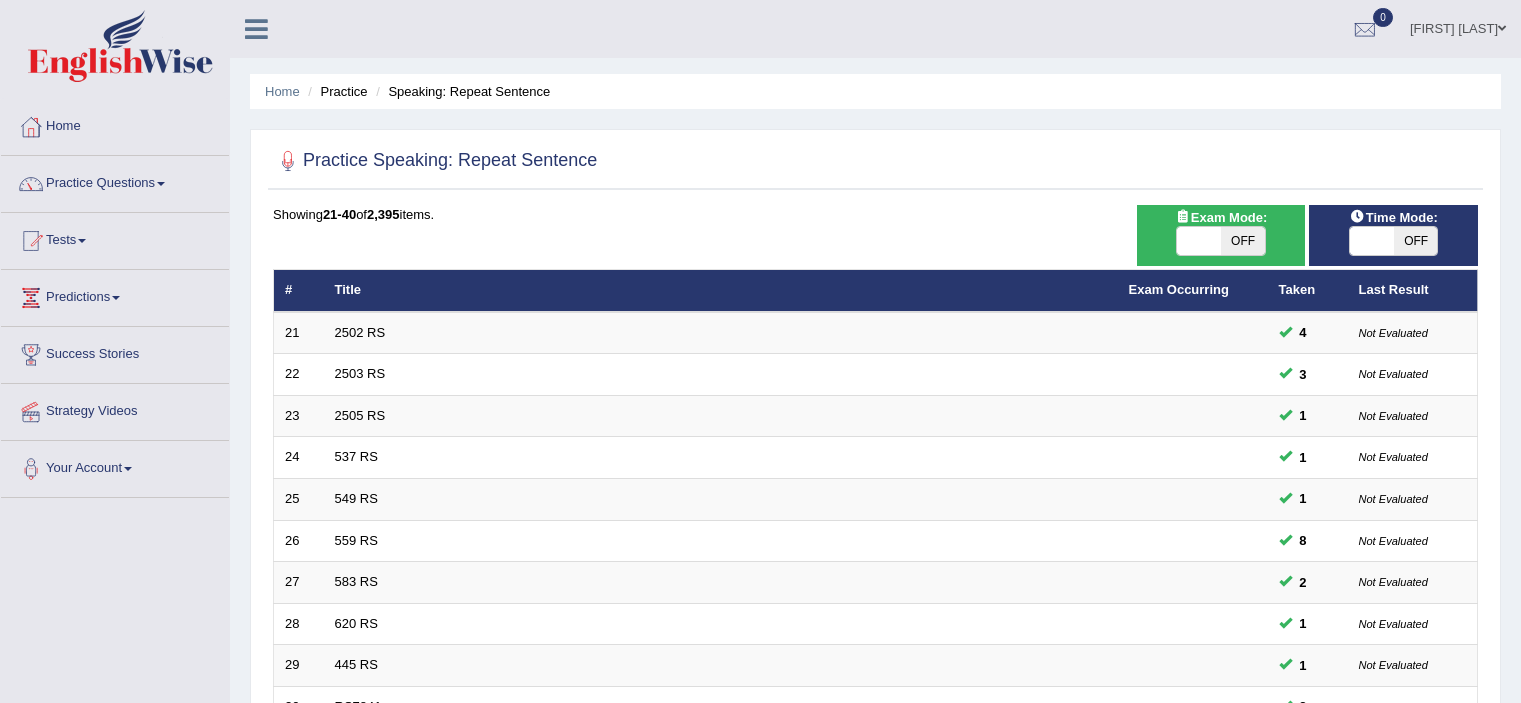 scroll, scrollTop: 0, scrollLeft: 0, axis: both 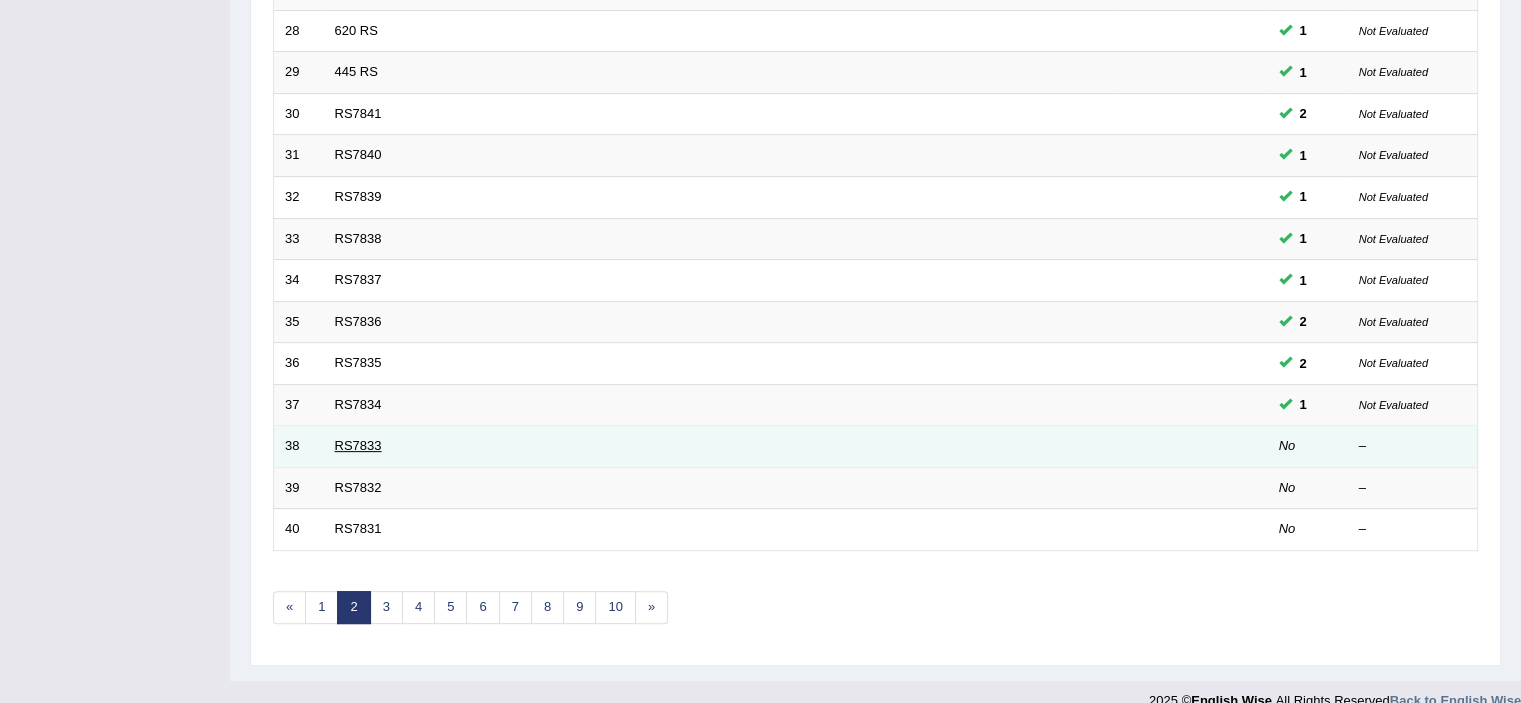 click on "RS7833" at bounding box center [358, 445] 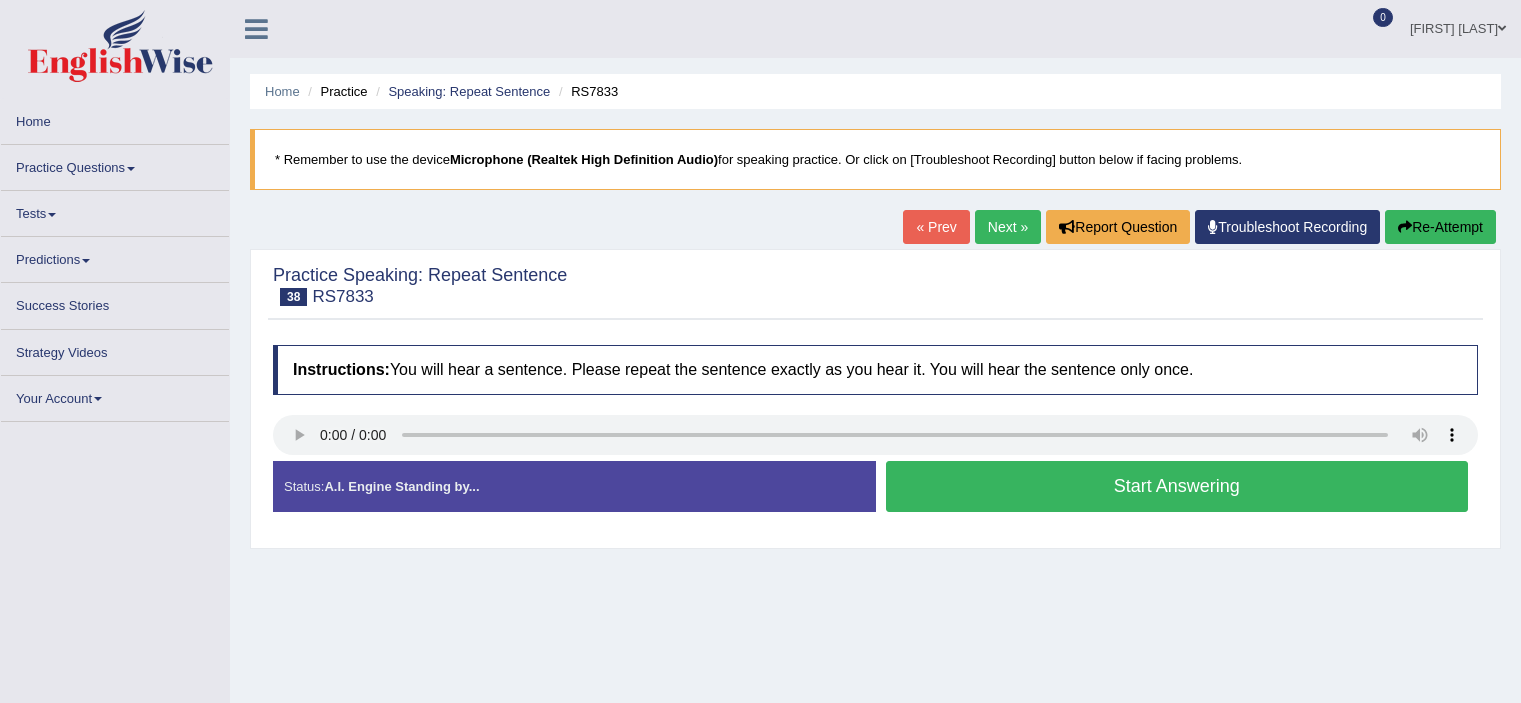 scroll, scrollTop: 0, scrollLeft: 0, axis: both 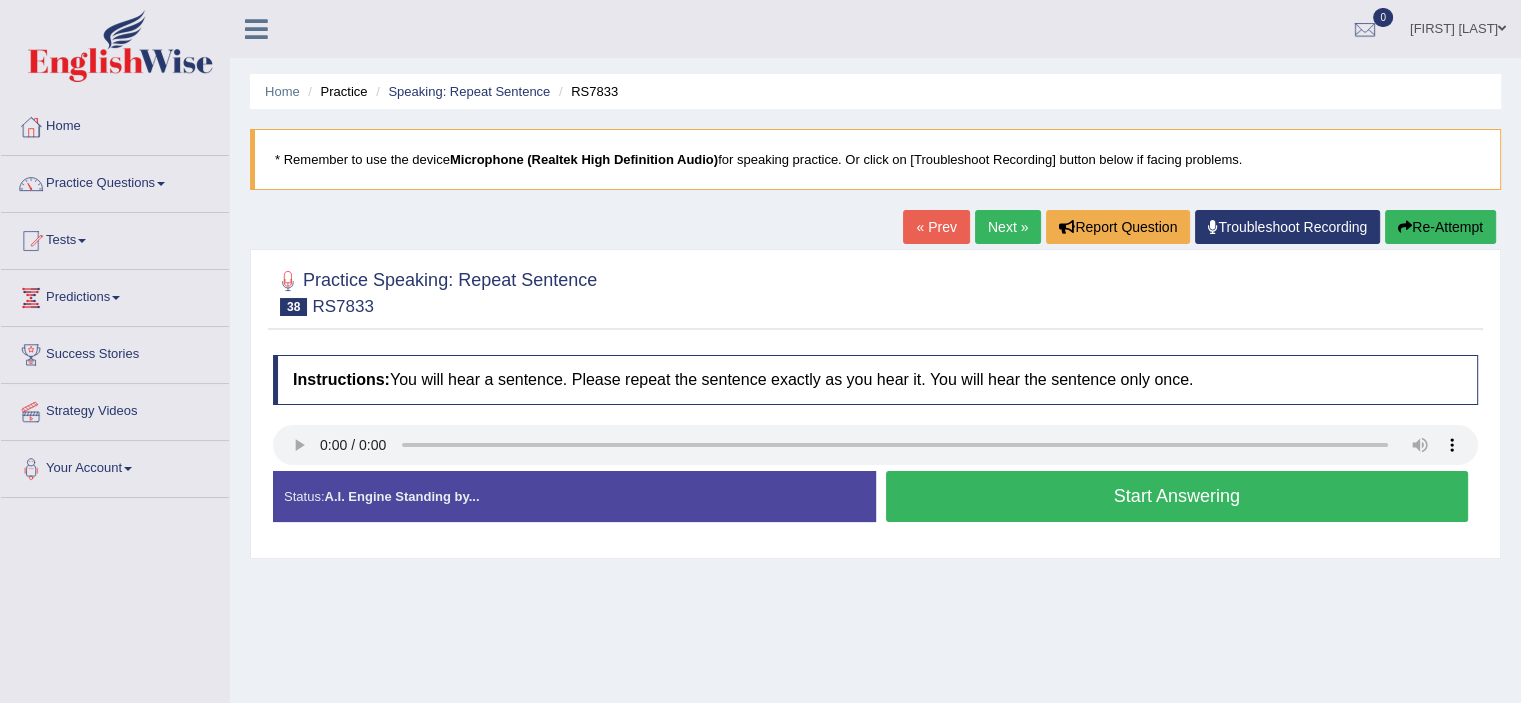 click on "Start Answering" at bounding box center [1177, 496] 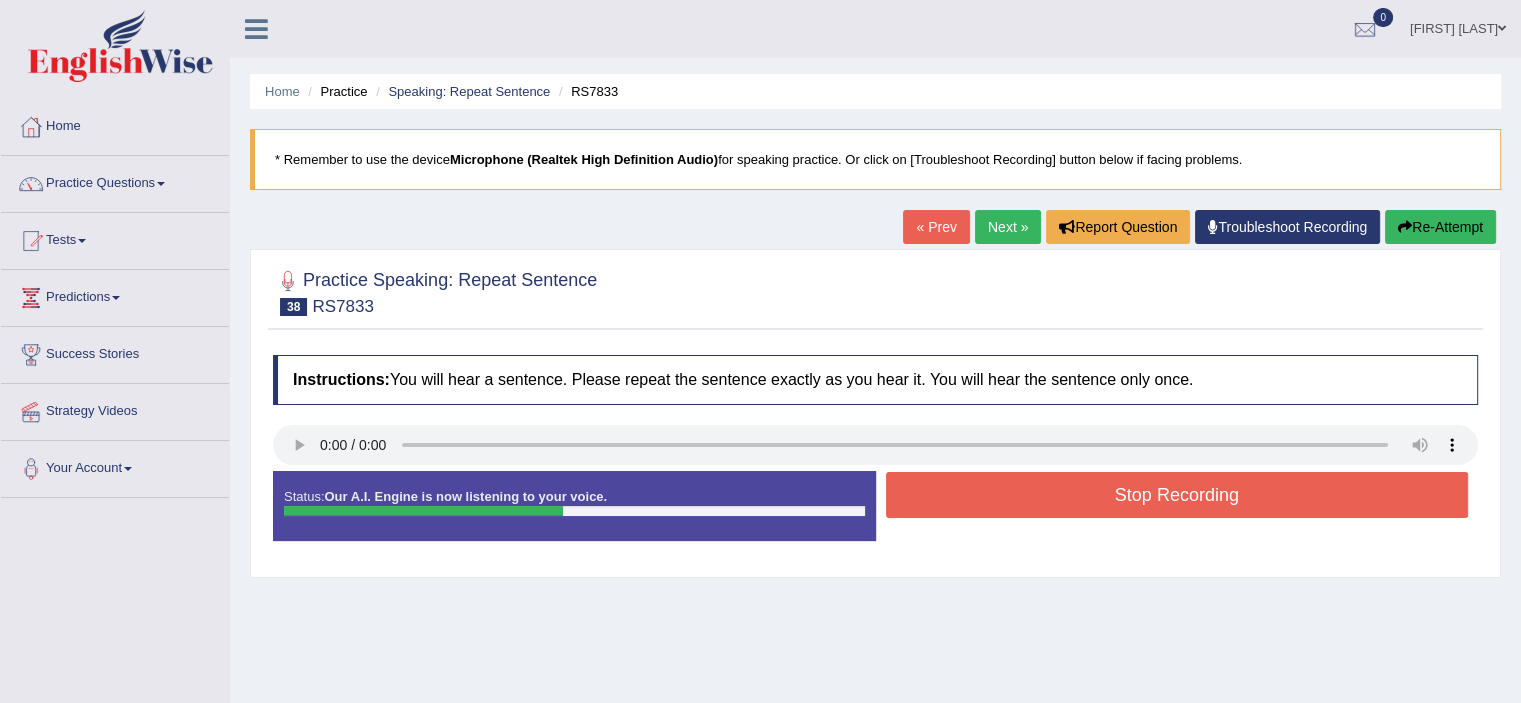 click on "Stop Recording" at bounding box center (1177, 495) 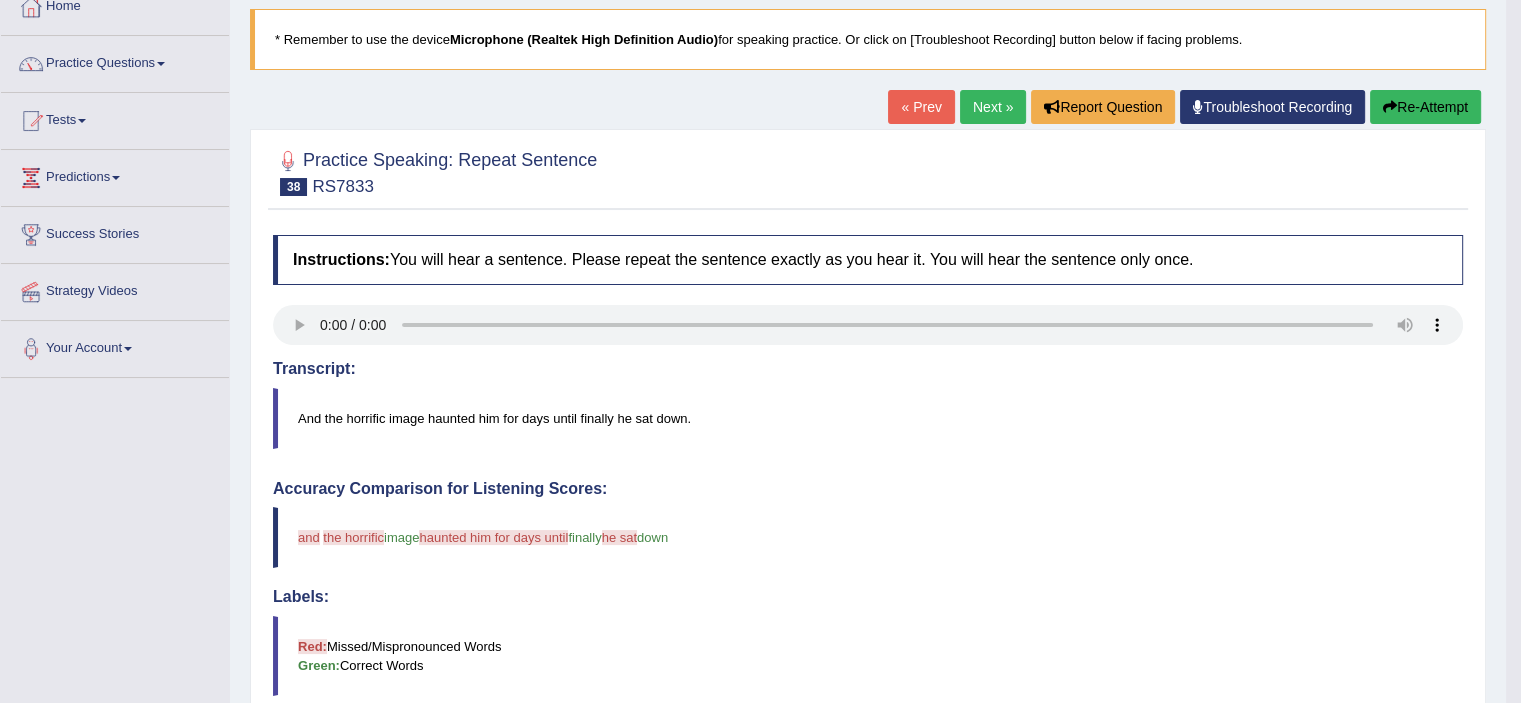 scroll, scrollTop: 118, scrollLeft: 0, axis: vertical 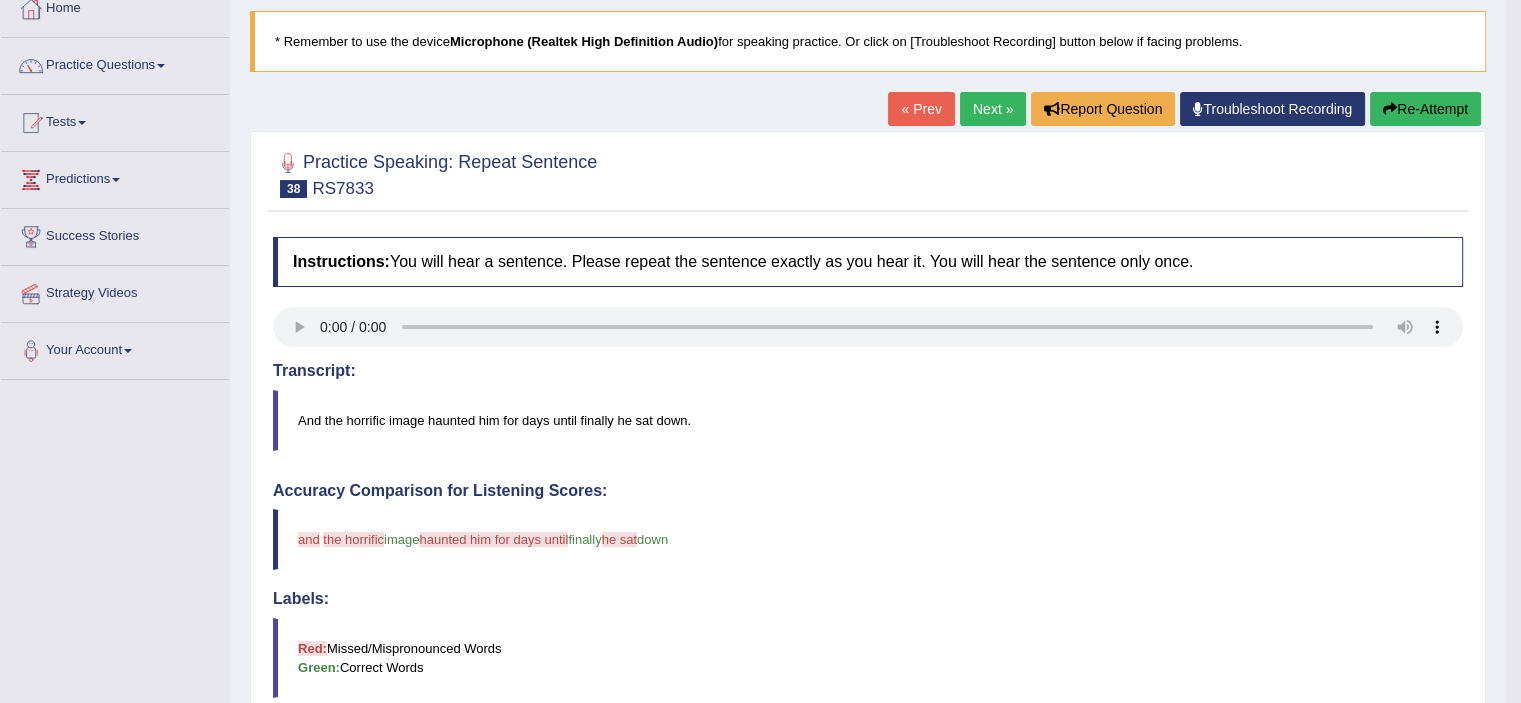 click on "Next »" at bounding box center (993, 109) 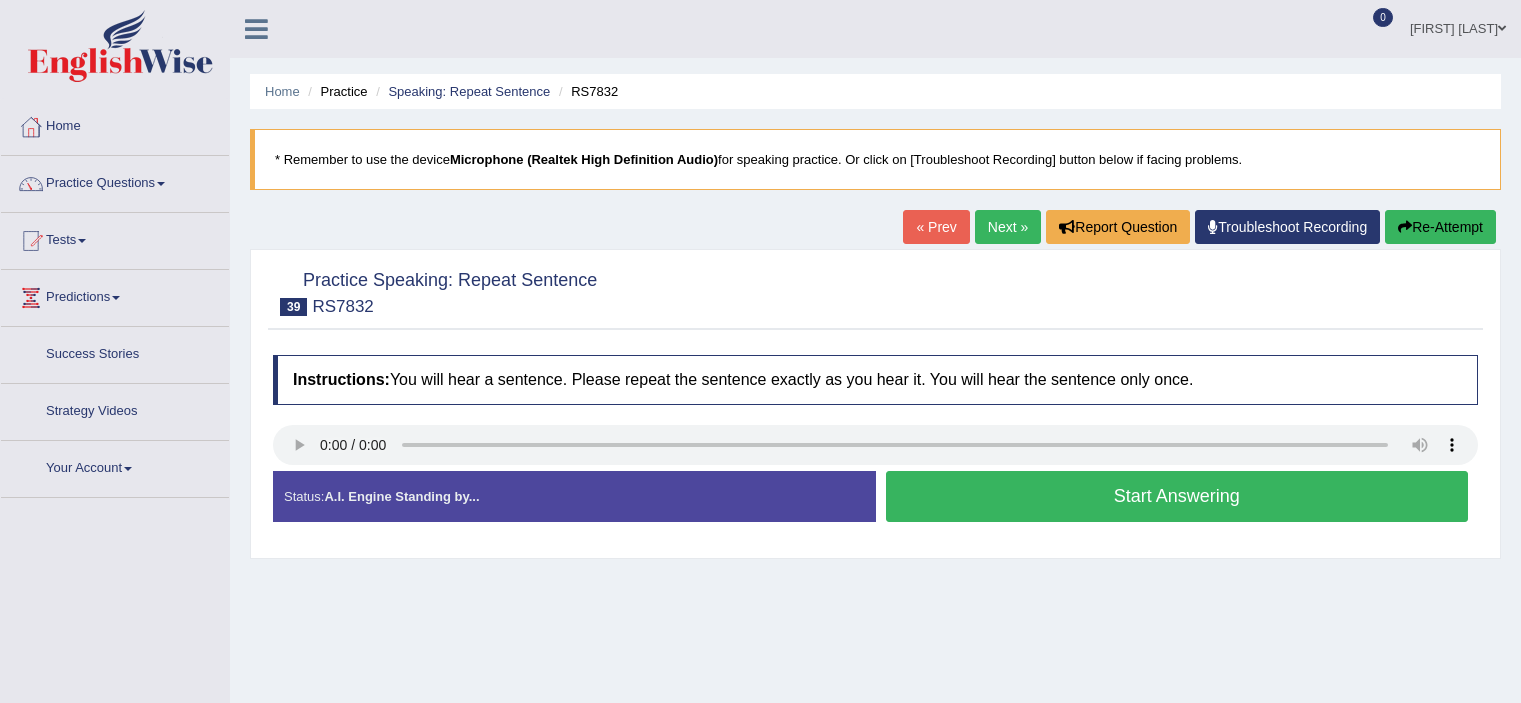 scroll, scrollTop: 0, scrollLeft: 0, axis: both 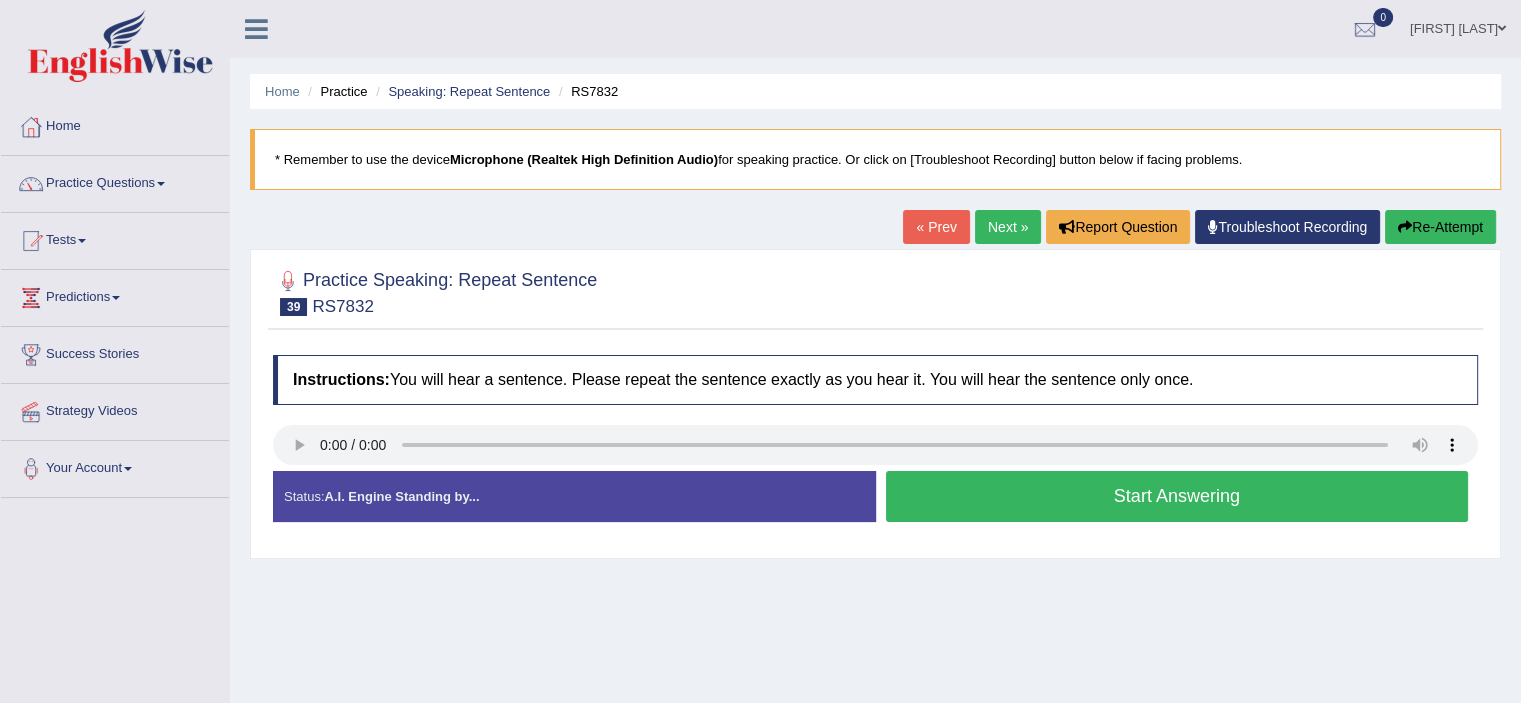 click on "Start Answering" at bounding box center (1177, 496) 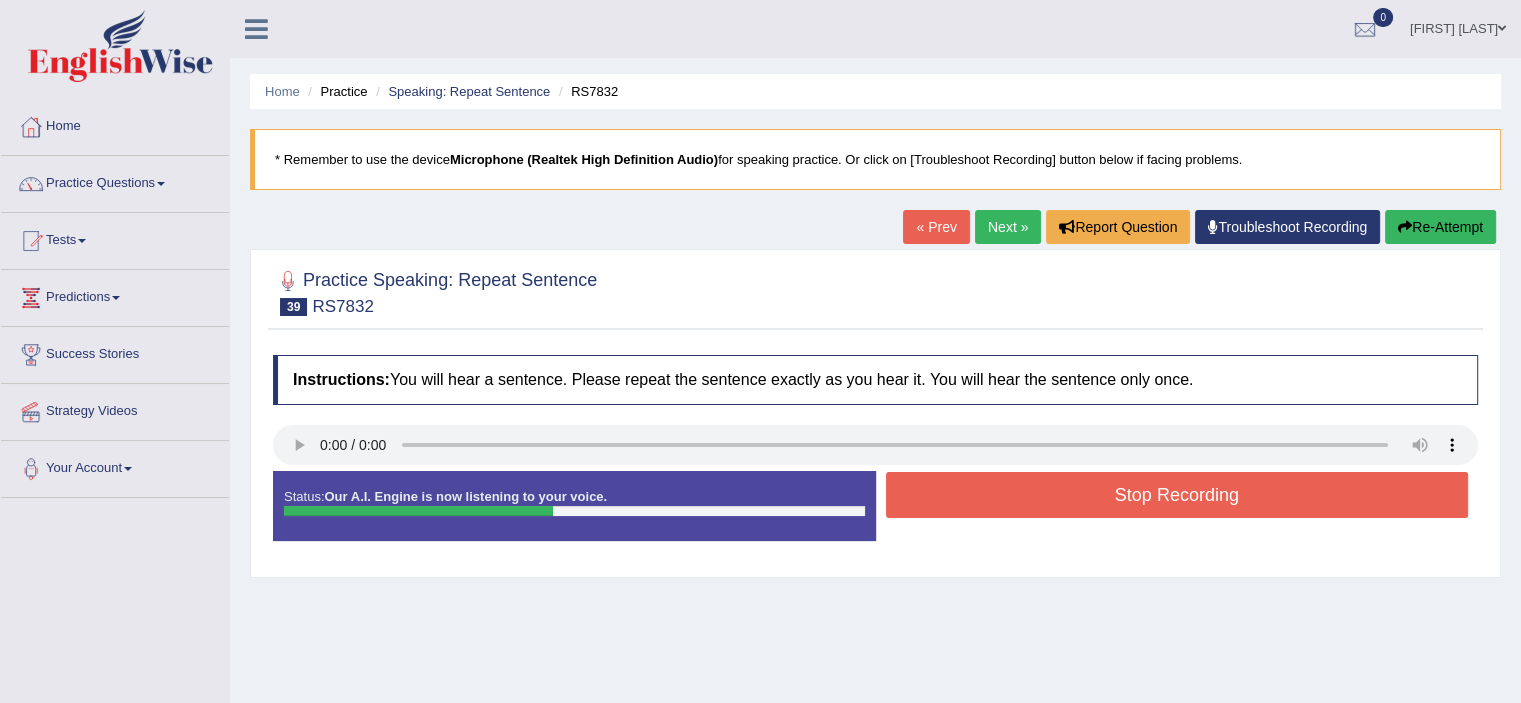 click on "Stop Recording" at bounding box center [1177, 495] 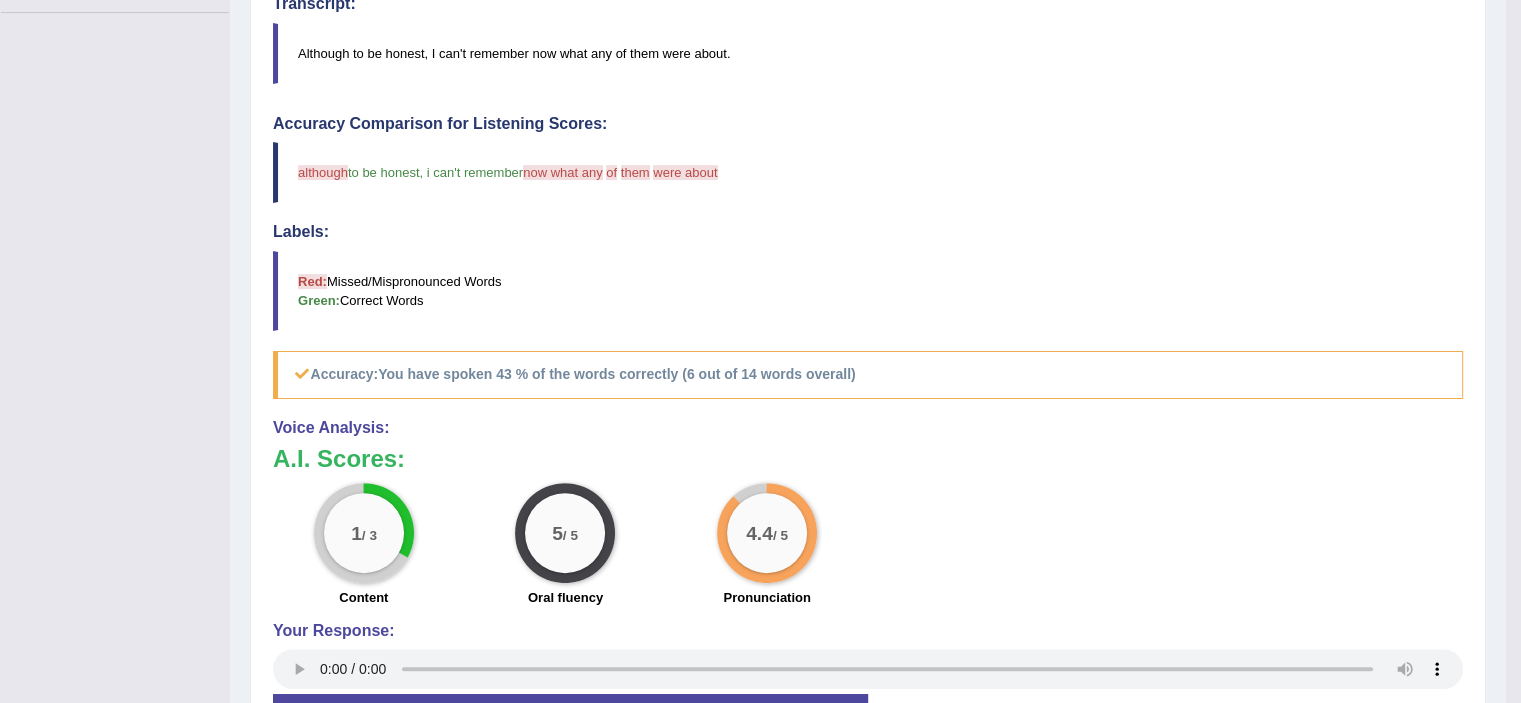 scroll, scrollTop: 480, scrollLeft: 0, axis: vertical 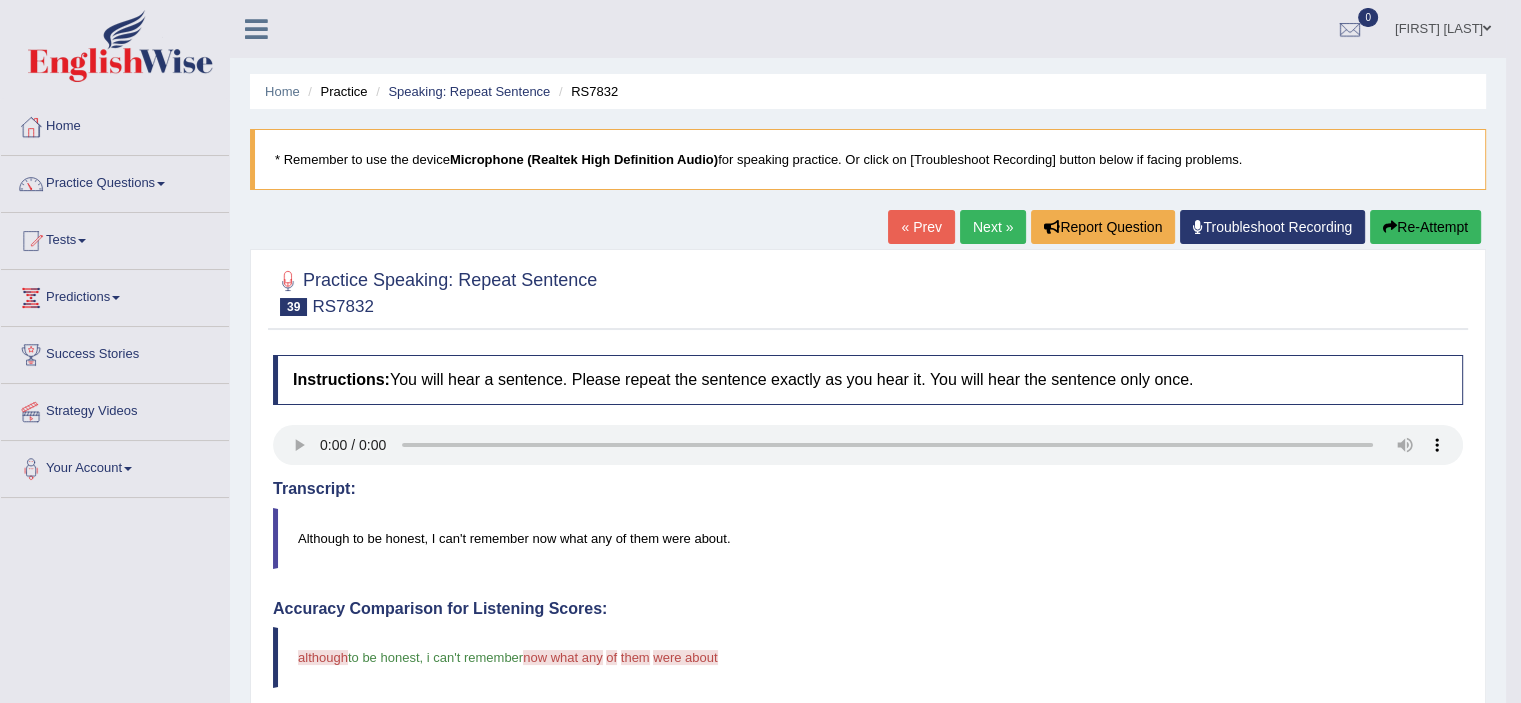 click on "Next »" at bounding box center [993, 227] 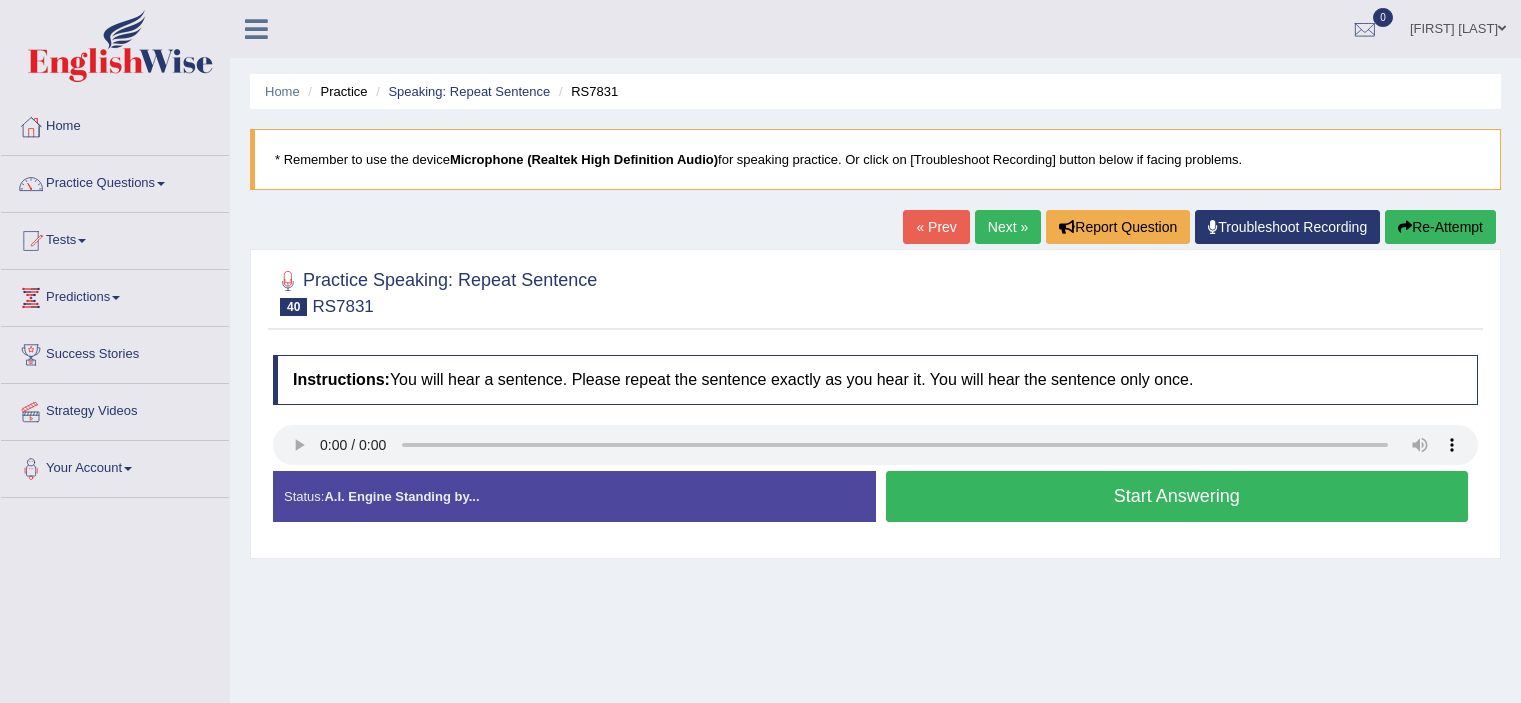 scroll, scrollTop: 0, scrollLeft: 0, axis: both 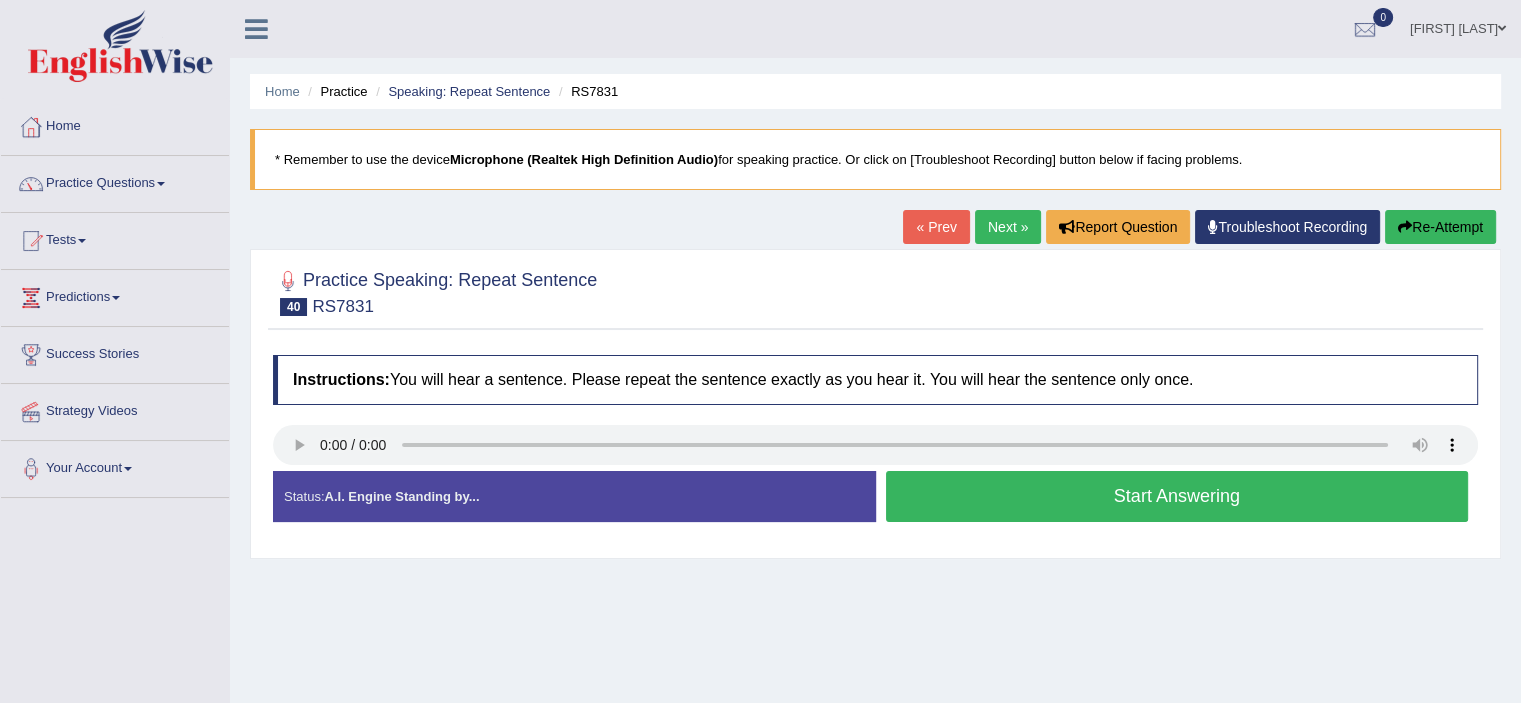 click on "Start Answering" at bounding box center [1177, 496] 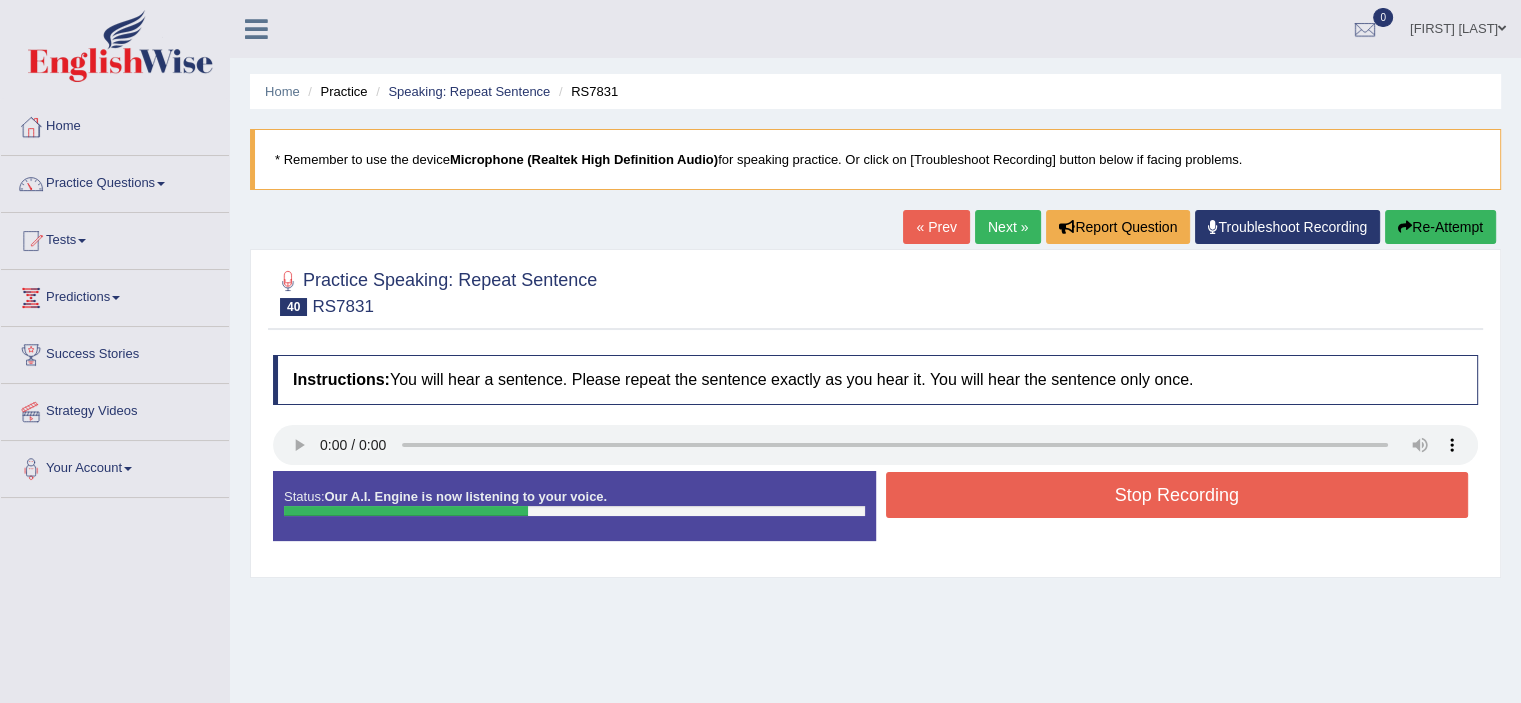 click on "Stop Recording" at bounding box center [1177, 495] 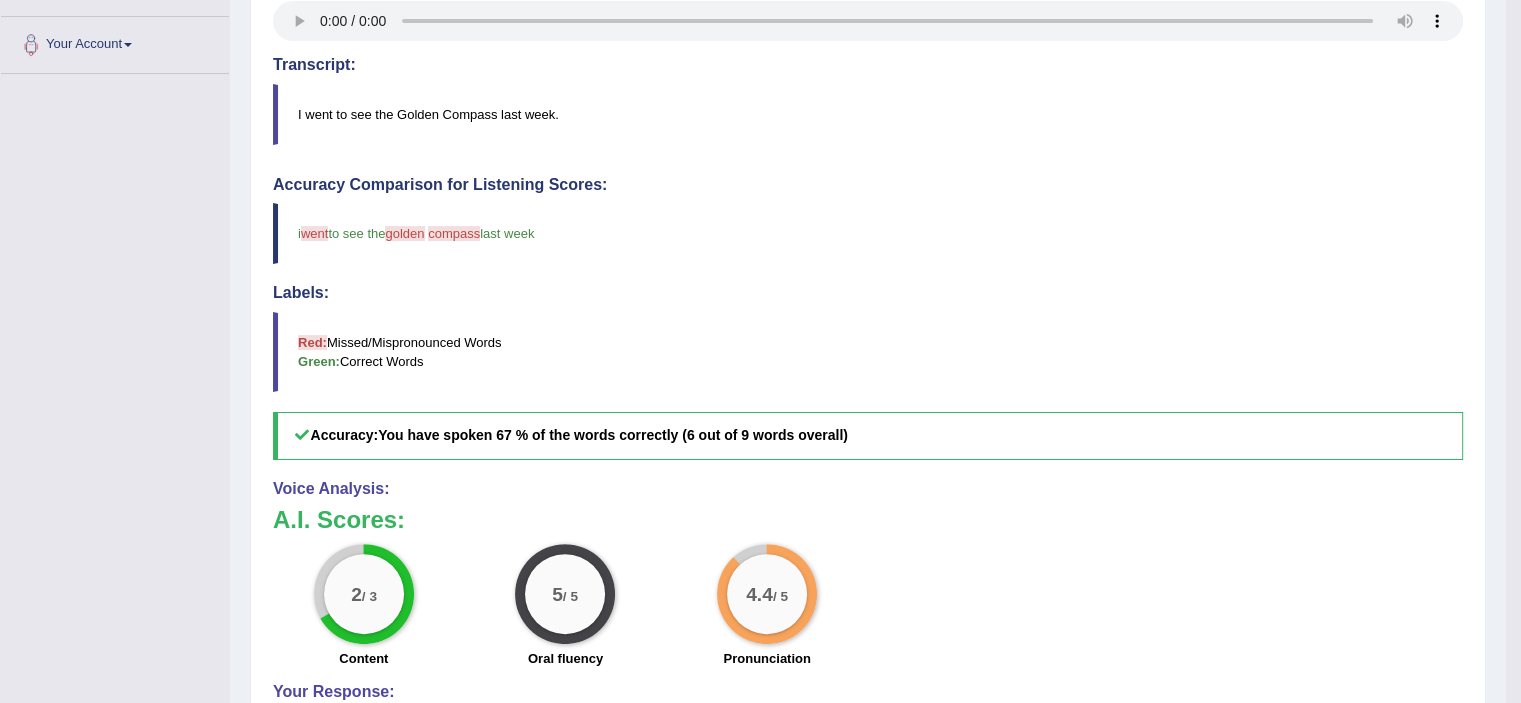 scroll, scrollTop: 0, scrollLeft: 0, axis: both 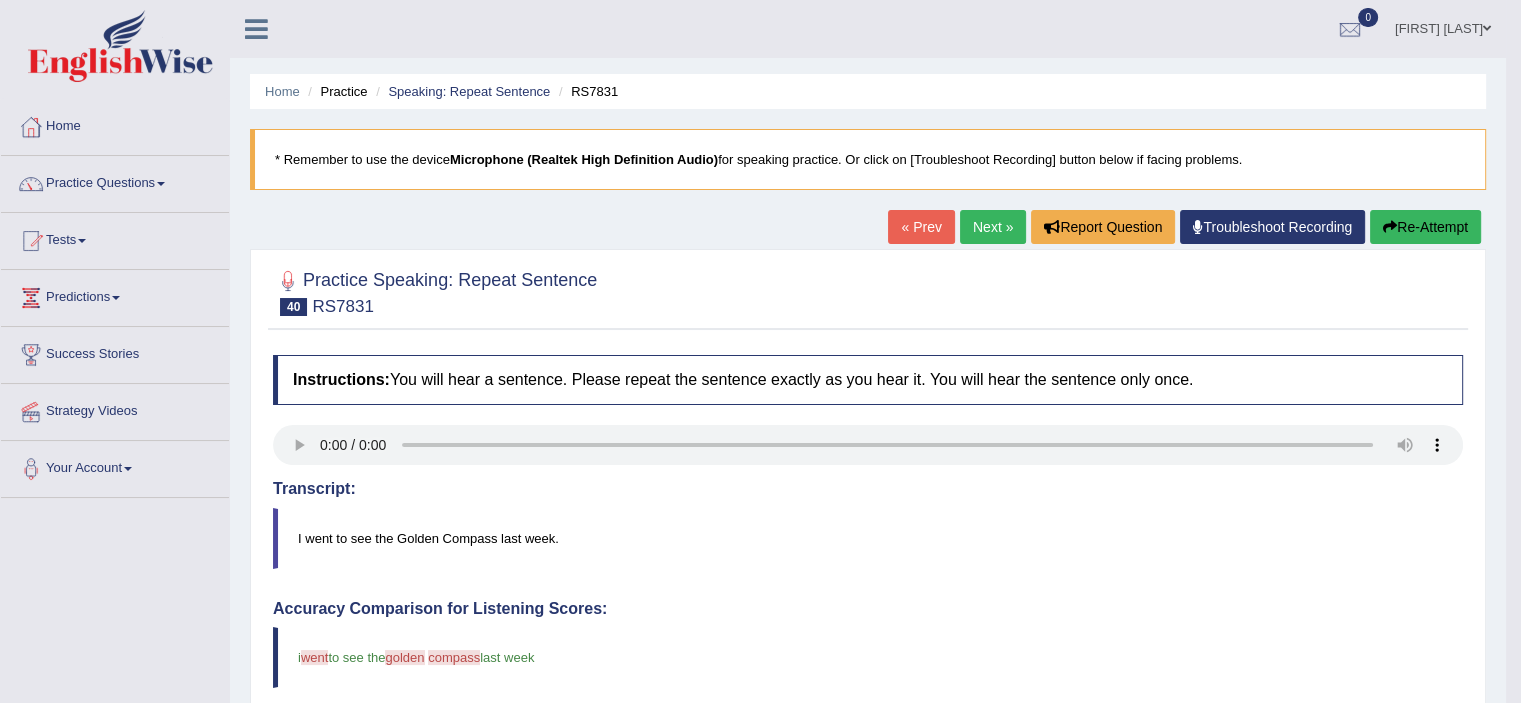 click on "Next »" at bounding box center [993, 227] 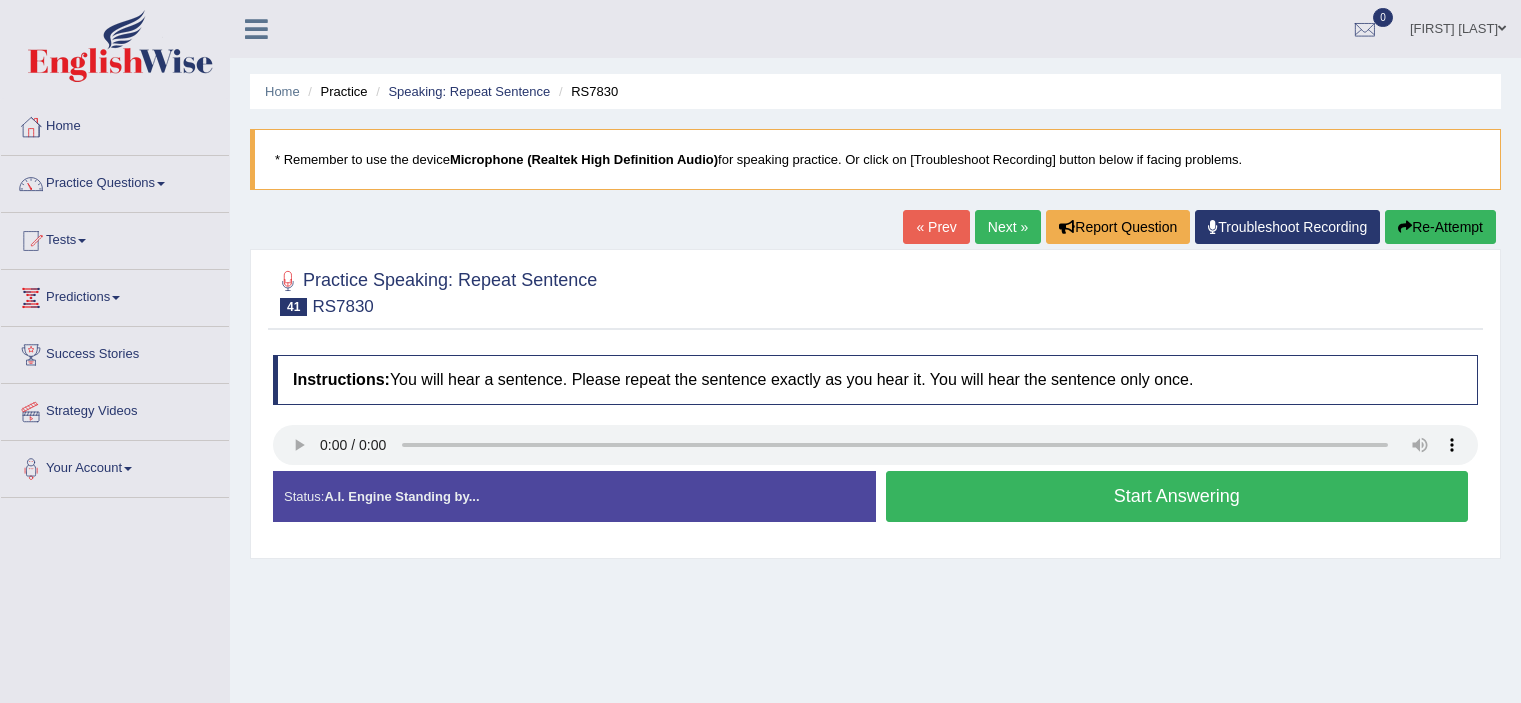 scroll, scrollTop: 0, scrollLeft: 0, axis: both 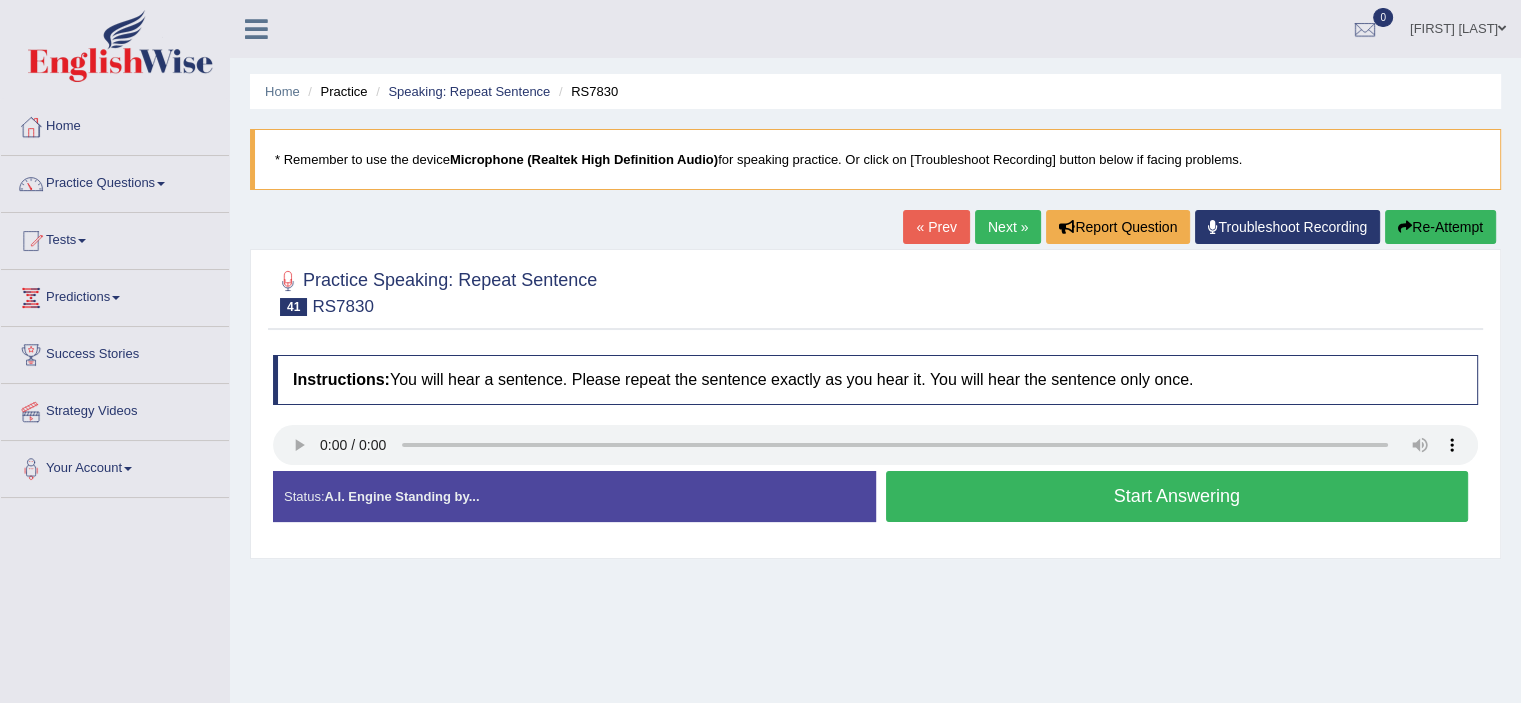 click on "Start Answering" at bounding box center (1177, 496) 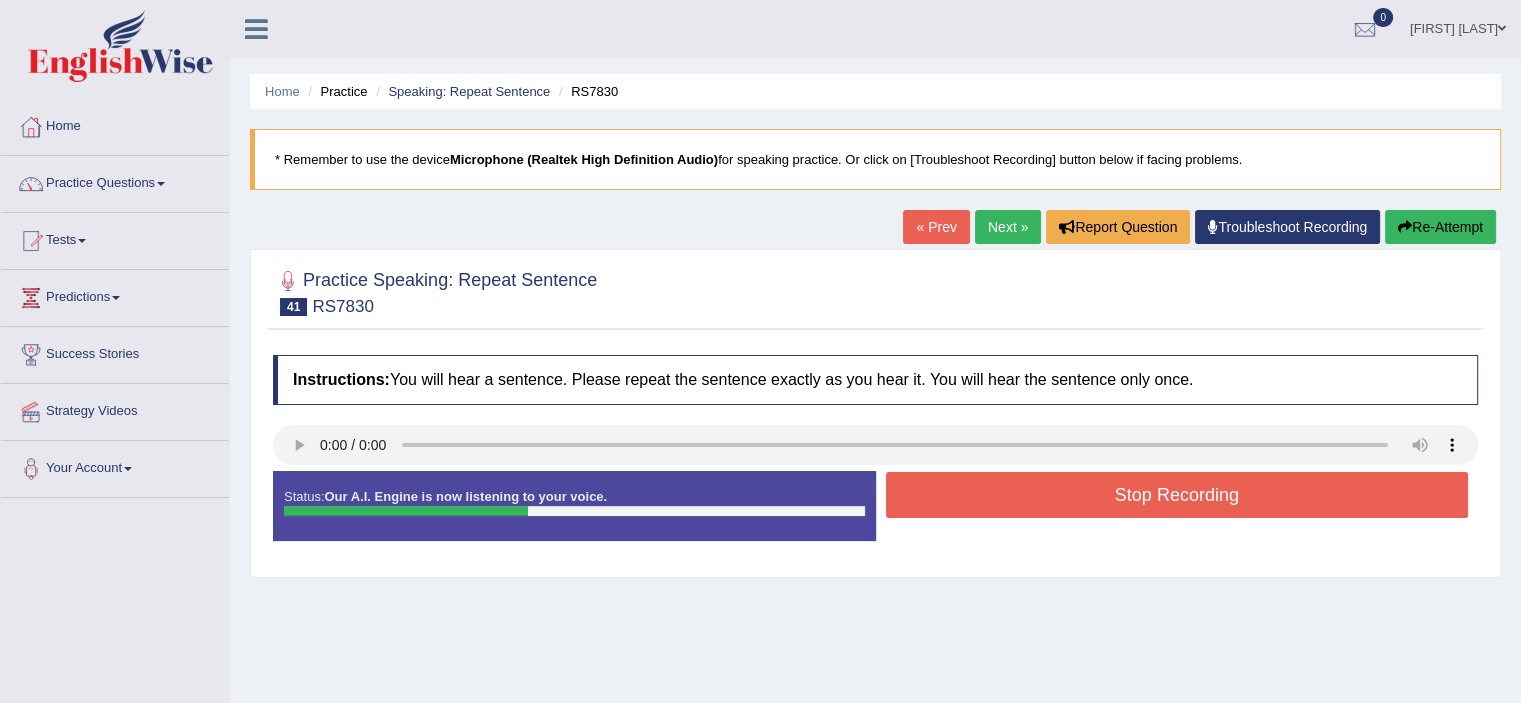 click on "Stop Recording" at bounding box center [1177, 495] 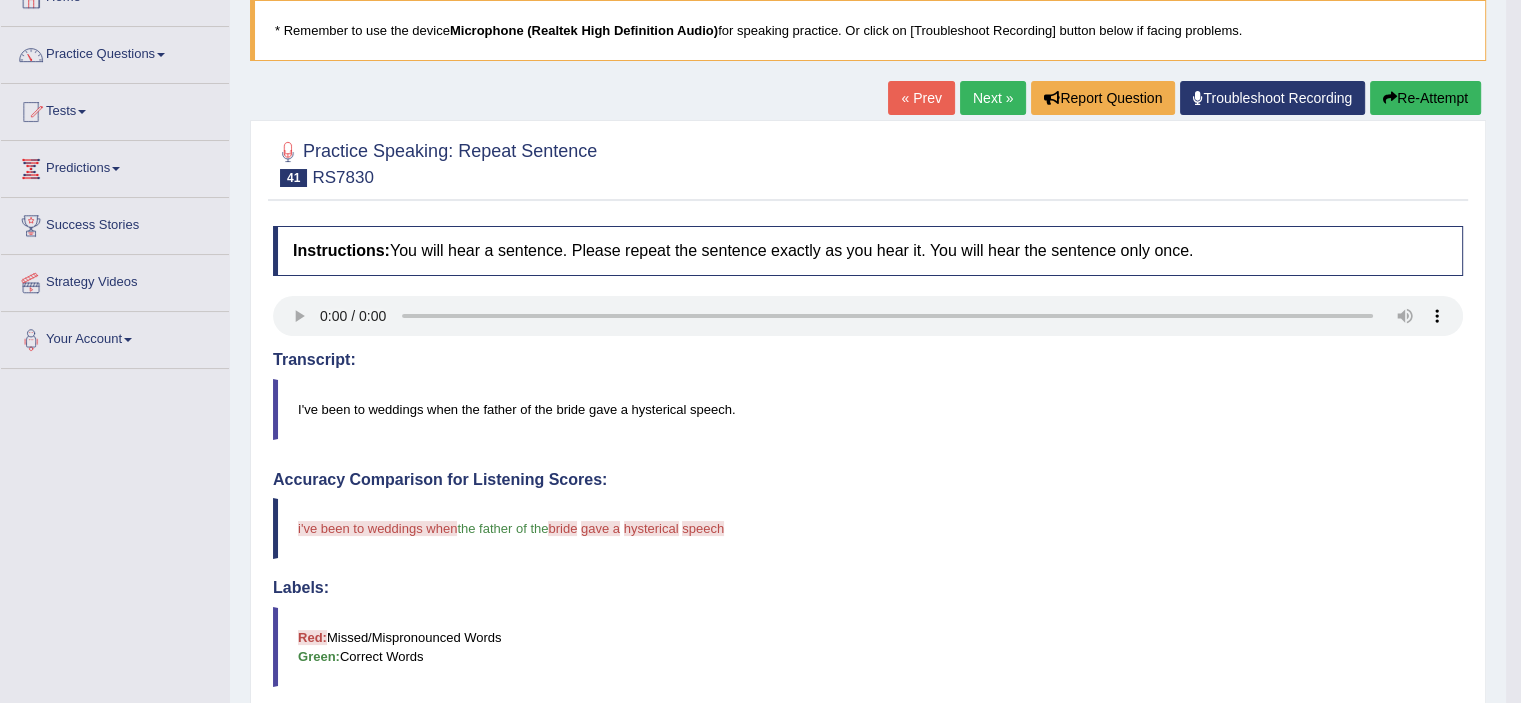 scroll, scrollTop: 121, scrollLeft: 0, axis: vertical 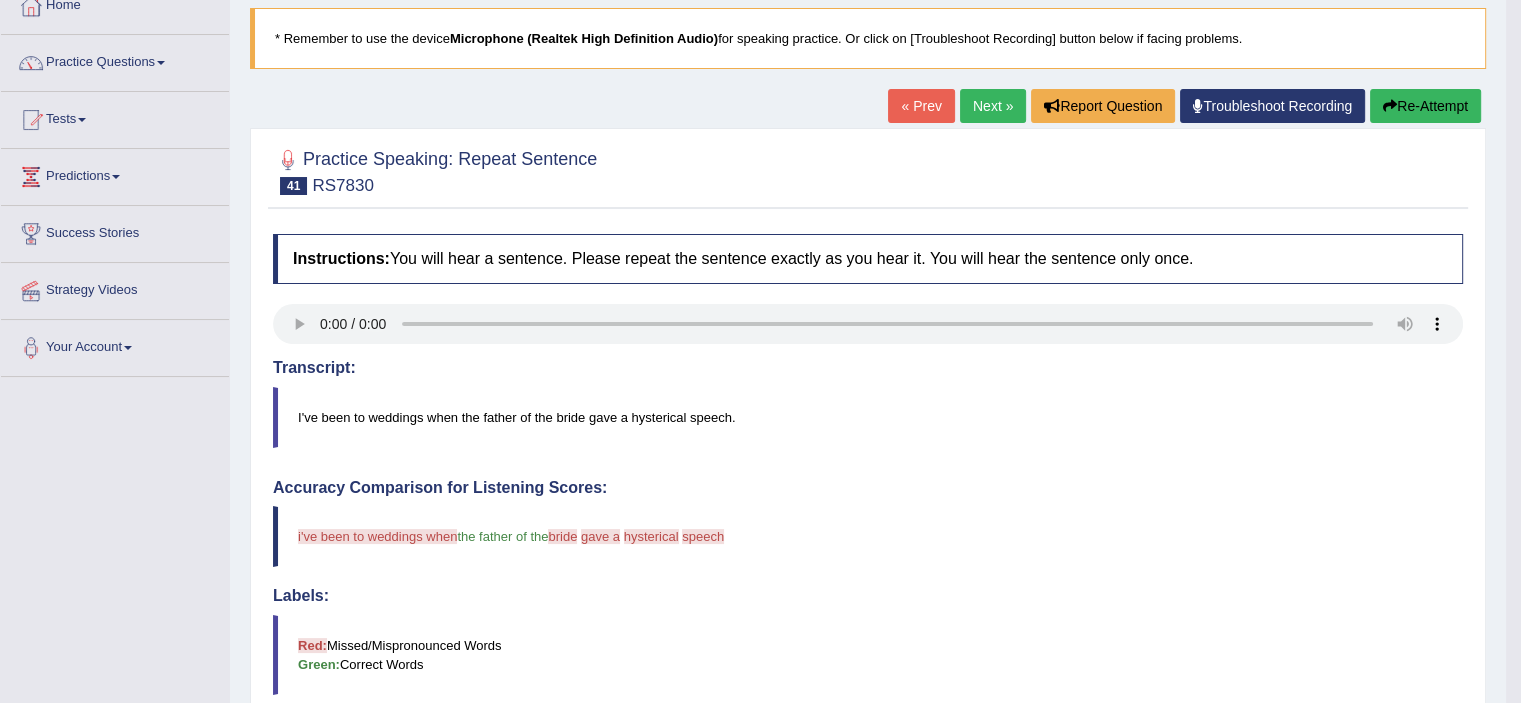 click on "Next »" at bounding box center [993, 106] 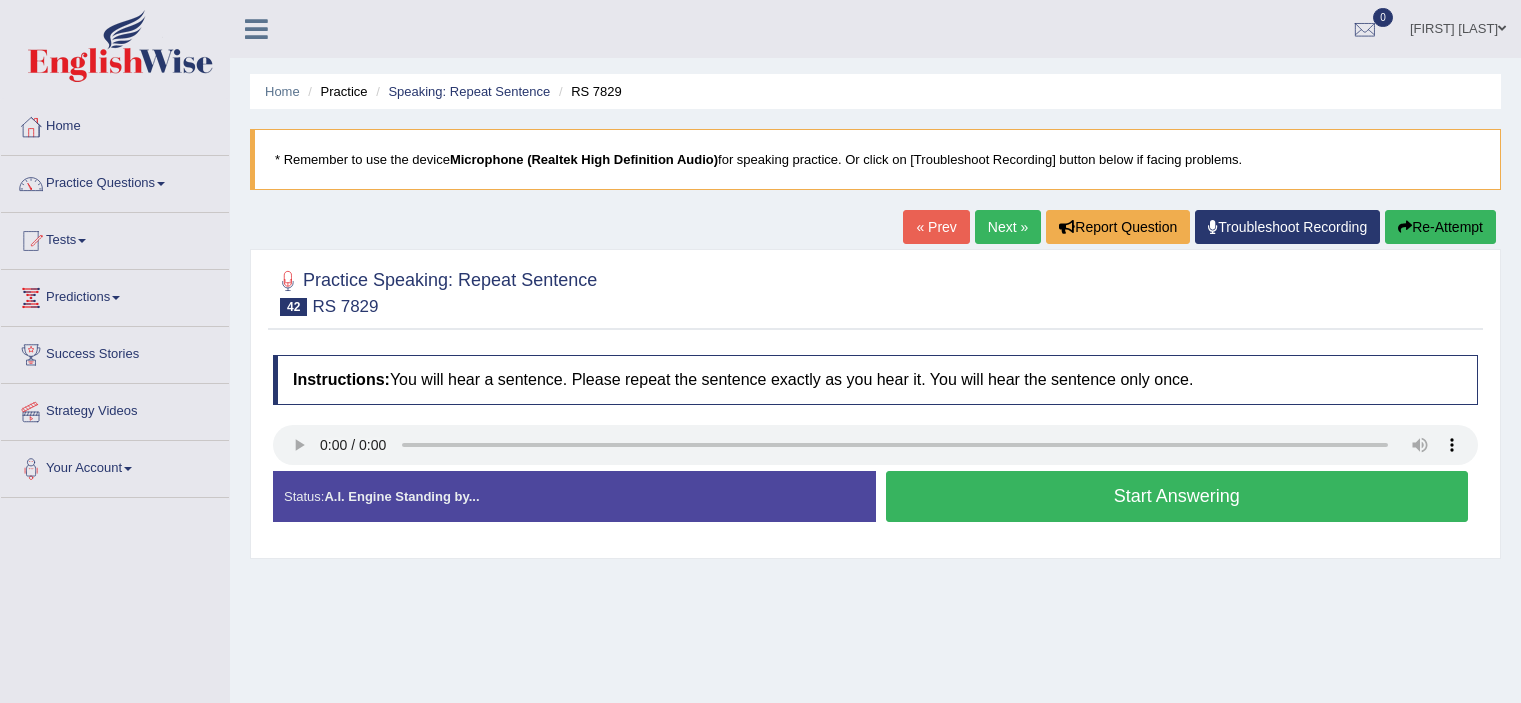 scroll, scrollTop: 0, scrollLeft: 0, axis: both 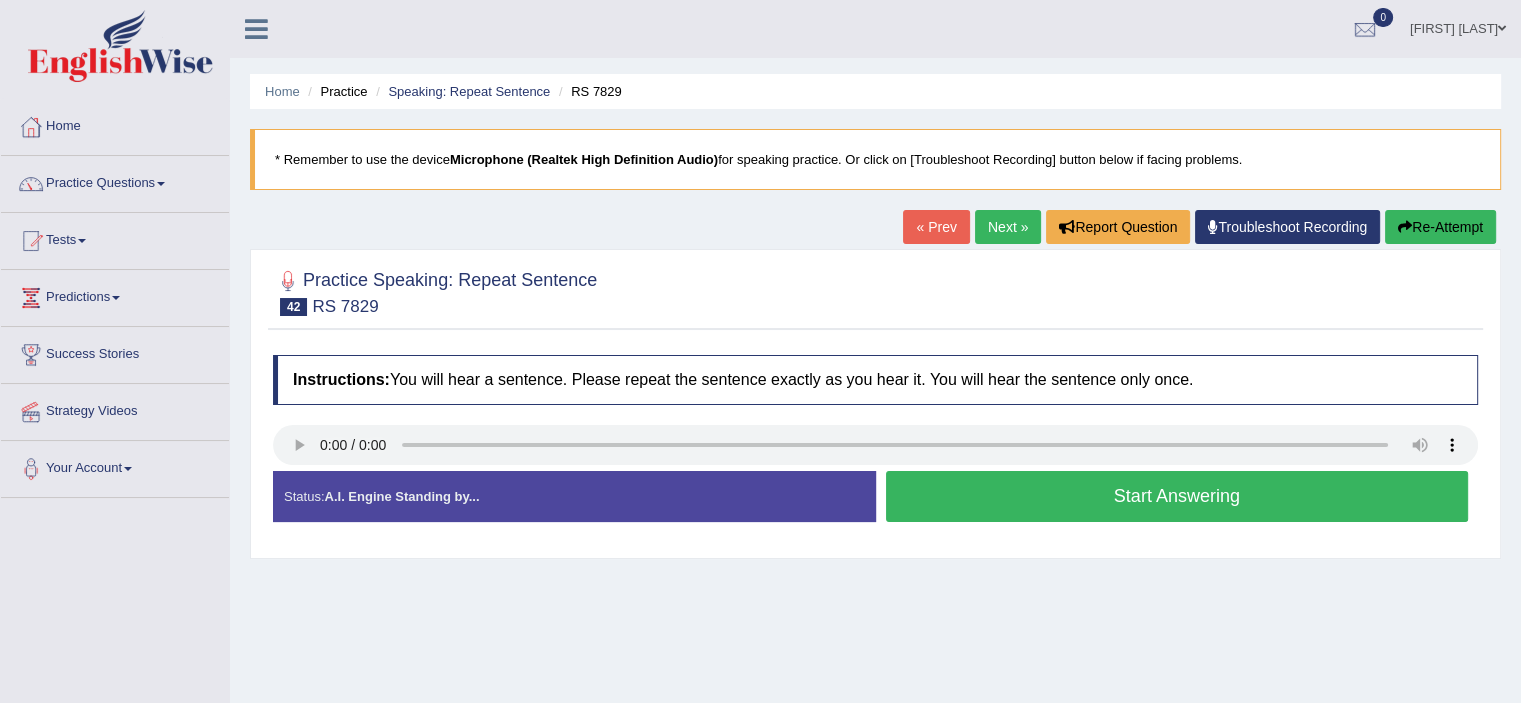 click on "Start Answering" at bounding box center (1177, 496) 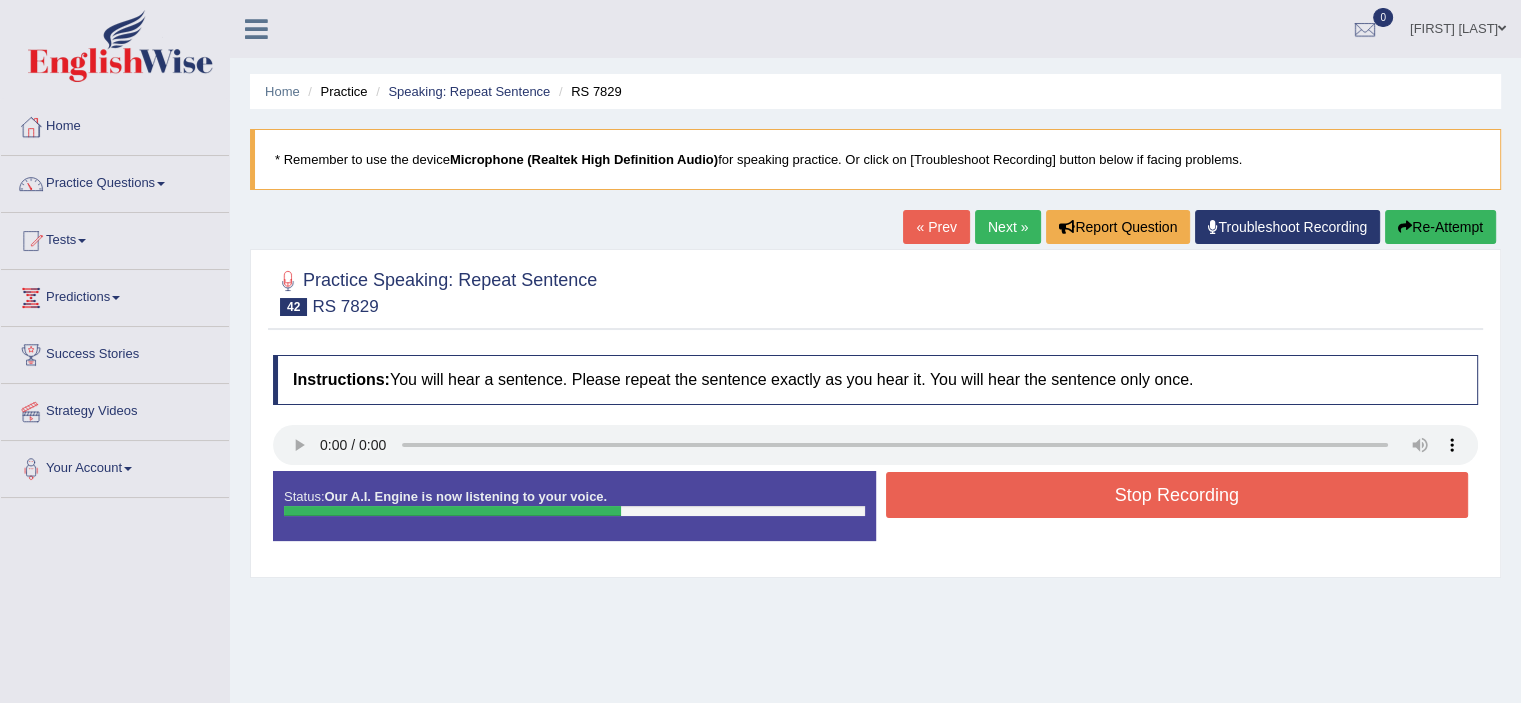 click on "Stop Recording" at bounding box center [1177, 495] 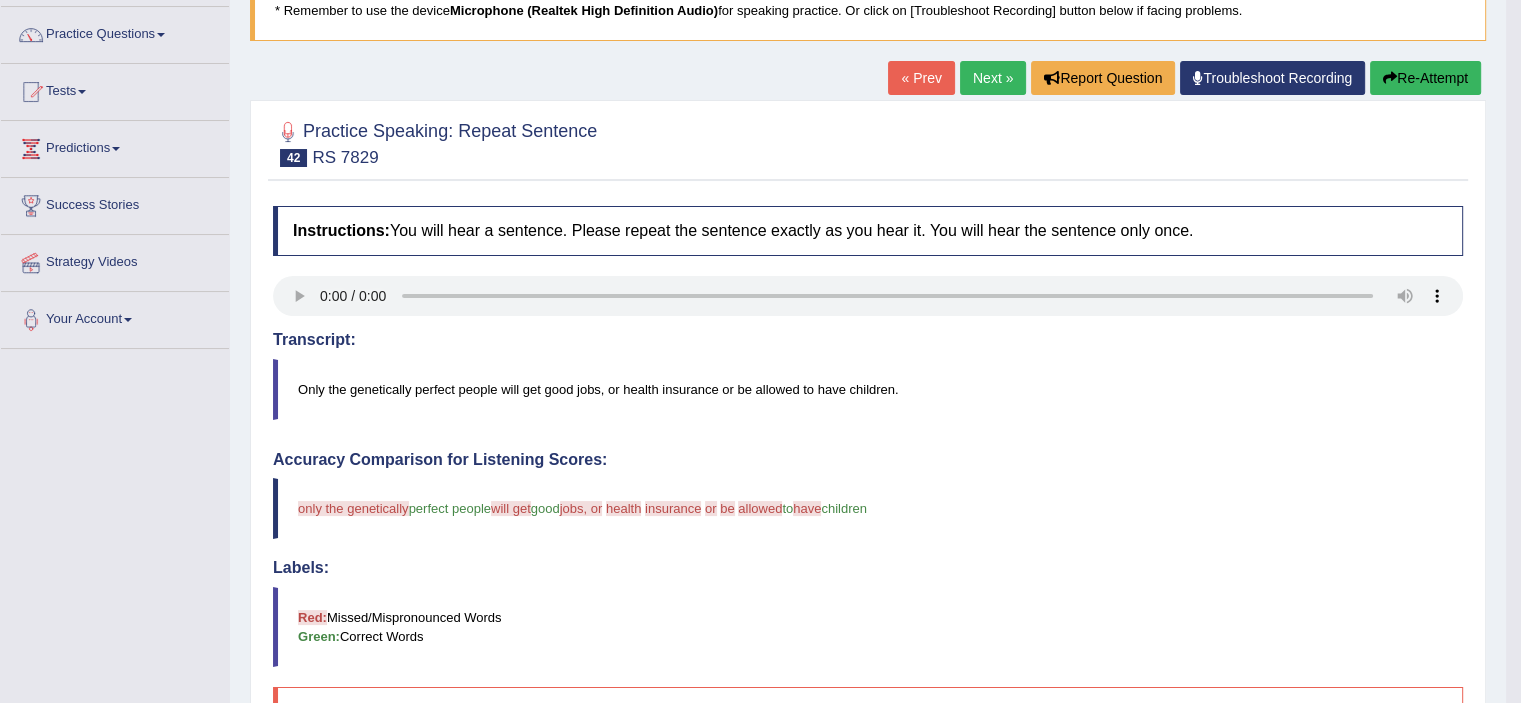 scroll, scrollTop: 148, scrollLeft: 0, axis: vertical 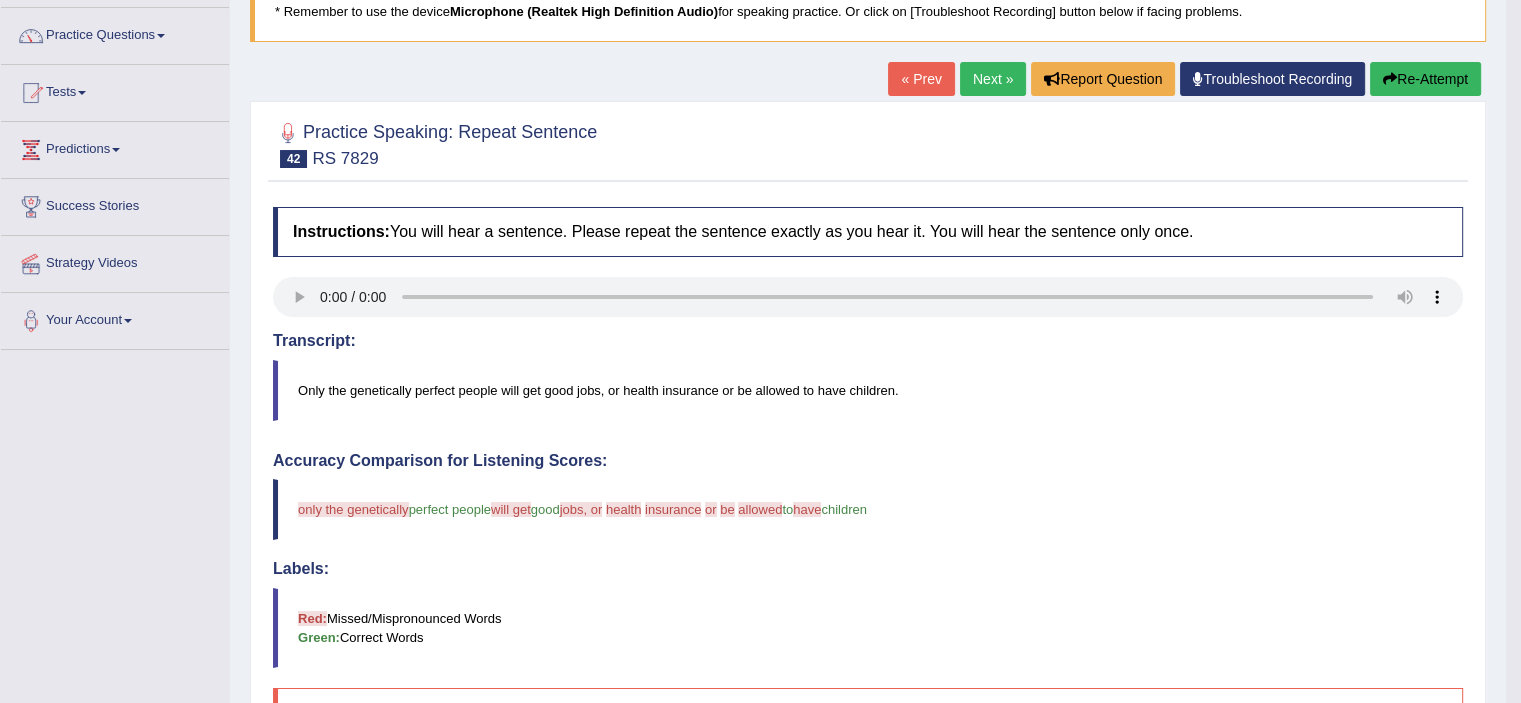 click on "Next »" at bounding box center (993, 79) 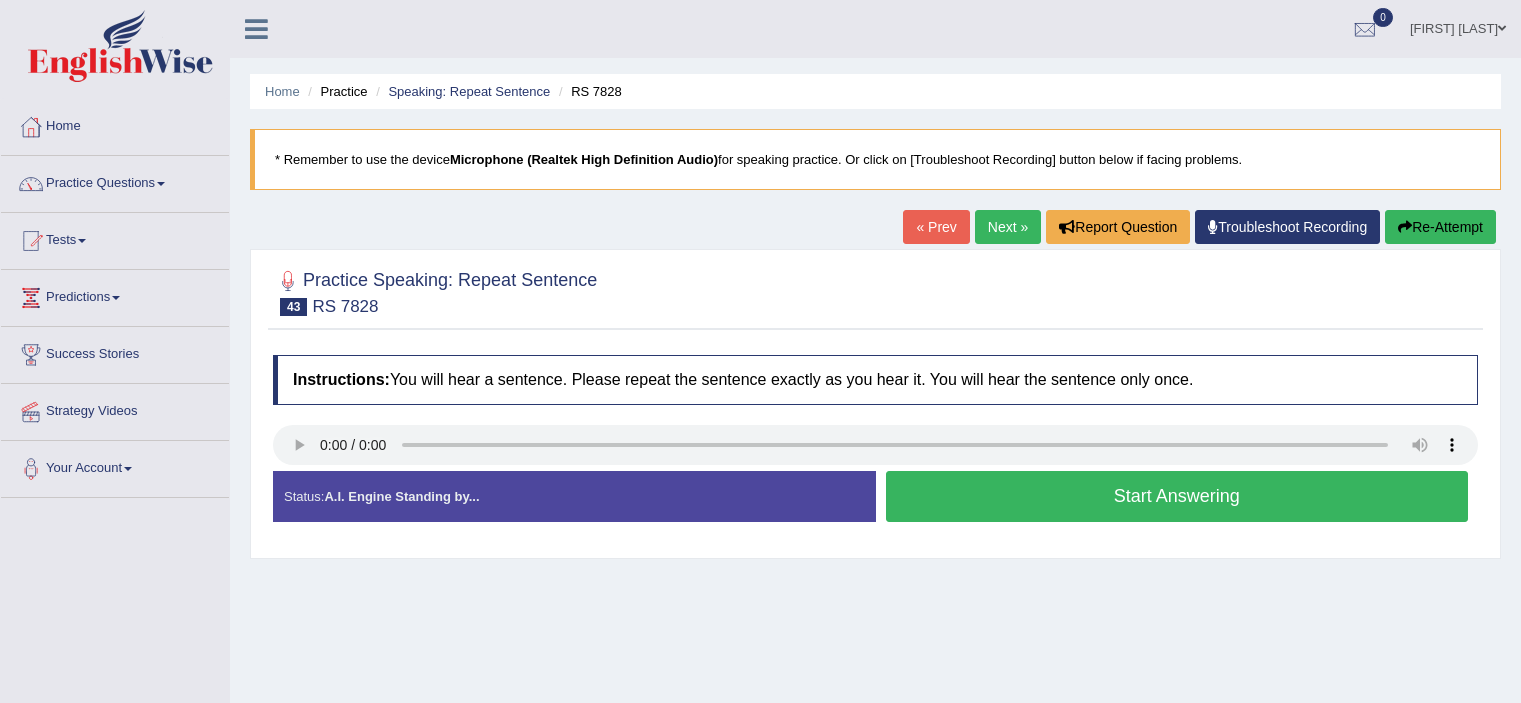 scroll, scrollTop: 0, scrollLeft: 0, axis: both 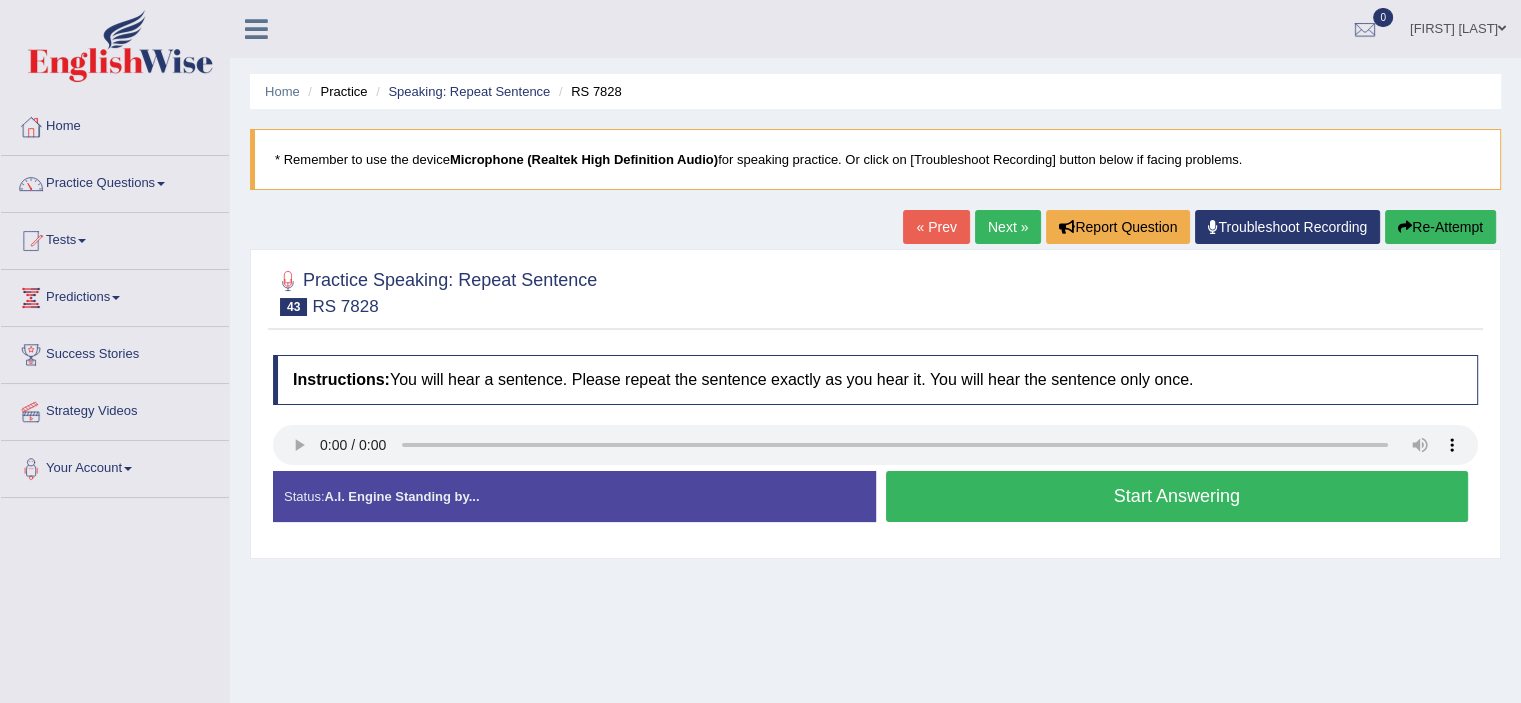click on "Next »" at bounding box center [1008, 227] 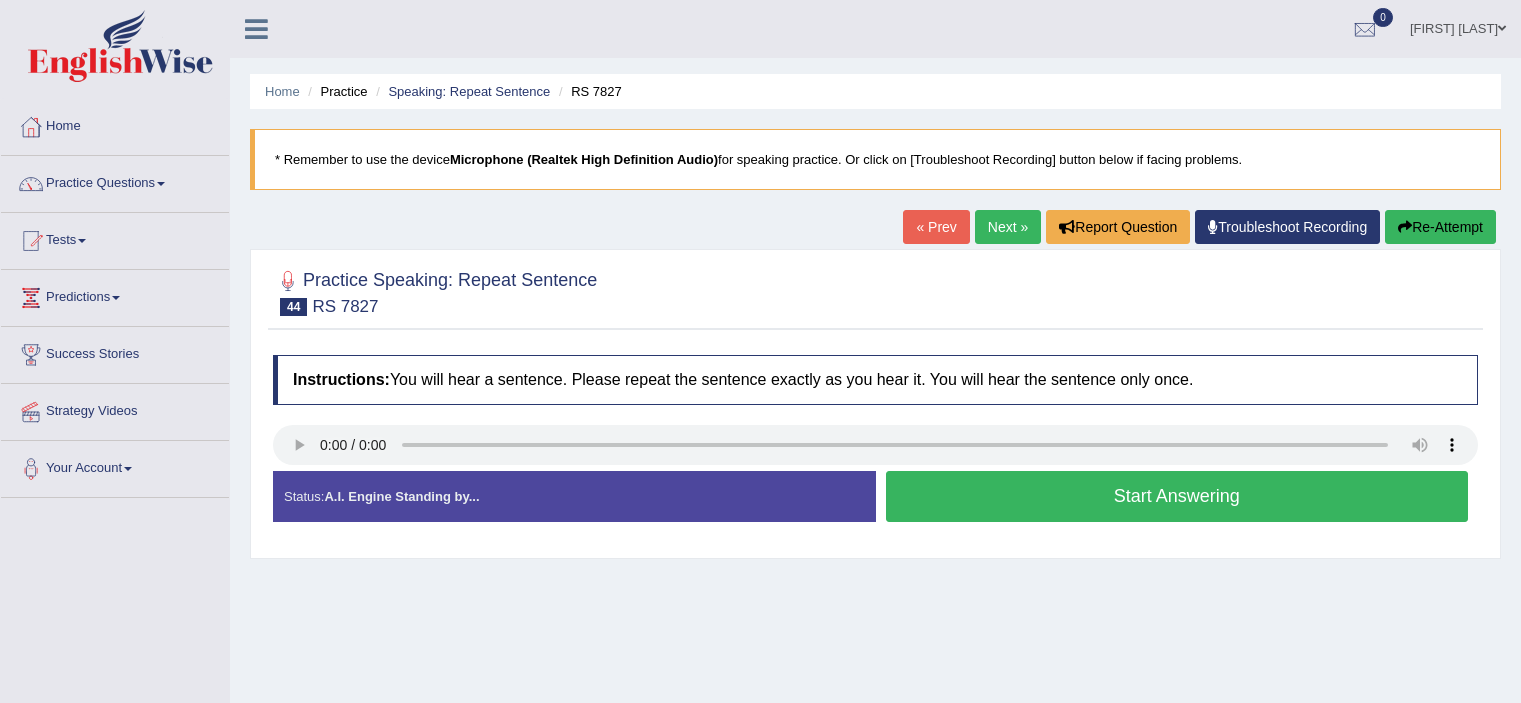scroll, scrollTop: 0, scrollLeft: 0, axis: both 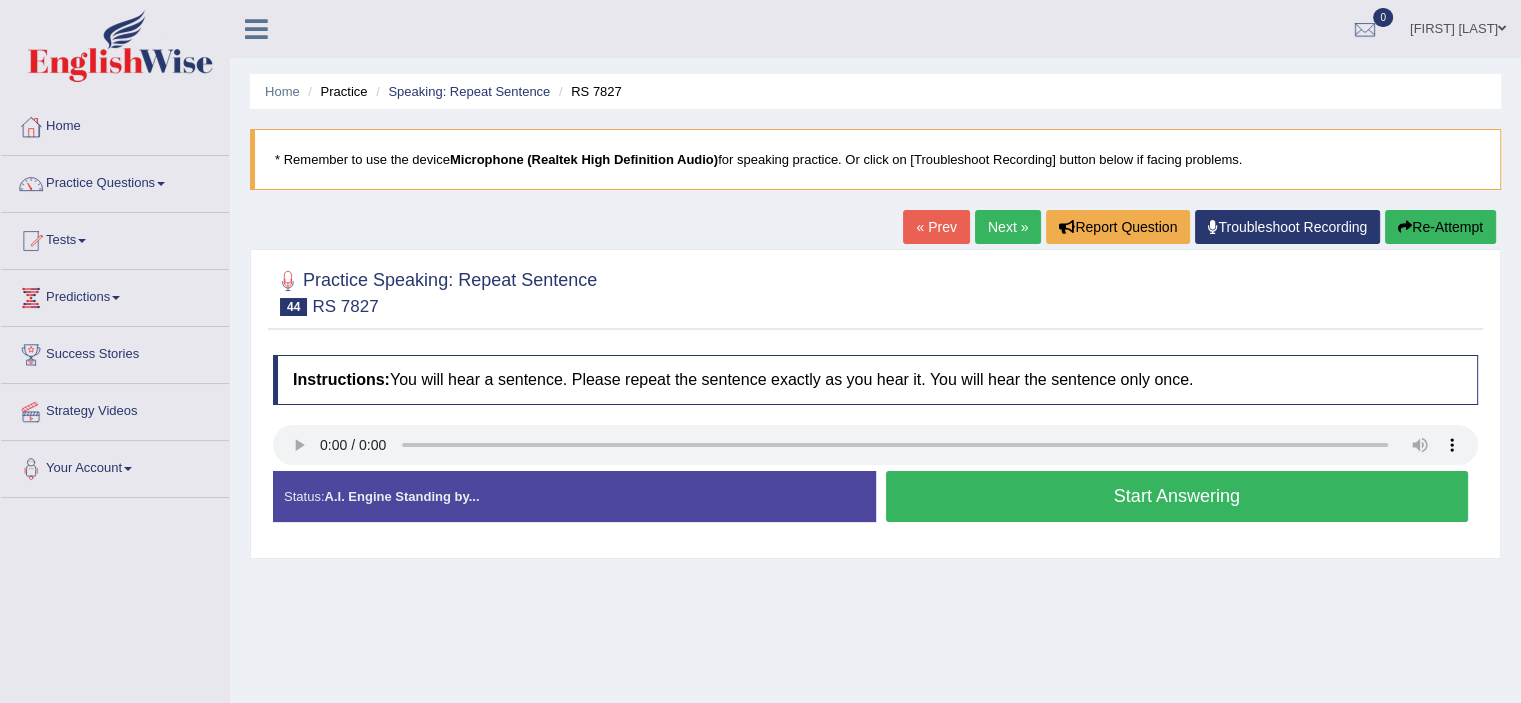 click on "Start Answering" at bounding box center (1177, 496) 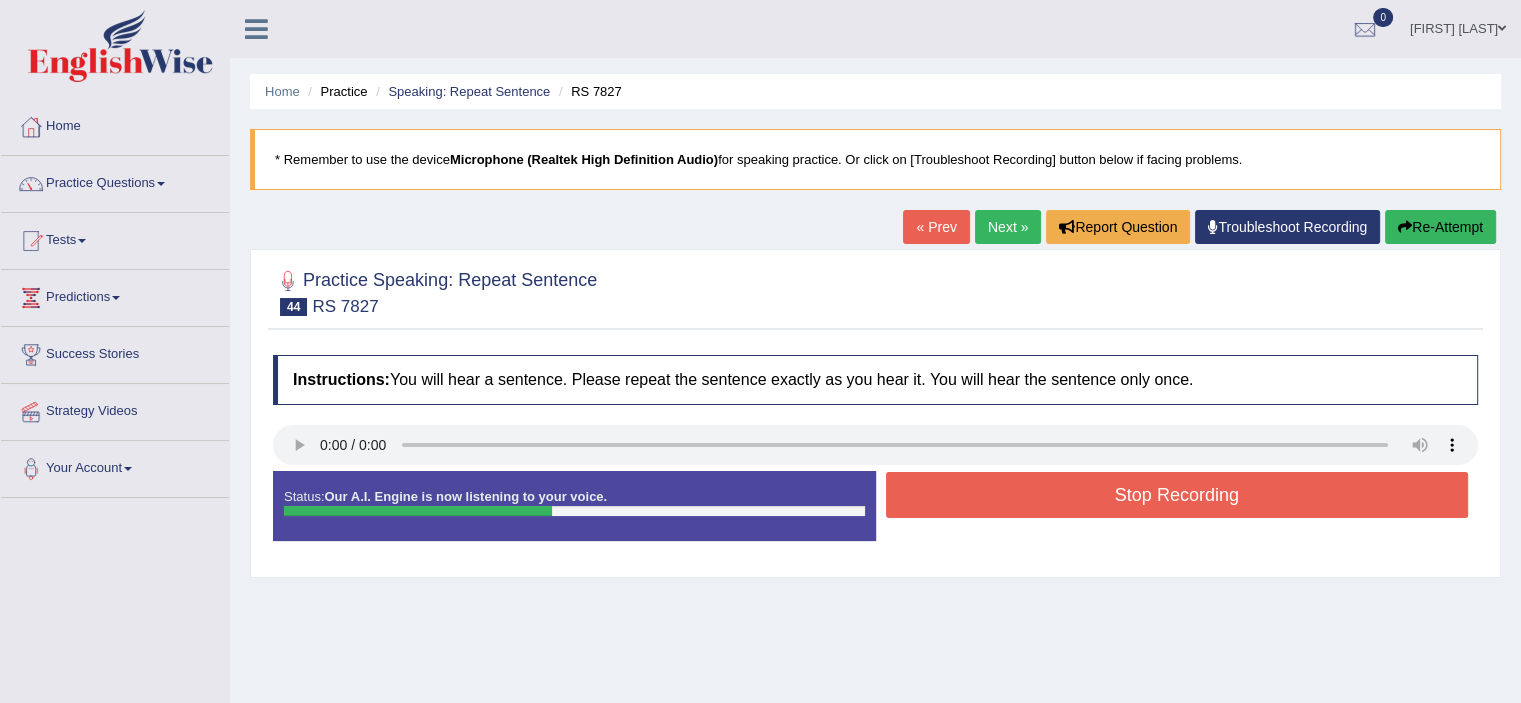 click on "Re-Attempt" at bounding box center (1440, 227) 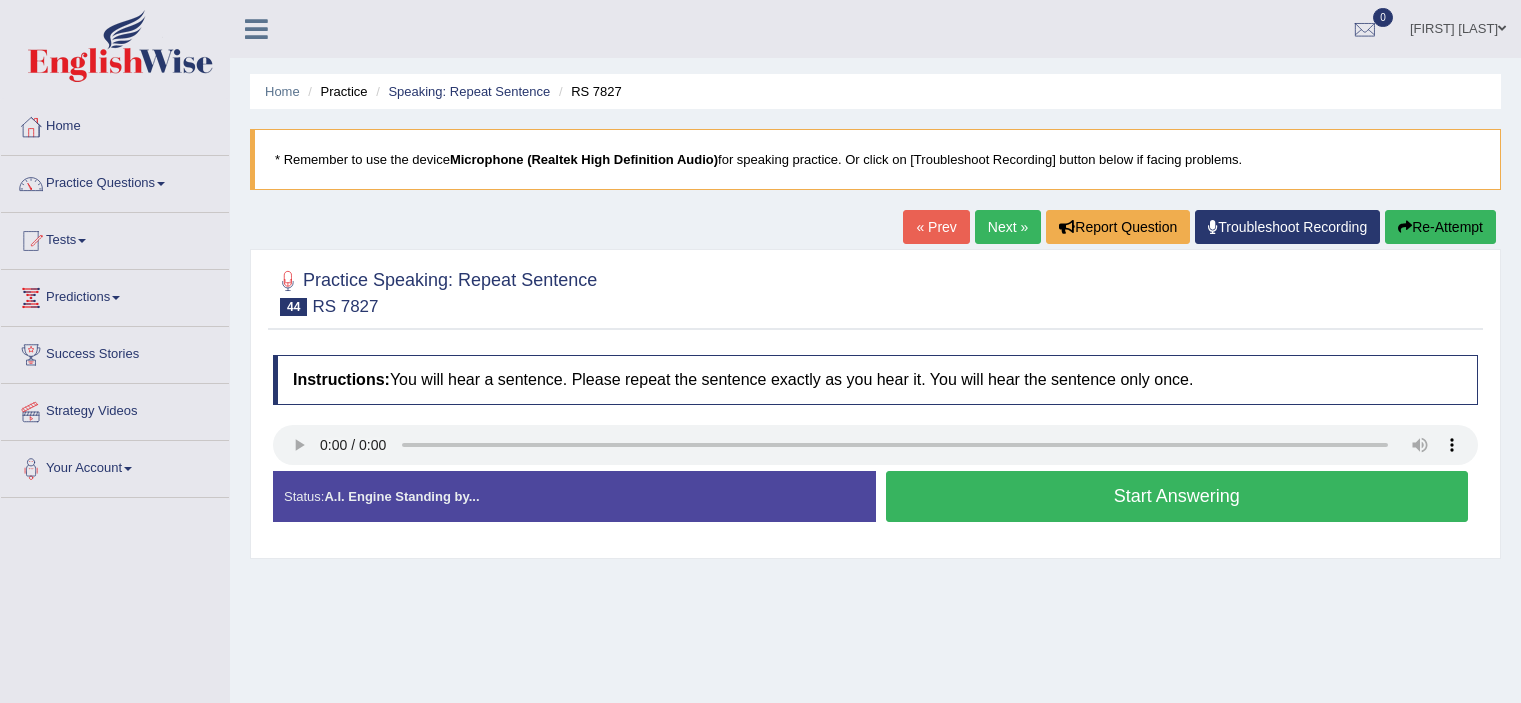 scroll, scrollTop: 0, scrollLeft: 0, axis: both 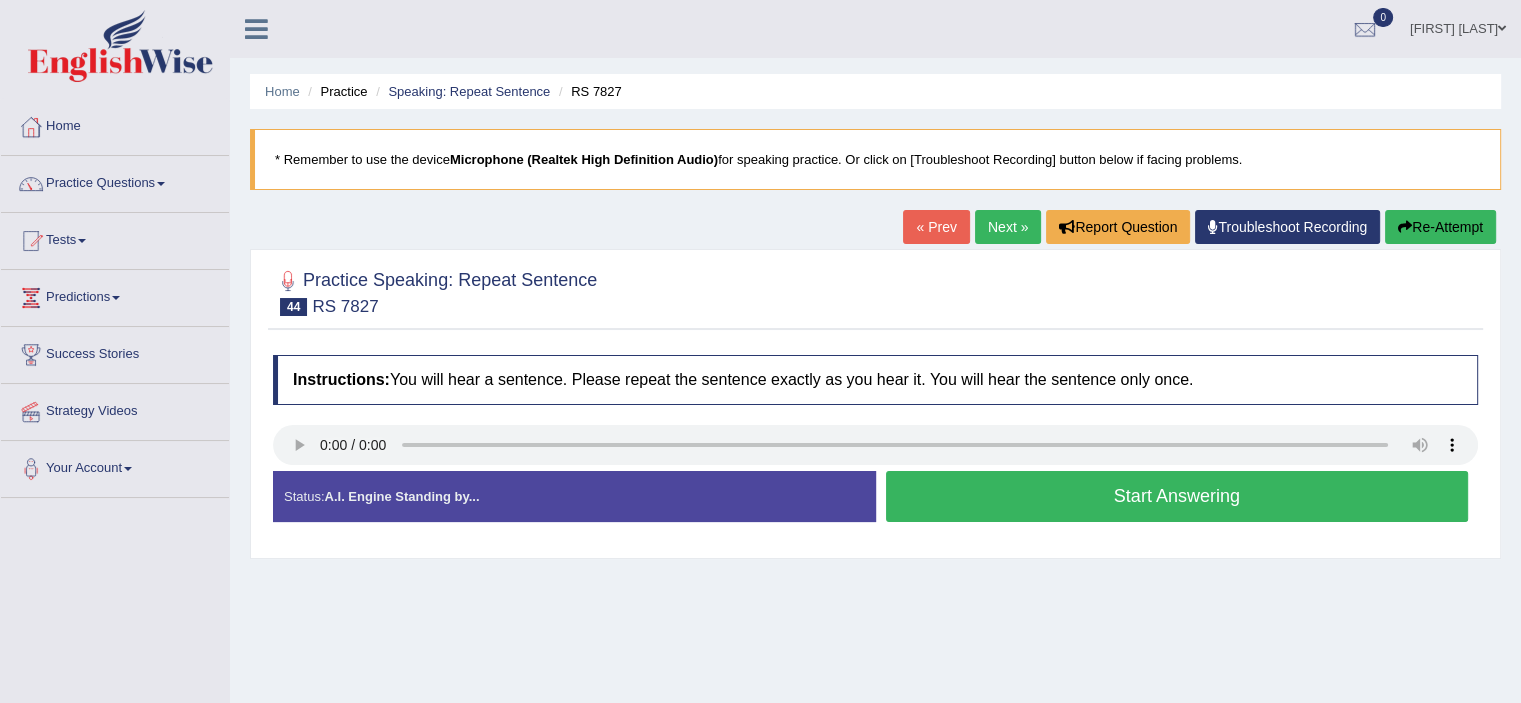 click on "« Prev" at bounding box center (936, 227) 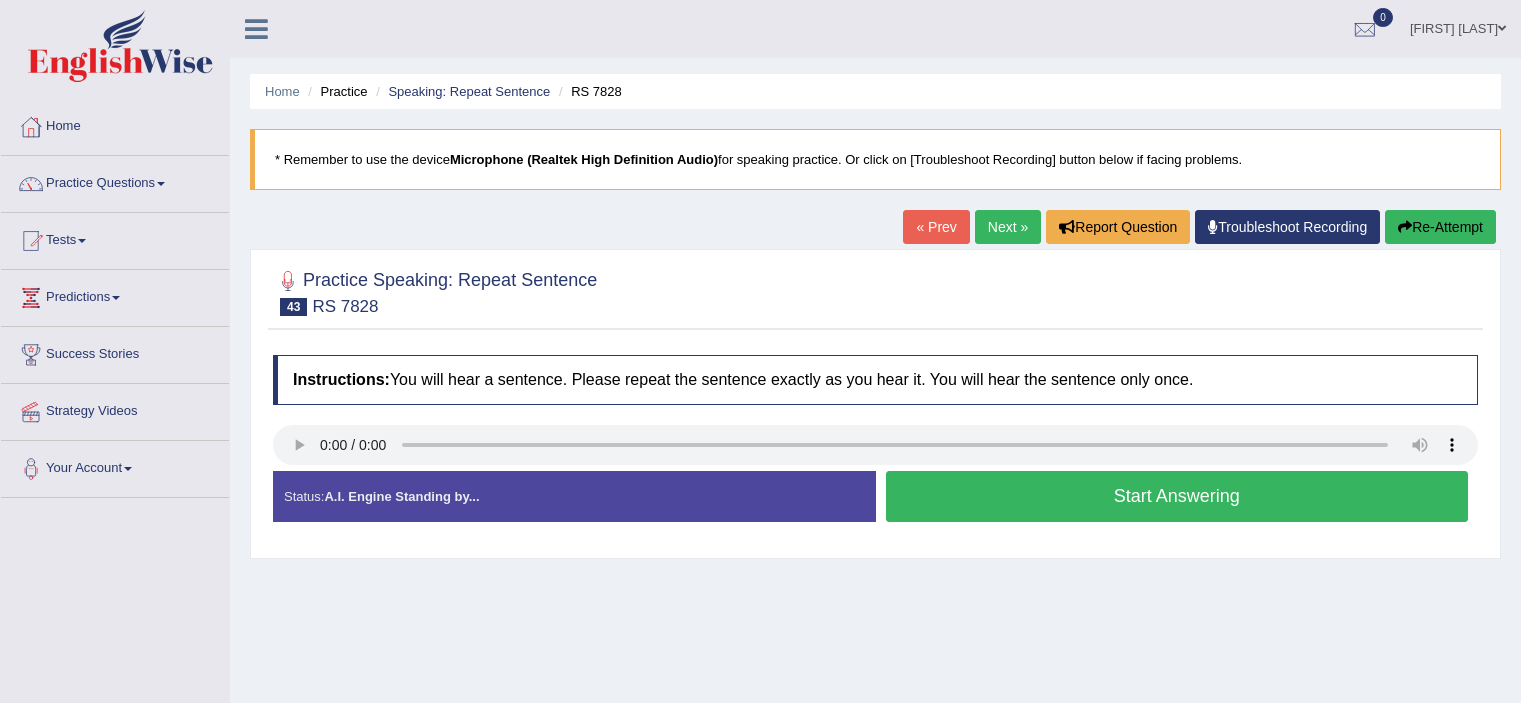 scroll, scrollTop: 0, scrollLeft: 0, axis: both 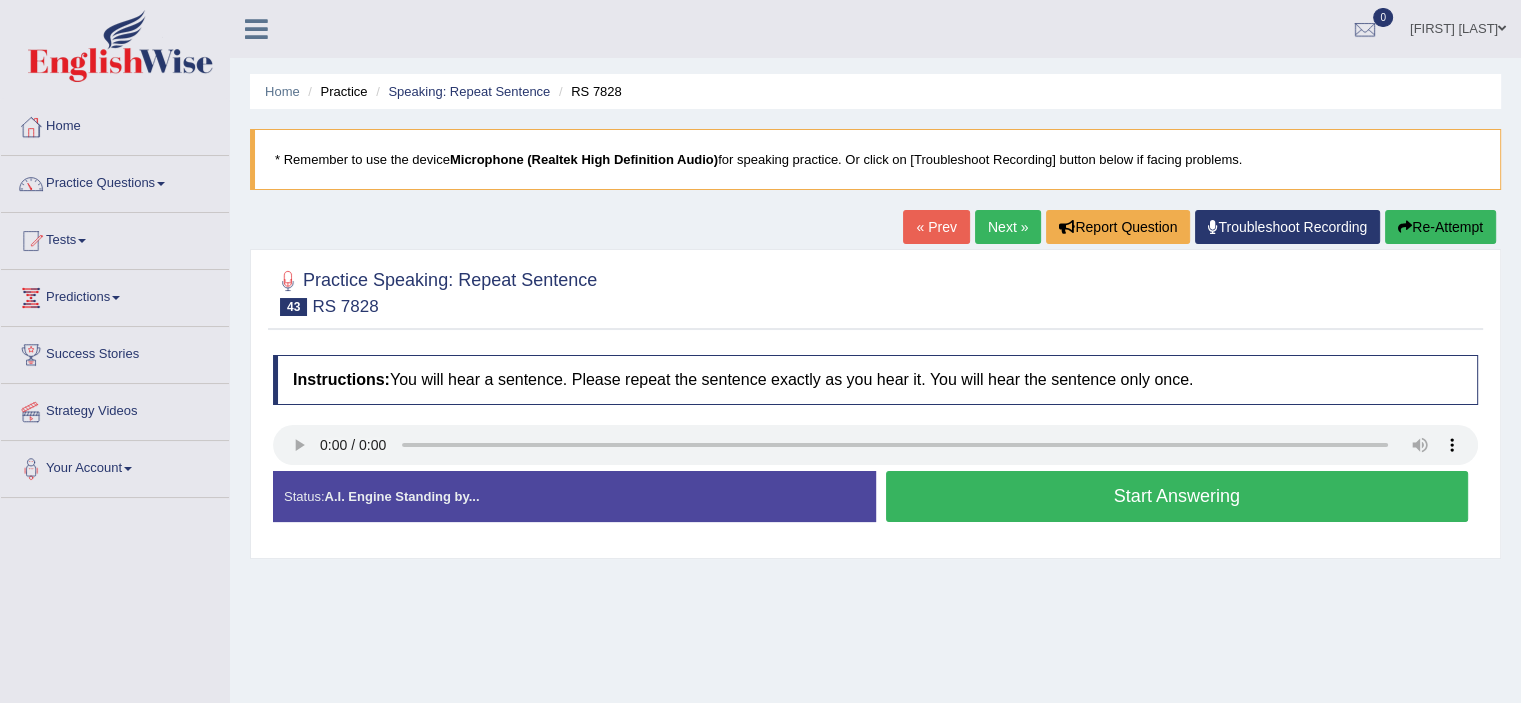 click on "Next »" at bounding box center [1008, 227] 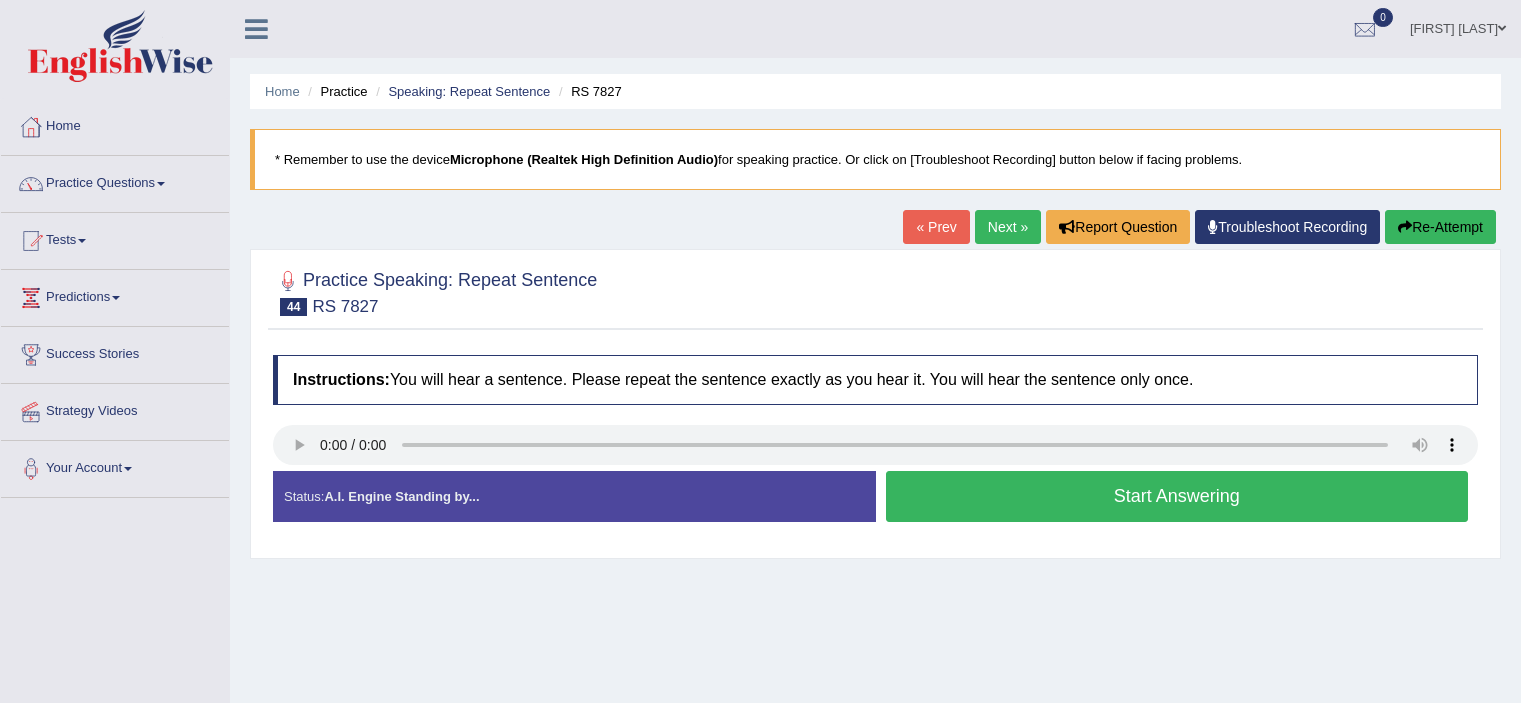 scroll, scrollTop: 0, scrollLeft: 0, axis: both 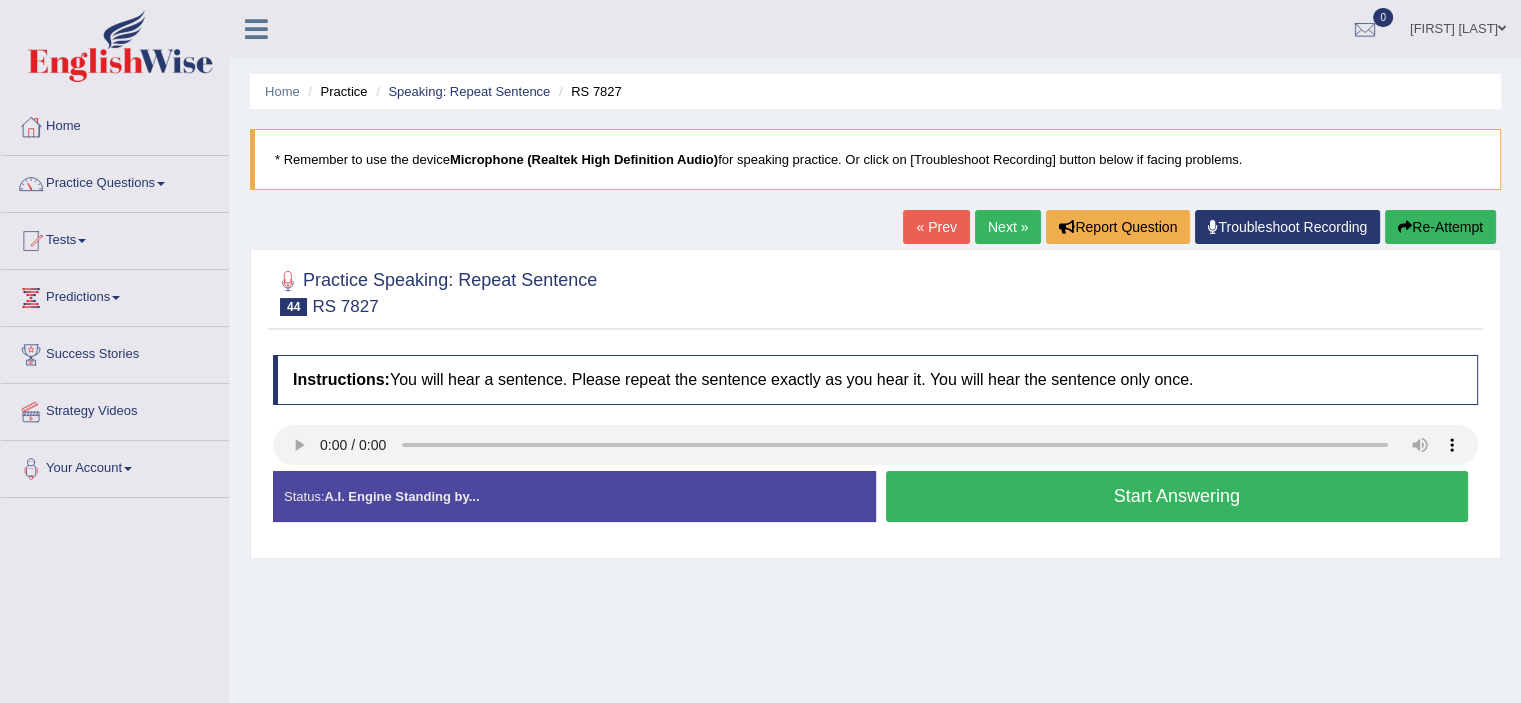 drag, startPoint x: 796, startPoint y: 309, endPoint x: 283, endPoint y: 269, distance: 514.55707 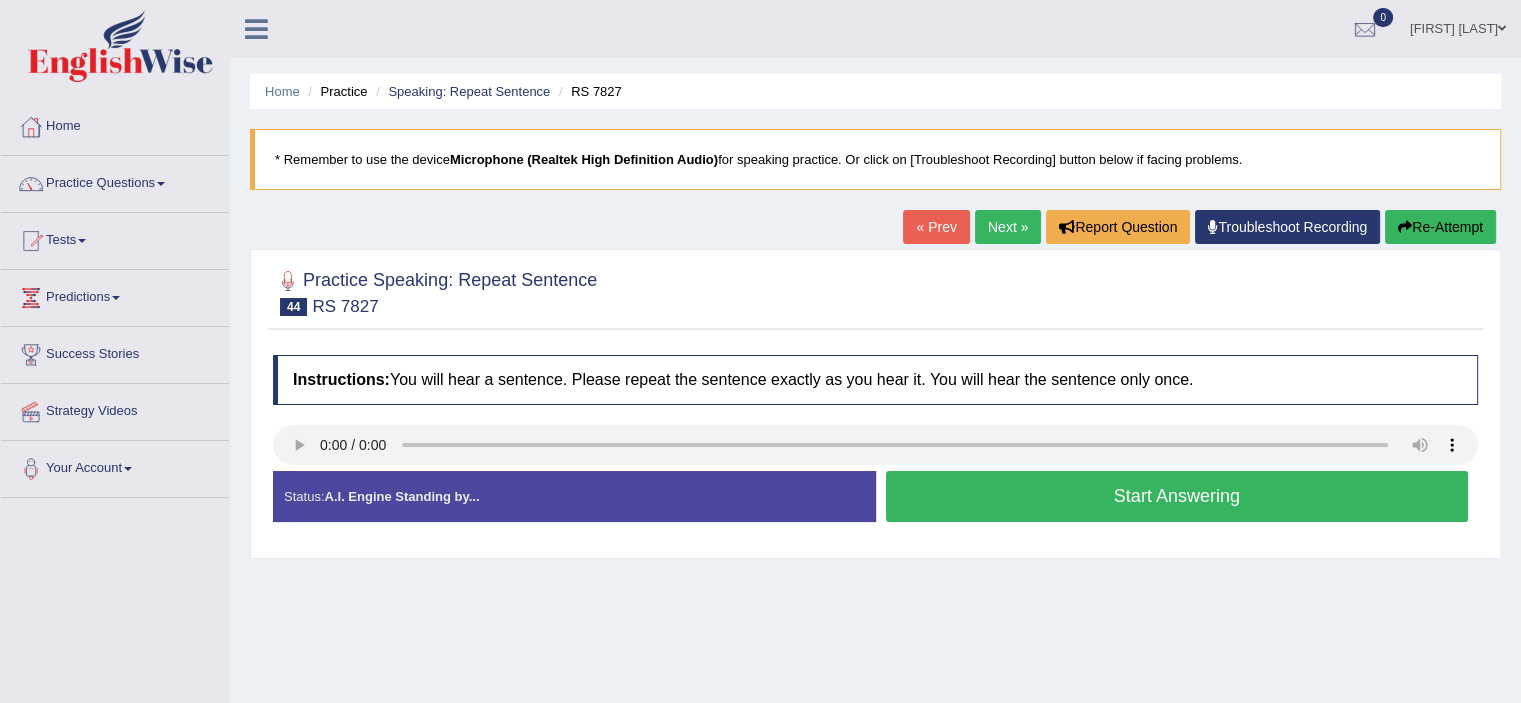 click on "Start Answering" at bounding box center [1177, 496] 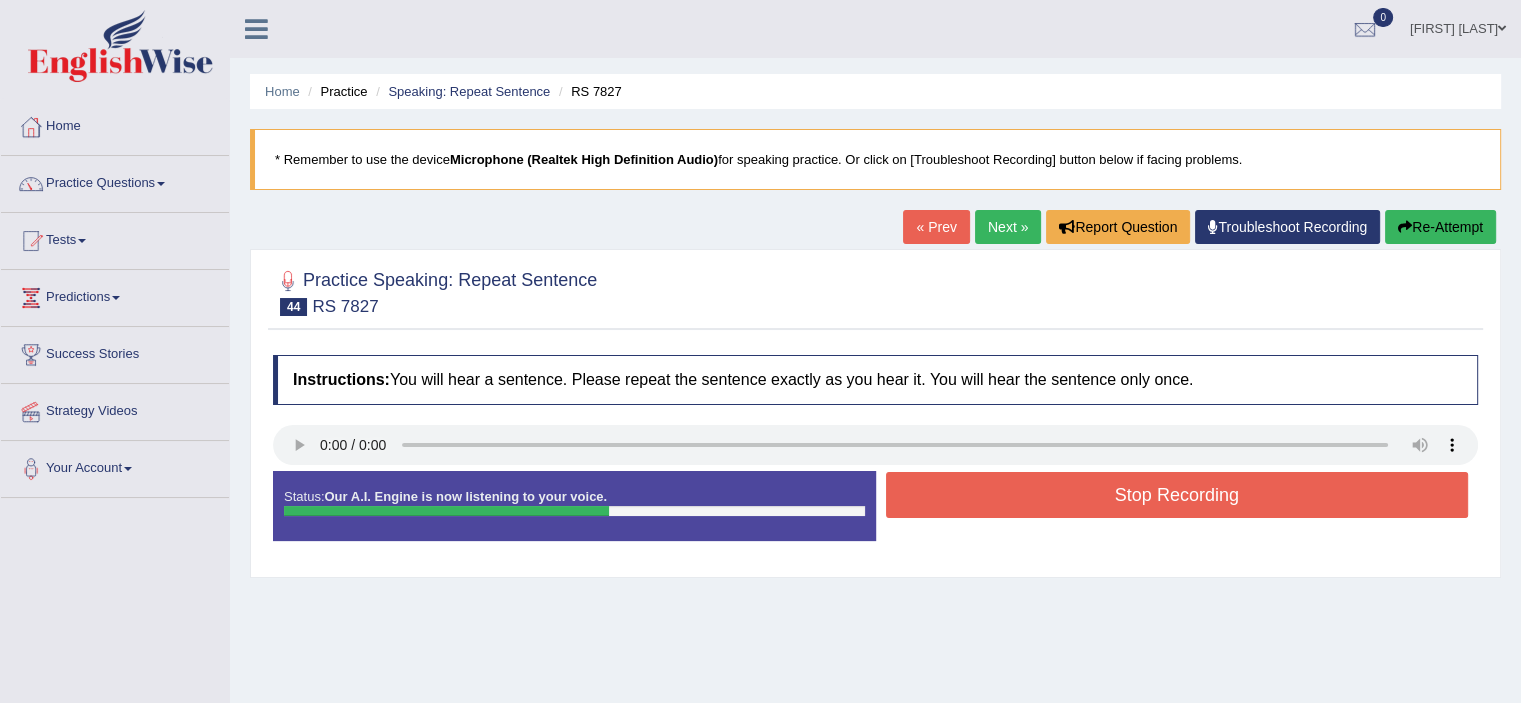 click on "Stop Recording" at bounding box center [1177, 495] 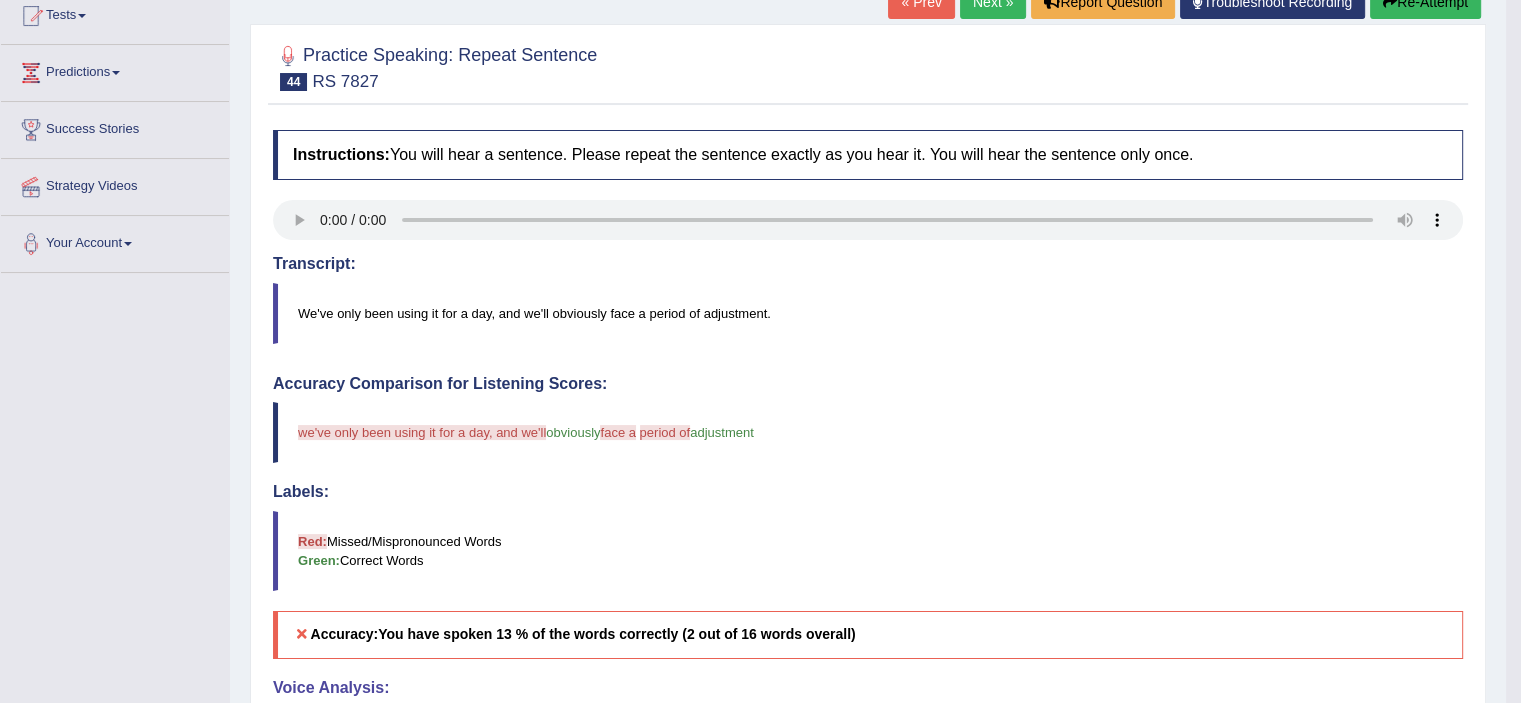 scroll, scrollTop: 184, scrollLeft: 0, axis: vertical 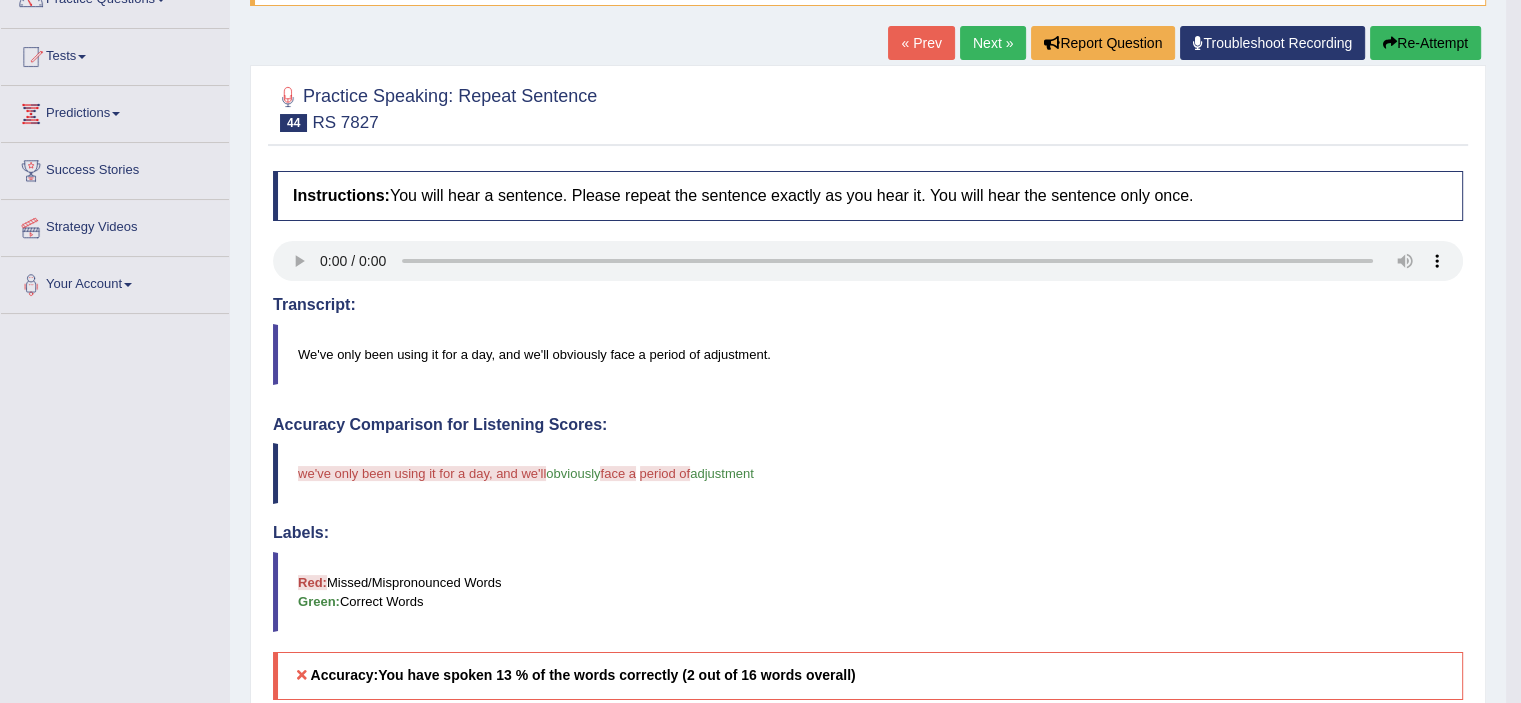 click on "Re-Attempt" at bounding box center [1425, 43] 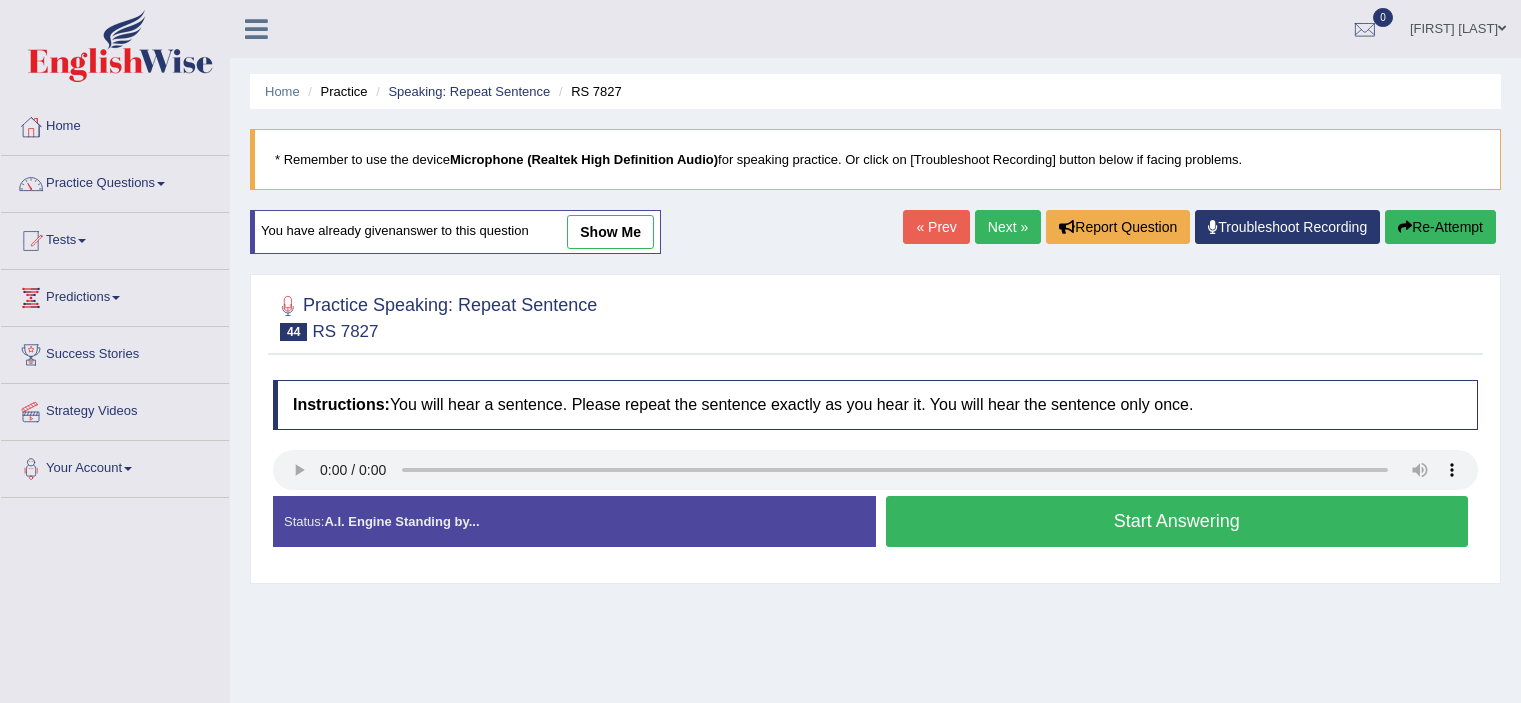 scroll, scrollTop: 184, scrollLeft: 0, axis: vertical 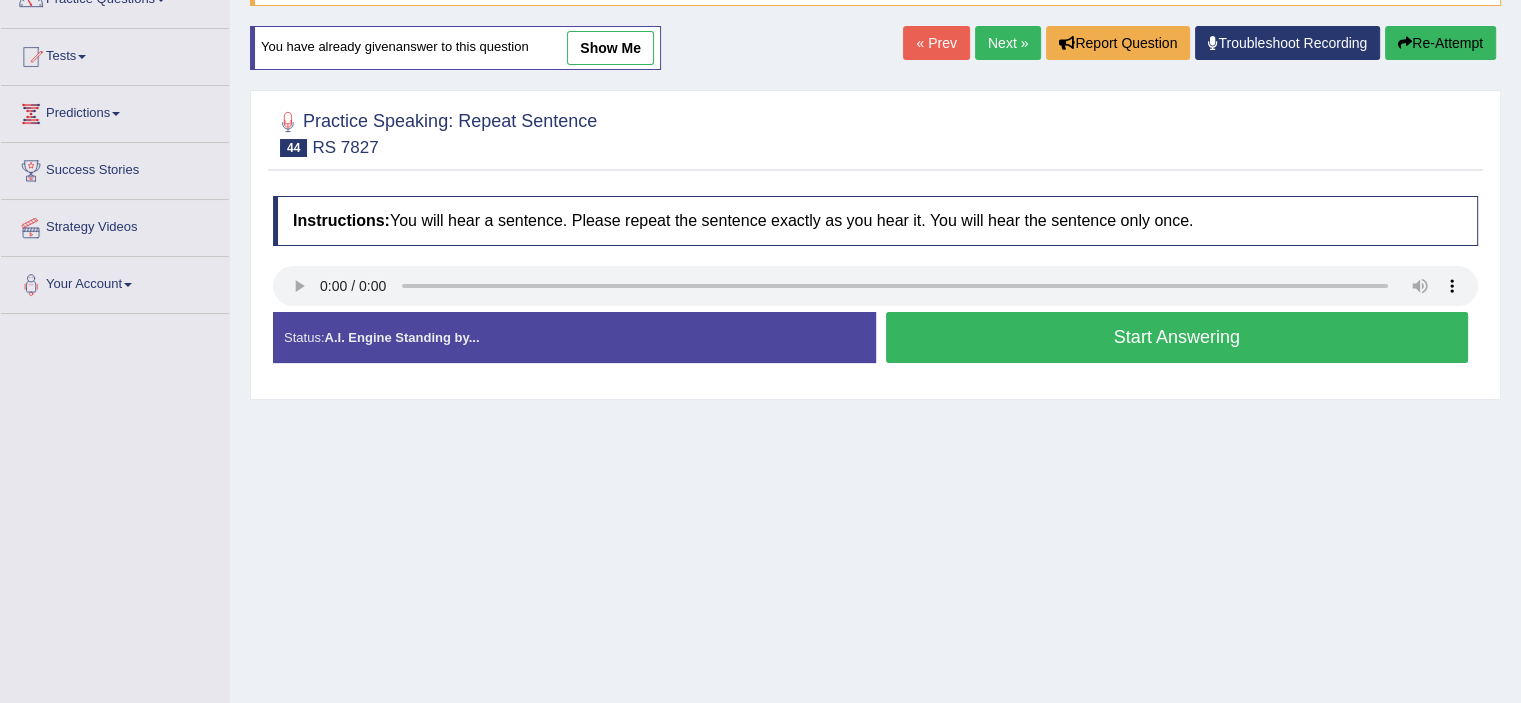 click on "Start Answering" at bounding box center (1177, 337) 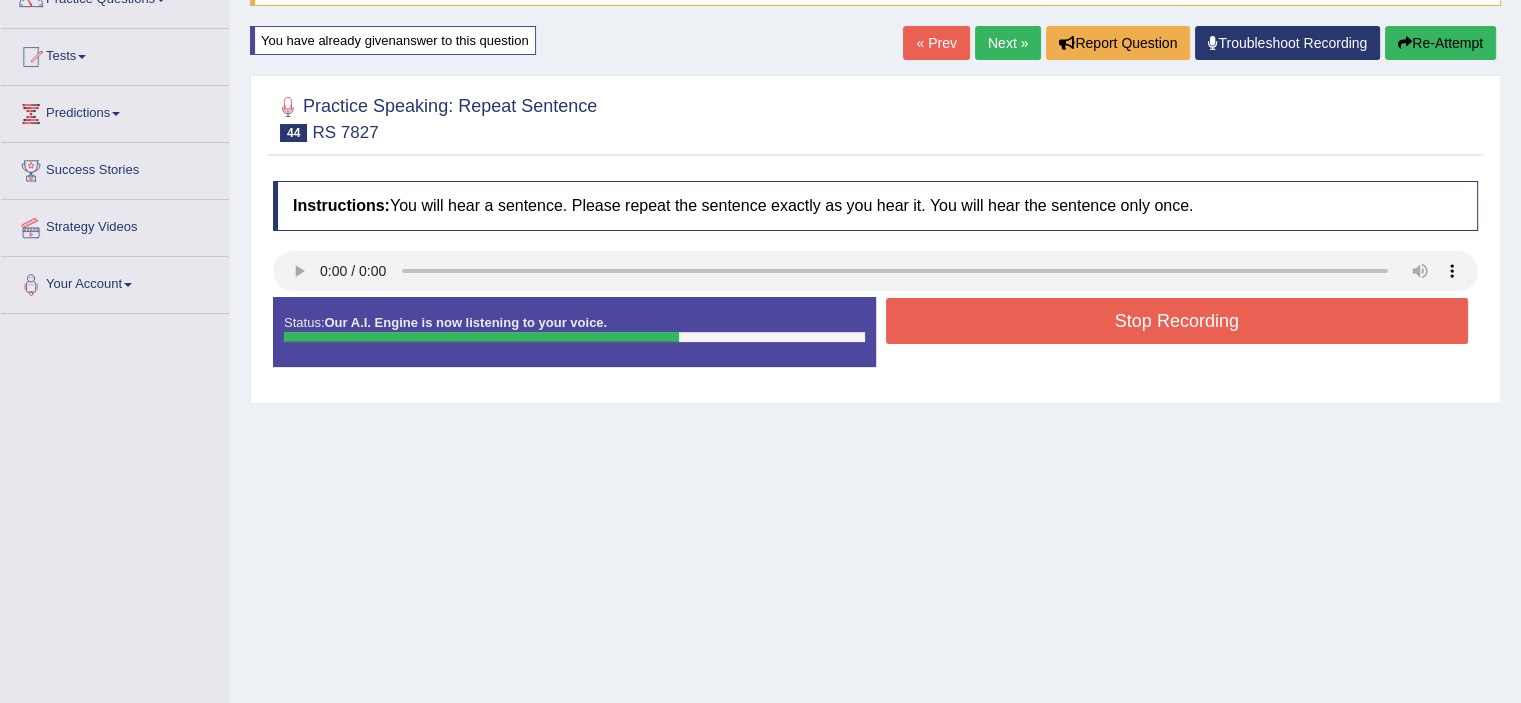 click on "Stop Recording" at bounding box center (1177, 321) 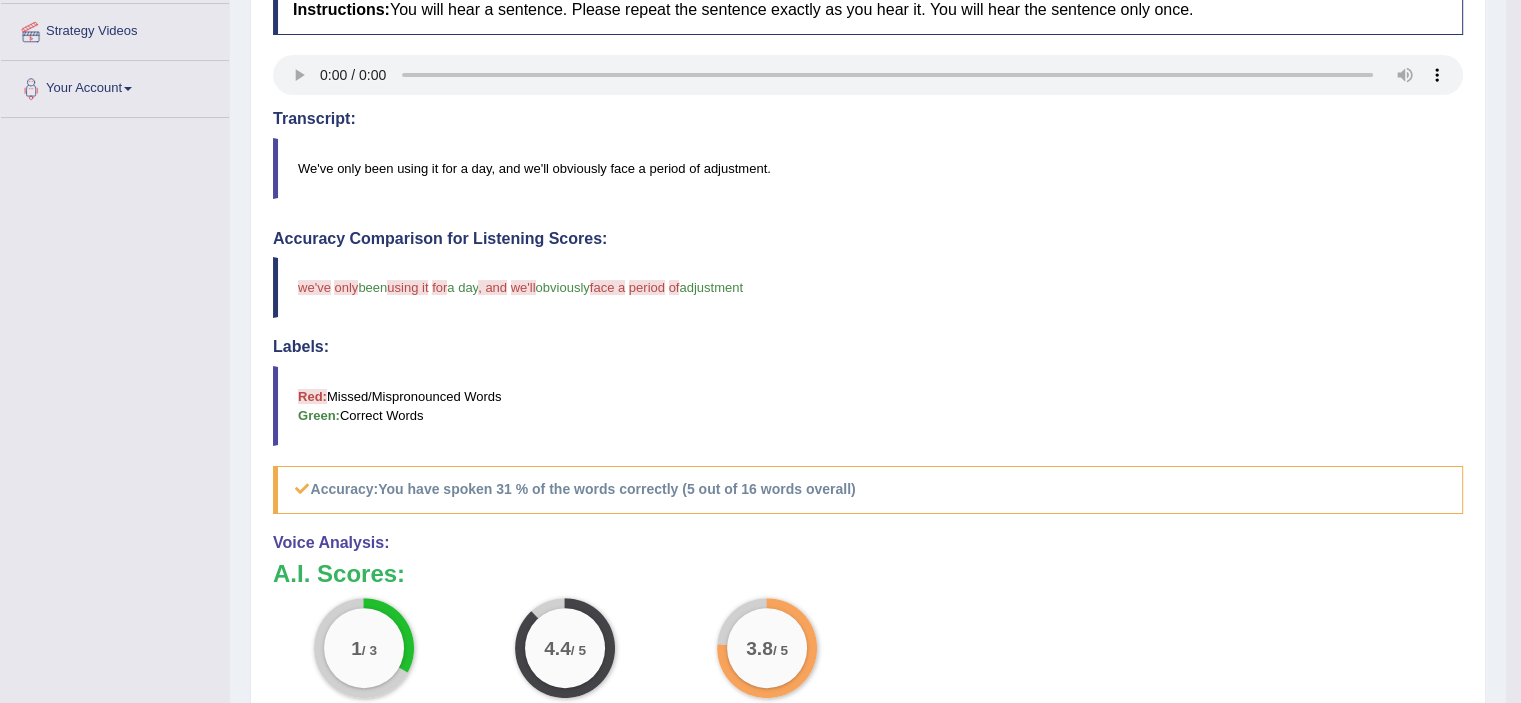 scroll, scrollTop: 415, scrollLeft: 0, axis: vertical 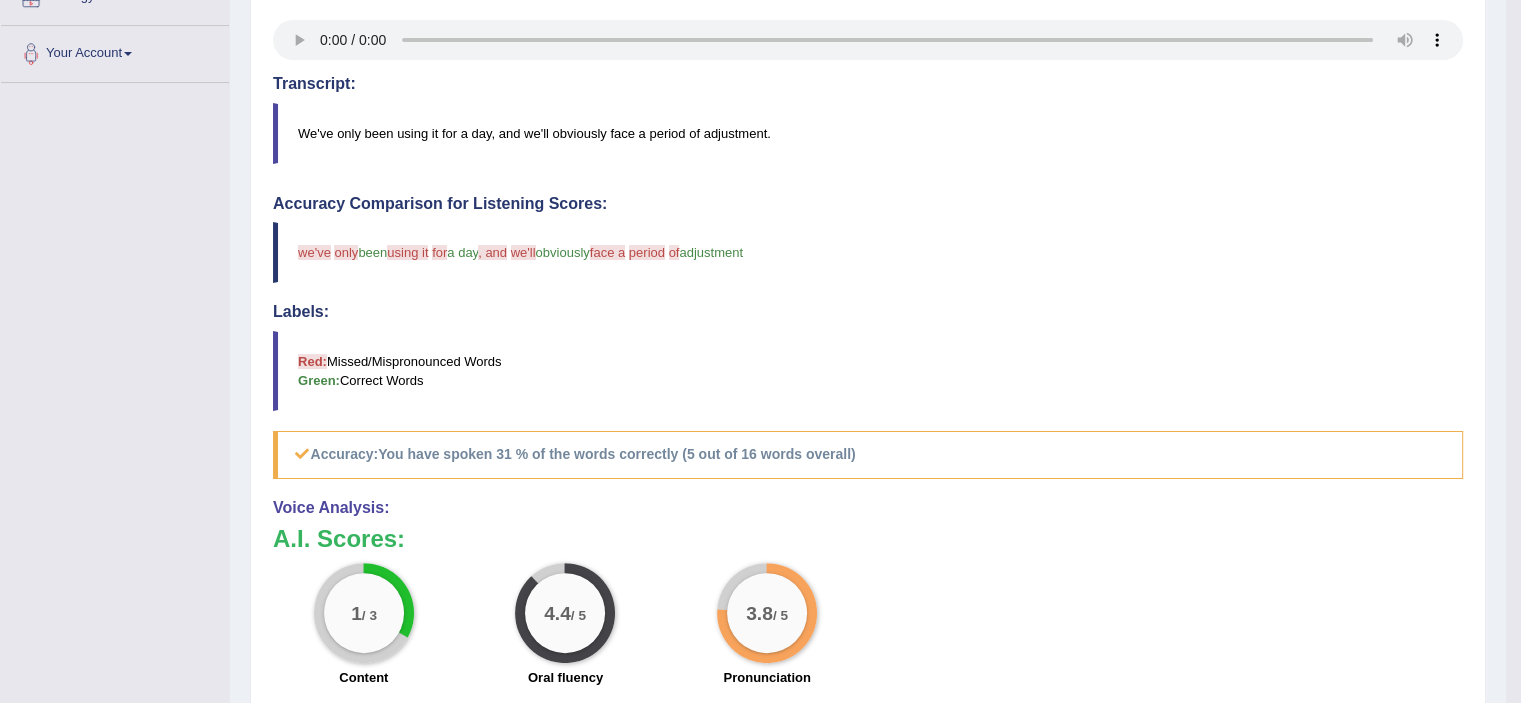 click on "Toggle navigation
Home
Practice Questions   Speaking Practice Read Aloud
Repeat Sentence
Describe Image
Re-tell Lecture
Answer Short Question
Summarize Group Discussion
Respond To A Situation
Writing Practice  Summarize Written Text
Write Essay
Reading Practice  Reading & Writing: Fill In The Blanks
Choose Multiple Answers
Re-order Paragraphs
Fill In The Blanks
Choose Single Answer
Listening Practice  Summarize Spoken Text
Highlight Incorrect Words
Highlight Correct Summary
Select Missing Word
Choose Single Answer
Choose Multiple Answers
Fill In The Blanks
Write From Dictation
Pronunciation
Tests  Take Practice Sectional Test" at bounding box center [760, -64] 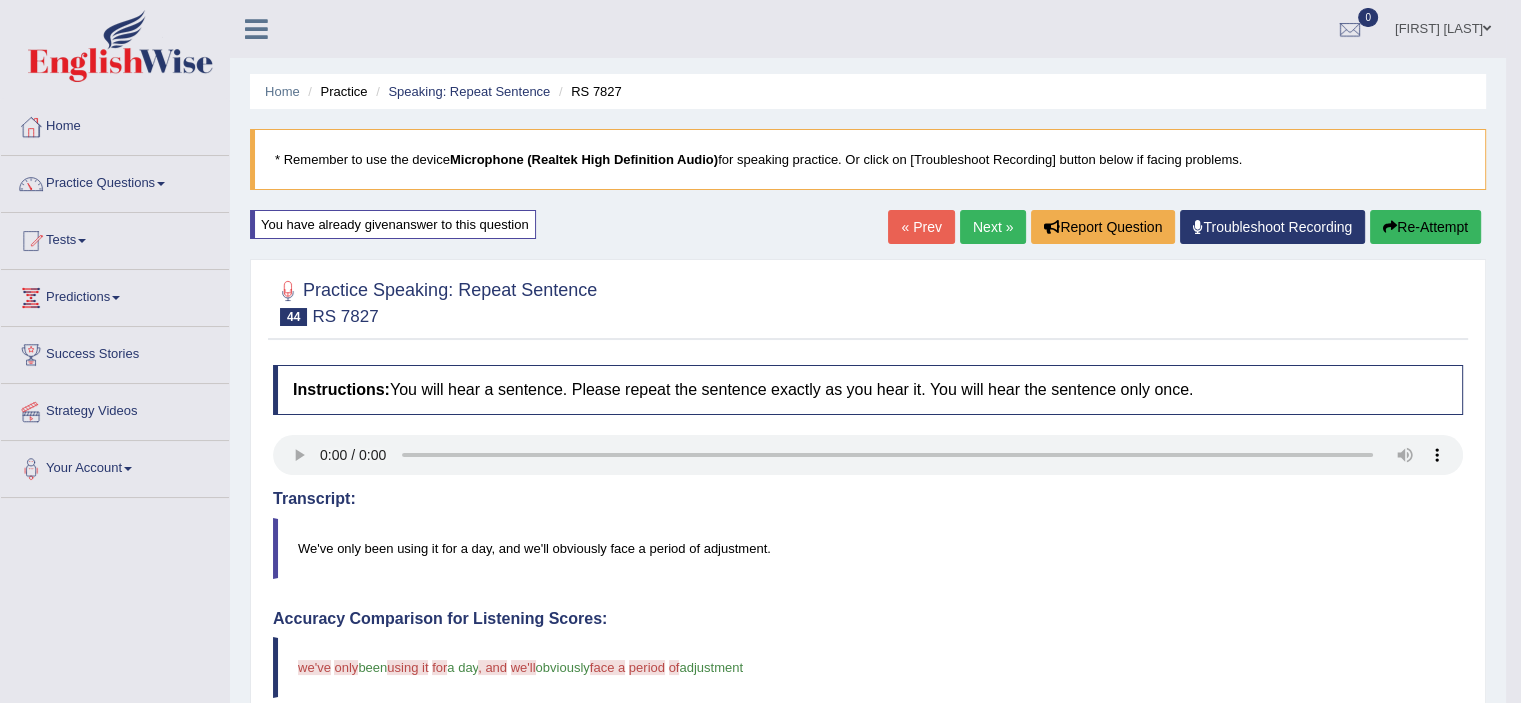click on "Next »" at bounding box center (993, 227) 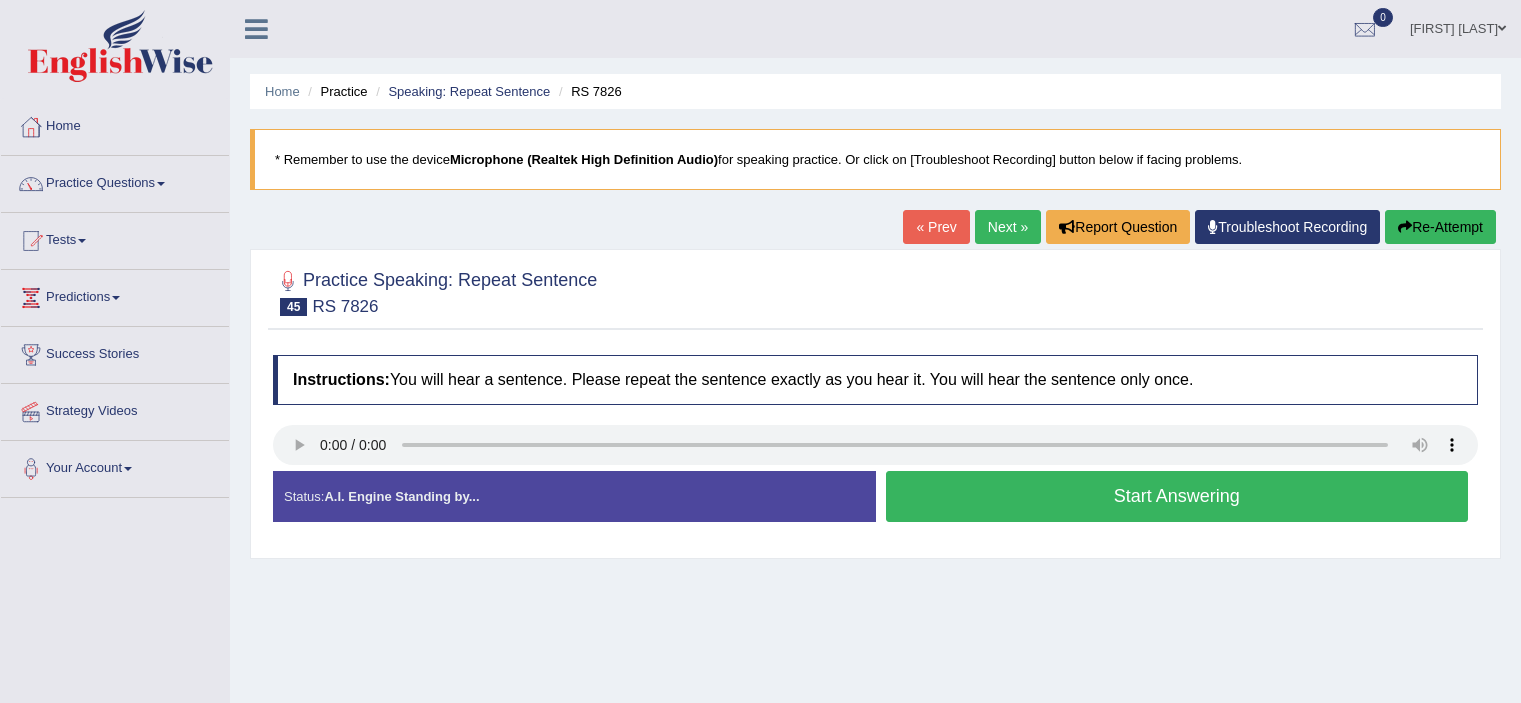 scroll, scrollTop: 0, scrollLeft: 0, axis: both 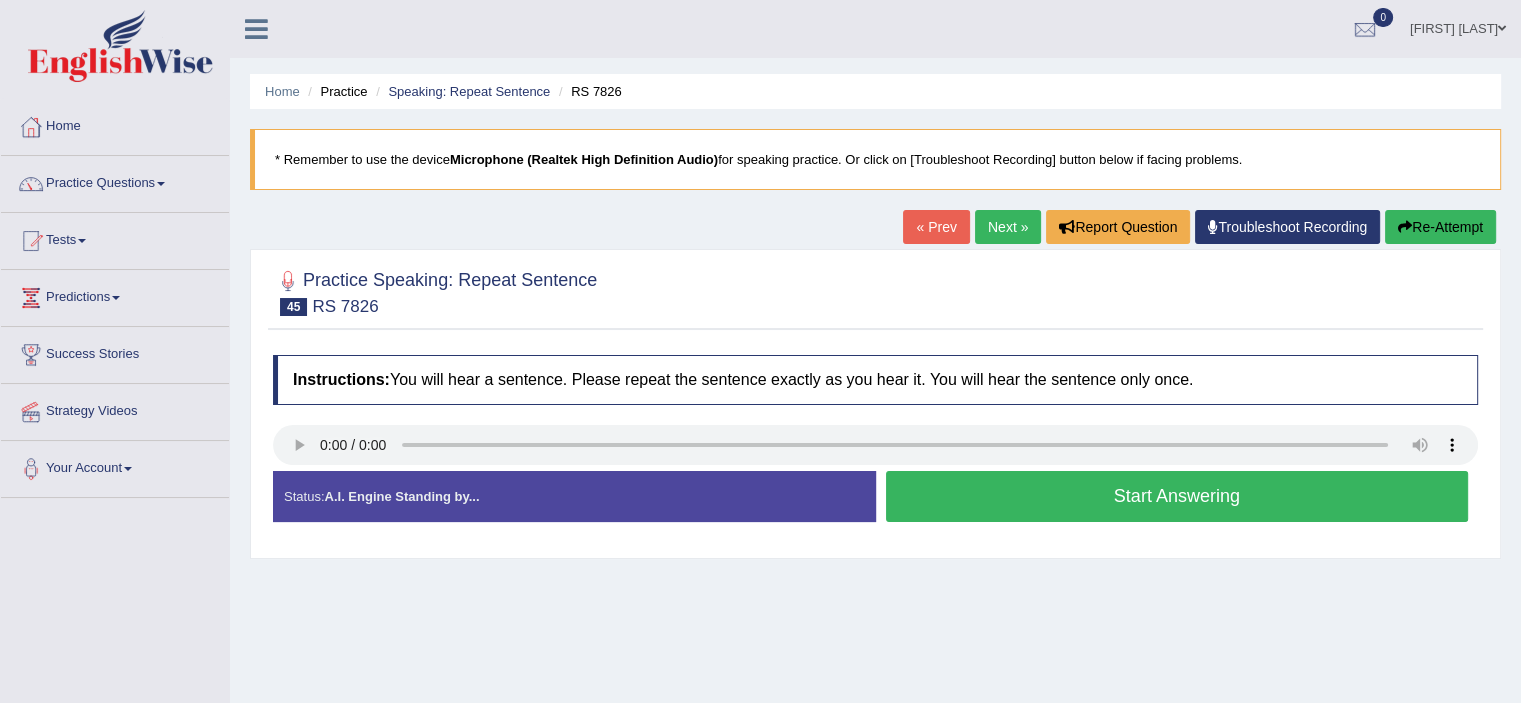 click on "Start Answering" at bounding box center (1177, 496) 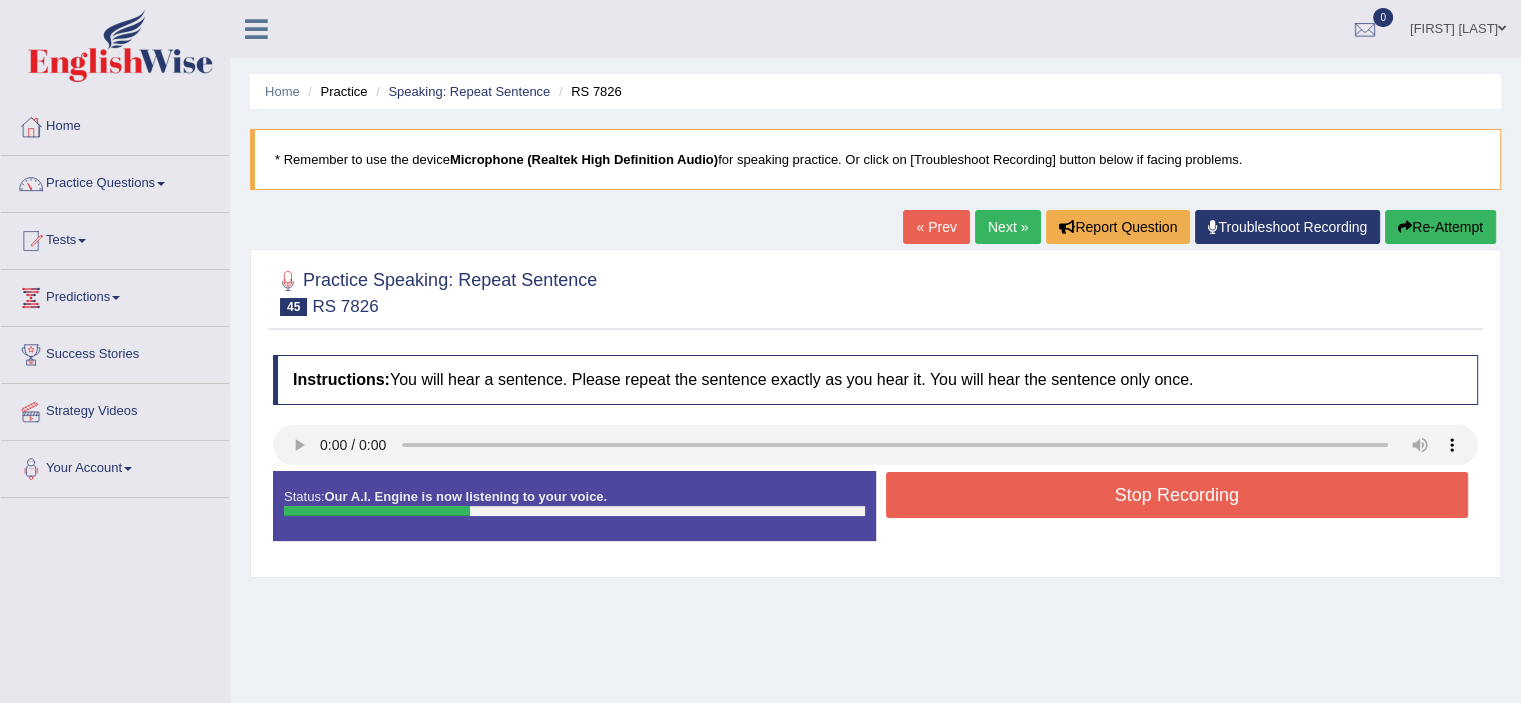 click on "Stop Recording" at bounding box center (1177, 495) 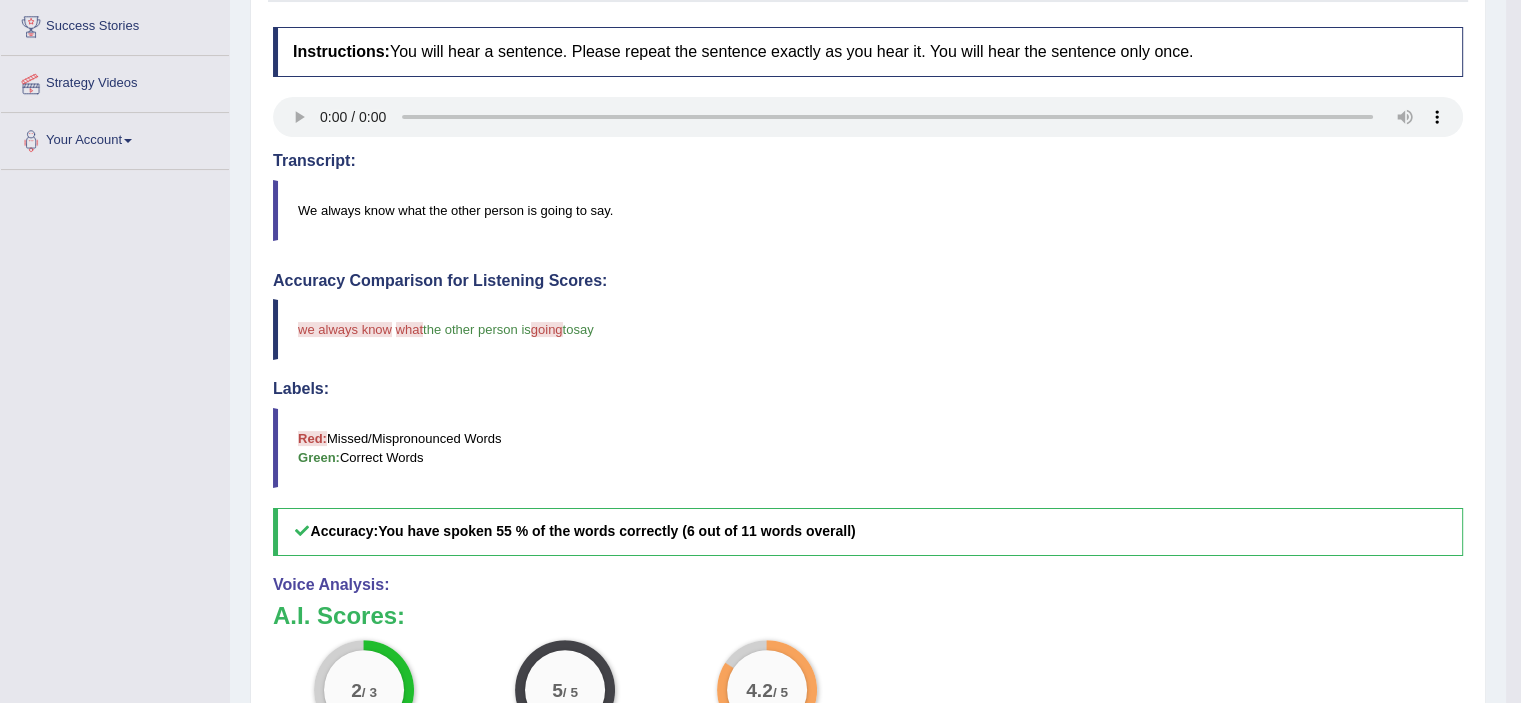scroll, scrollTop: 330, scrollLeft: 0, axis: vertical 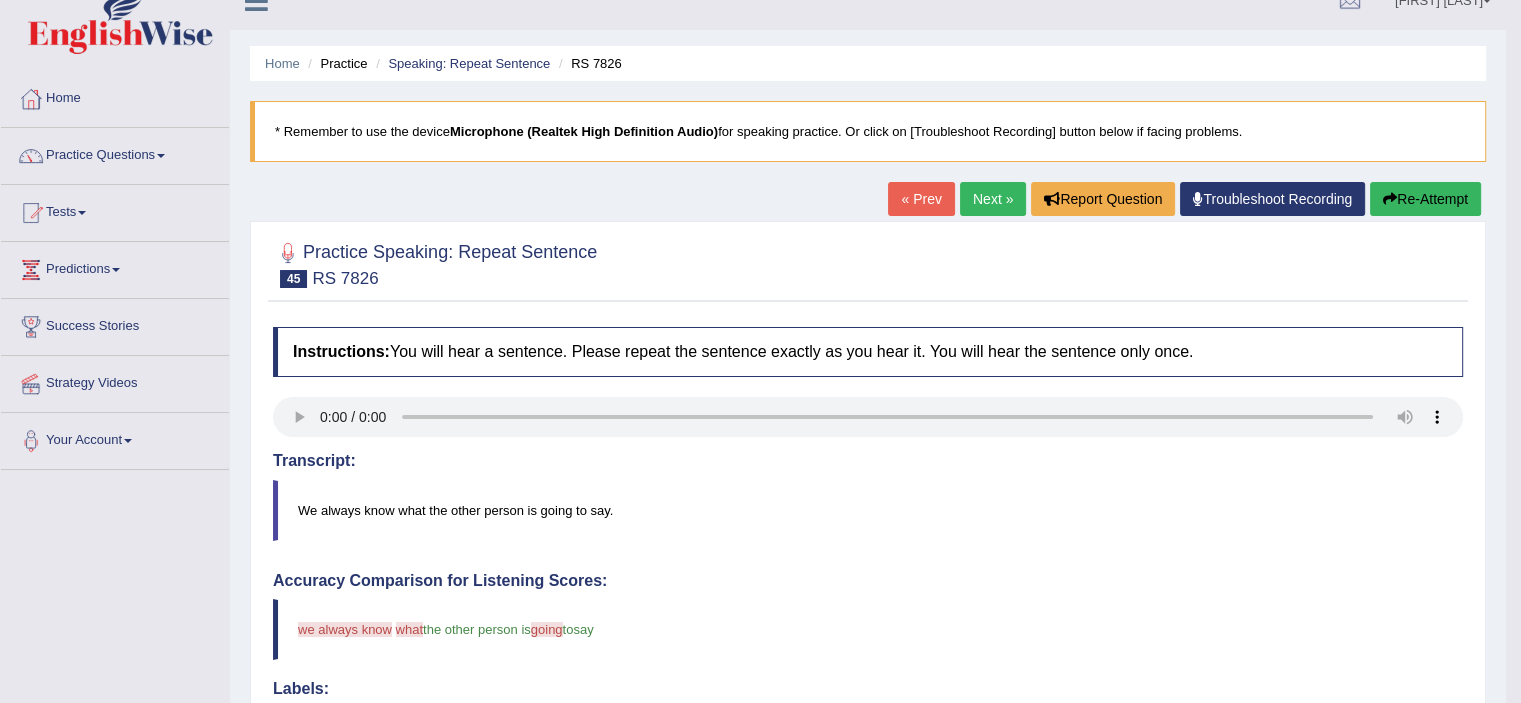 click on "Next »" at bounding box center [993, 199] 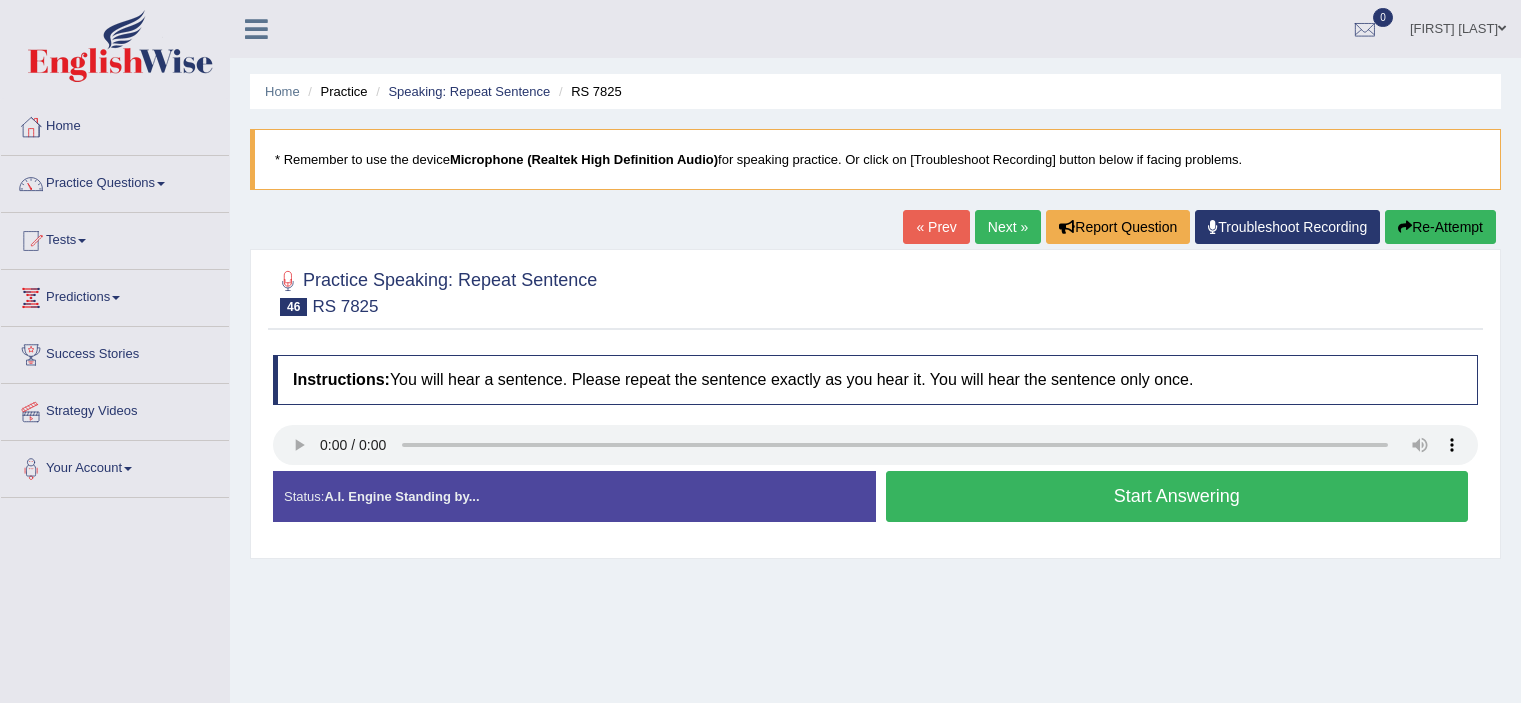 scroll, scrollTop: 0, scrollLeft: 0, axis: both 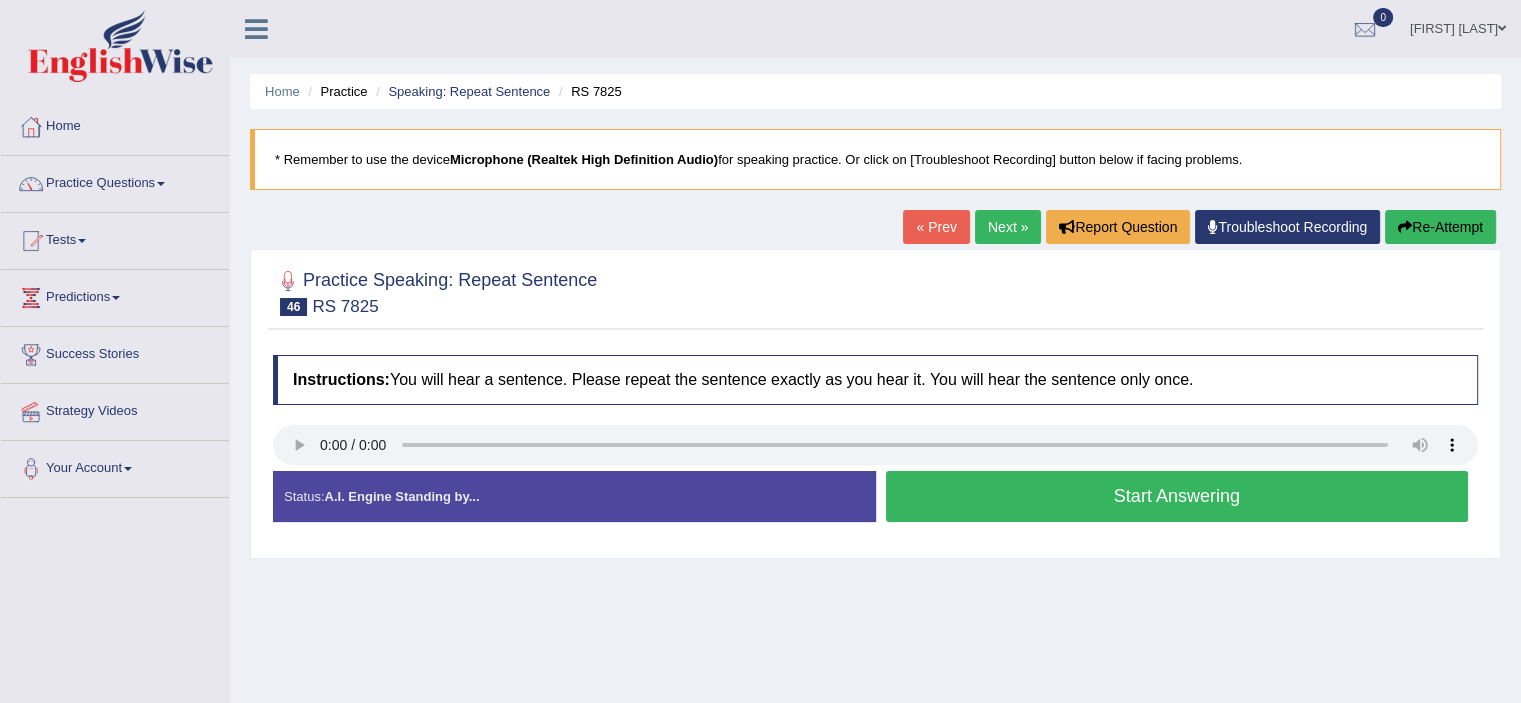 click on "Start Answering" at bounding box center [1177, 496] 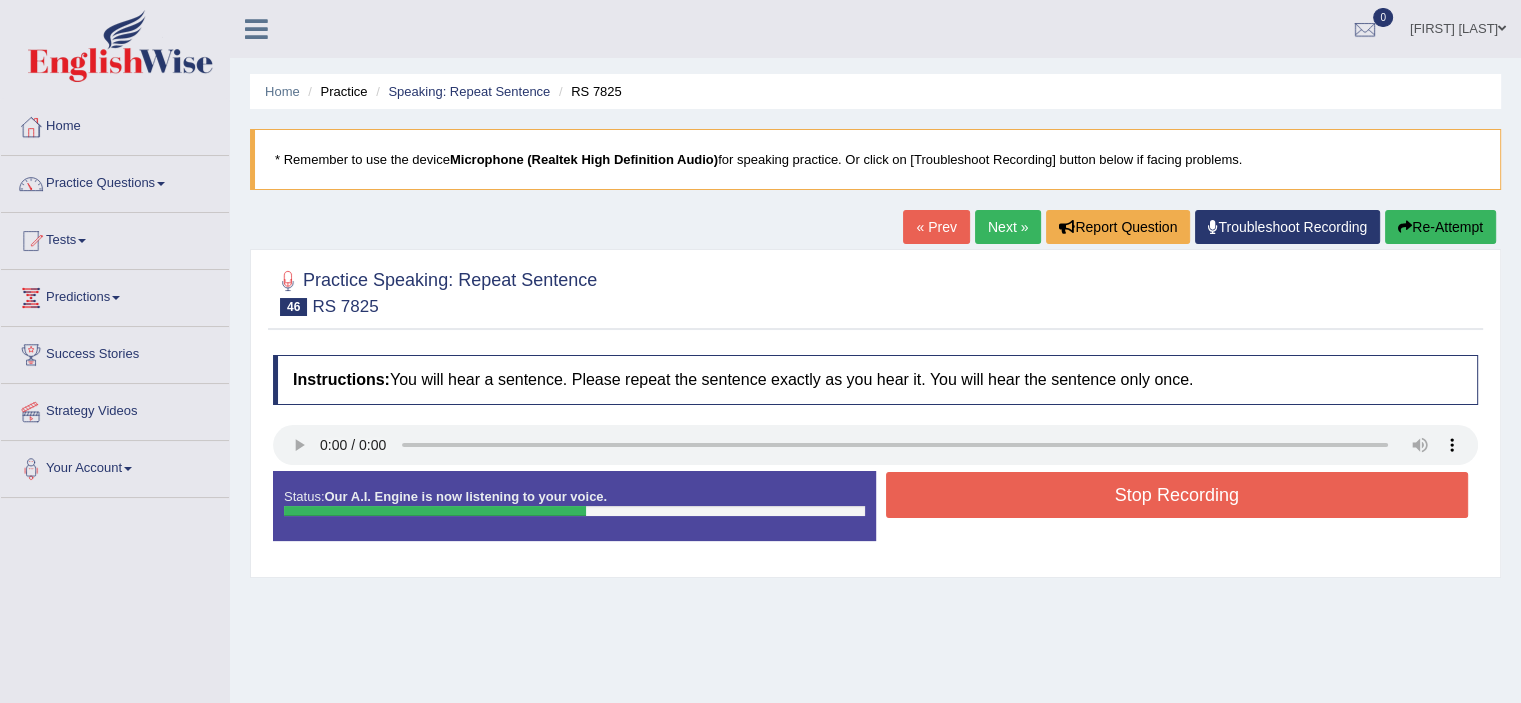 click on "Stop Recording" at bounding box center (1177, 495) 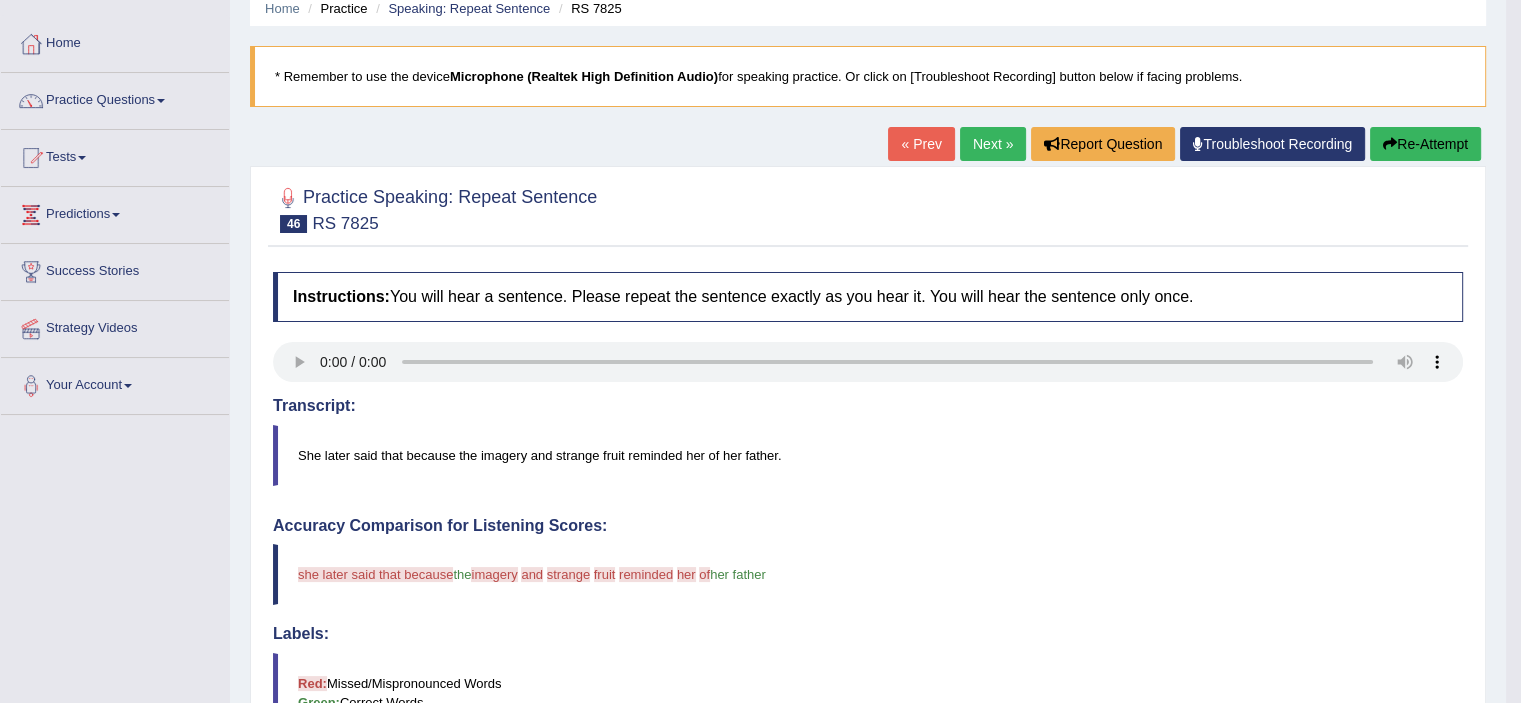 scroll, scrollTop: 80, scrollLeft: 0, axis: vertical 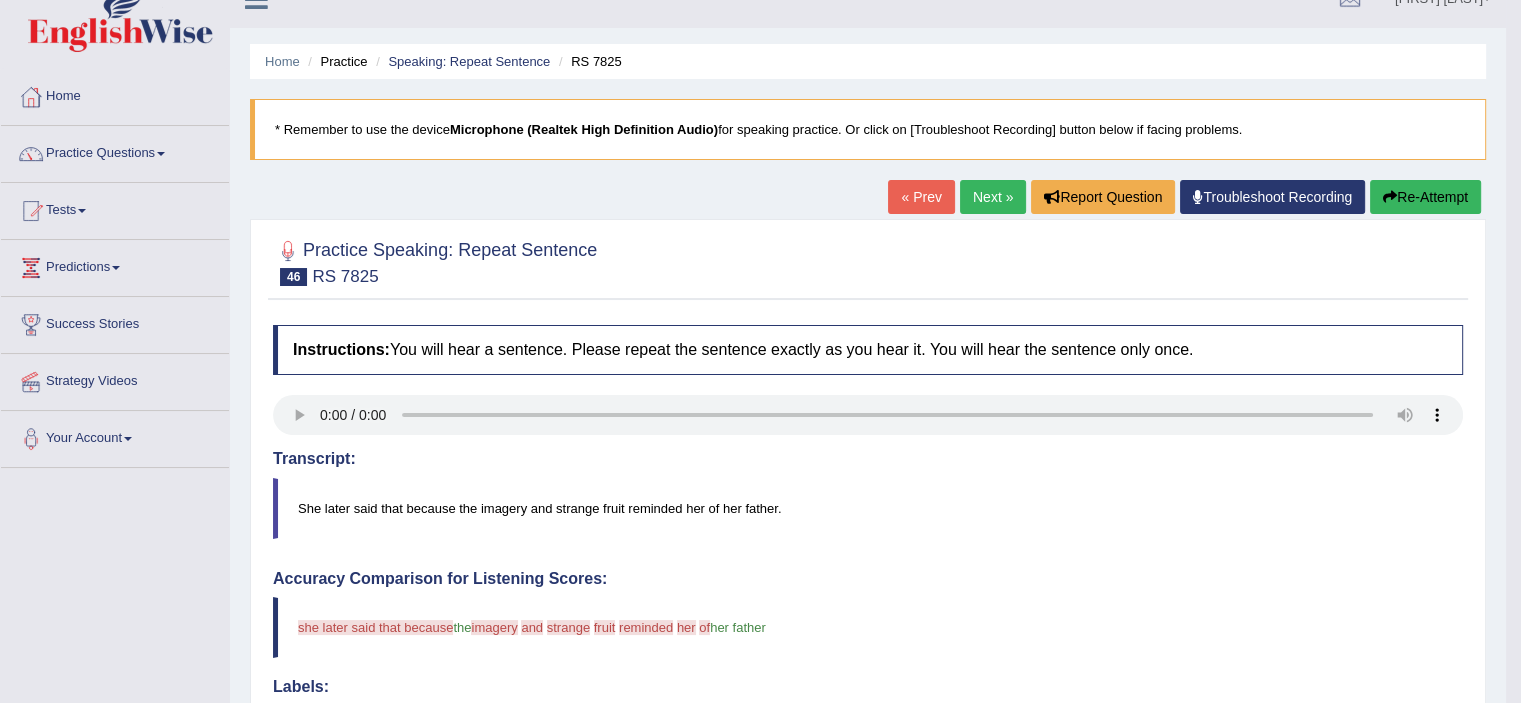 click on "Re-Attempt" at bounding box center [1425, 197] 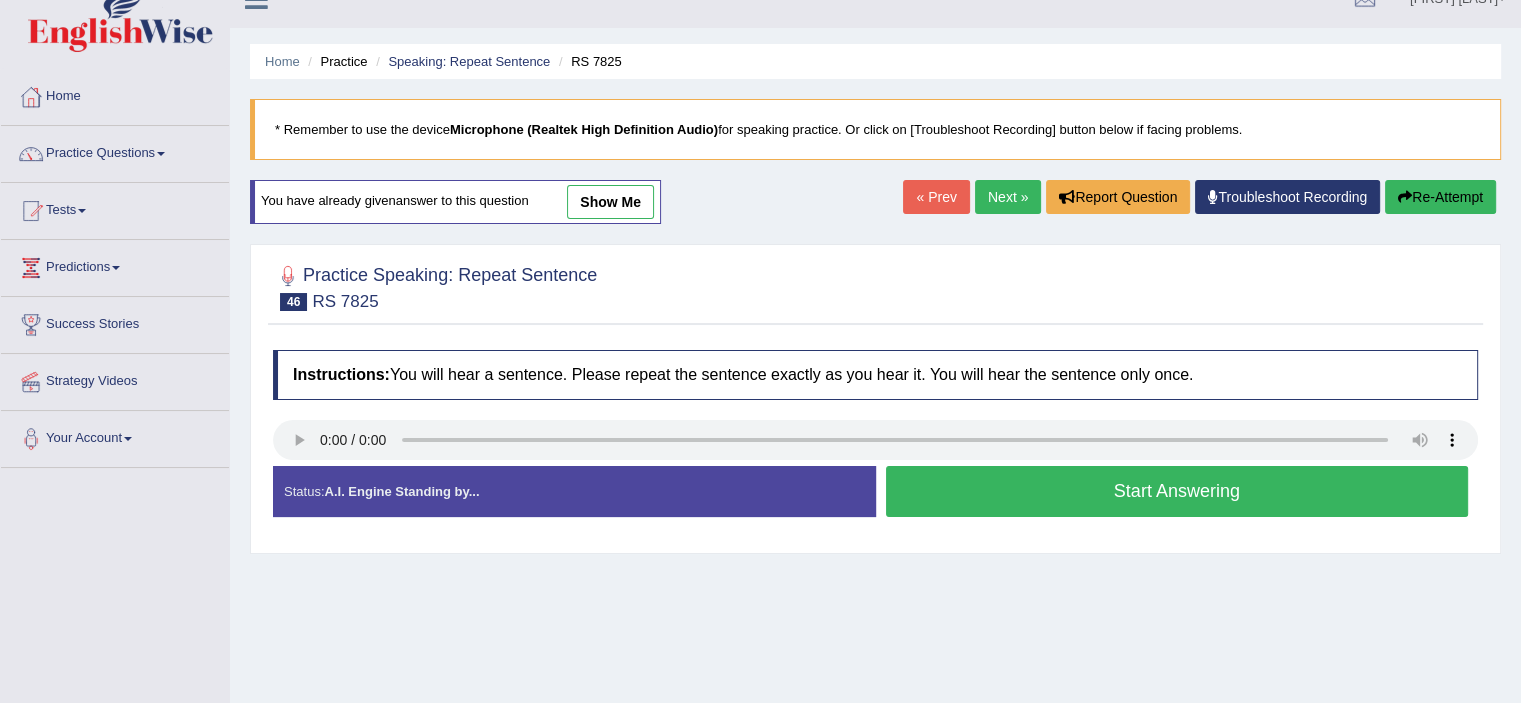 scroll, scrollTop: 30, scrollLeft: 0, axis: vertical 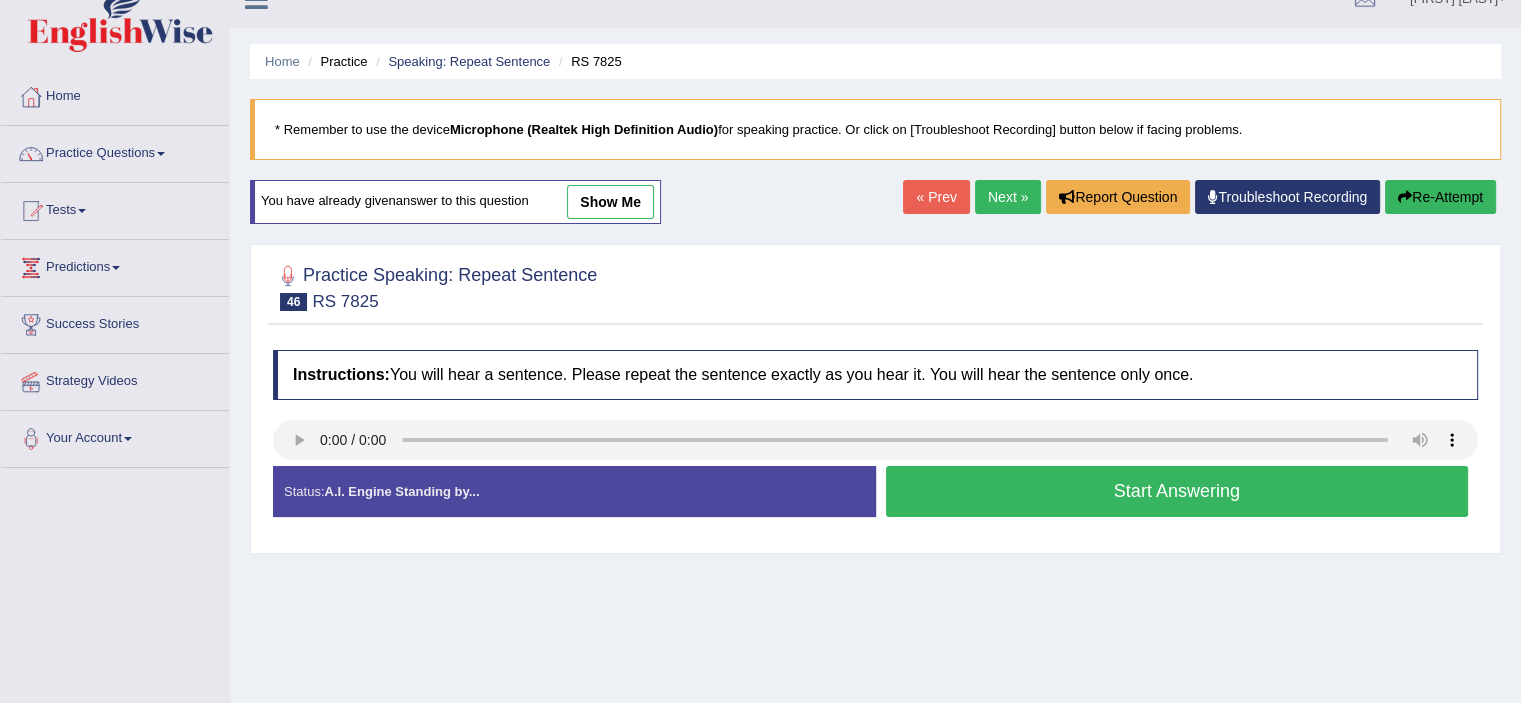 click on "Start Answering" at bounding box center (1177, 491) 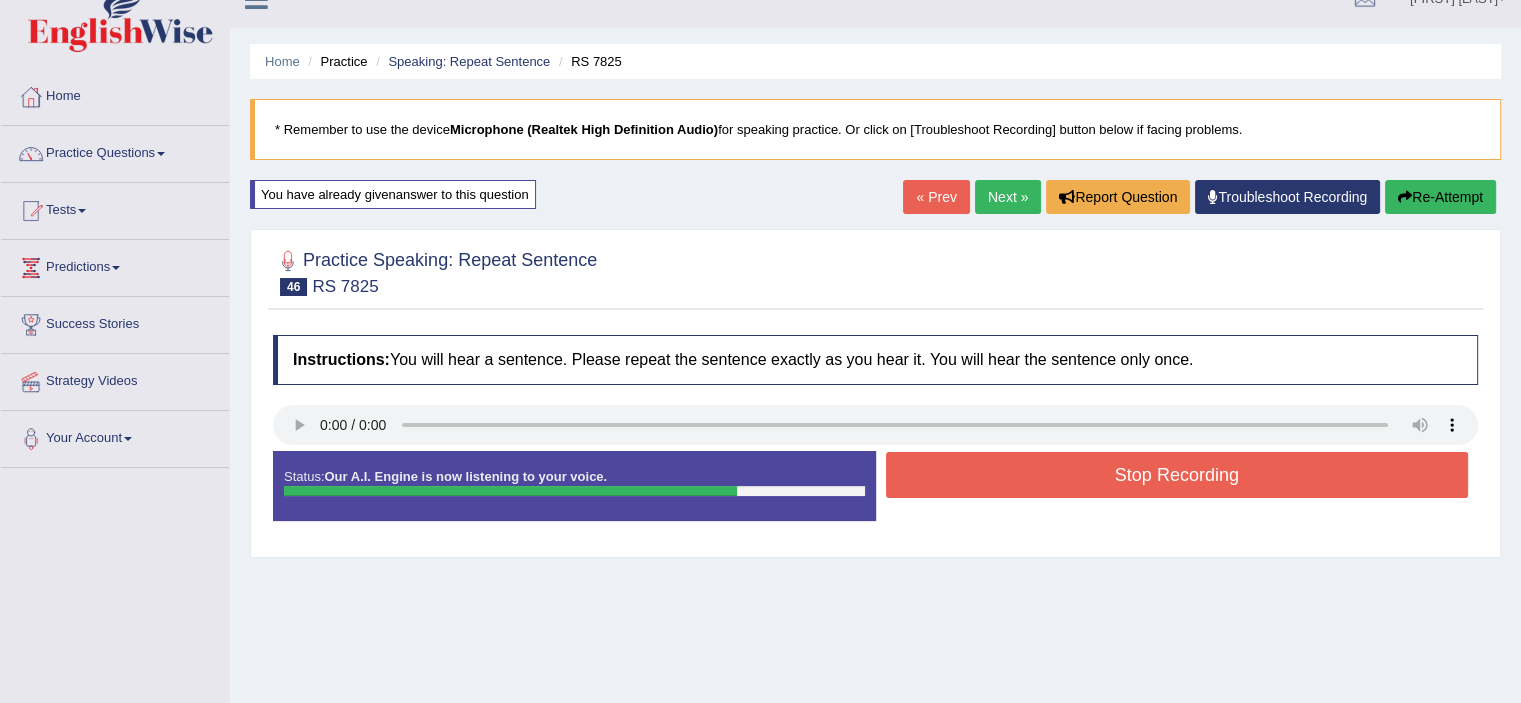 click on "Stop Recording" at bounding box center (1177, 475) 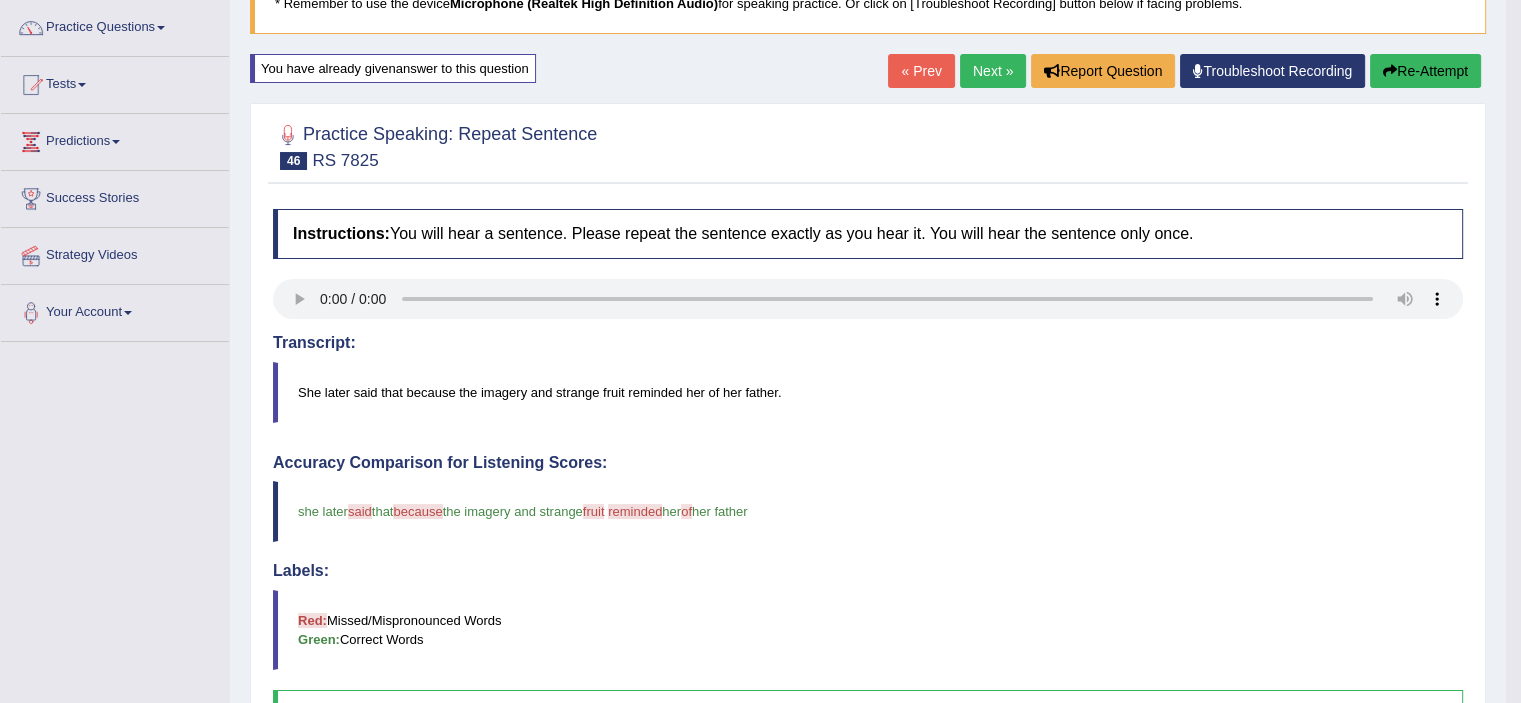 scroll, scrollTop: 81, scrollLeft: 0, axis: vertical 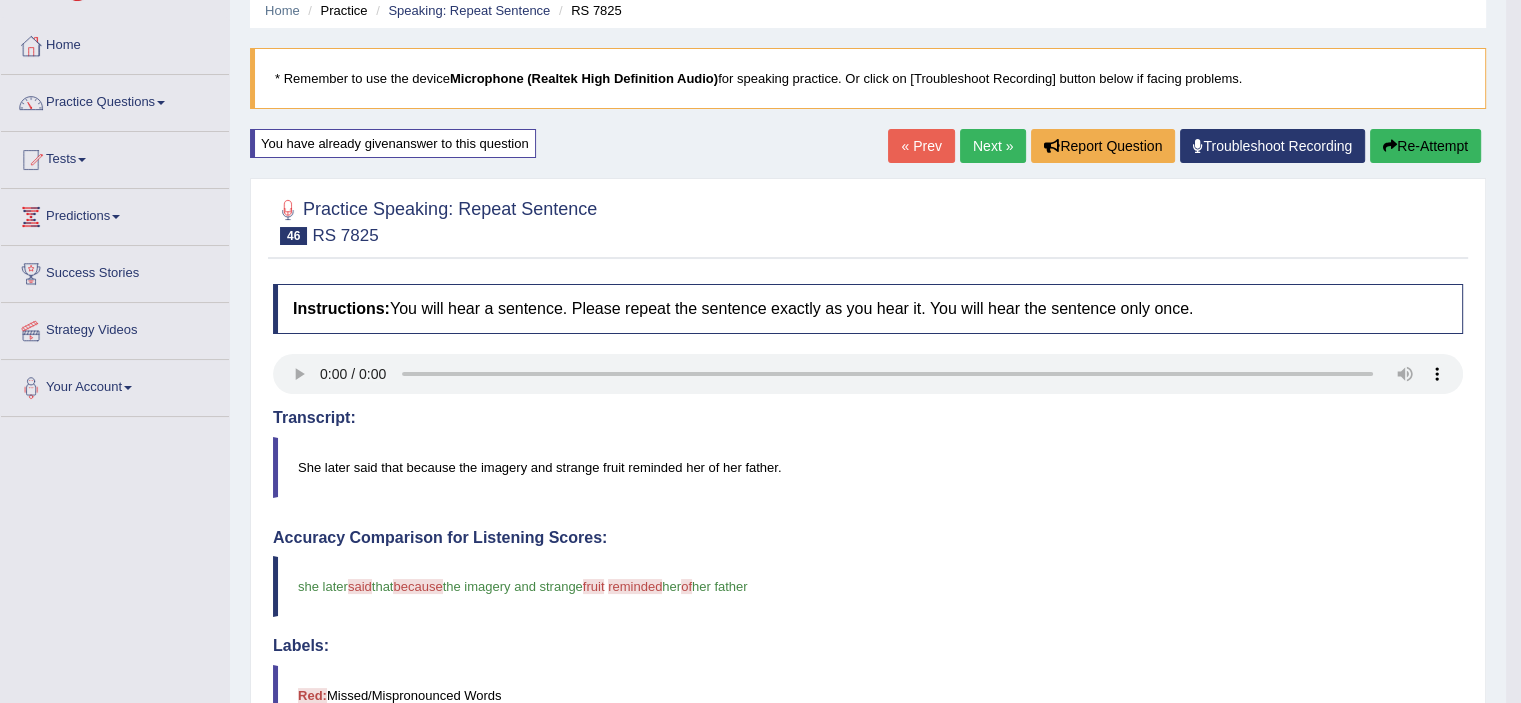 click on "Next »" at bounding box center [993, 146] 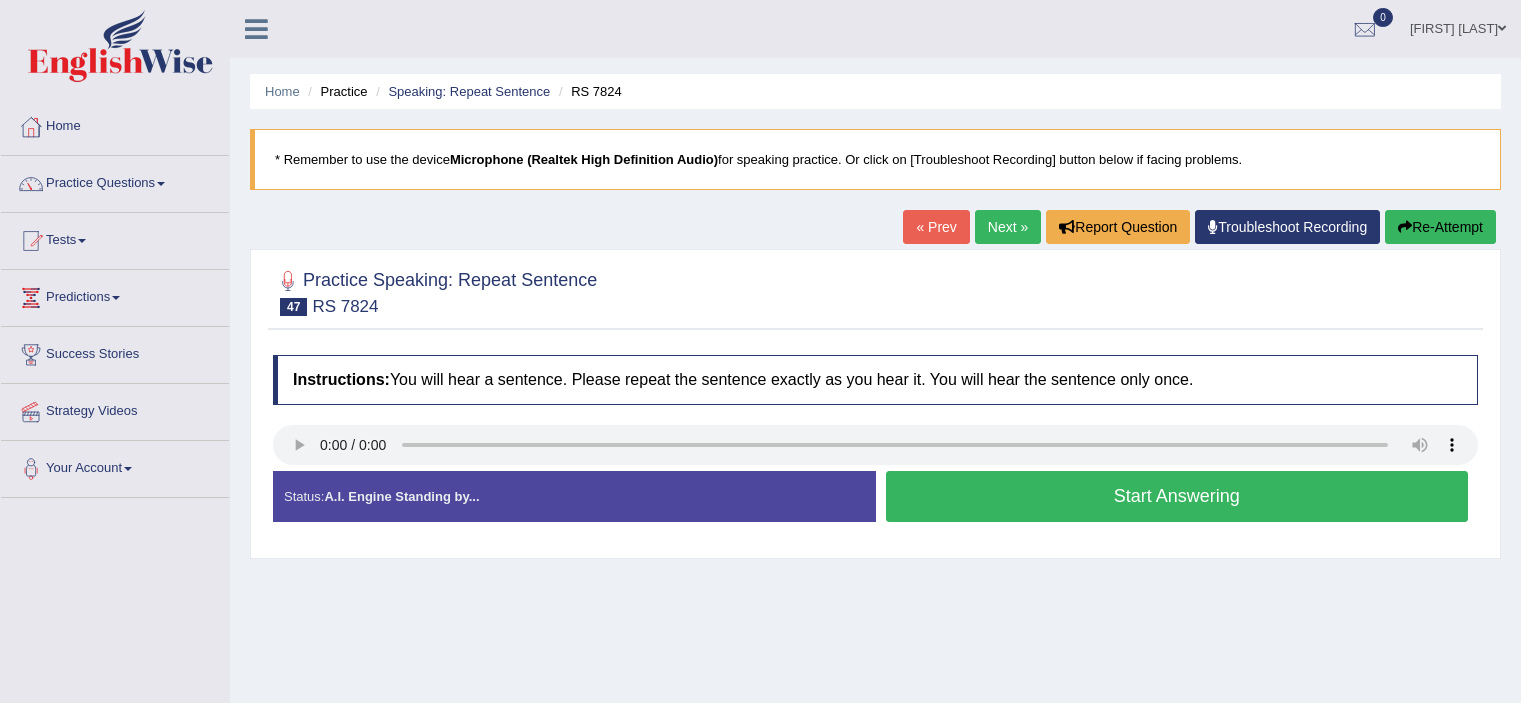 scroll, scrollTop: 0, scrollLeft: 0, axis: both 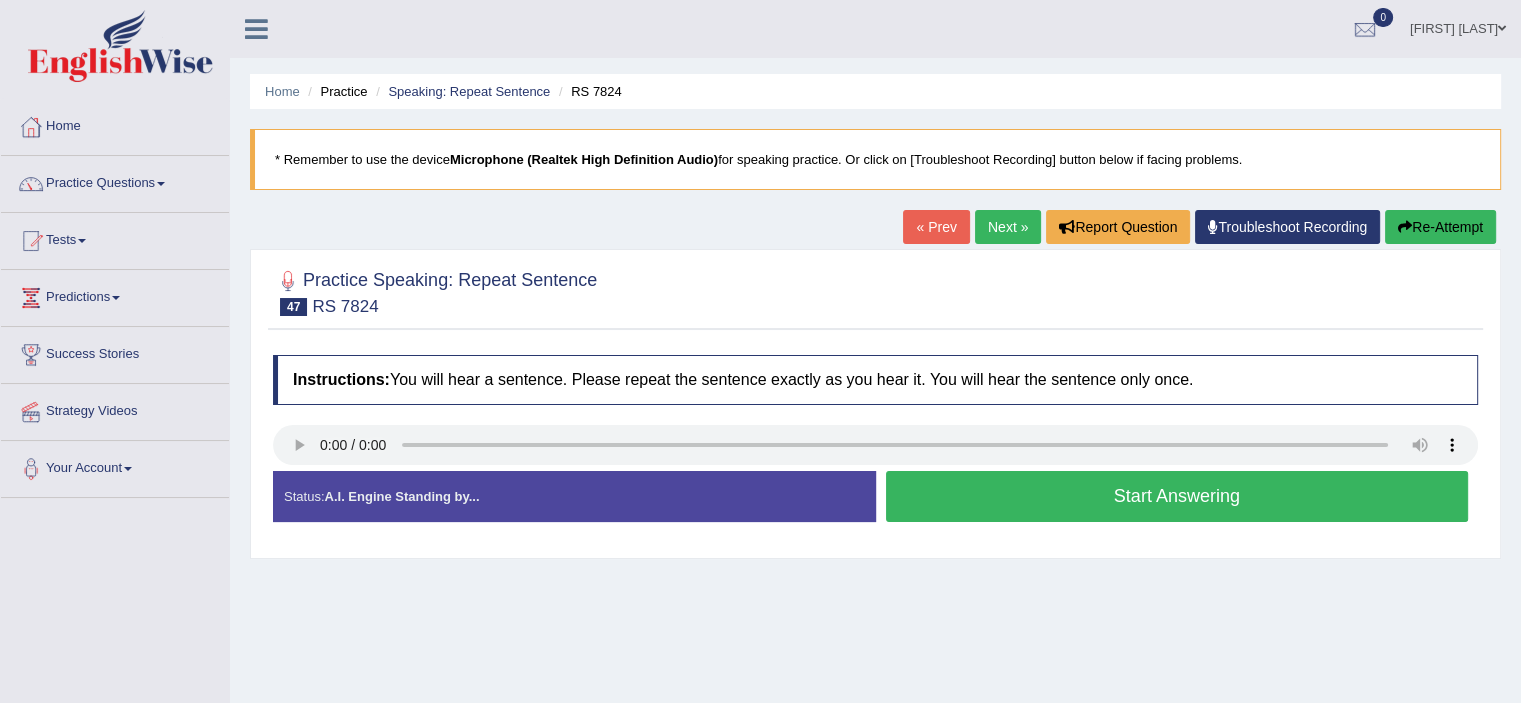 click on "Start Answering" at bounding box center (1177, 496) 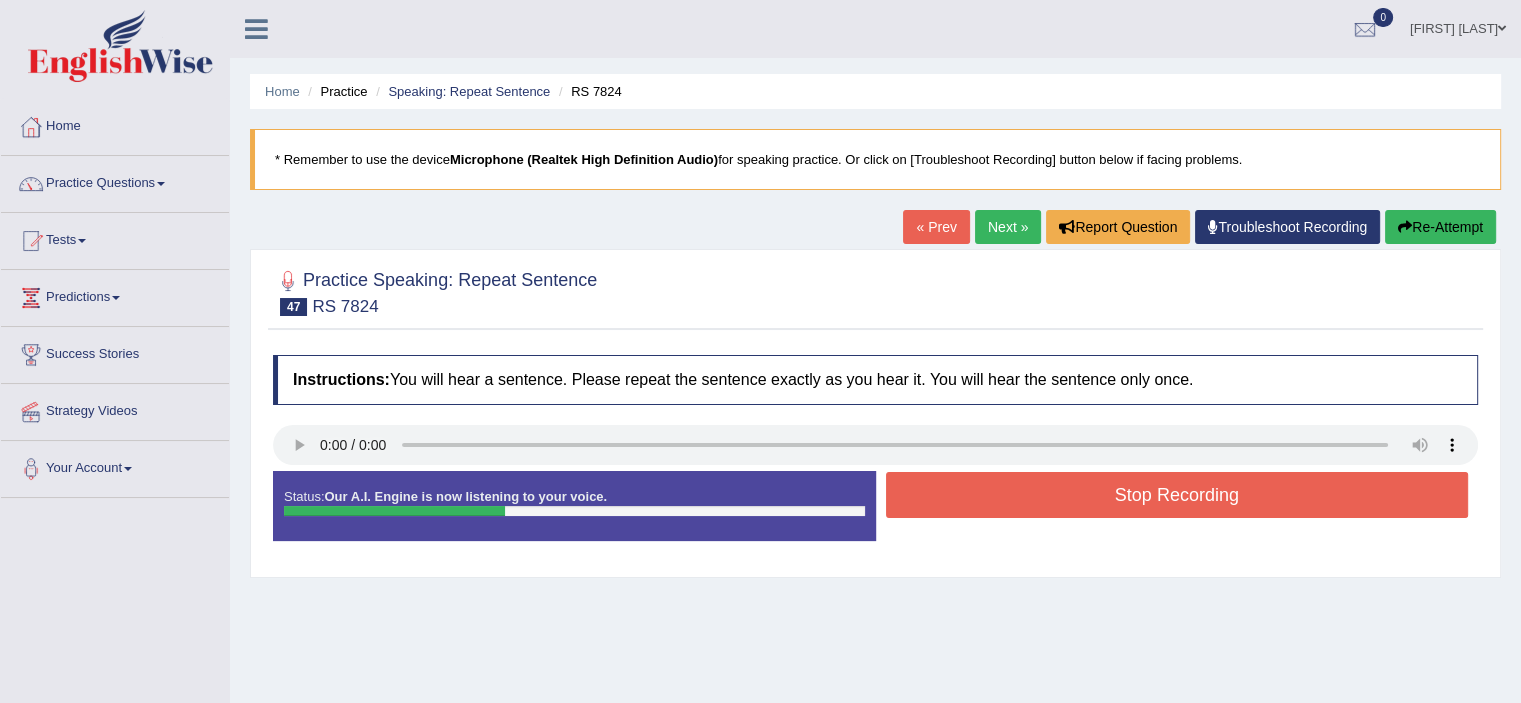 click on "Stop Recording" at bounding box center (1177, 495) 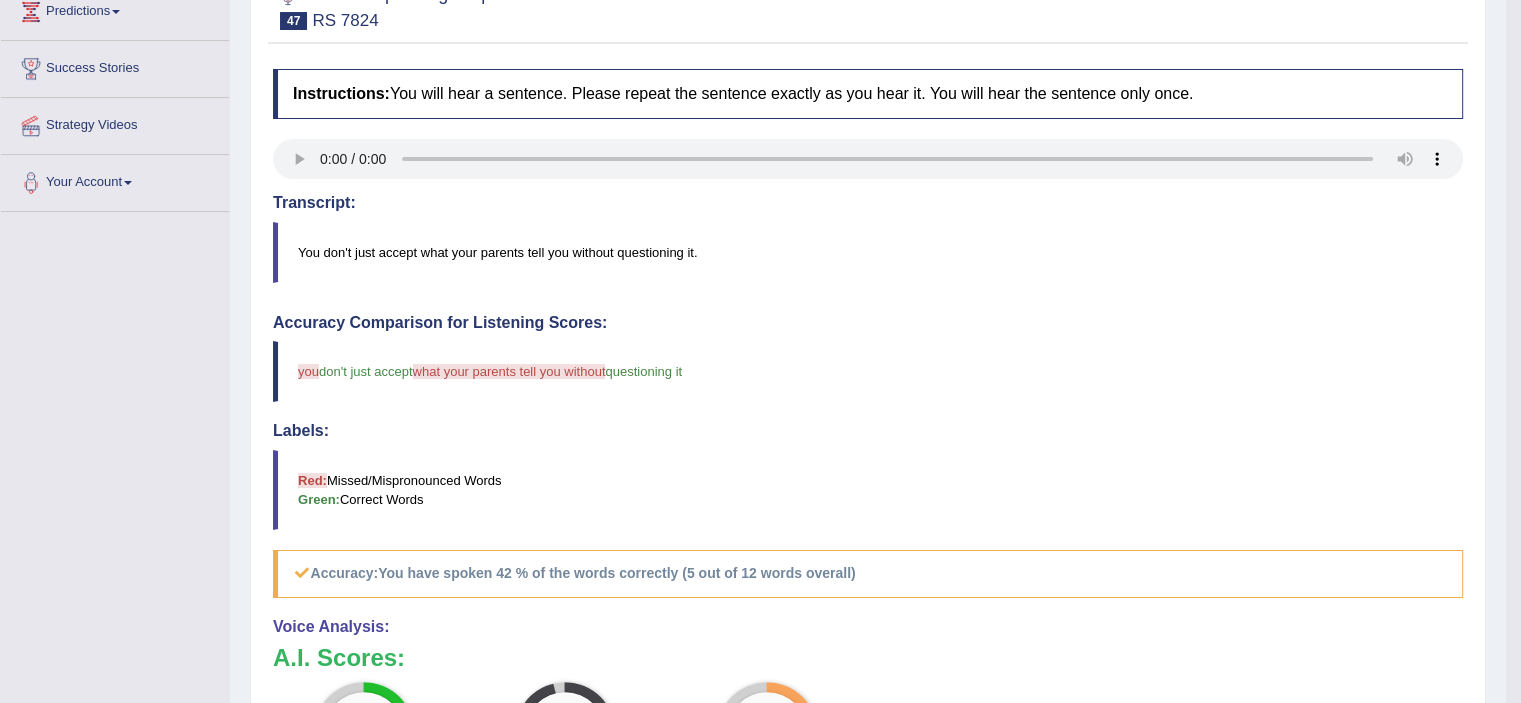 scroll, scrollTop: 290, scrollLeft: 0, axis: vertical 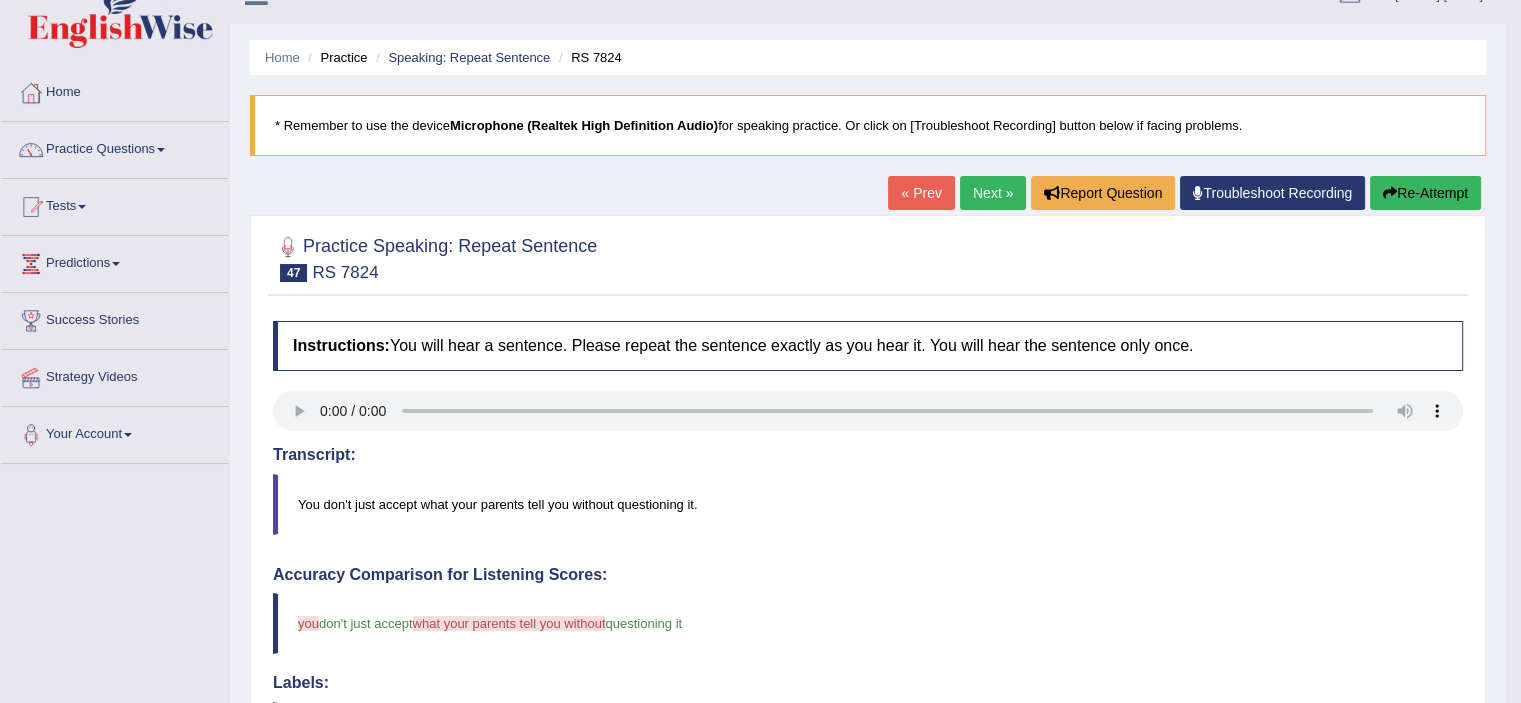 click on "Next »" at bounding box center (993, 193) 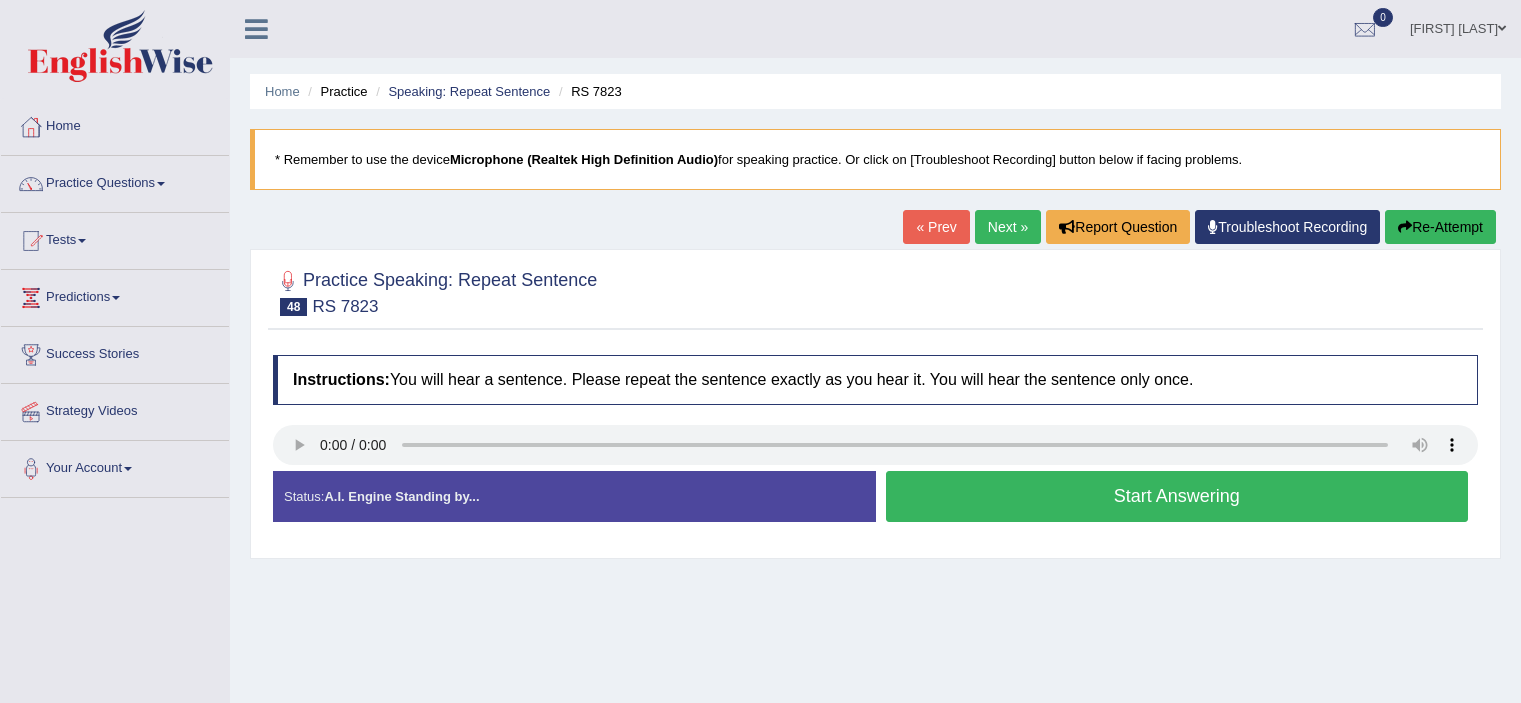 scroll, scrollTop: 0, scrollLeft: 0, axis: both 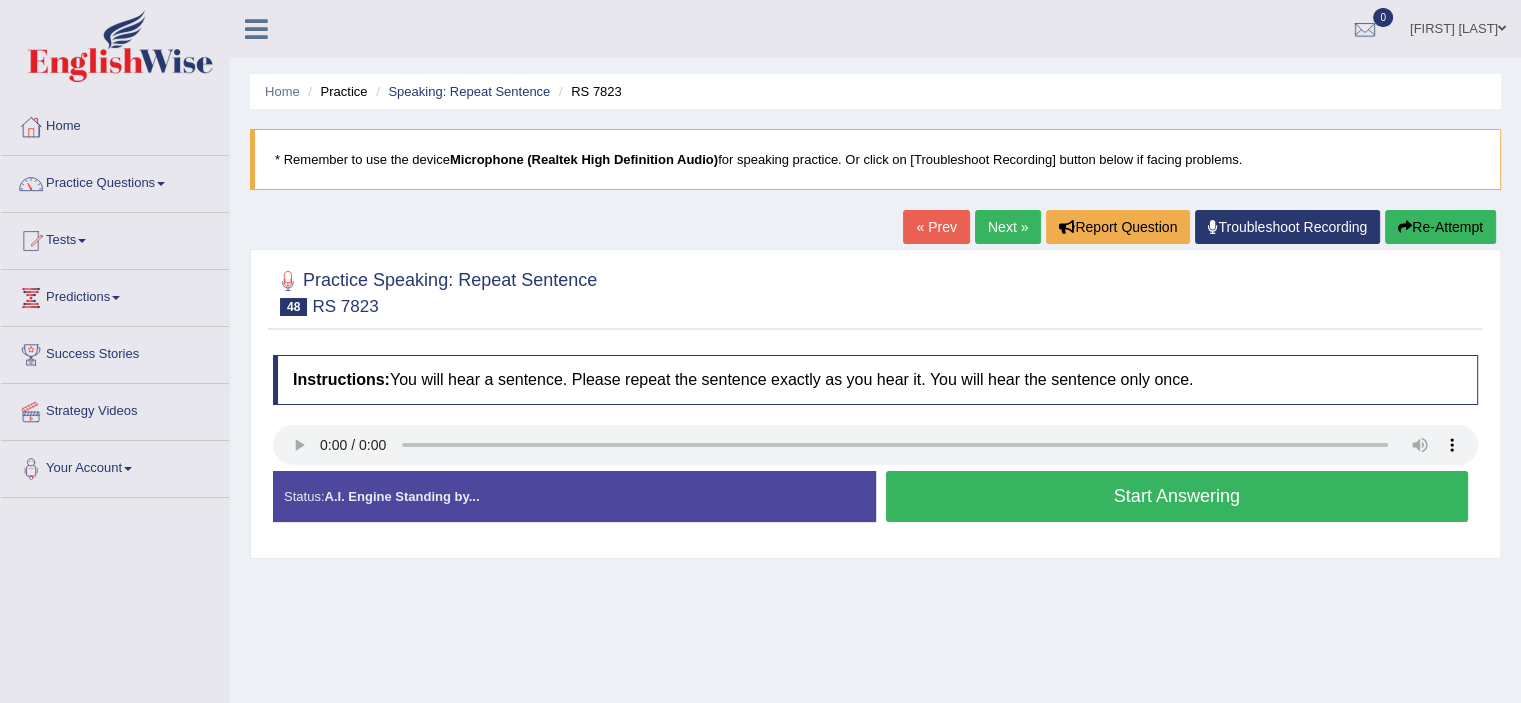 click on "Start Answering" at bounding box center (1177, 496) 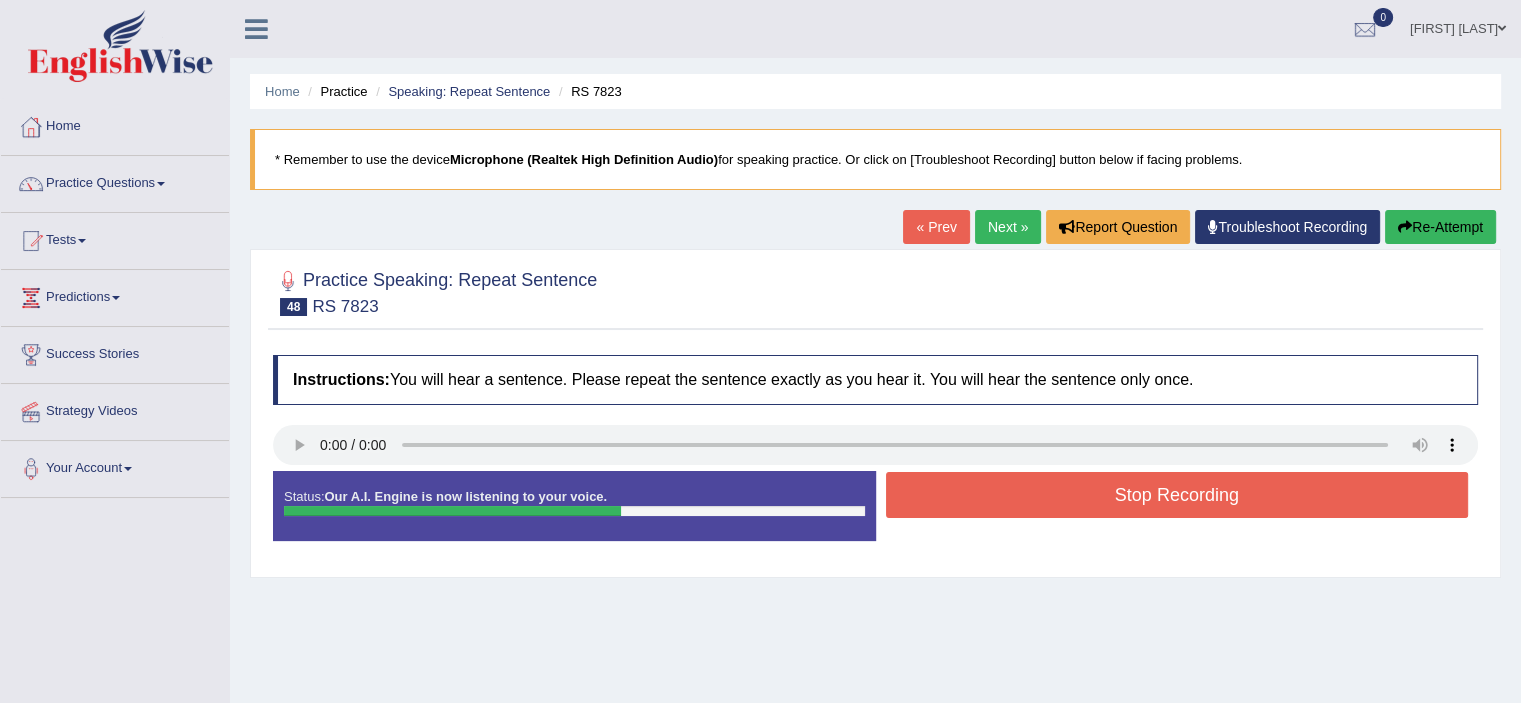 click on "Stop Recording" at bounding box center (1177, 495) 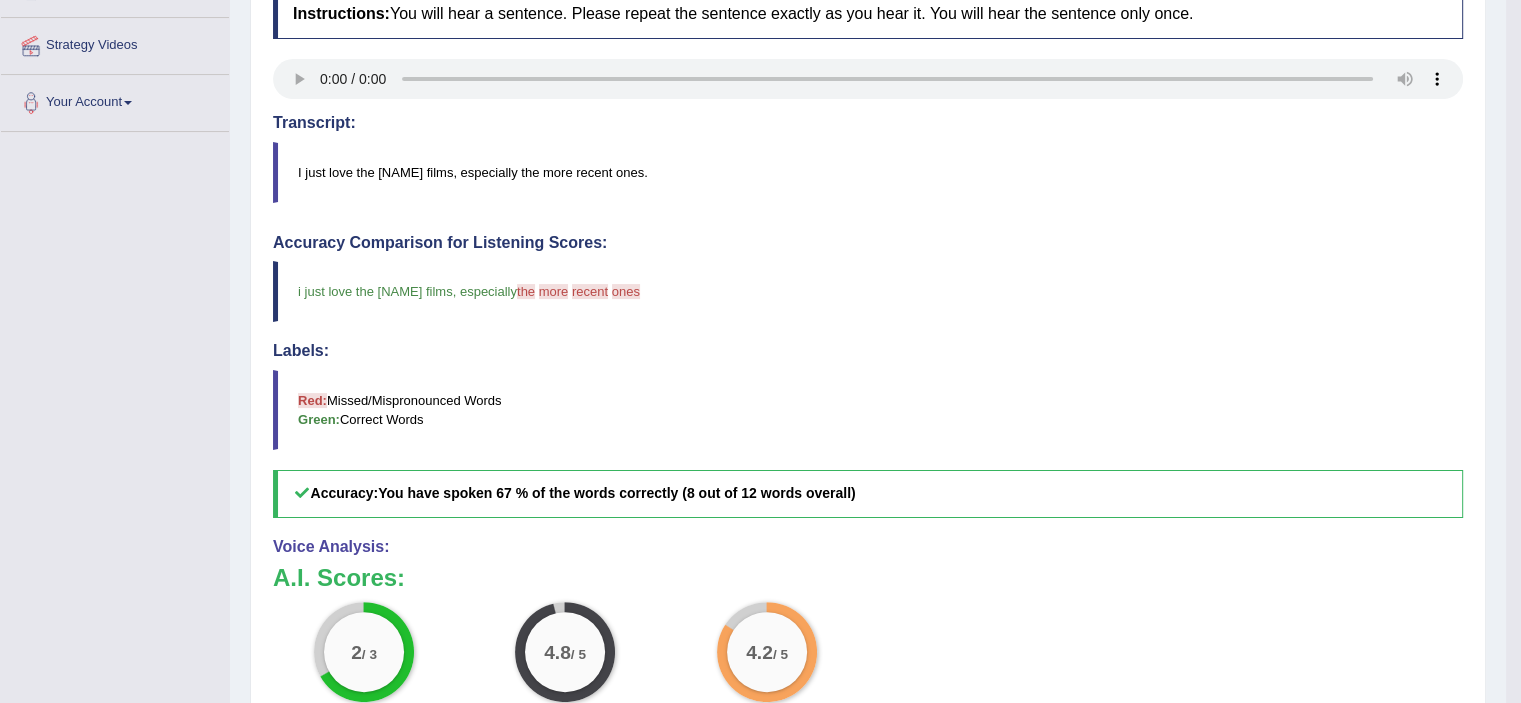 scroll, scrollTop: 385, scrollLeft: 0, axis: vertical 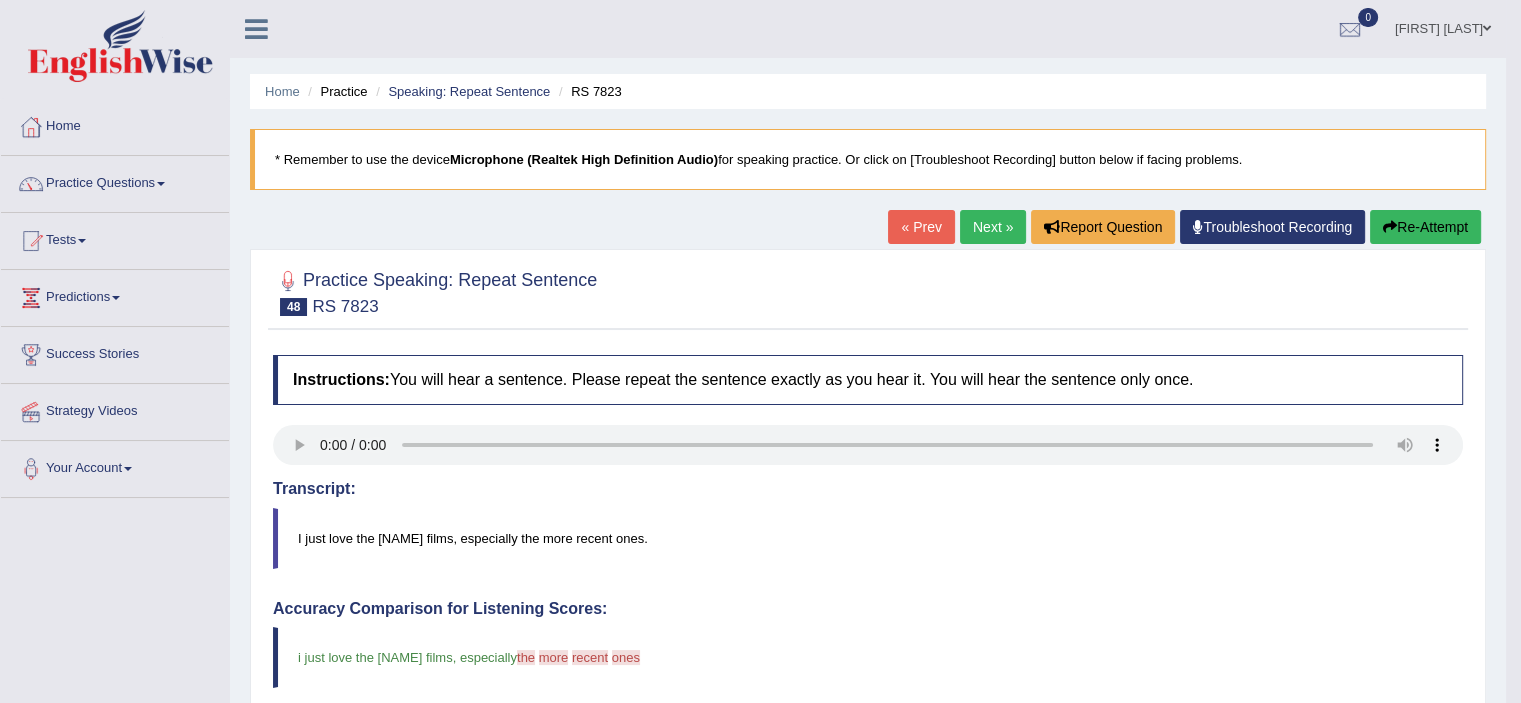 click on "Next »" at bounding box center (993, 227) 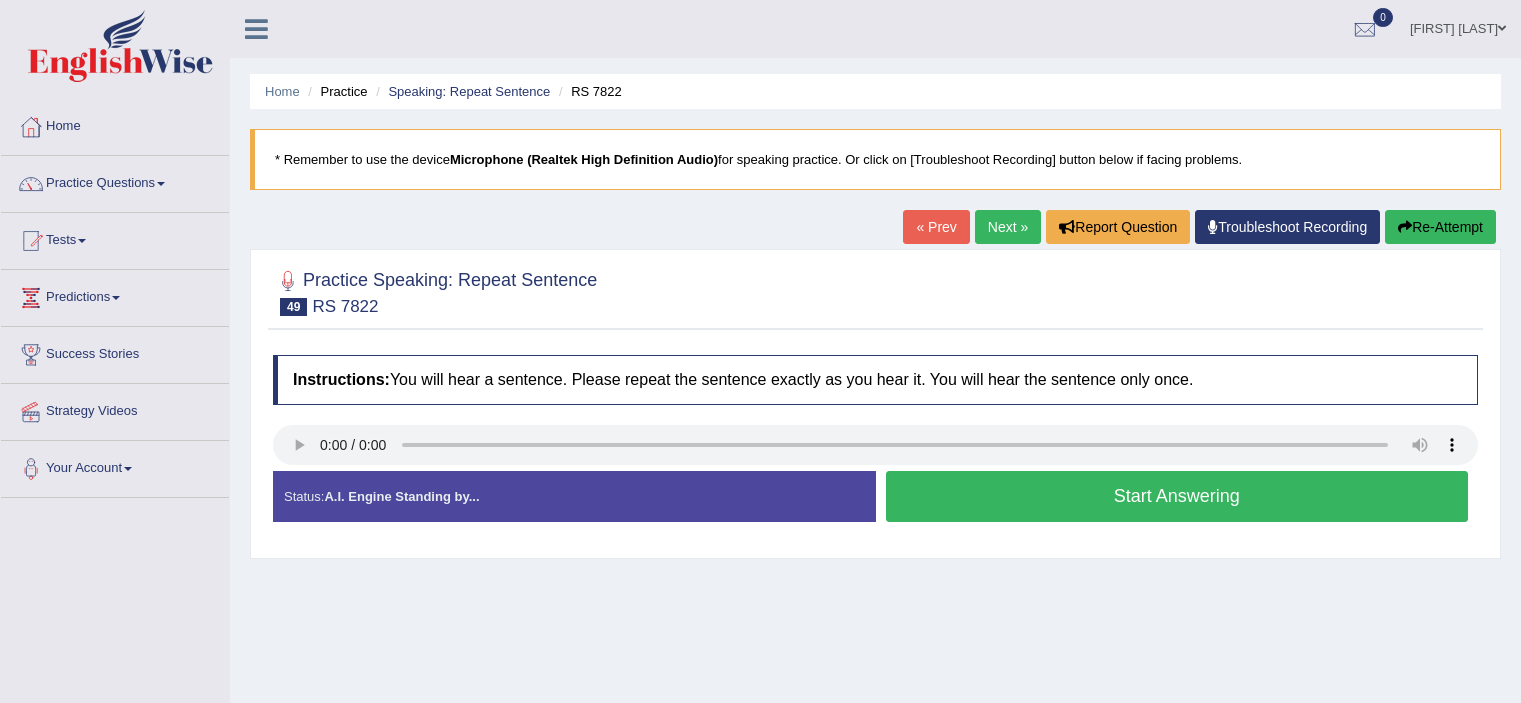 scroll, scrollTop: 0, scrollLeft: 0, axis: both 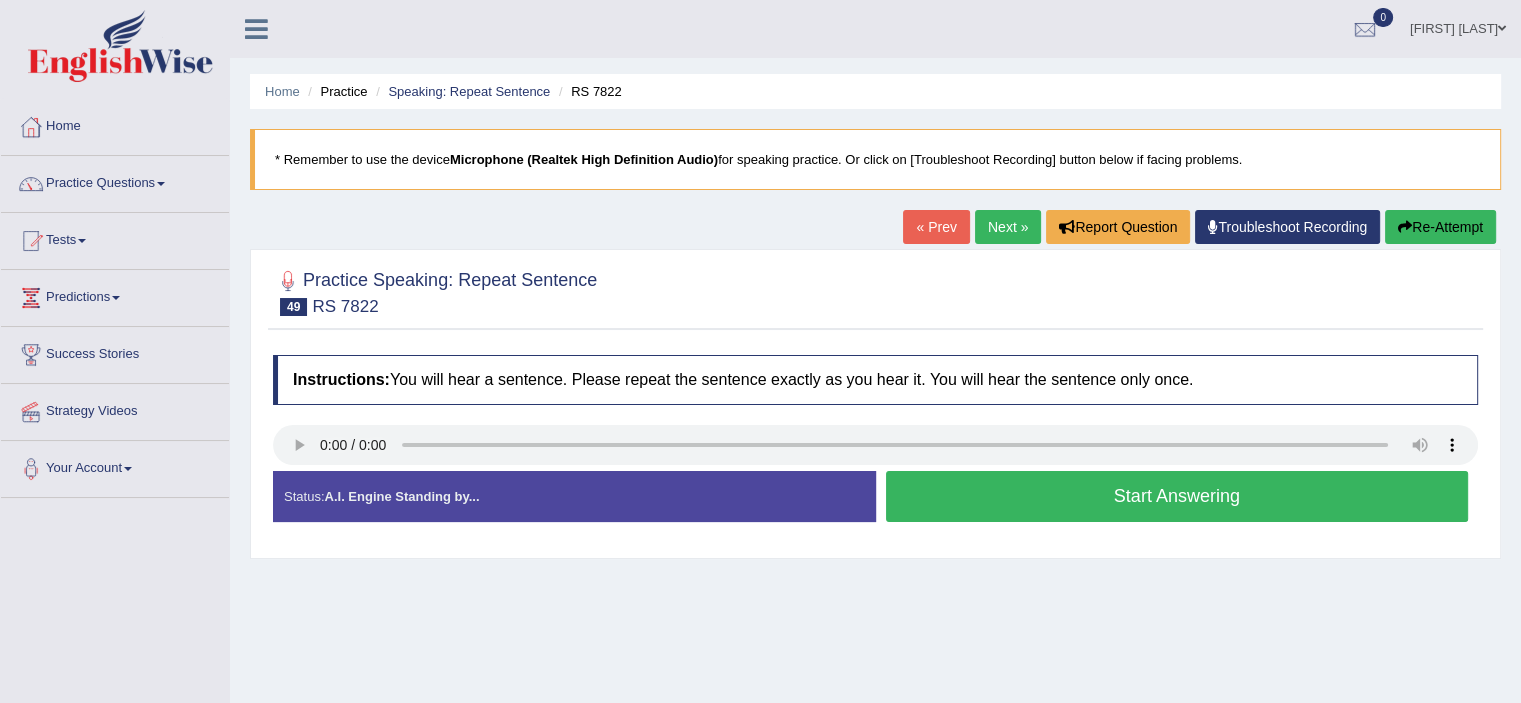 click on "Start Answering" at bounding box center [1177, 496] 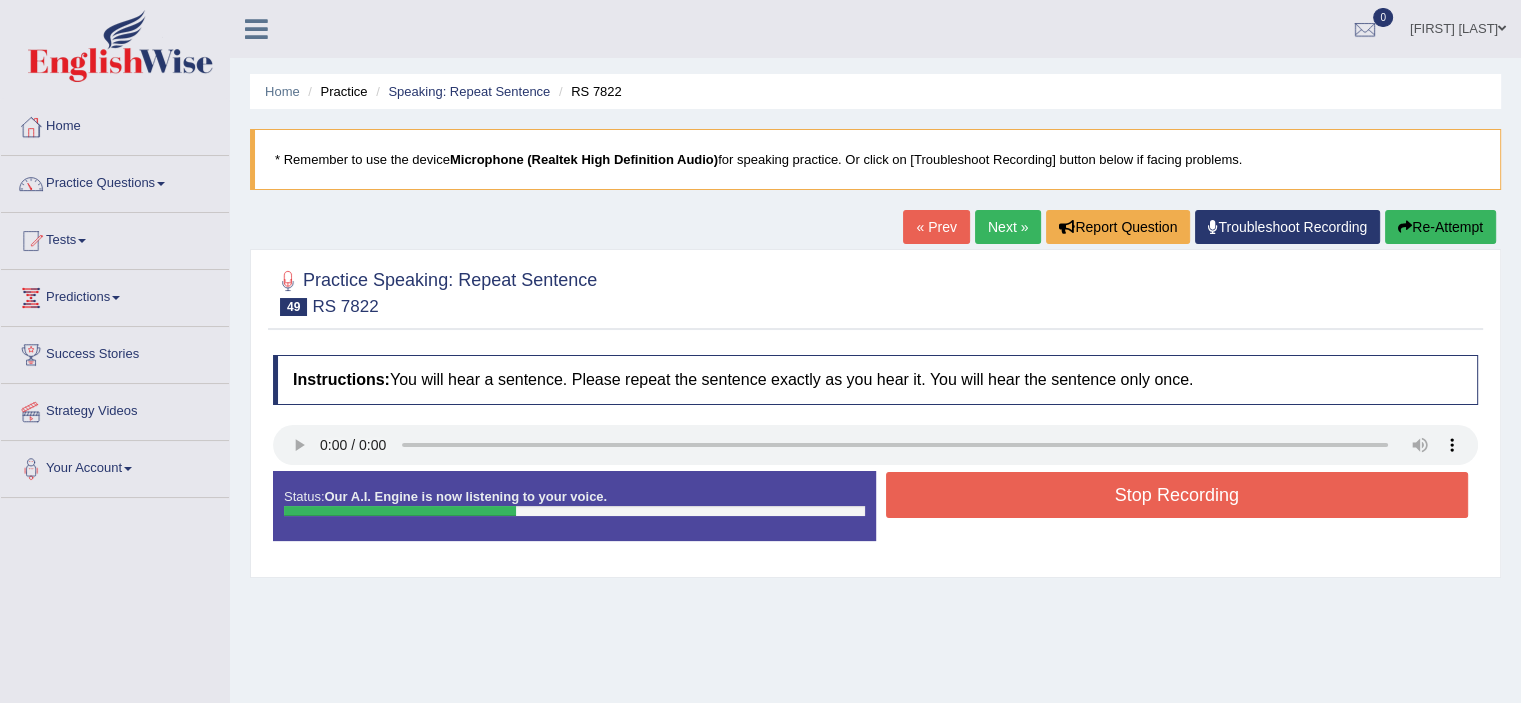 click on "Stop Recording" at bounding box center [1177, 495] 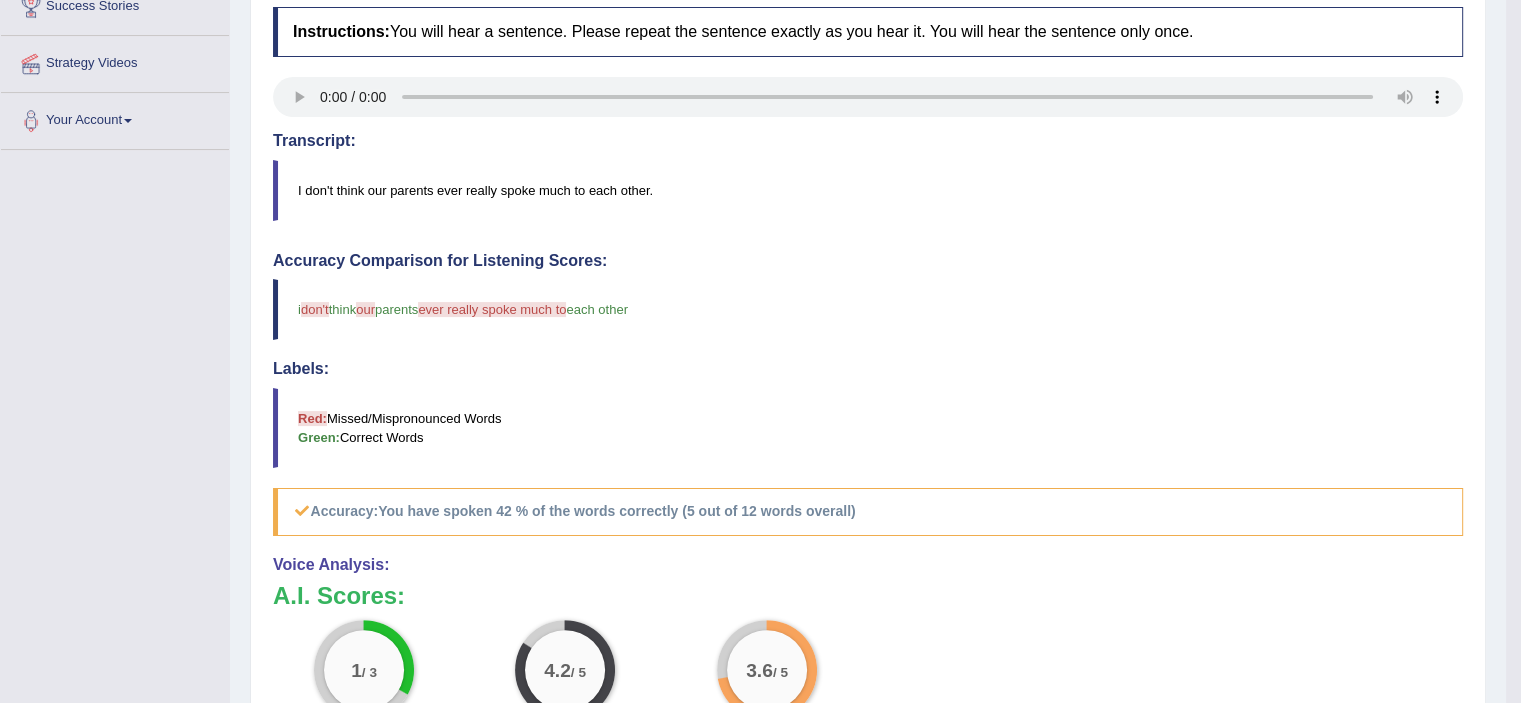 scroll, scrollTop: 0, scrollLeft: 0, axis: both 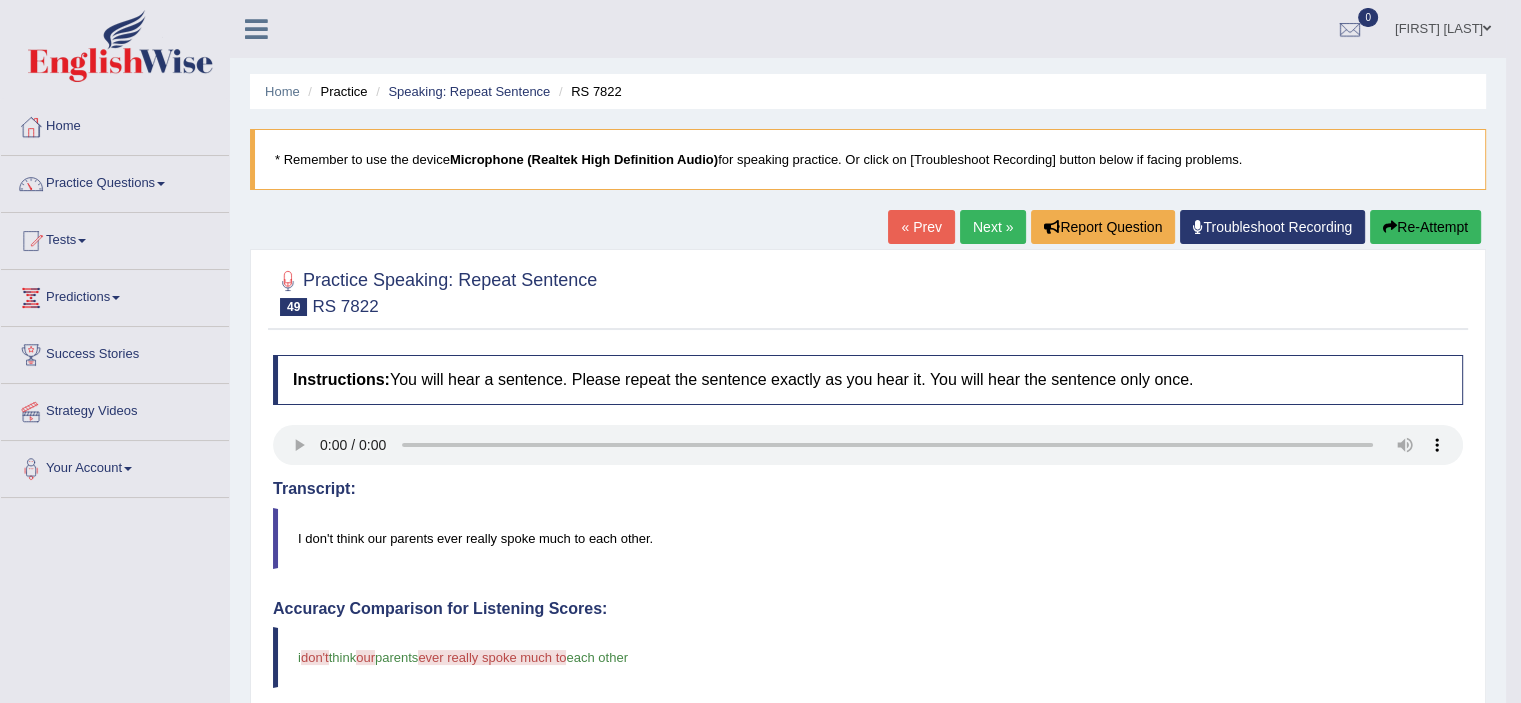 click on "Next »" at bounding box center [993, 227] 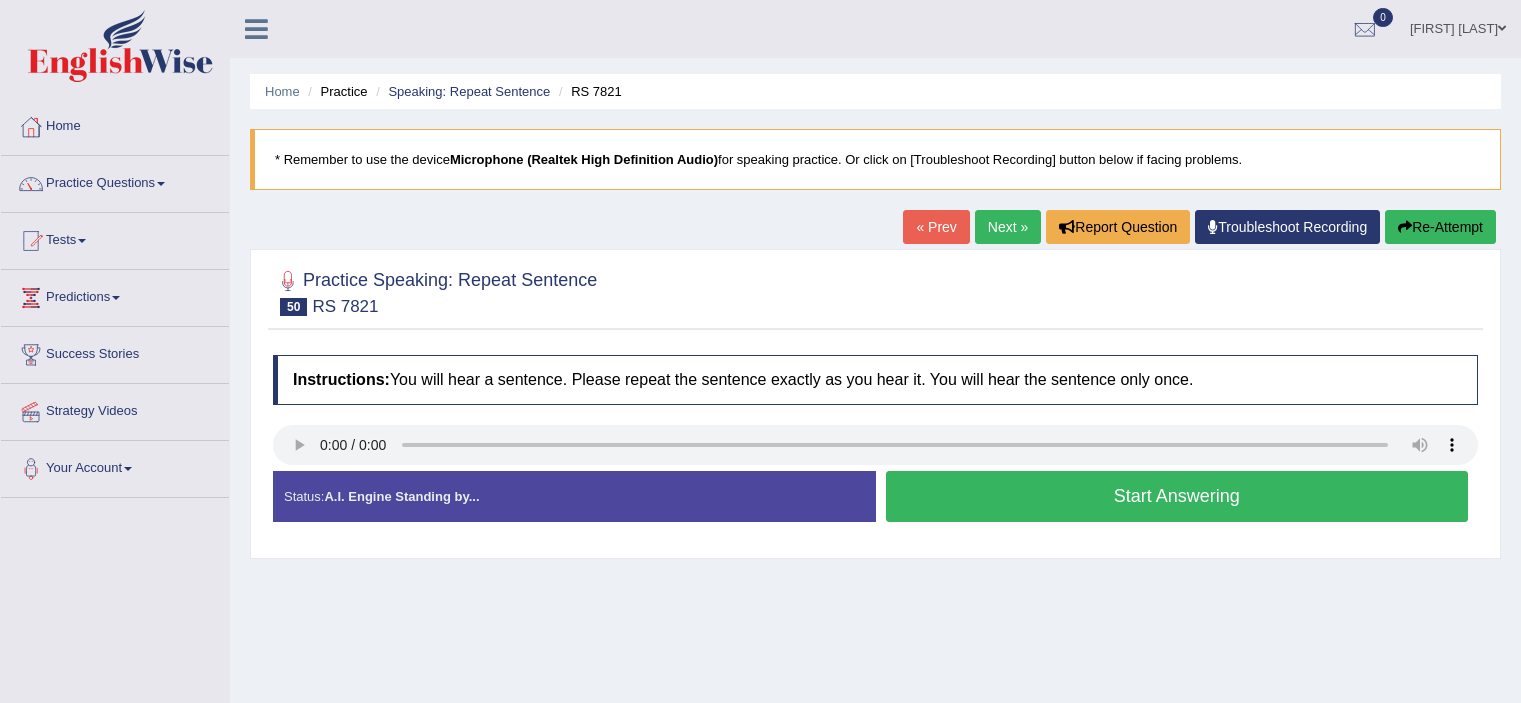 scroll, scrollTop: 0, scrollLeft: 0, axis: both 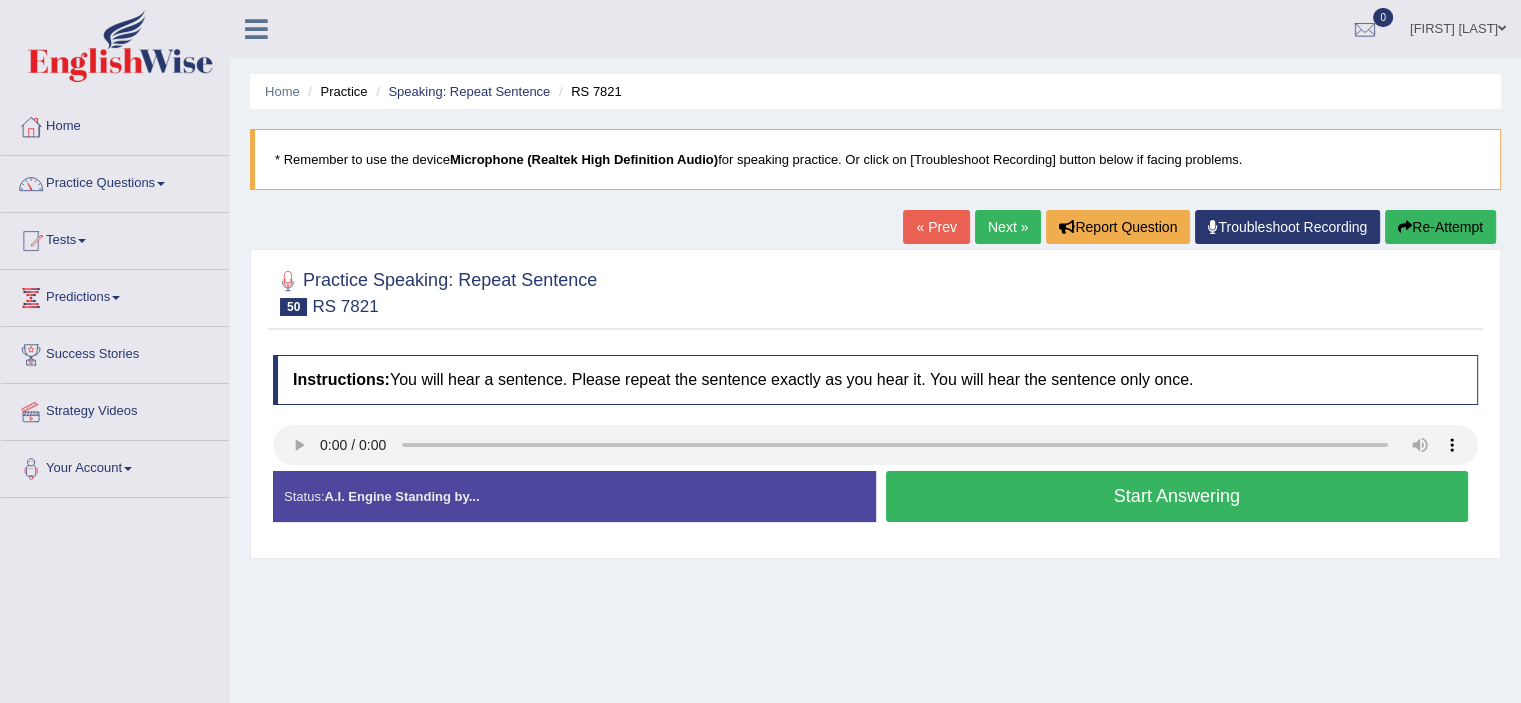 click on "Start Answering" at bounding box center [1177, 496] 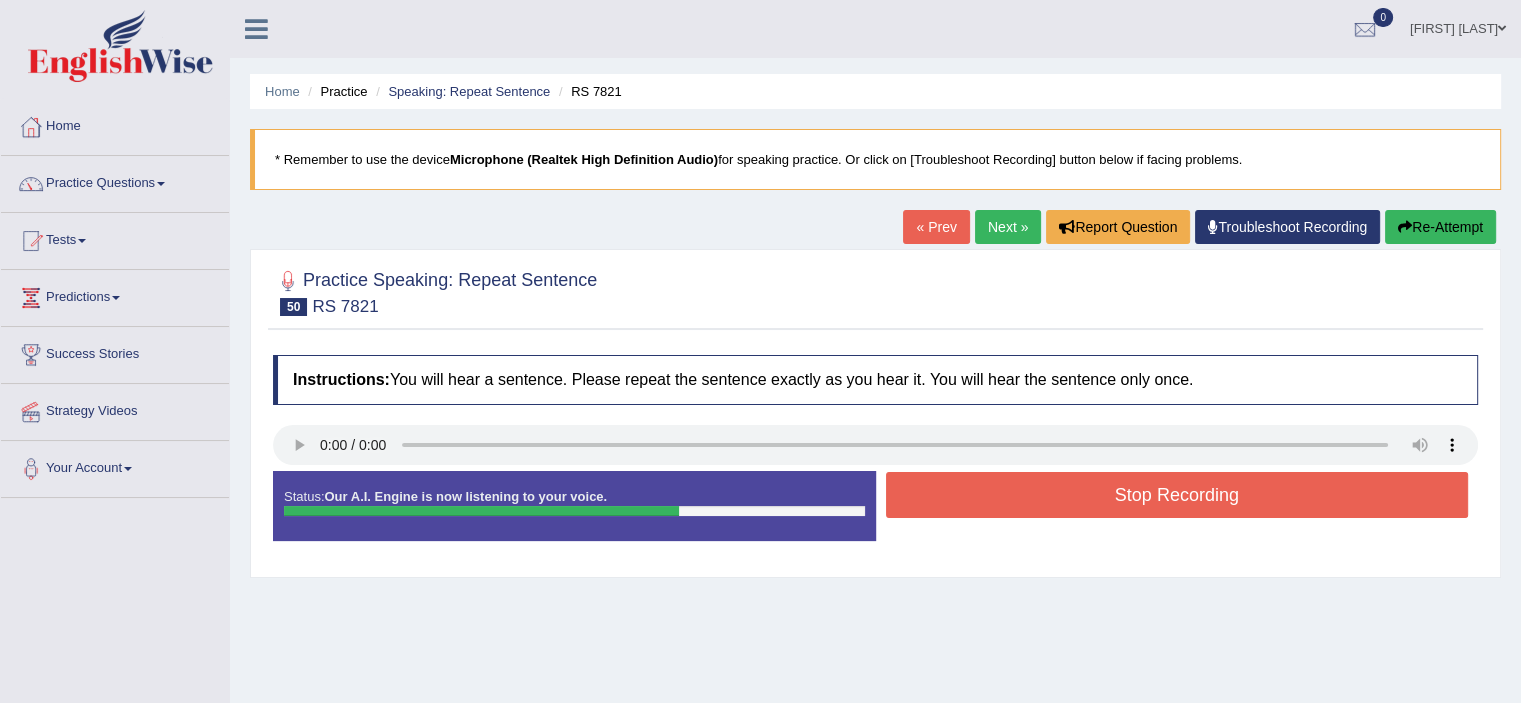 click on "Stop Recording" at bounding box center (1177, 495) 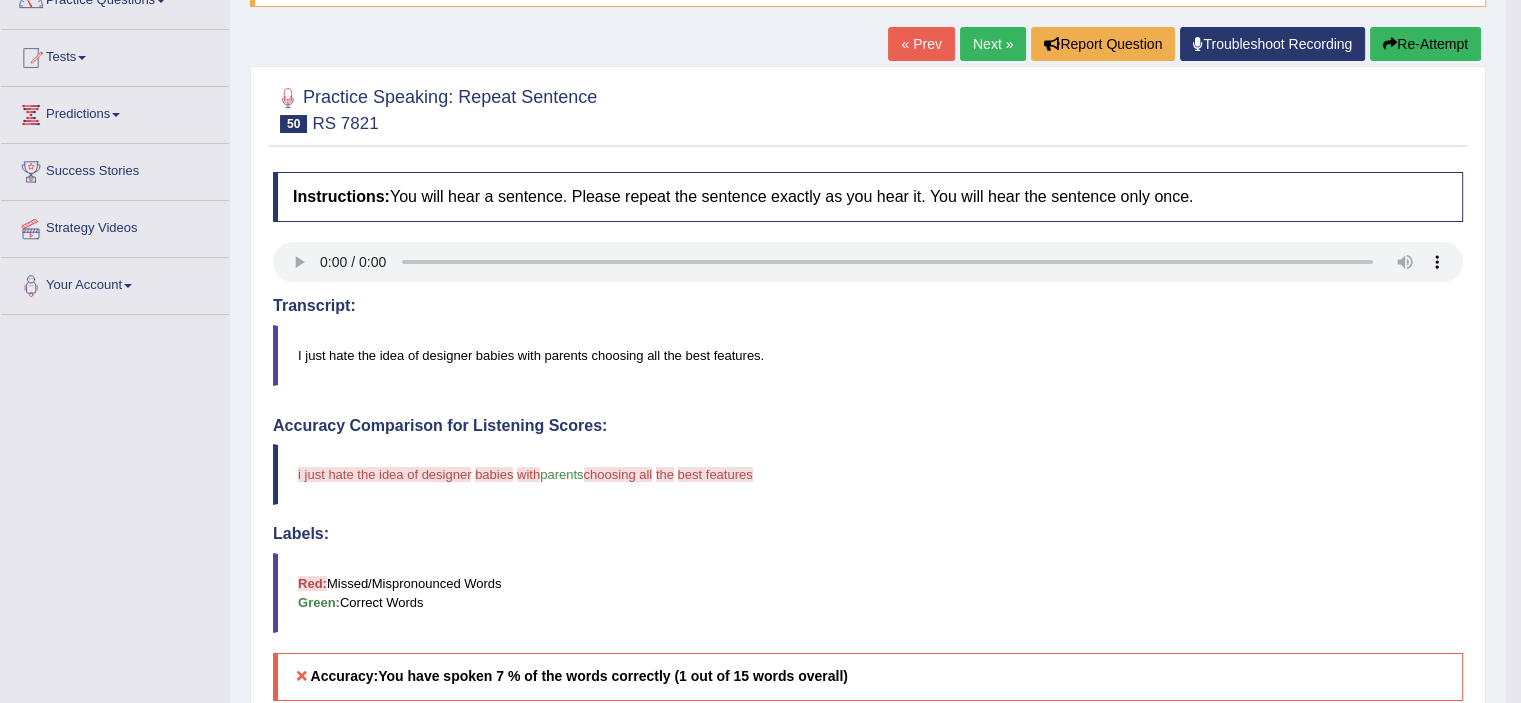 scroll, scrollTop: 84, scrollLeft: 0, axis: vertical 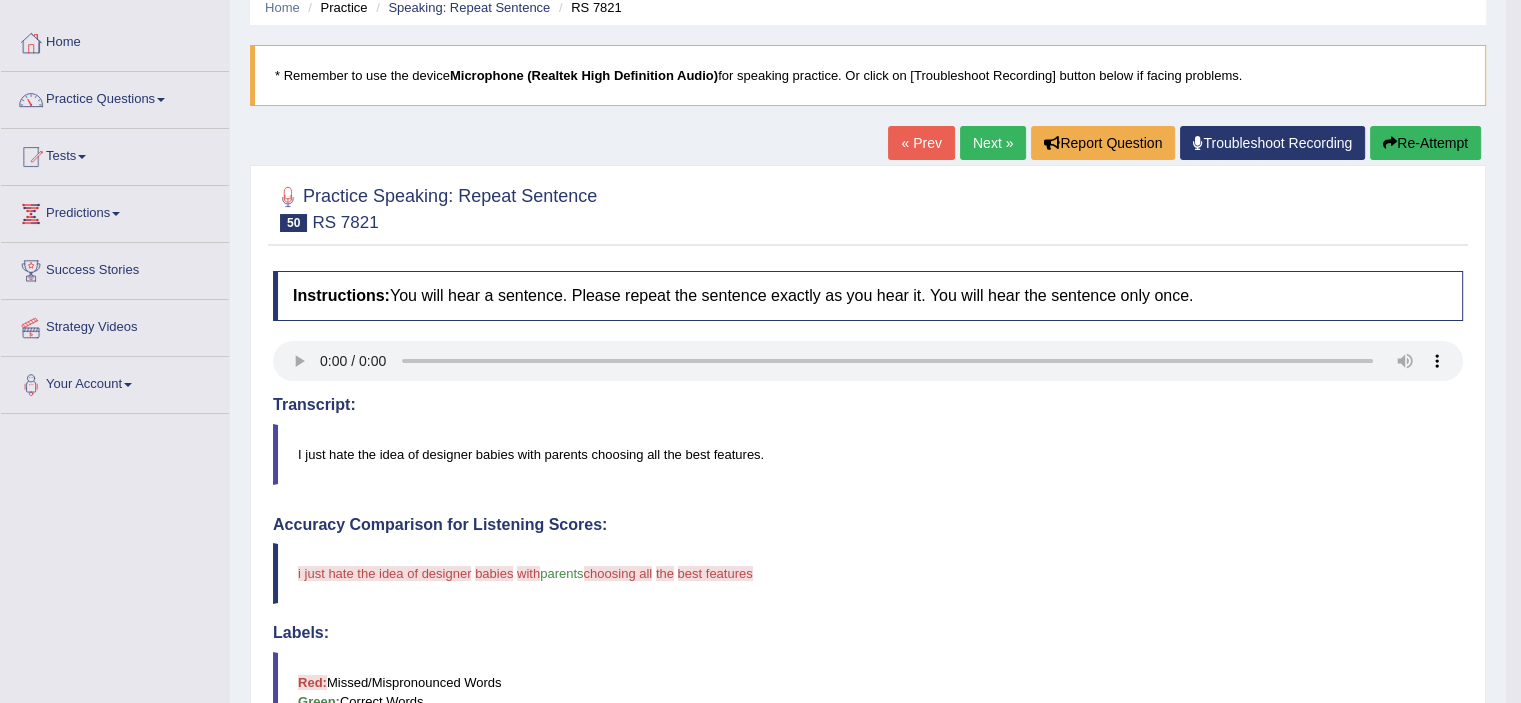 click at bounding box center (1390, 143) 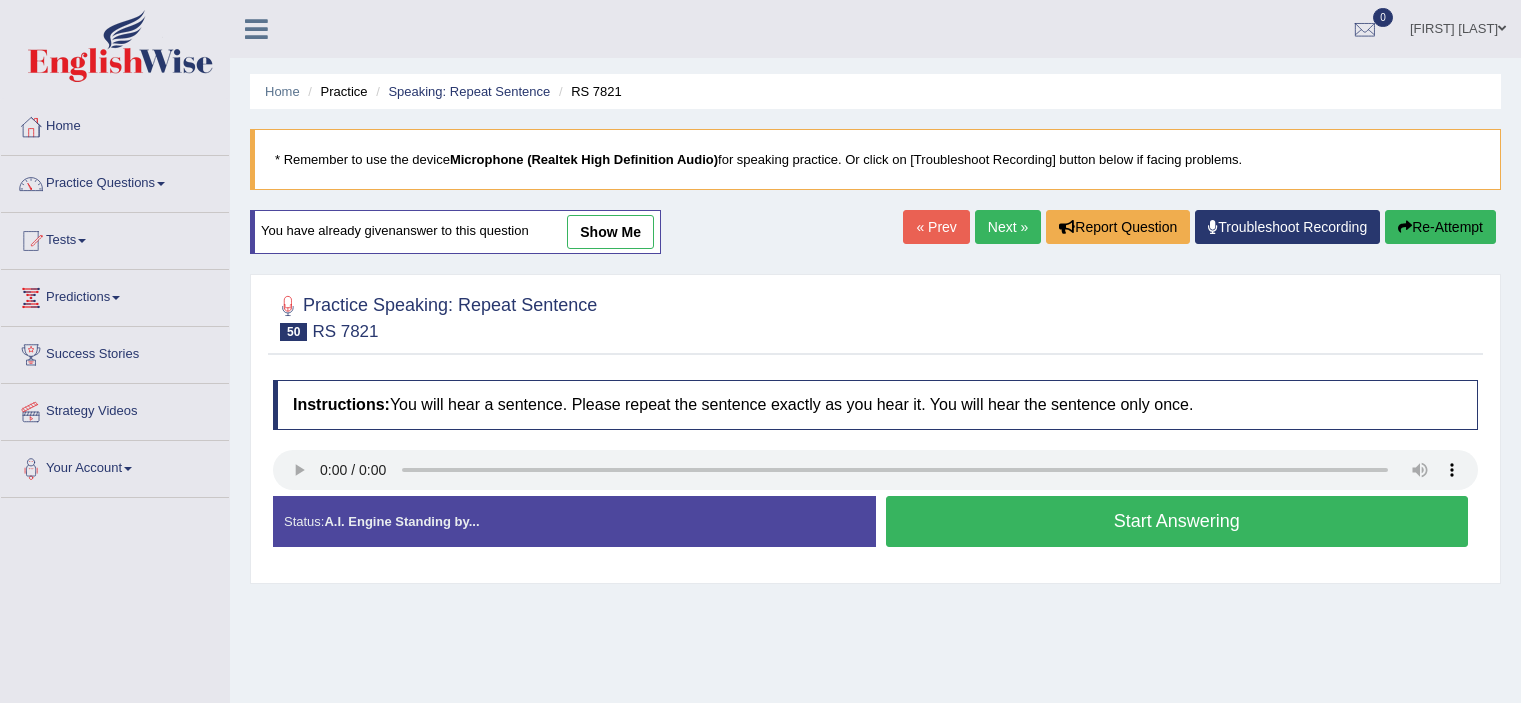 click on "Start Answering" at bounding box center [1177, 521] 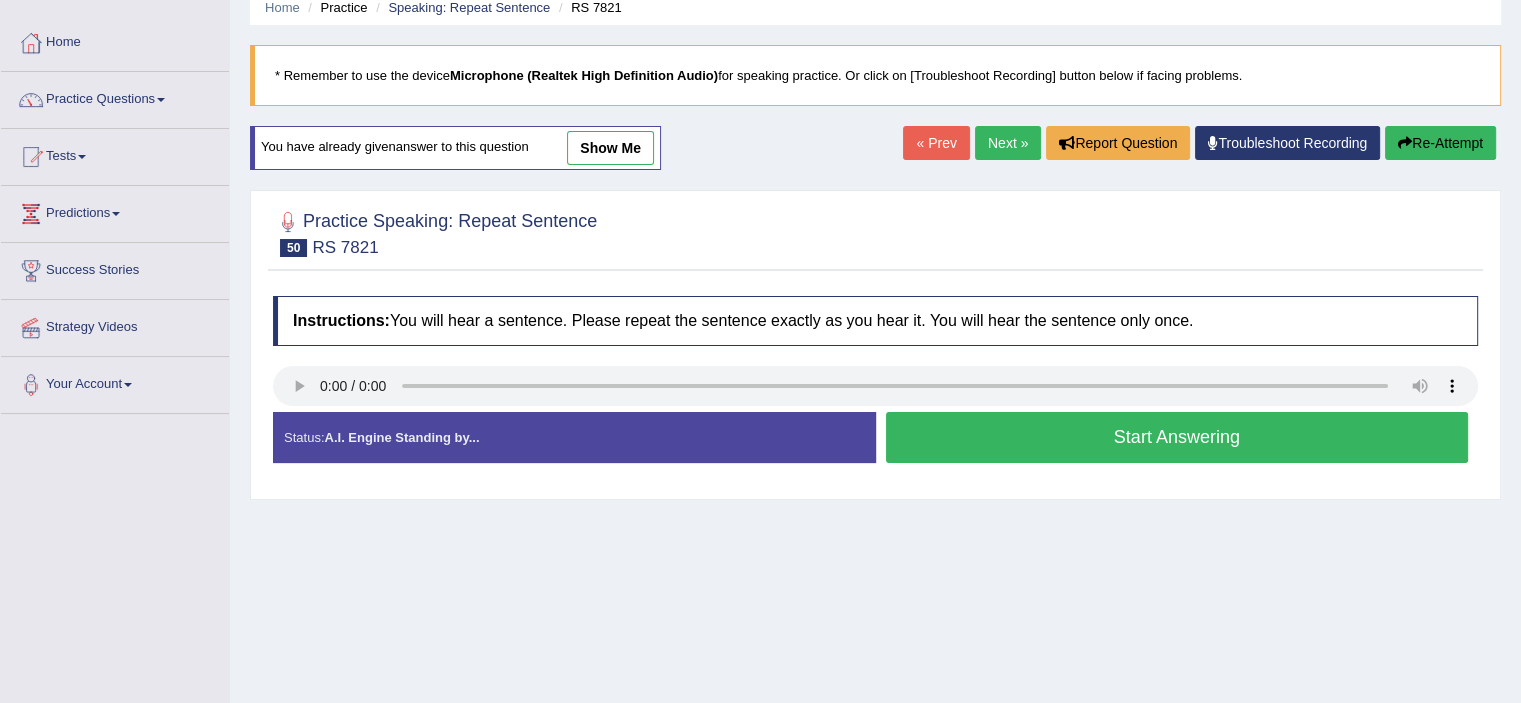 scroll, scrollTop: 0, scrollLeft: 0, axis: both 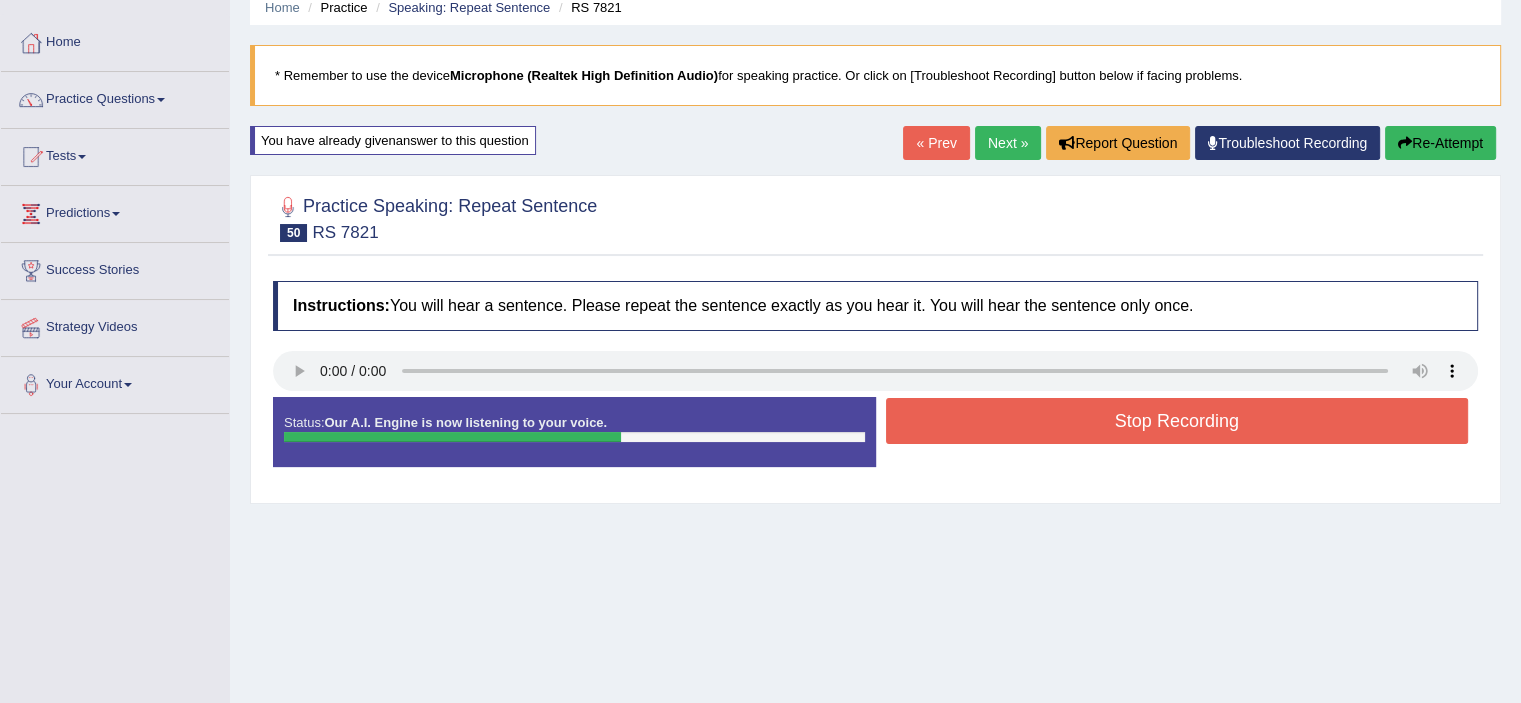 click on "Stop Recording" at bounding box center [1177, 421] 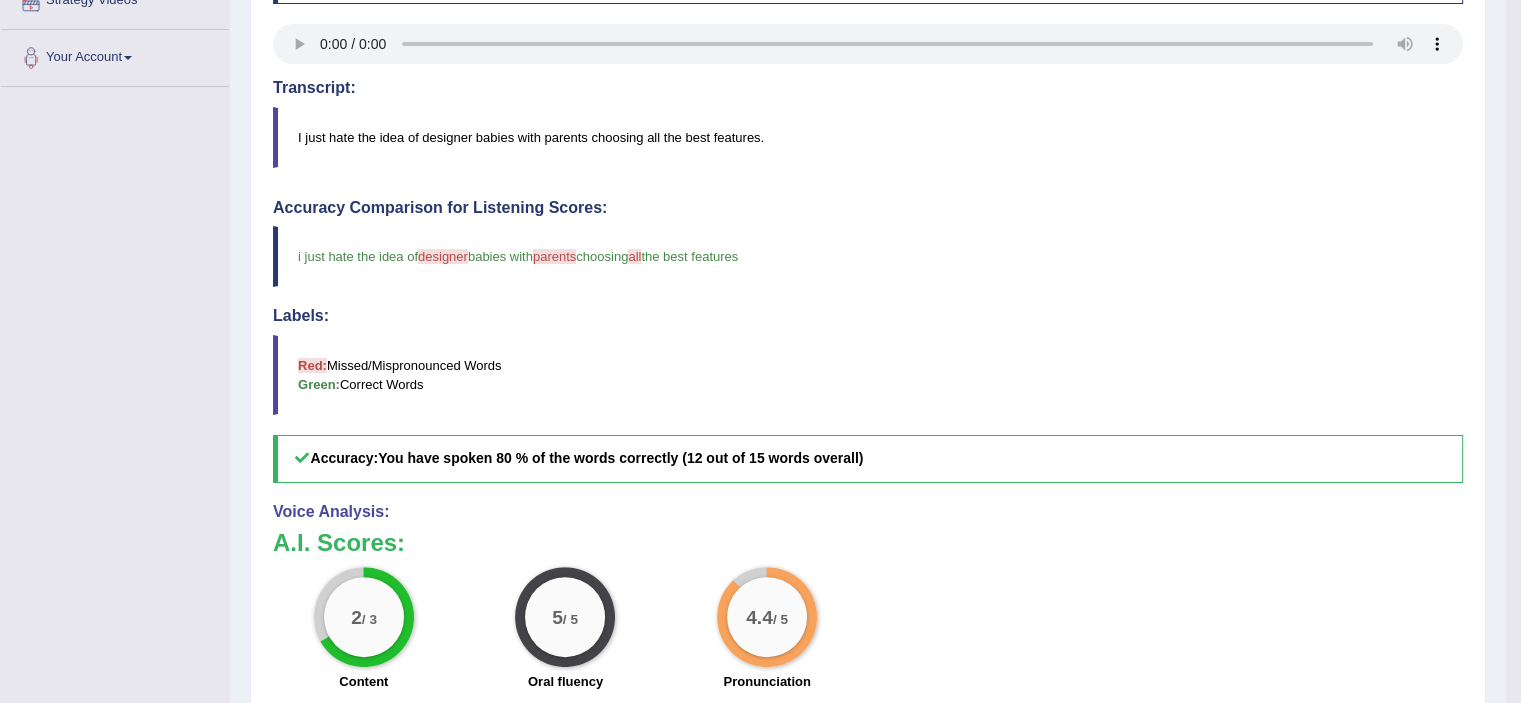 scroll, scrollTop: 0, scrollLeft: 0, axis: both 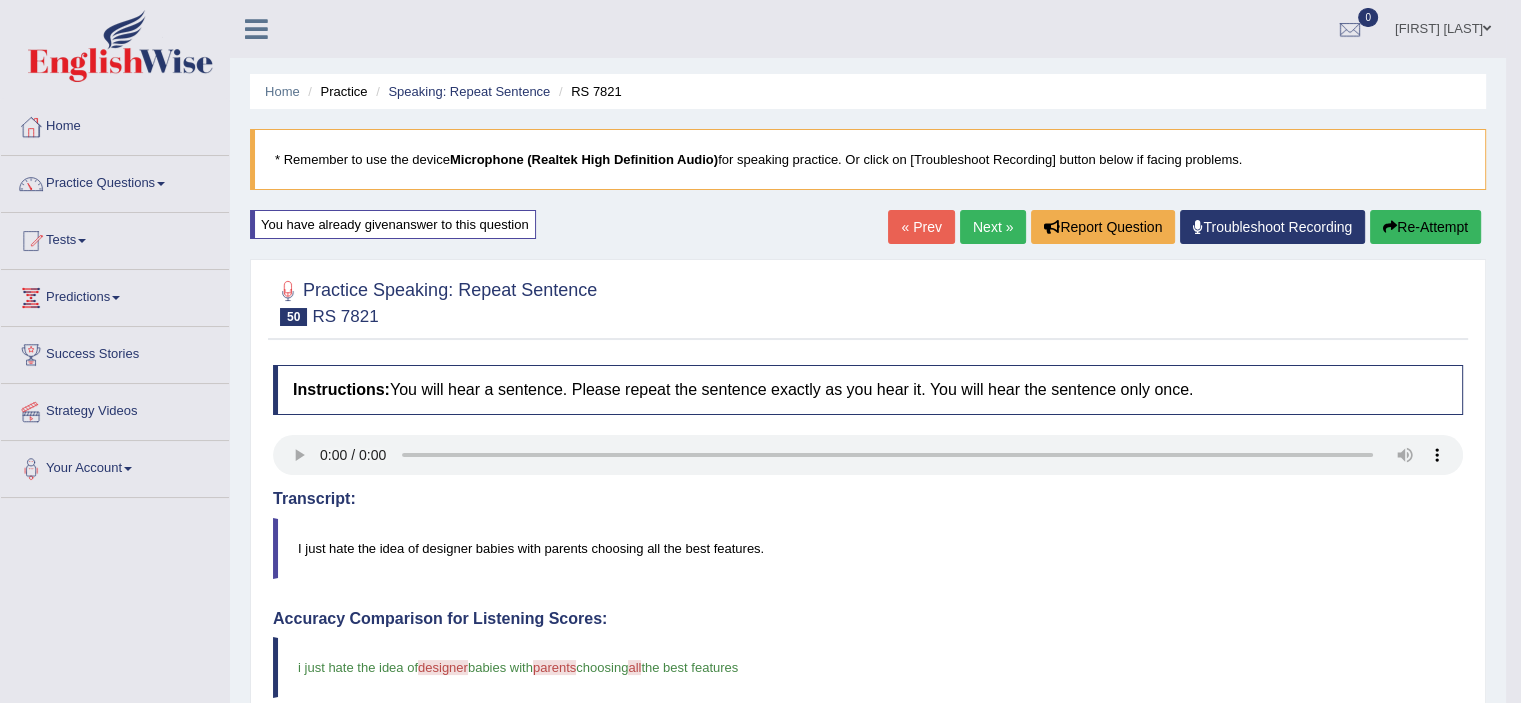 click on "Next »" at bounding box center (993, 227) 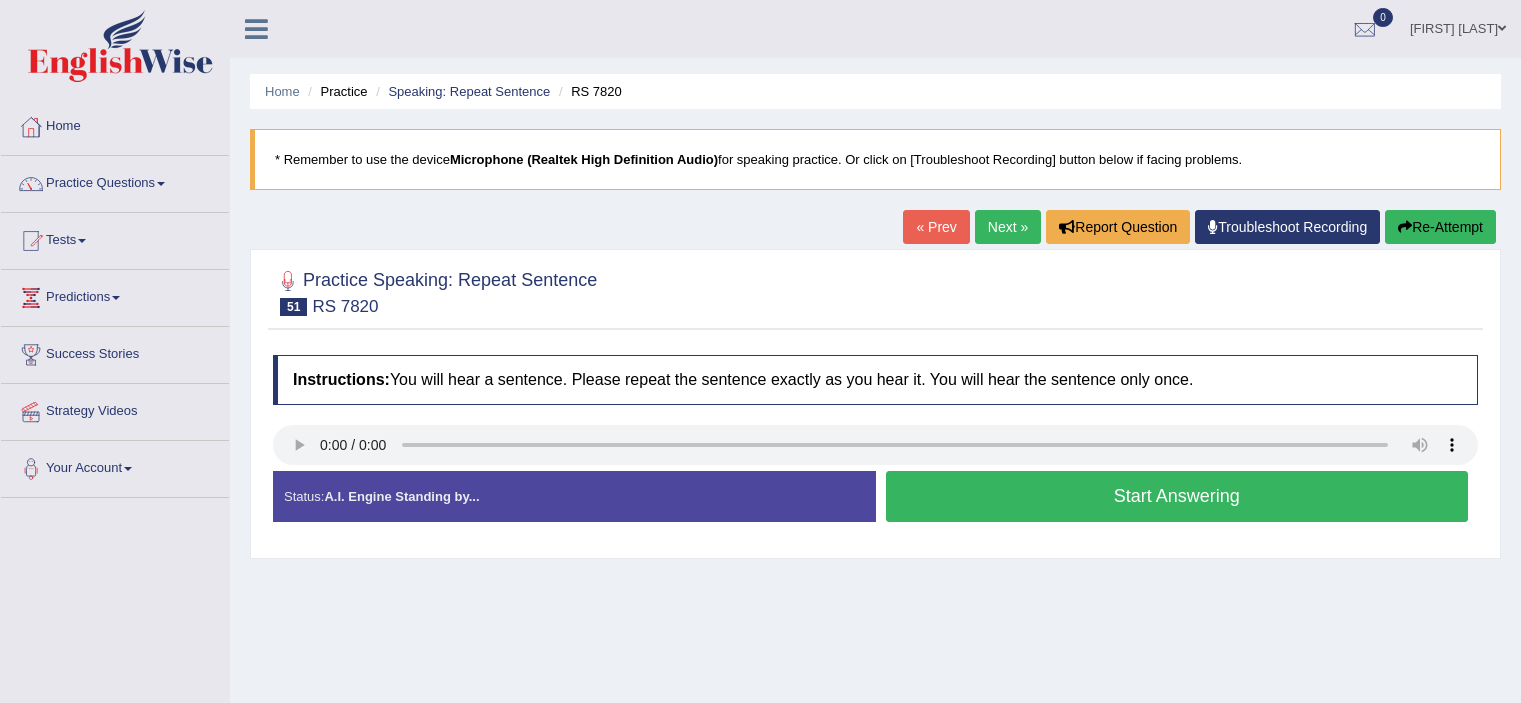 scroll, scrollTop: 0, scrollLeft: 0, axis: both 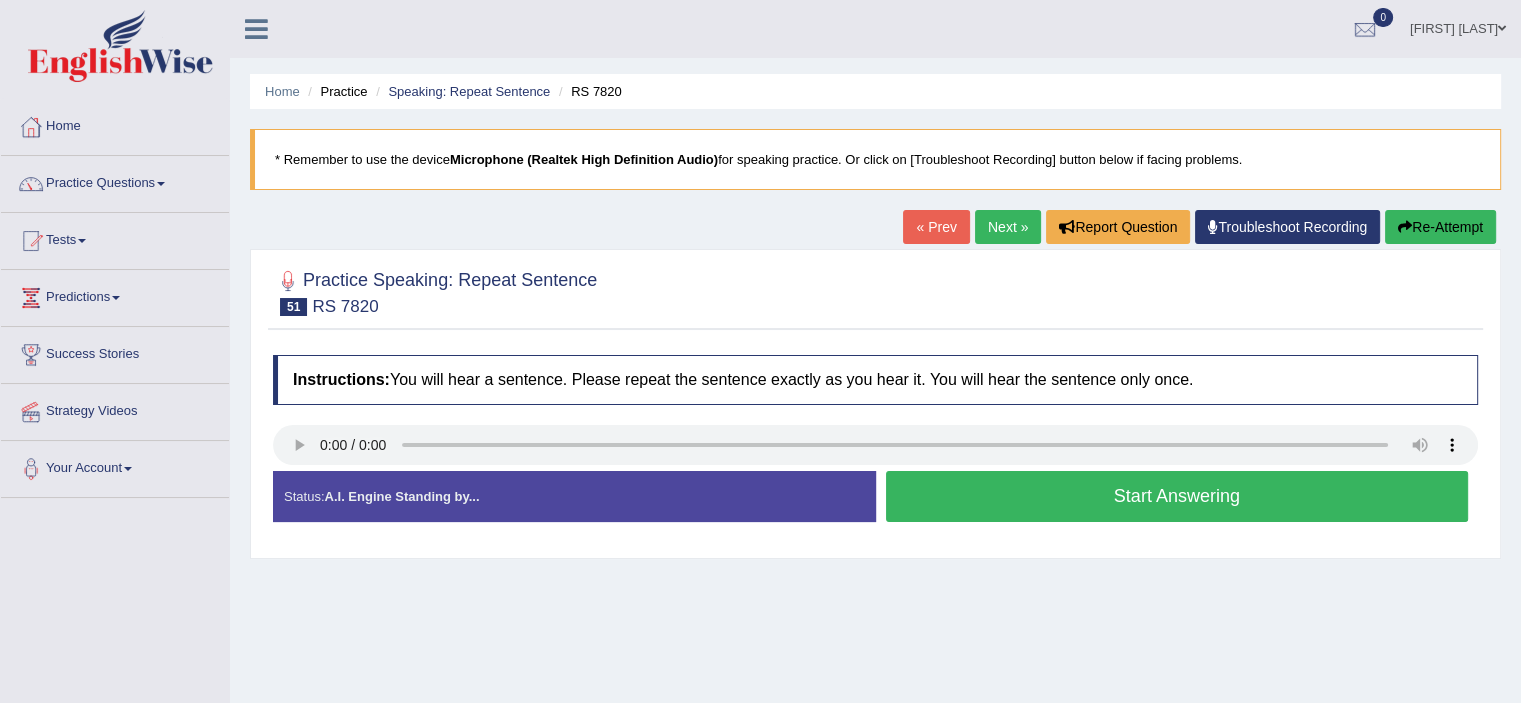 click on "Start Answering" at bounding box center (1177, 496) 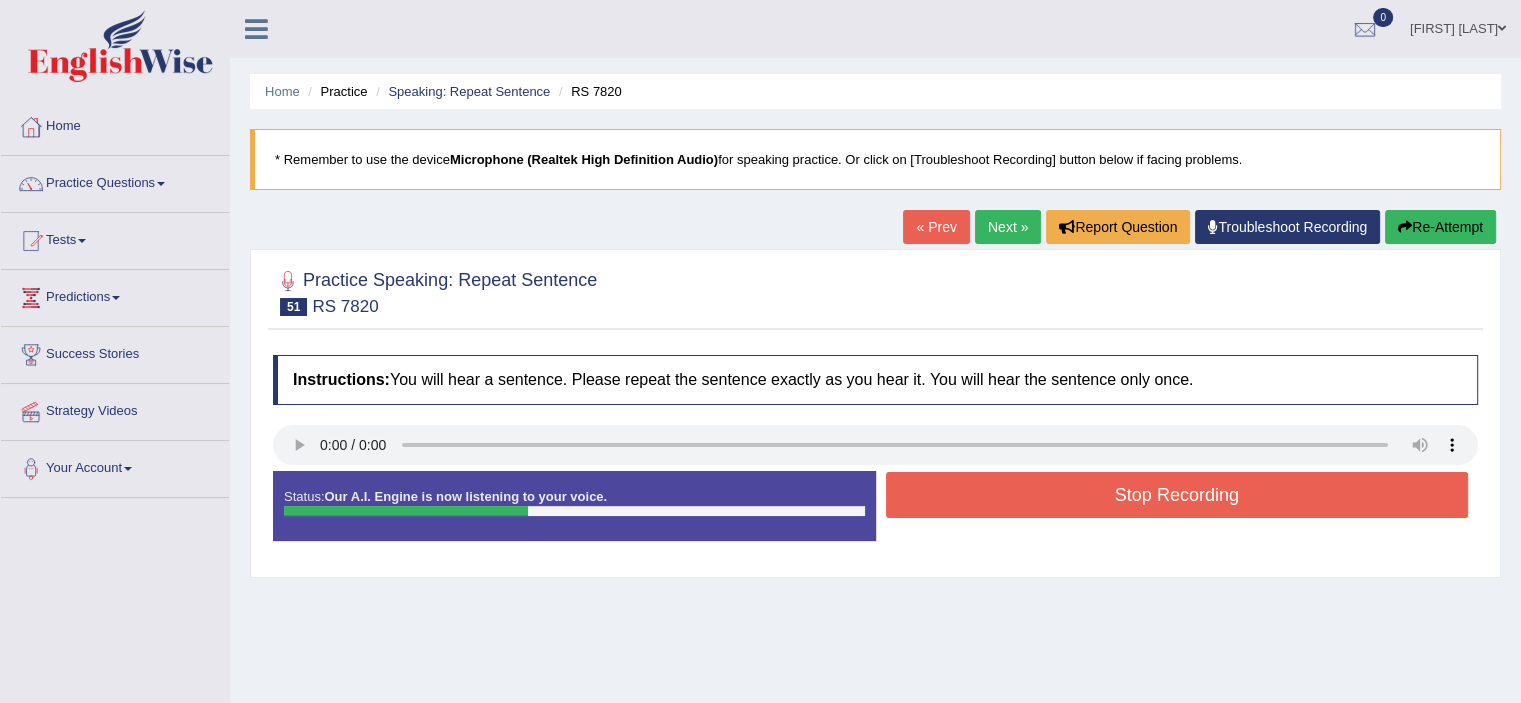 click on "Stop Recording" at bounding box center (1177, 495) 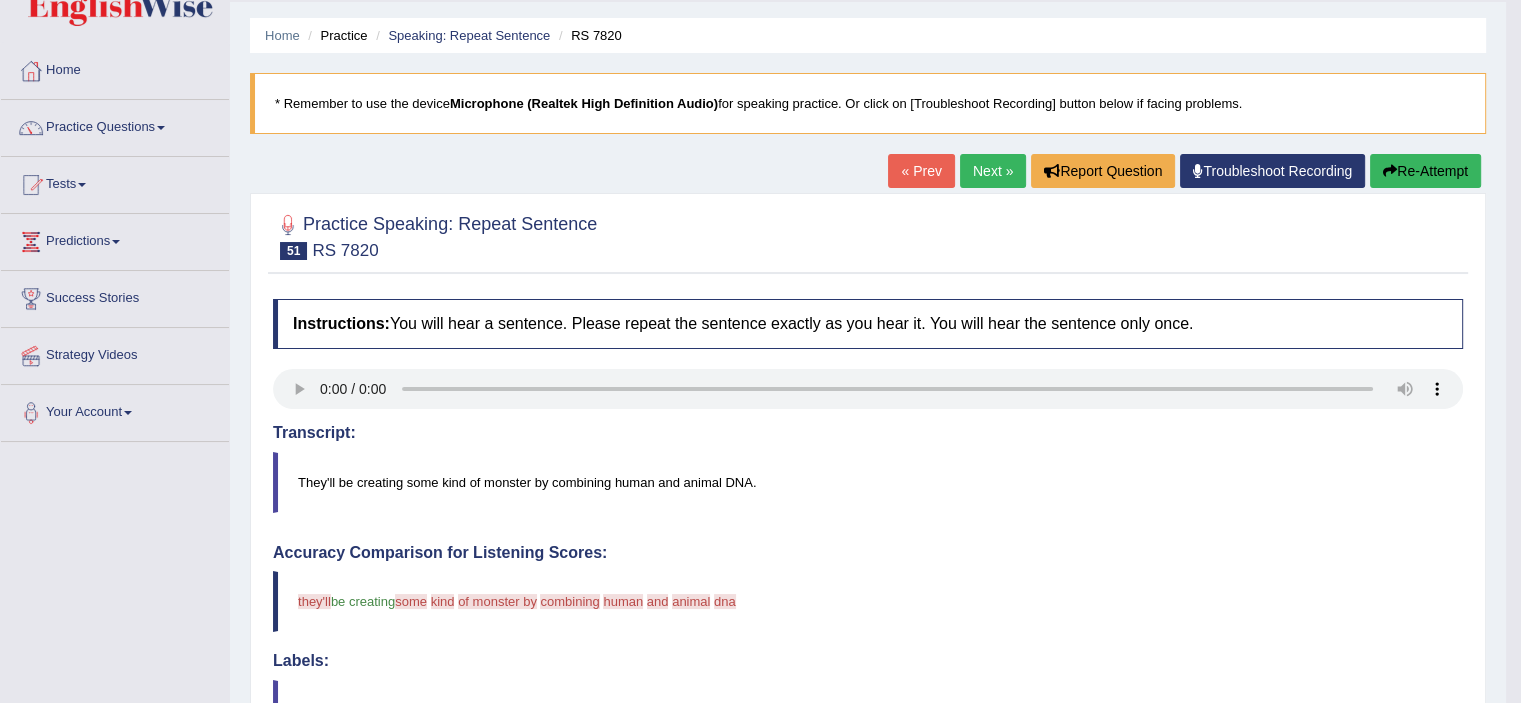 scroll, scrollTop: 50, scrollLeft: 0, axis: vertical 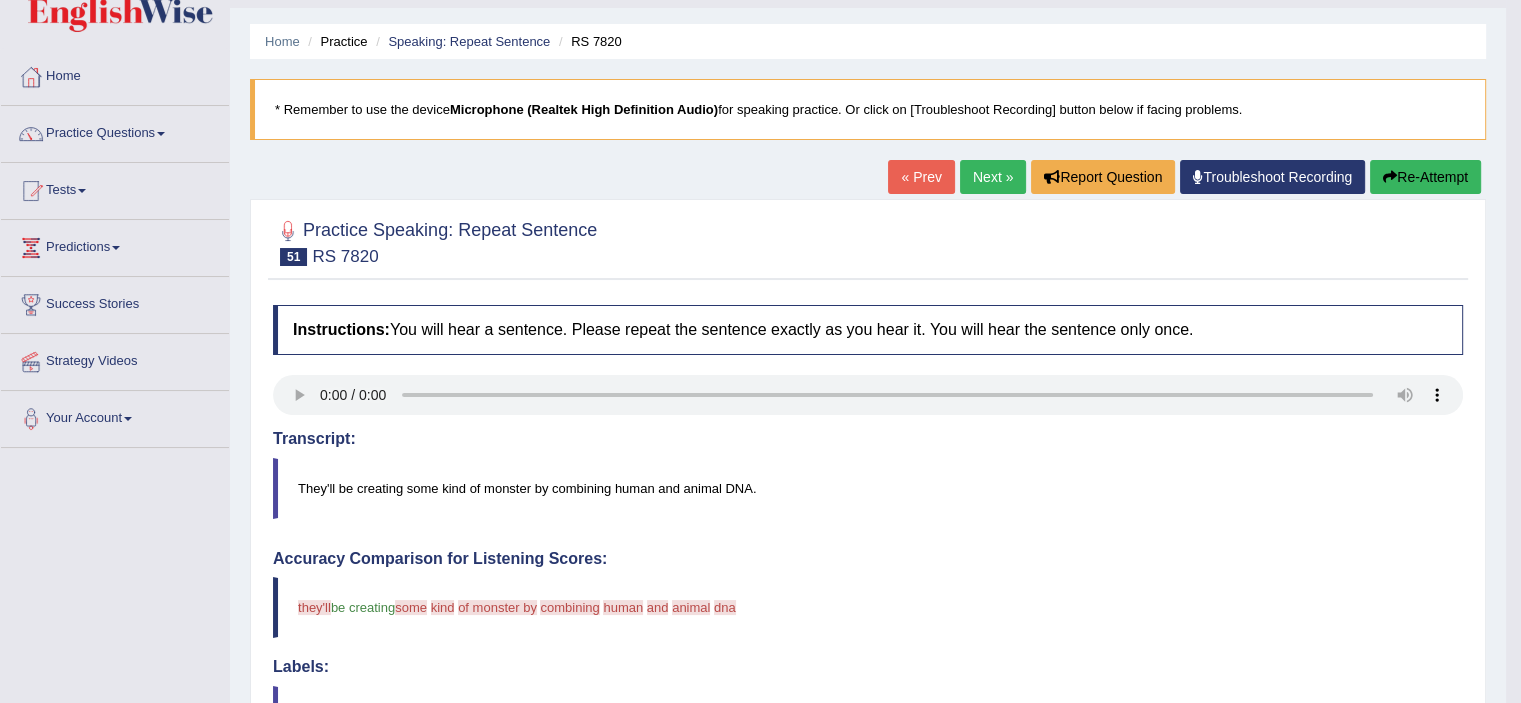 click on "Re-Attempt" at bounding box center [1425, 177] 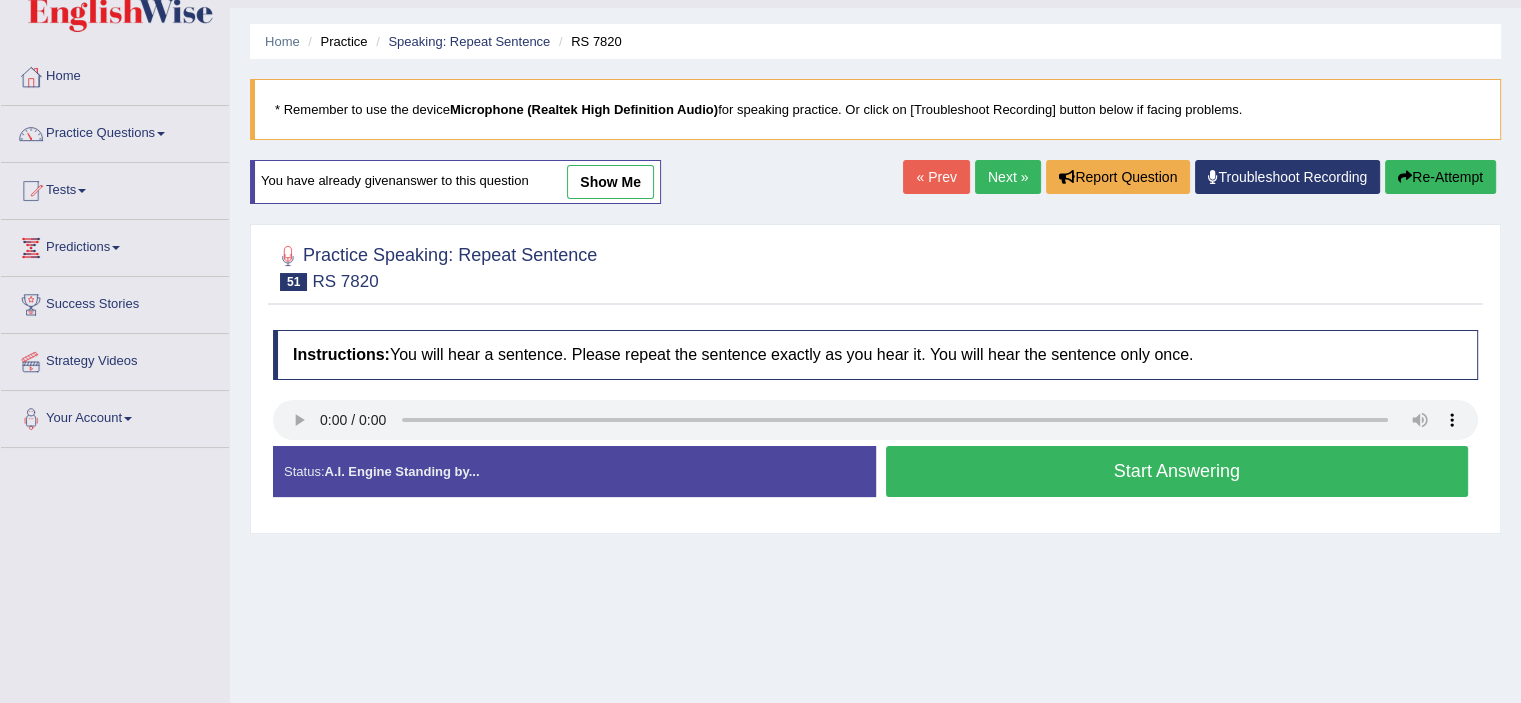 scroll, scrollTop: 50, scrollLeft: 0, axis: vertical 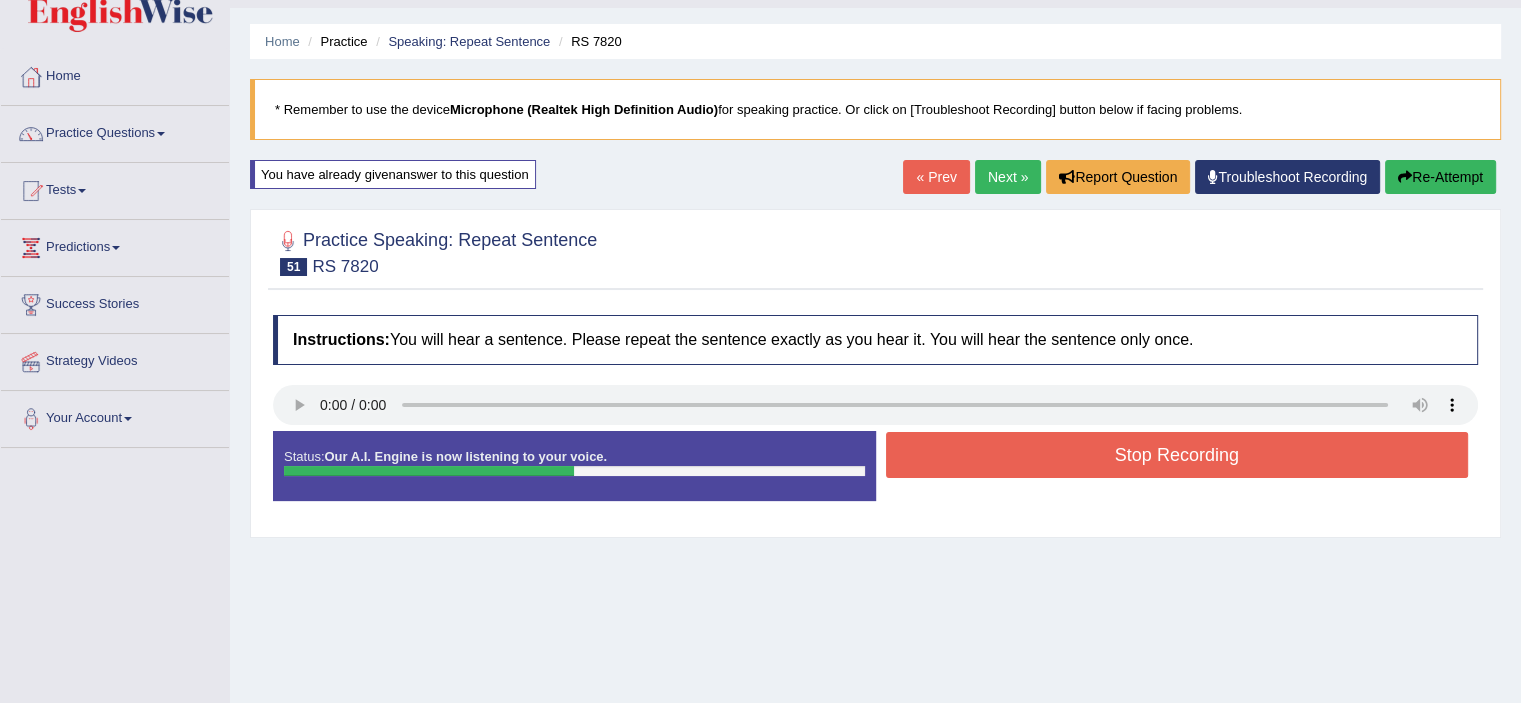 click on "Stop Recording" at bounding box center [1177, 455] 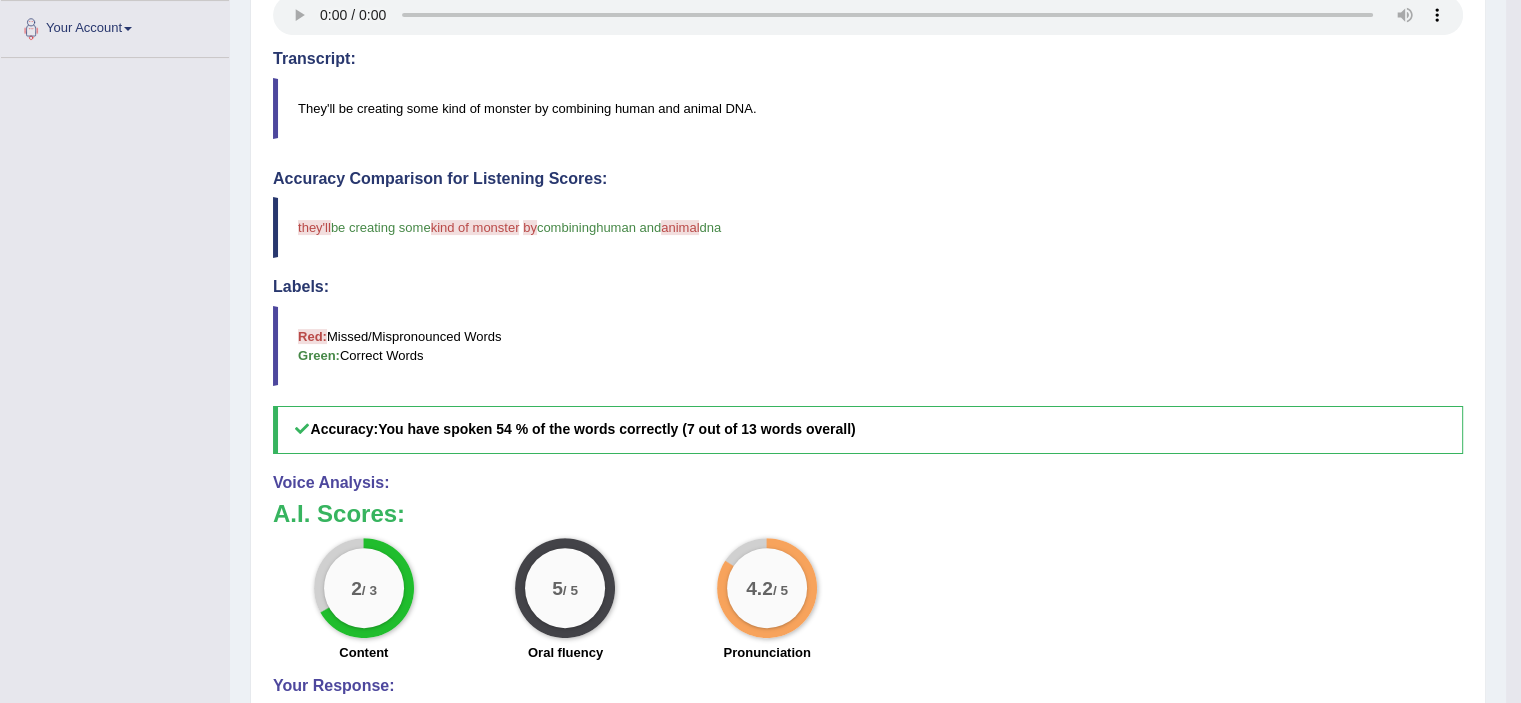 scroll, scrollTop: 0, scrollLeft: 0, axis: both 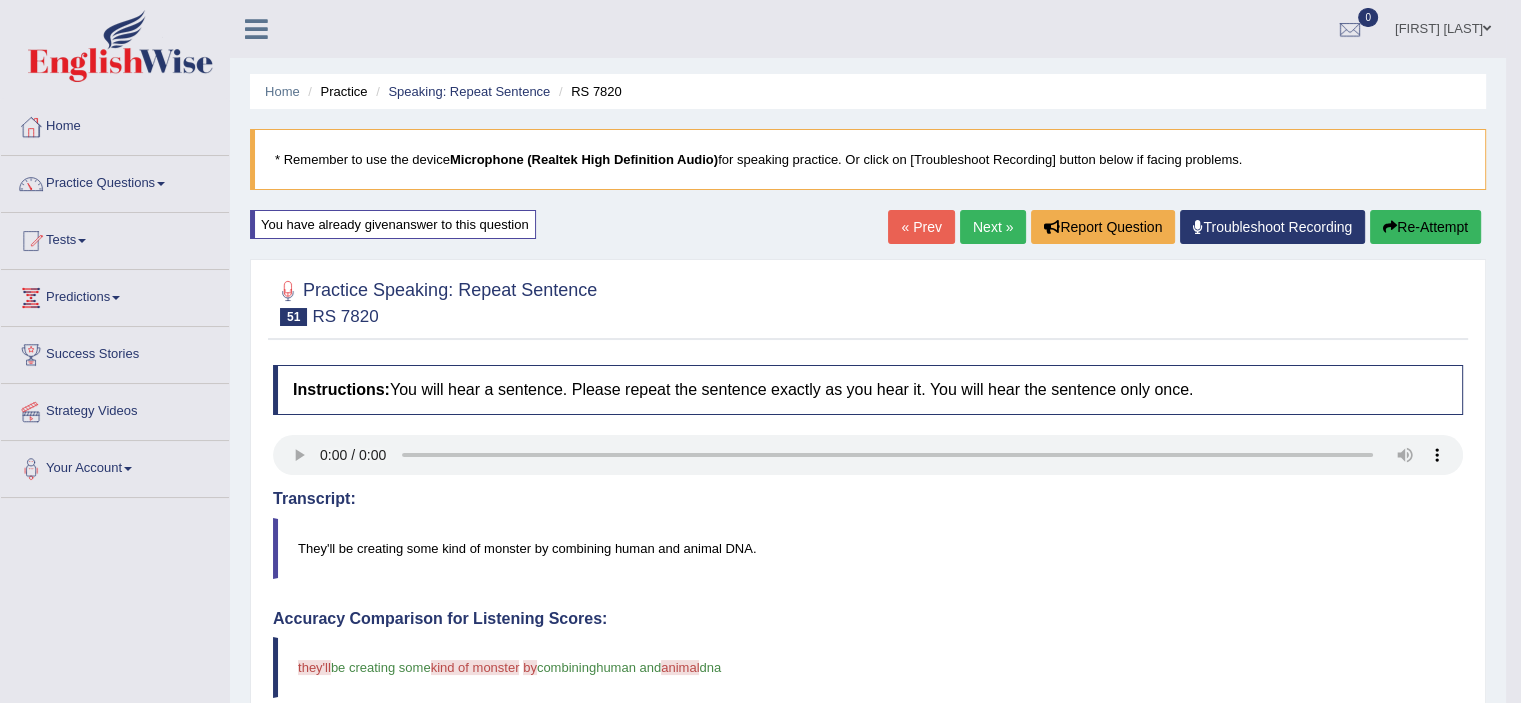 click on "Next »" at bounding box center [993, 227] 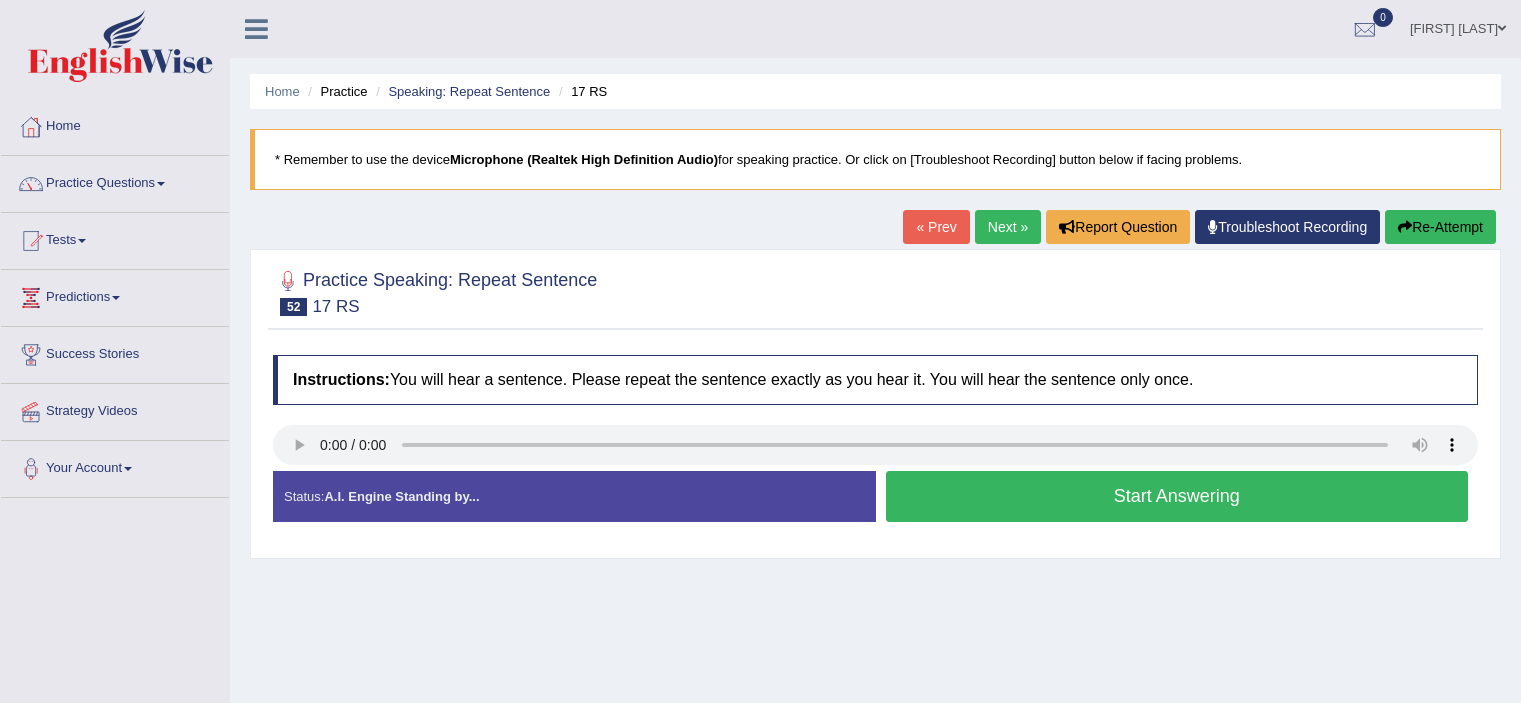 scroll, scrollTop: 0, scrollLeft: 0, axis: both 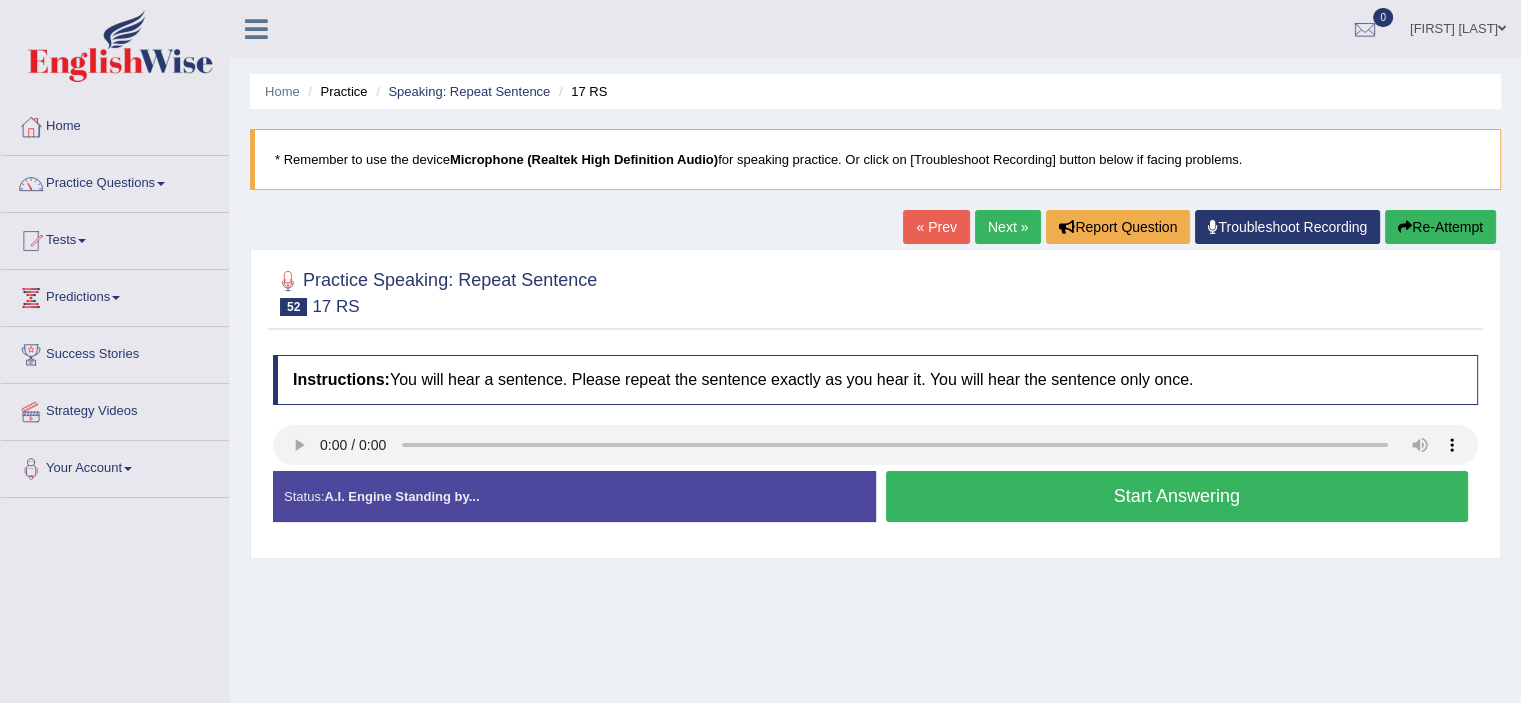 click on "Start Answering" at bounding box center (1177, 496) 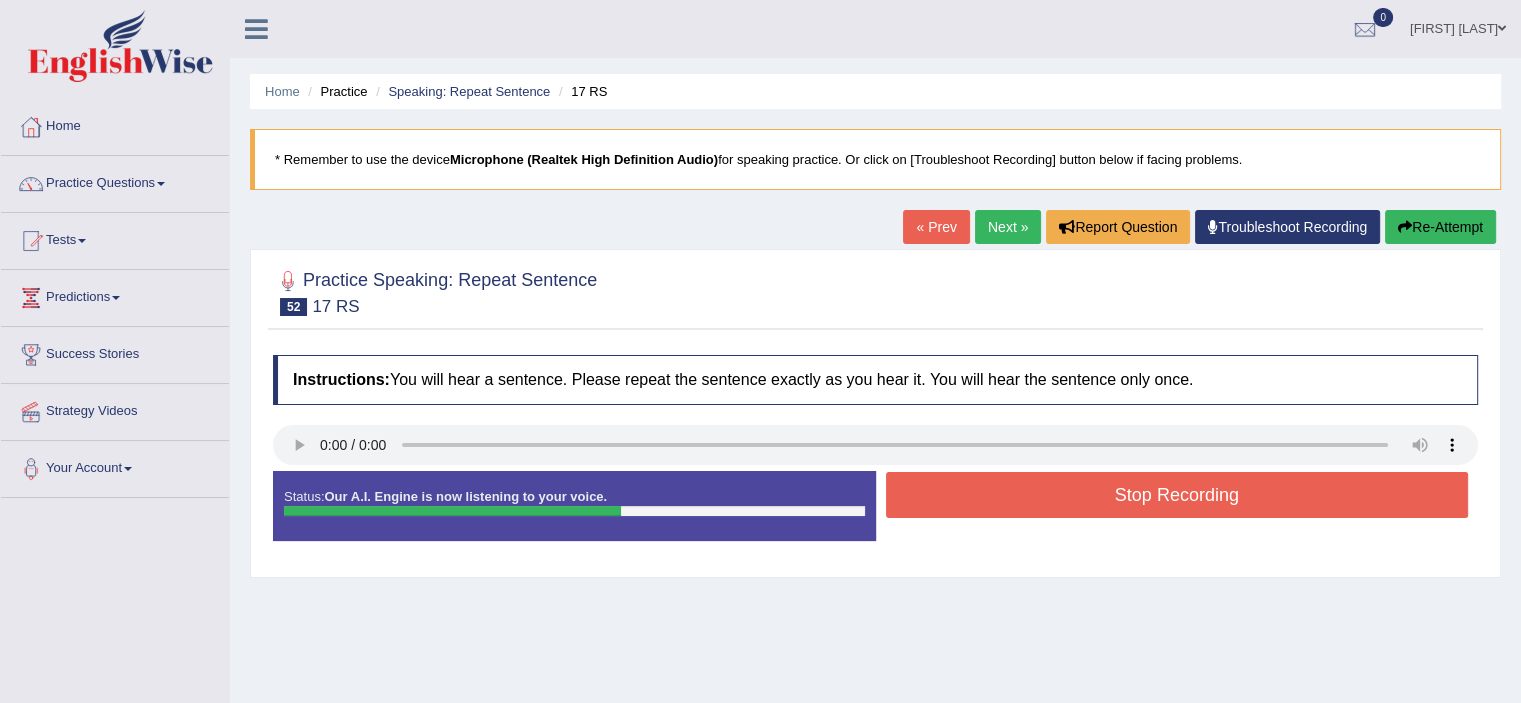 click on "Stop Recording" at bounding box center (1177, 495) 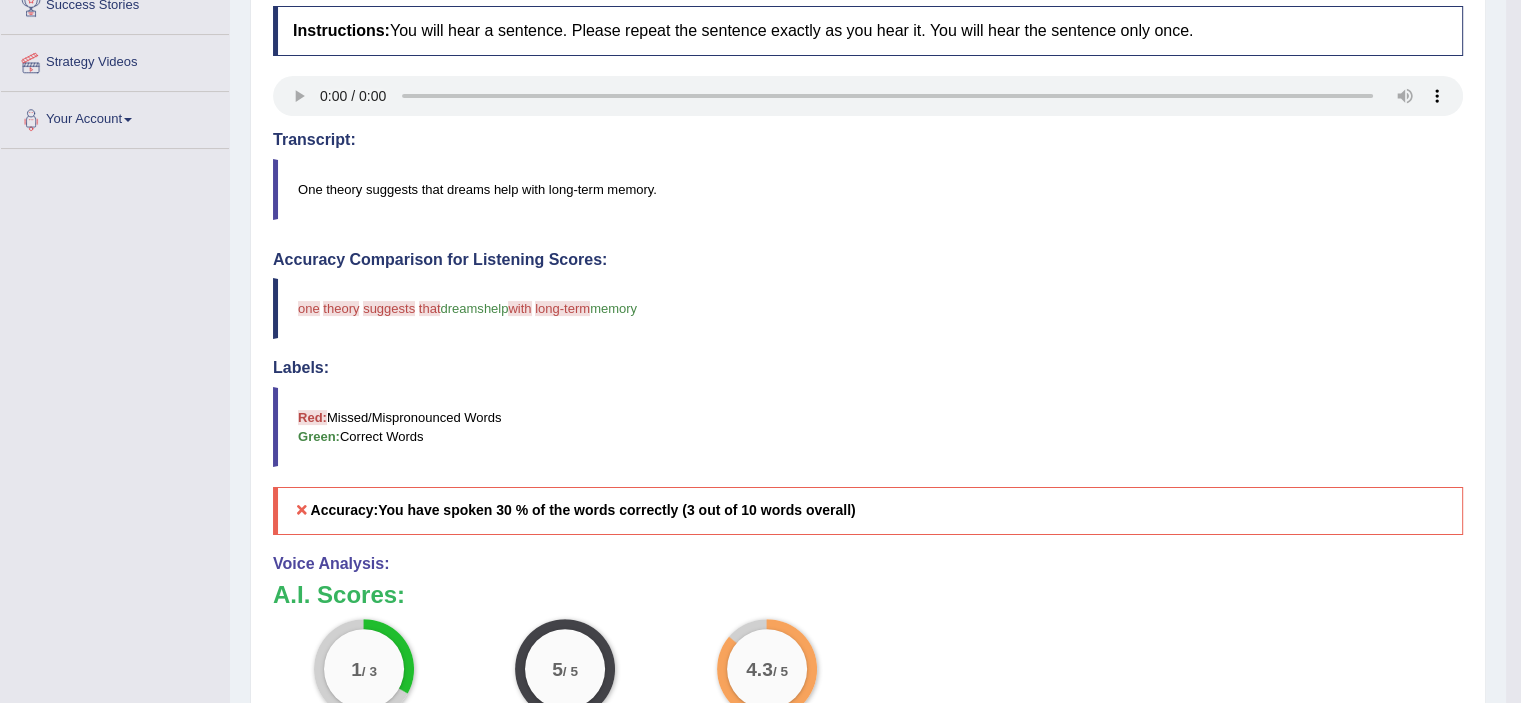 scroll, scrollTop: 0, scrollLeft: 0, axis: both 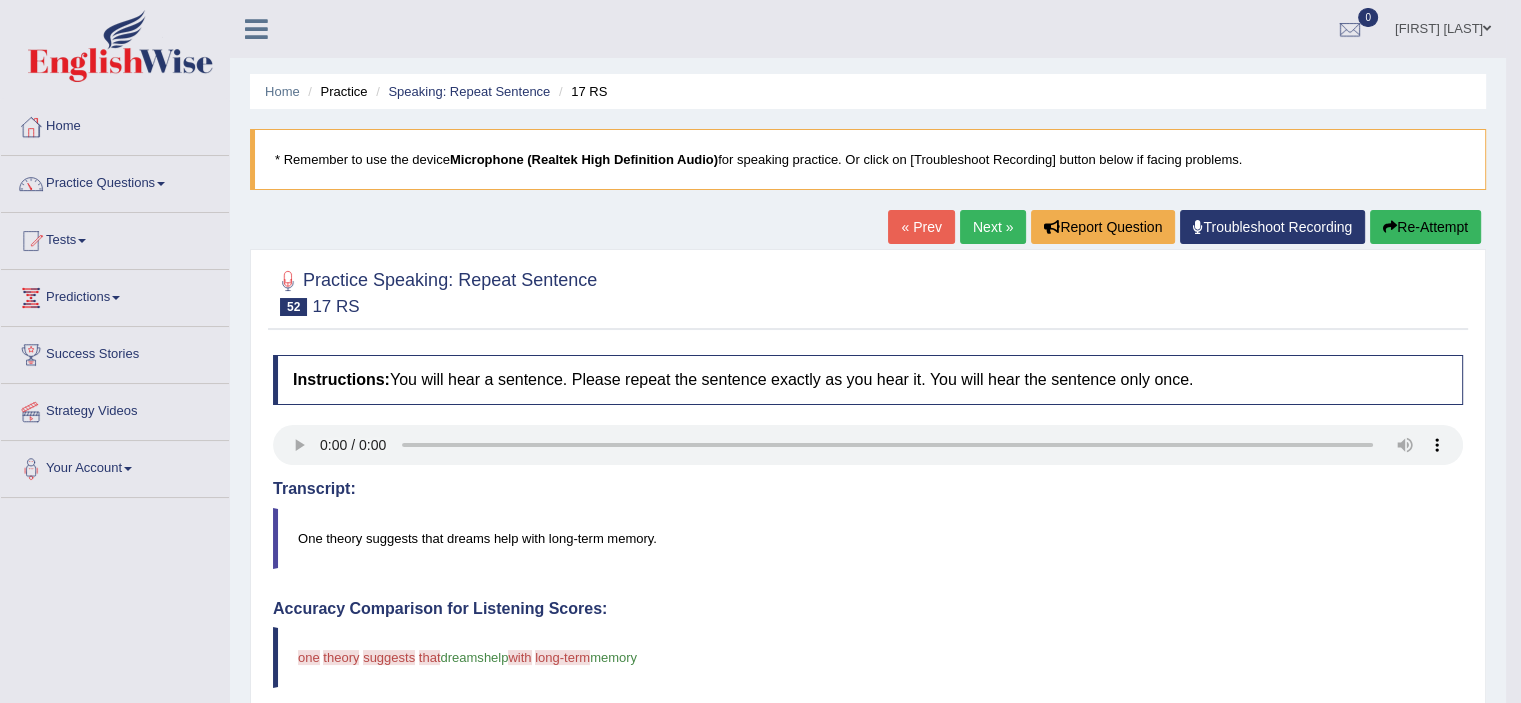 click on "Next »" at bounding box center (993, 227) 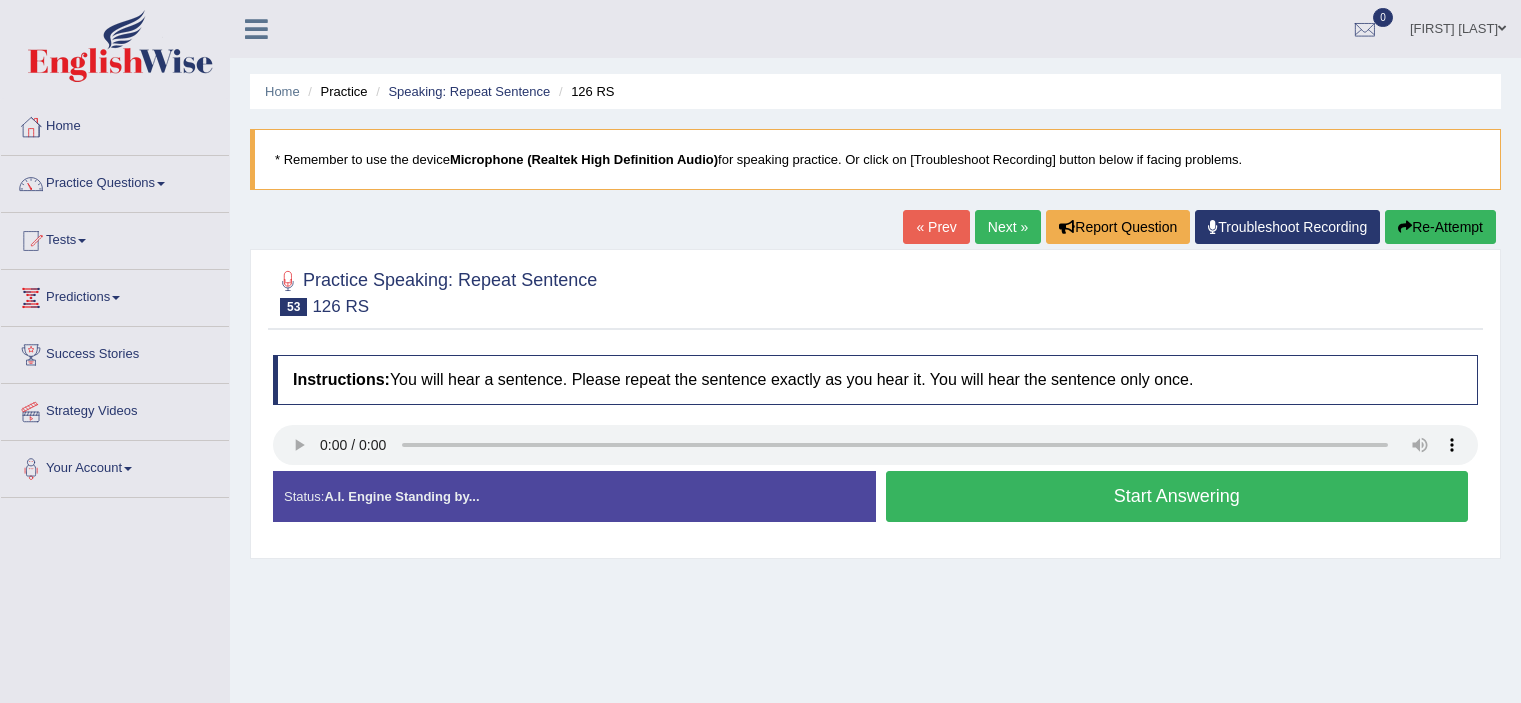 scroll, scrollTop: 0, scrollLeft: 0, axis: both 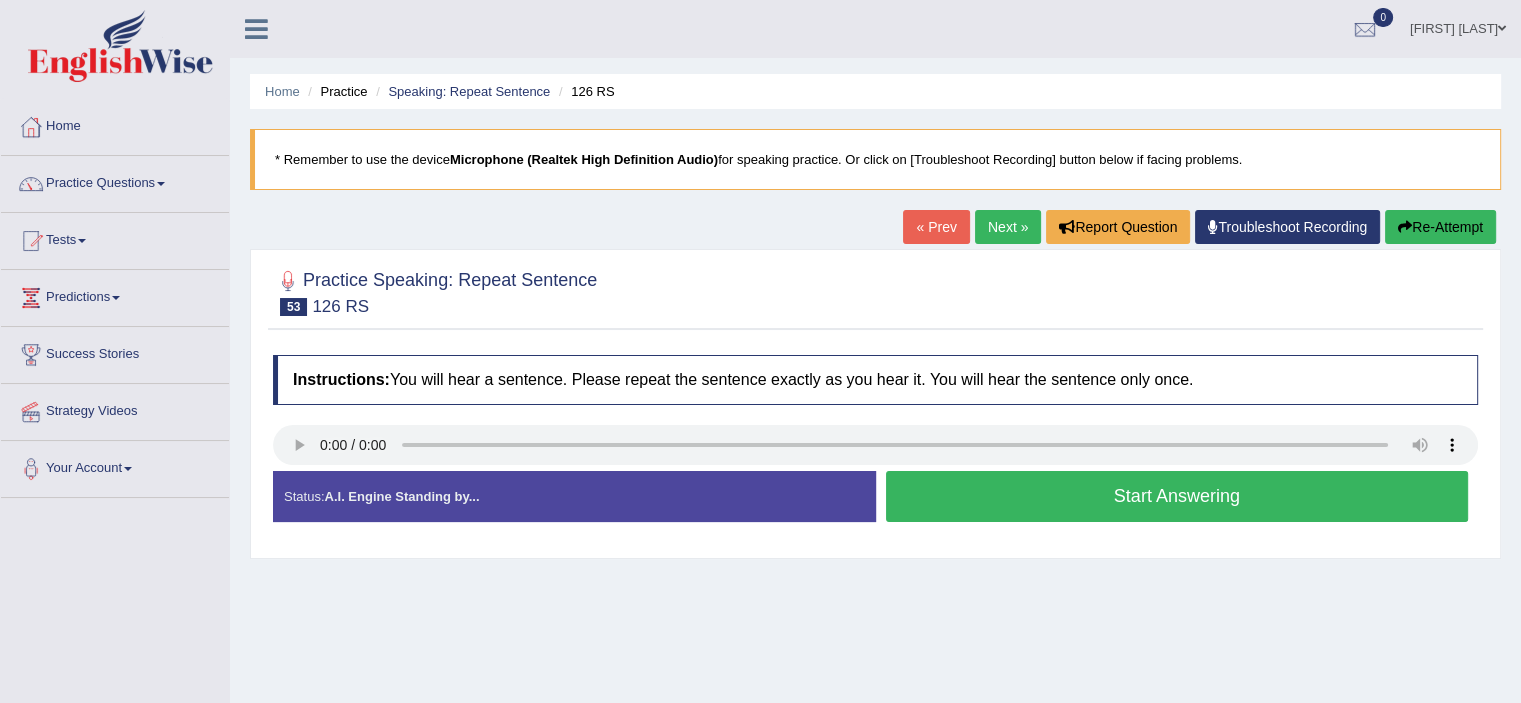 click on "Start Answering" at bounding box center [1177, 496] 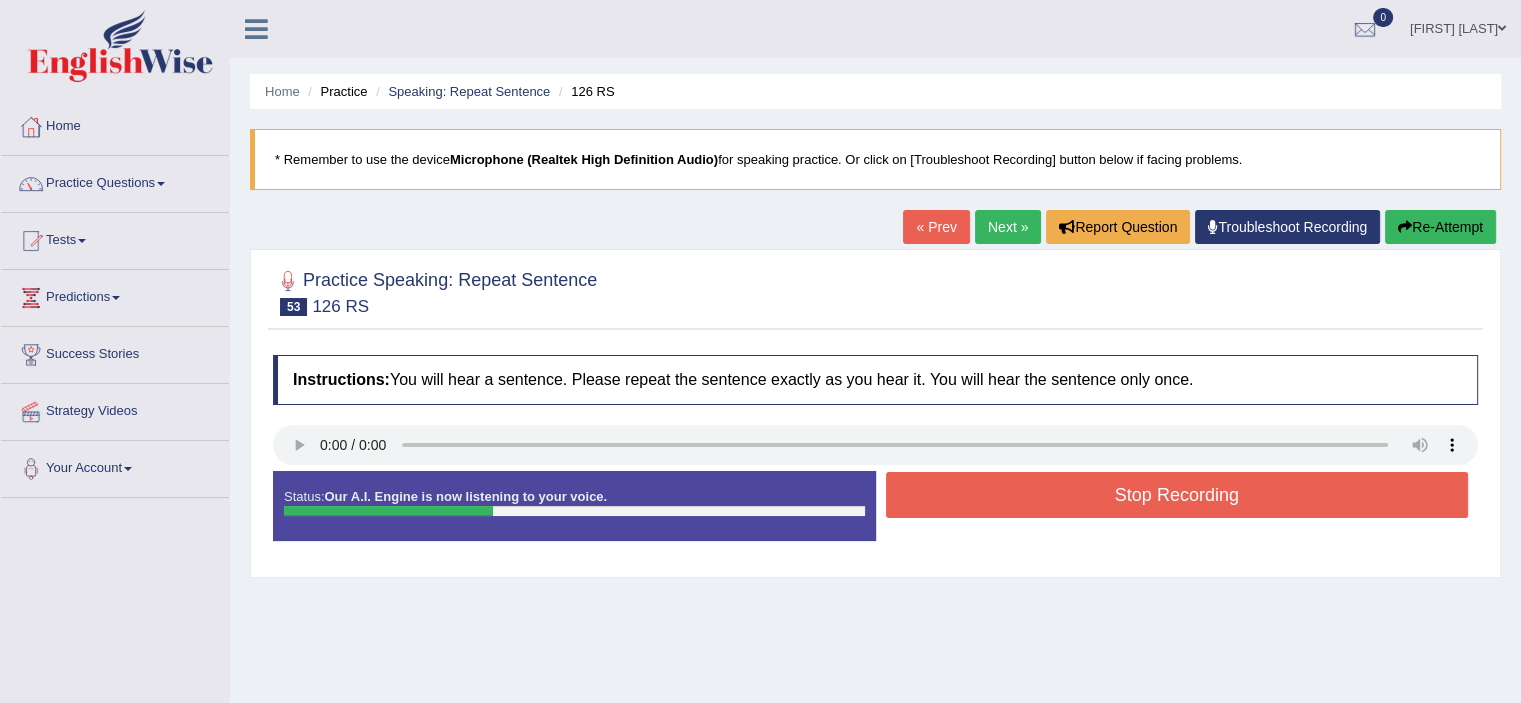 click on "Stop Recording" at bounding box center [1177, 495] 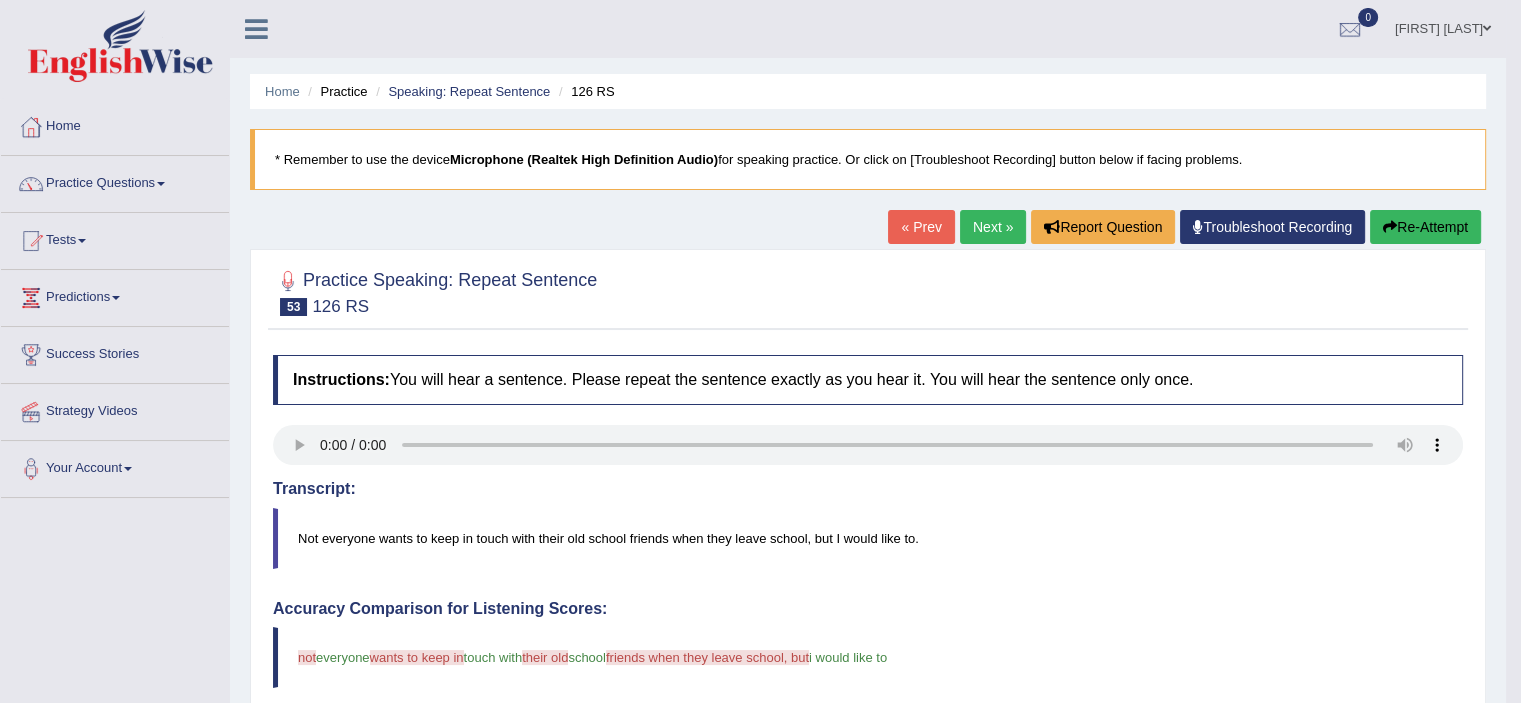 click on "Next »" at bounding box center (993, 227) 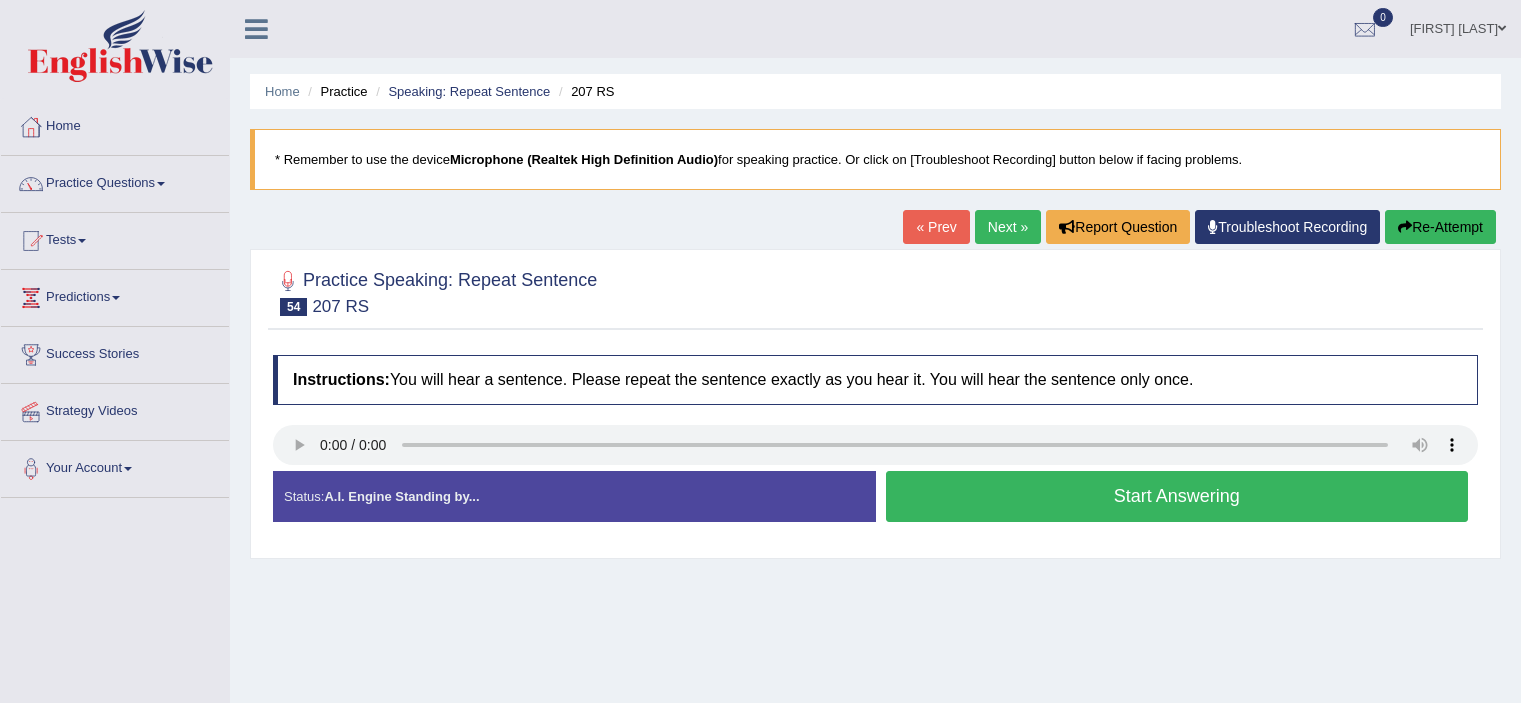 scroll, scrollTop: 0, scrollLeft: 0, axis: both 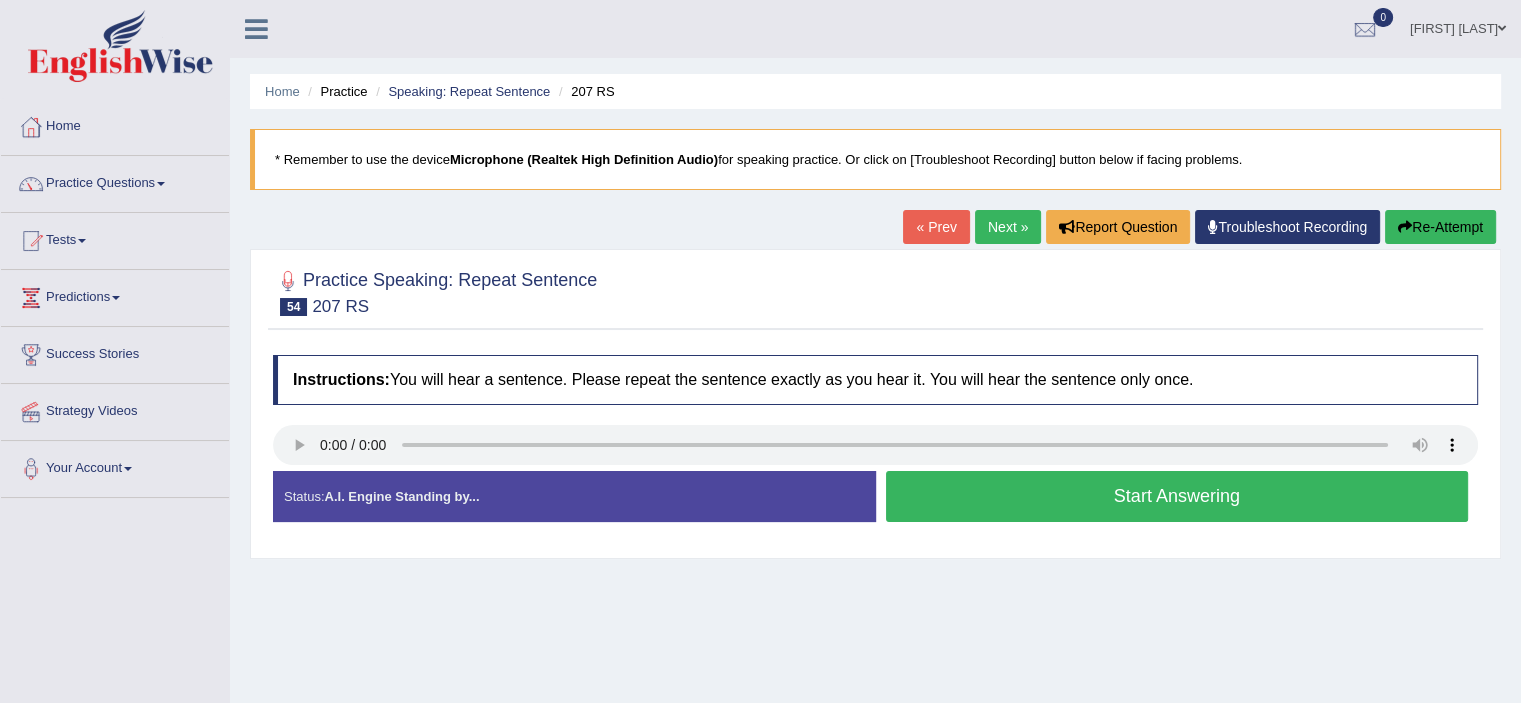 click on "Start Answering" at bounding box center [1177, 496] 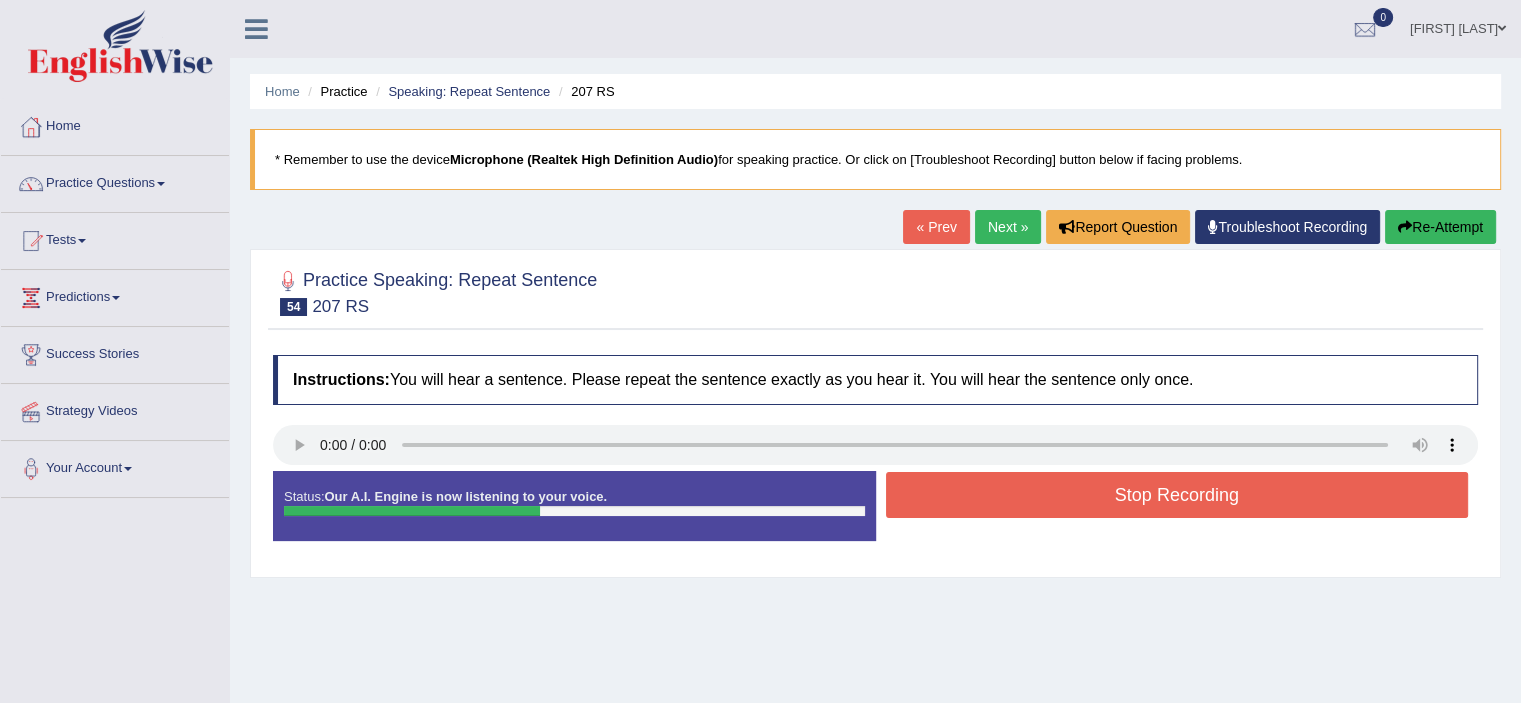click on "Stop Recording" at bounding box center (1177, 495) 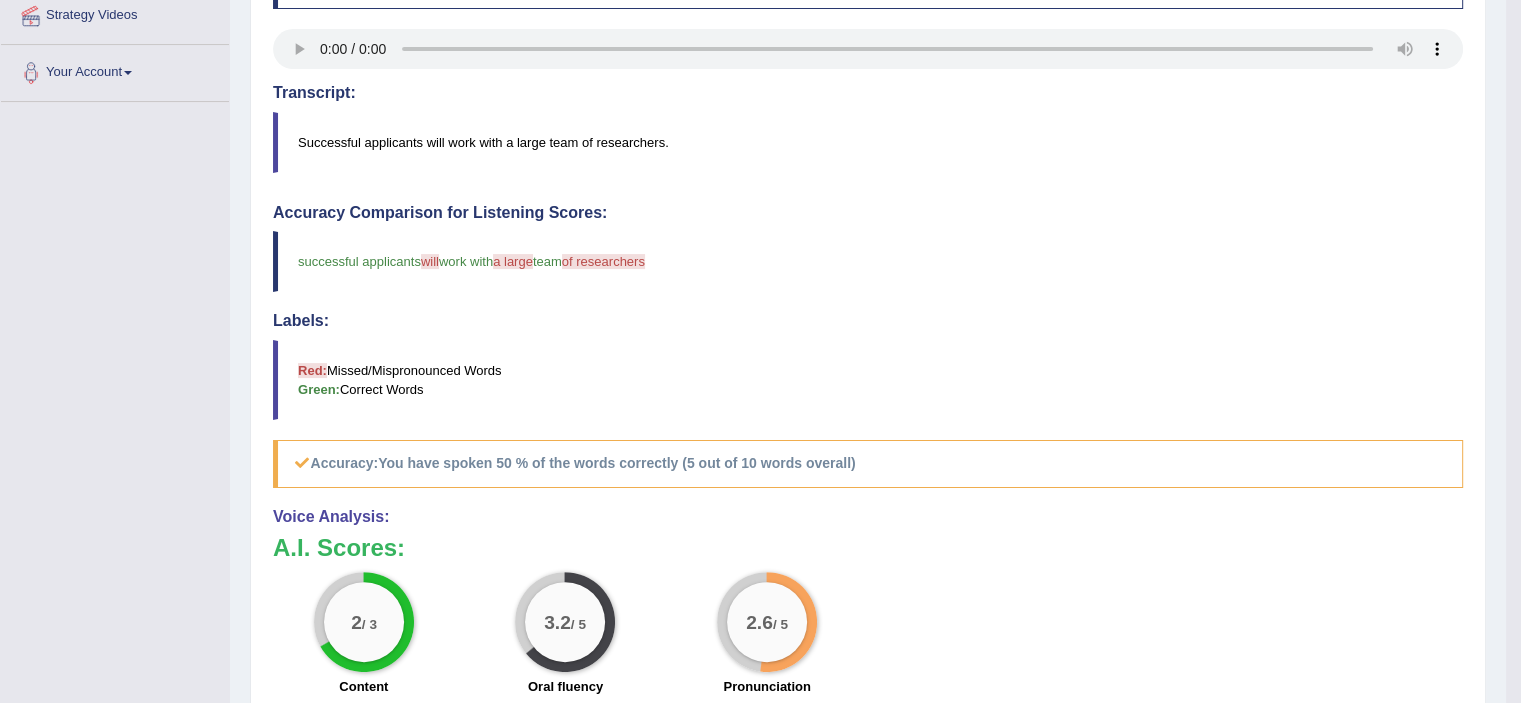 scroll, scrollTop: 0, scrollLeft: 0, axis: both 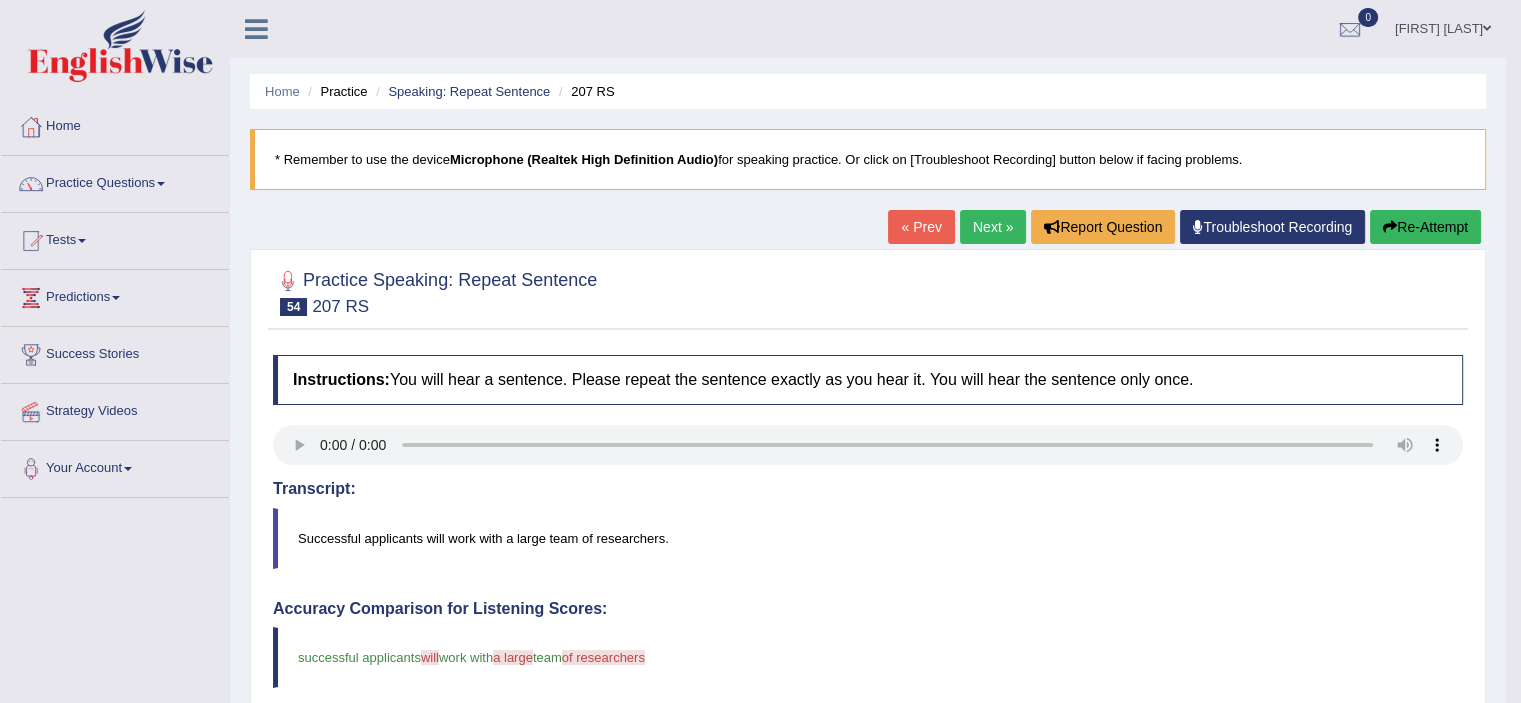 click on "Next »" at bounding box center (993, 227) 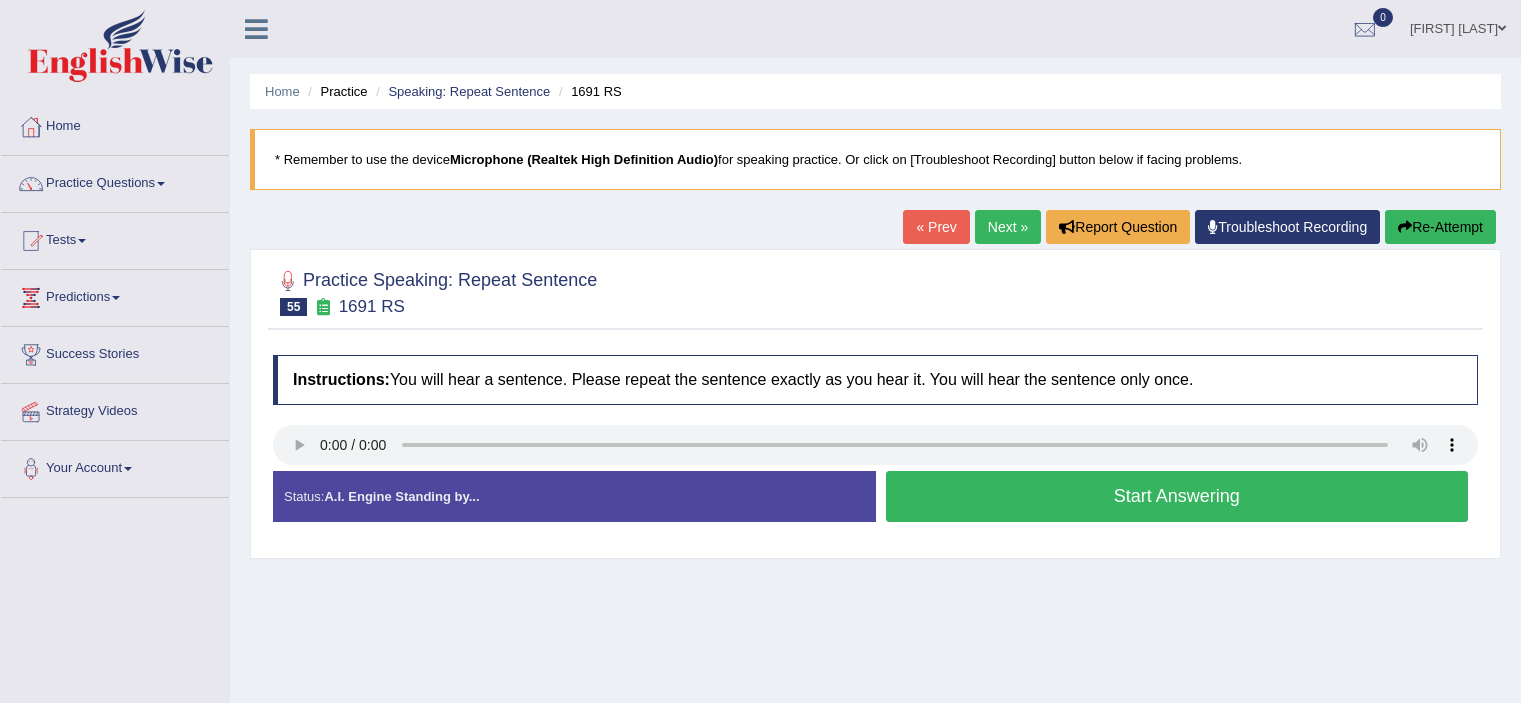 scroll, scrollTop: 0, scrollLeft: 0, axis: both 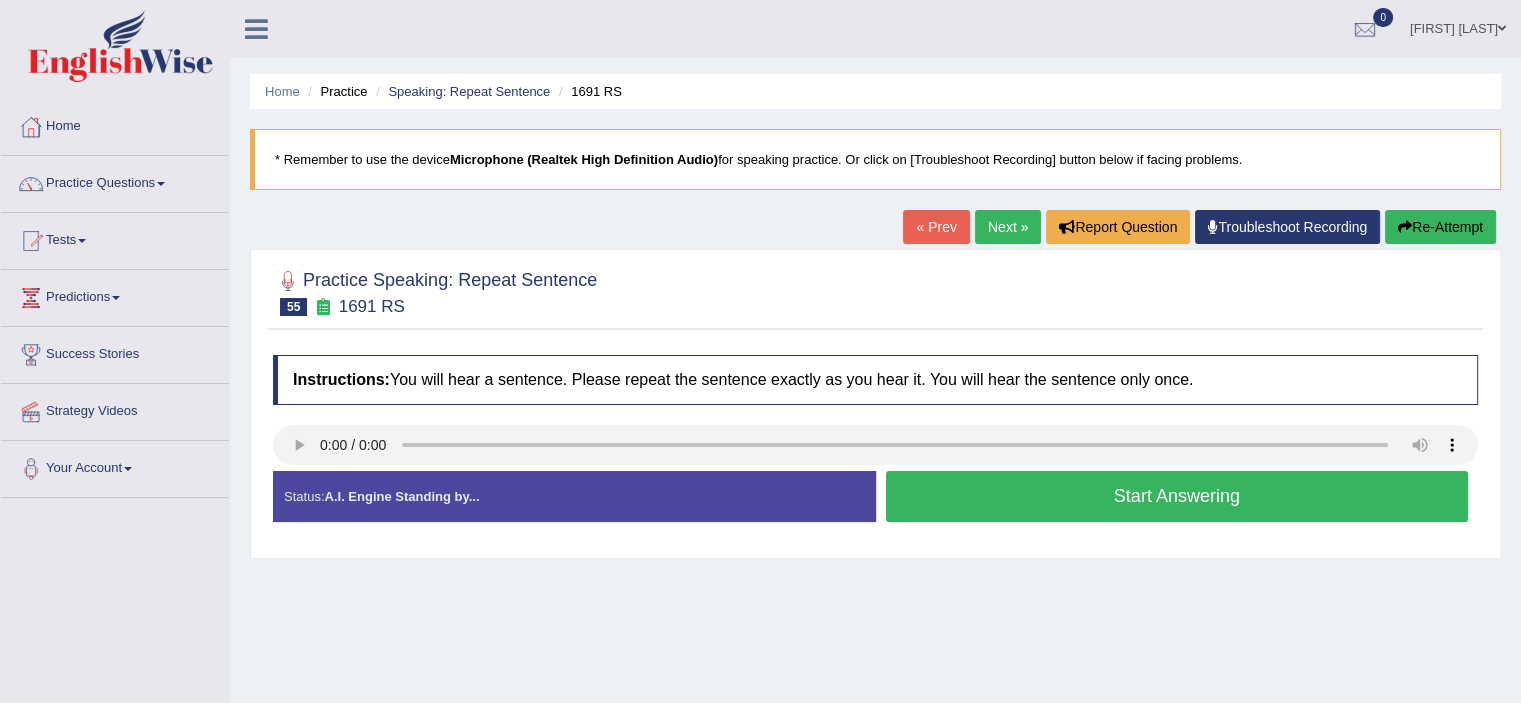 click on "Start Answering" at bounding box center [1177, 496] 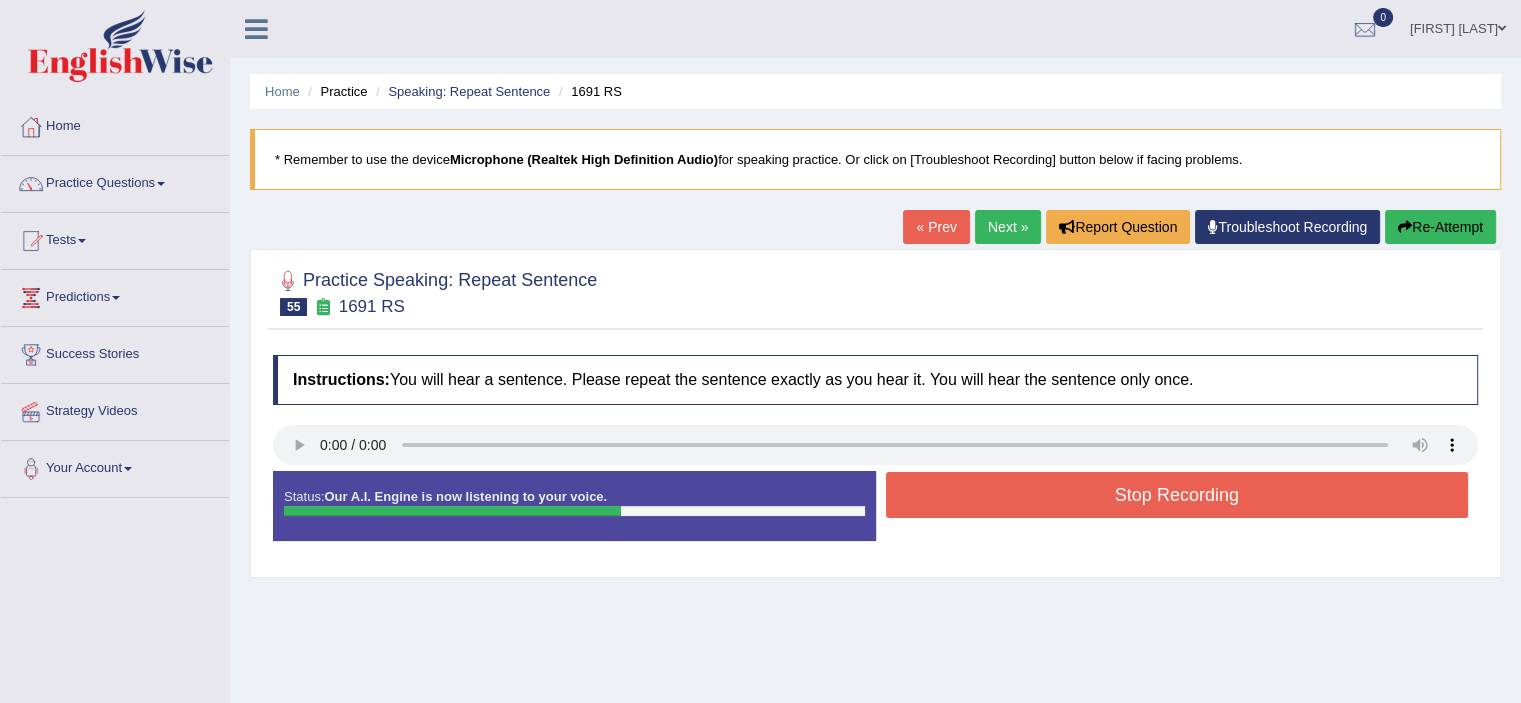 click on "Stop Recording" at bounding box center [1177, 495] 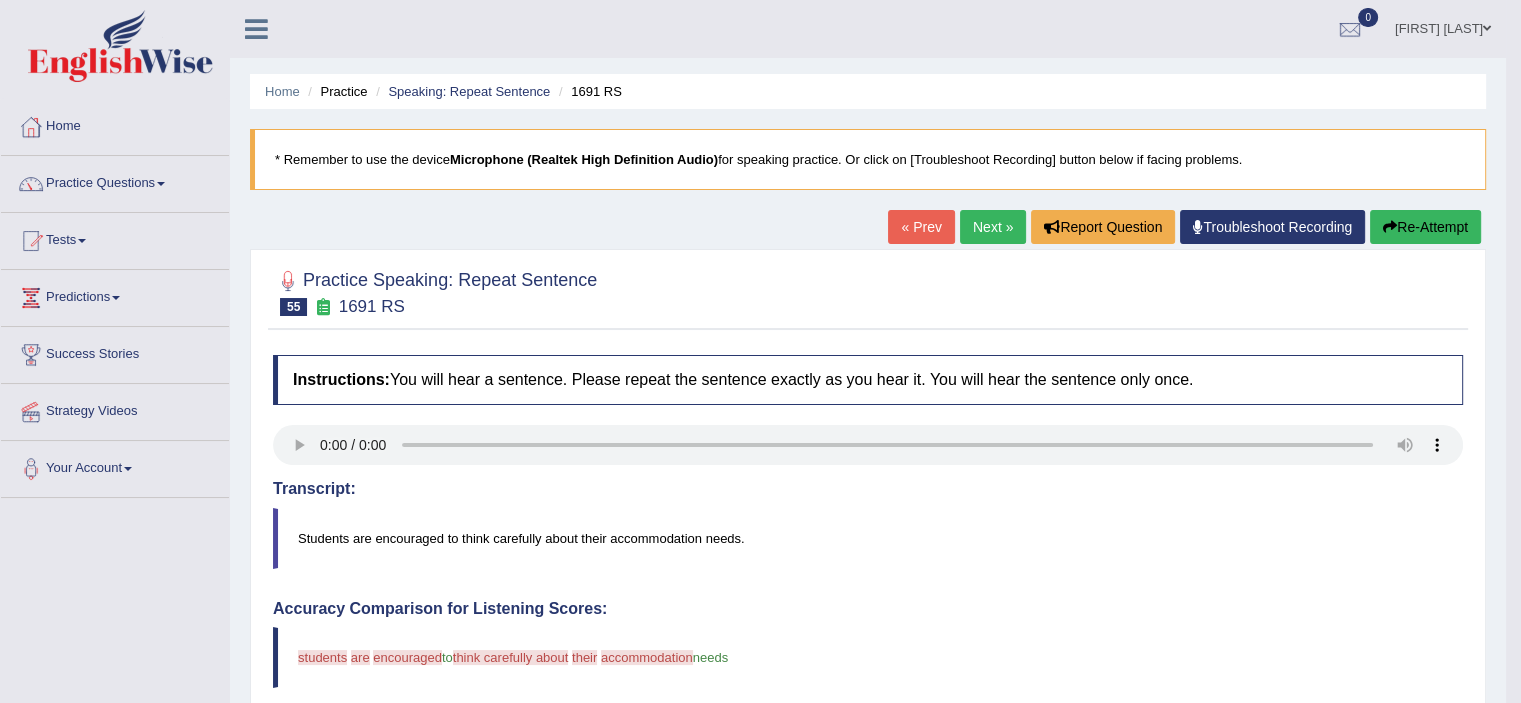 click on "Re-Attempt" at bounding box center [1425, 227] 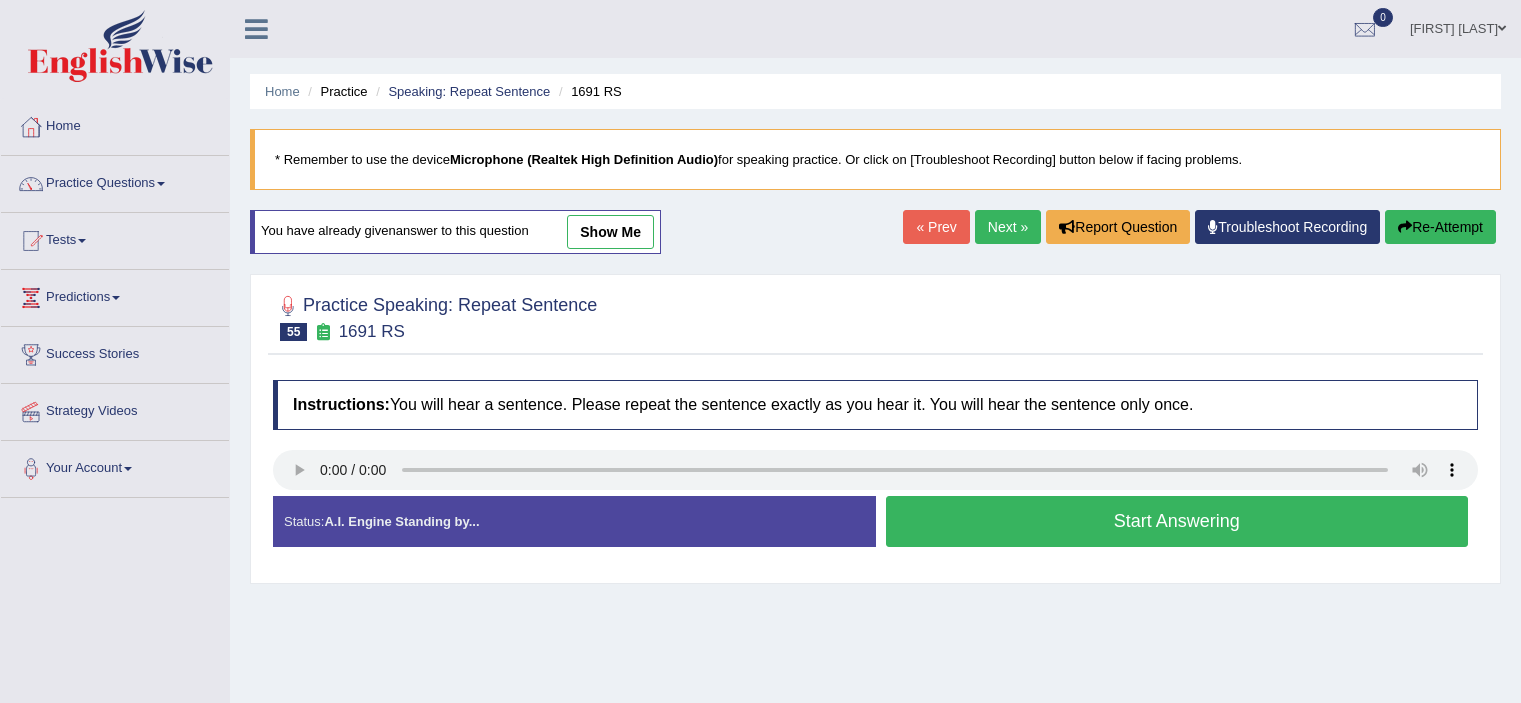 scroll, scrollTop: 0, scrollLeft: 0, axis: both 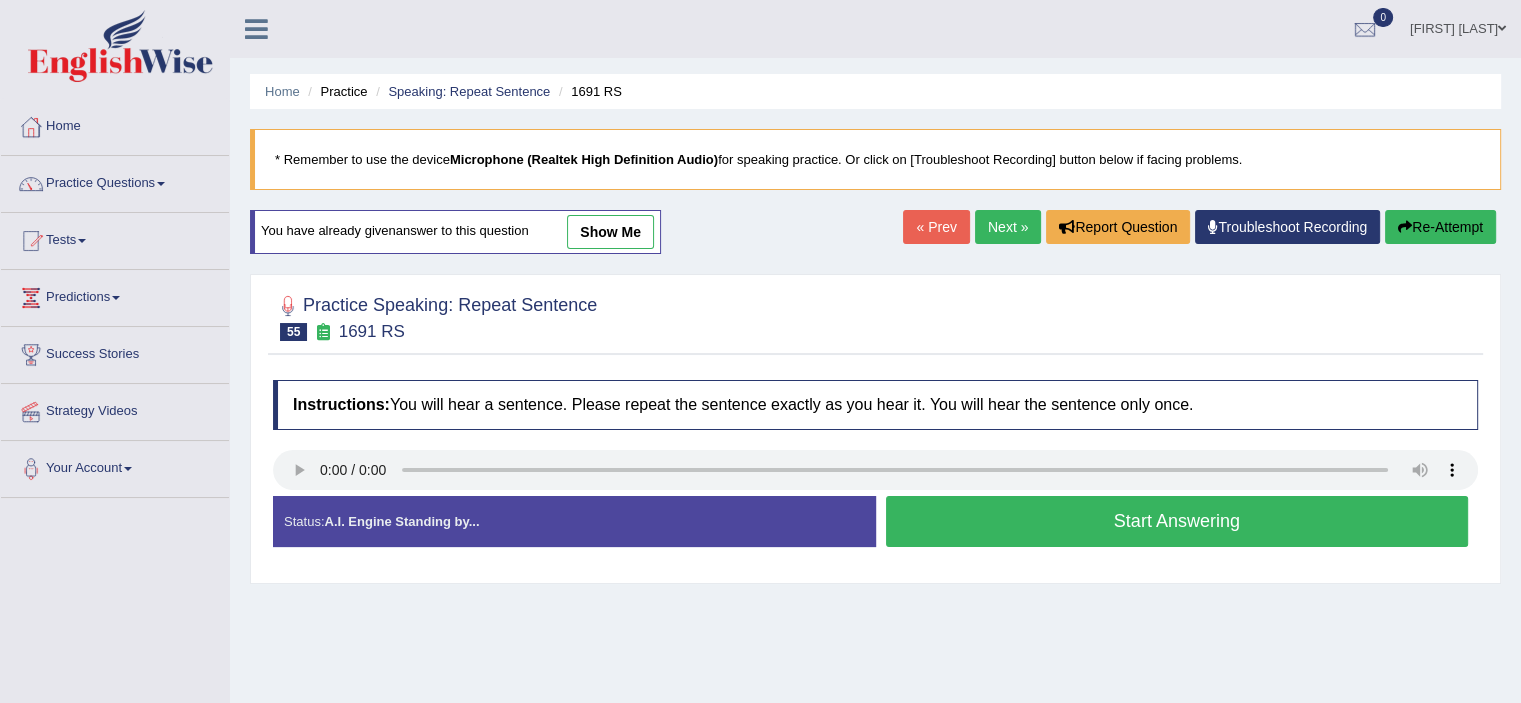 click on "Start Answering" at bounding box center (1177, 521) 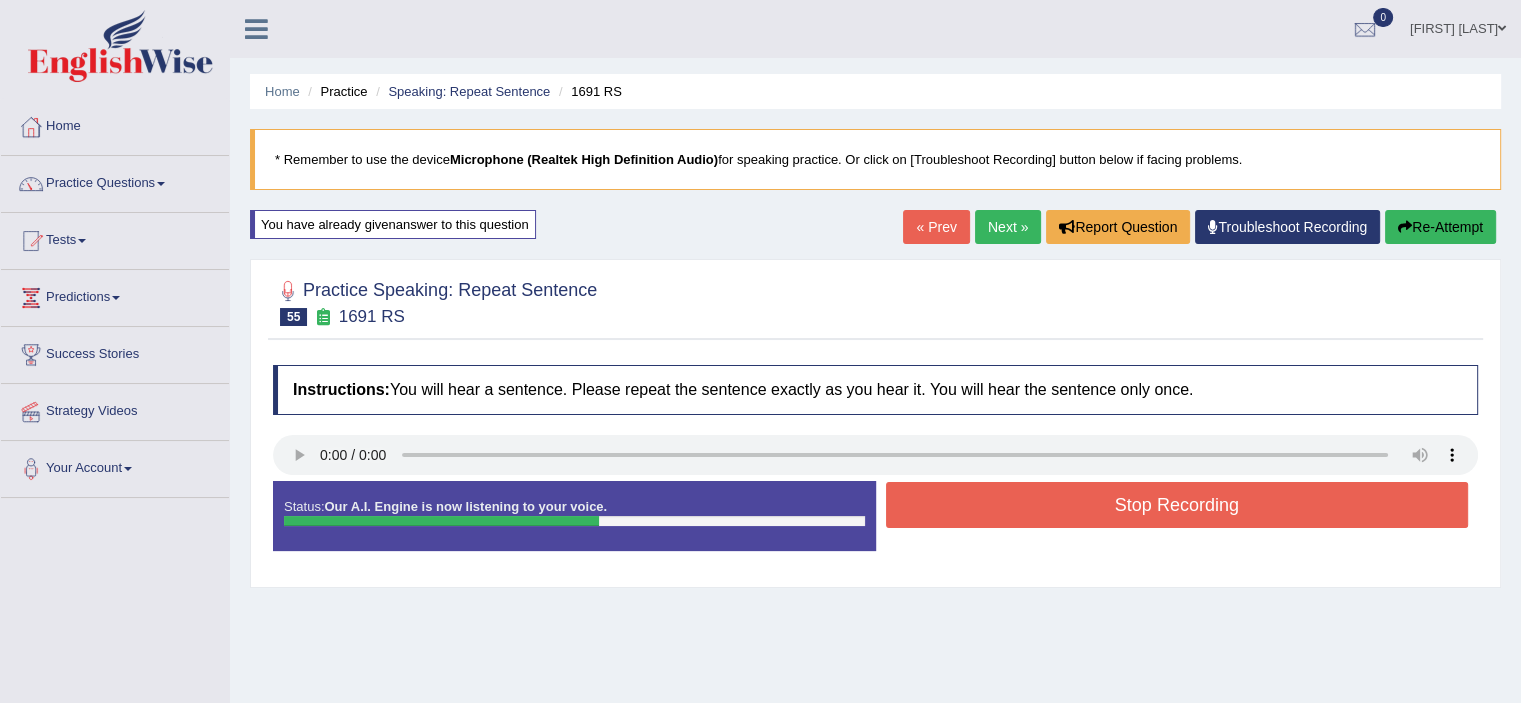 click on "Stop Recording" at bounding box center (1177, 505) 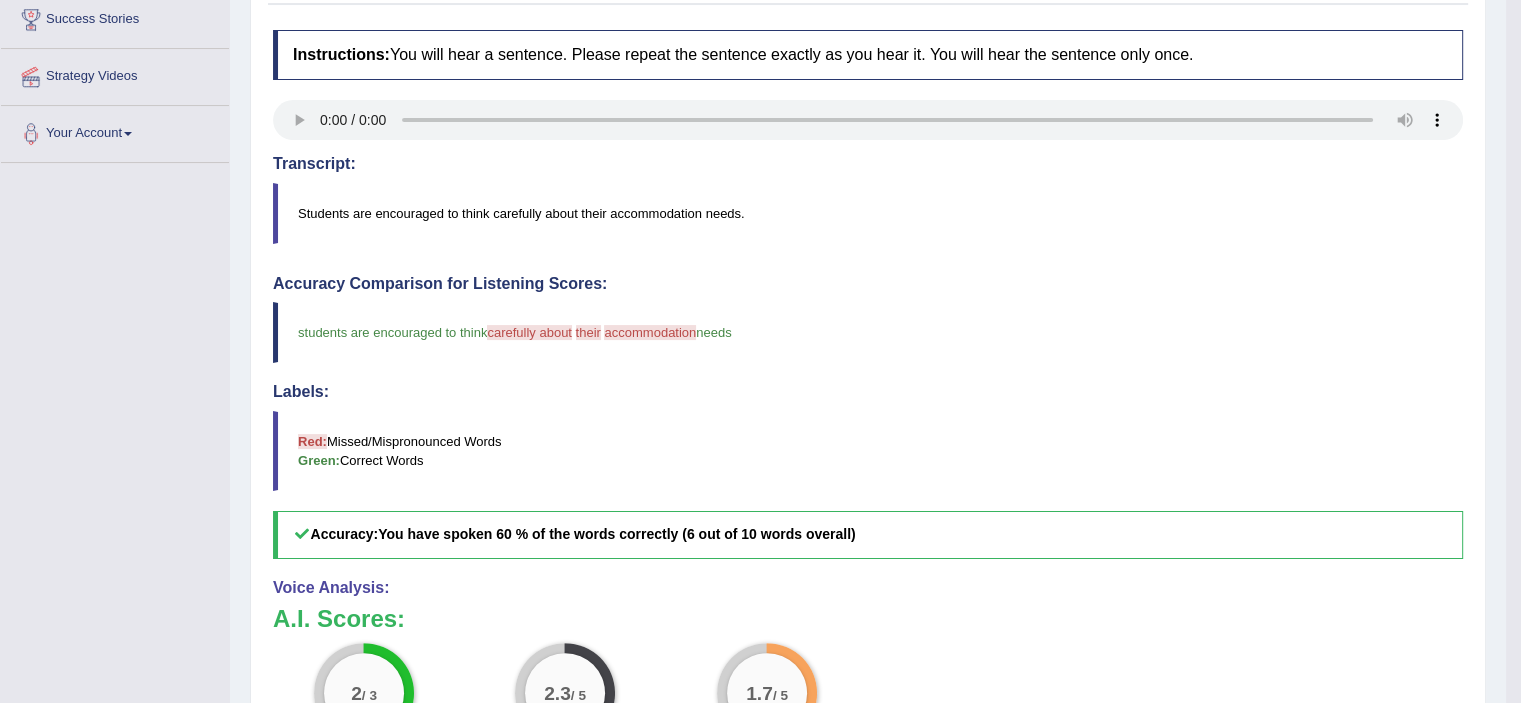 scroll, scrollTop: 204, scrollLeft: 0, axis: vertical 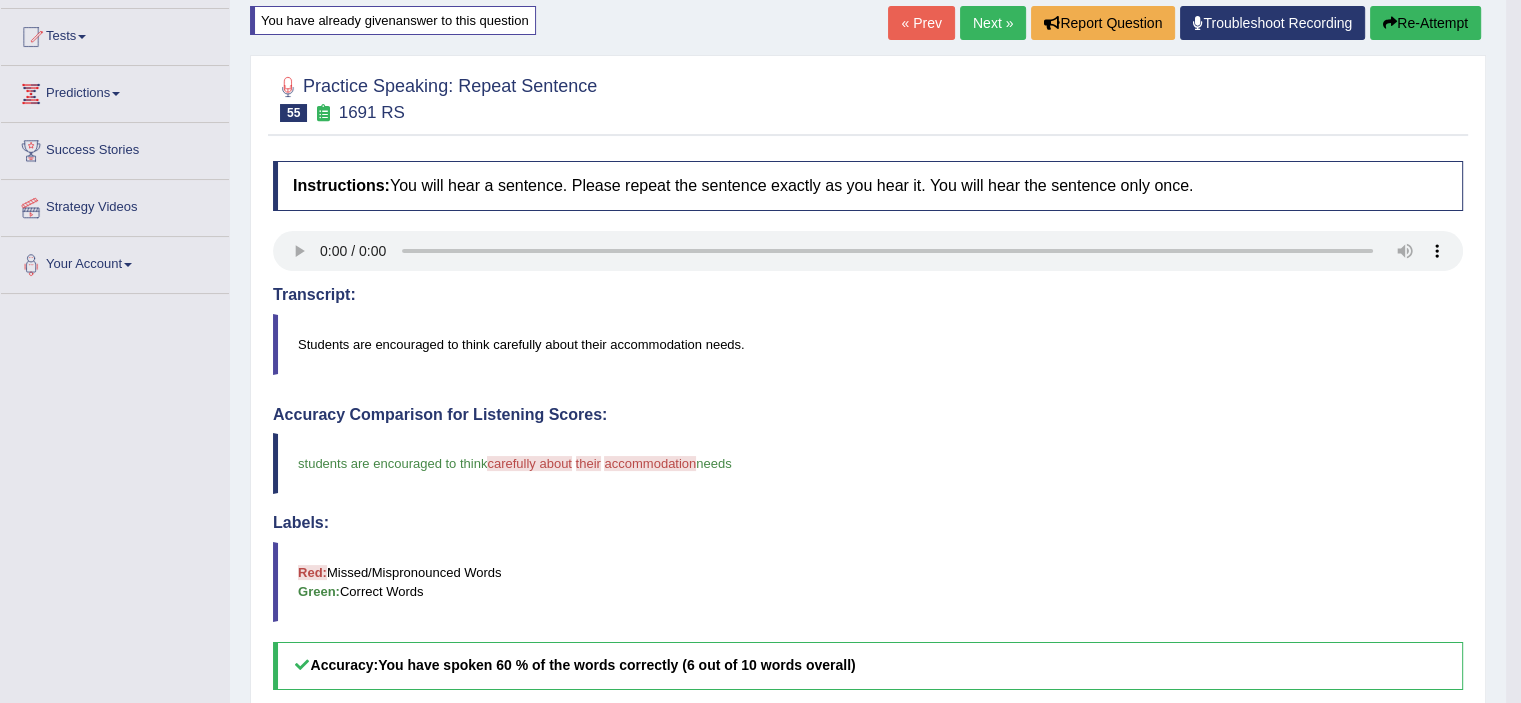 click on "Next »" at bounding box center (993, 23) 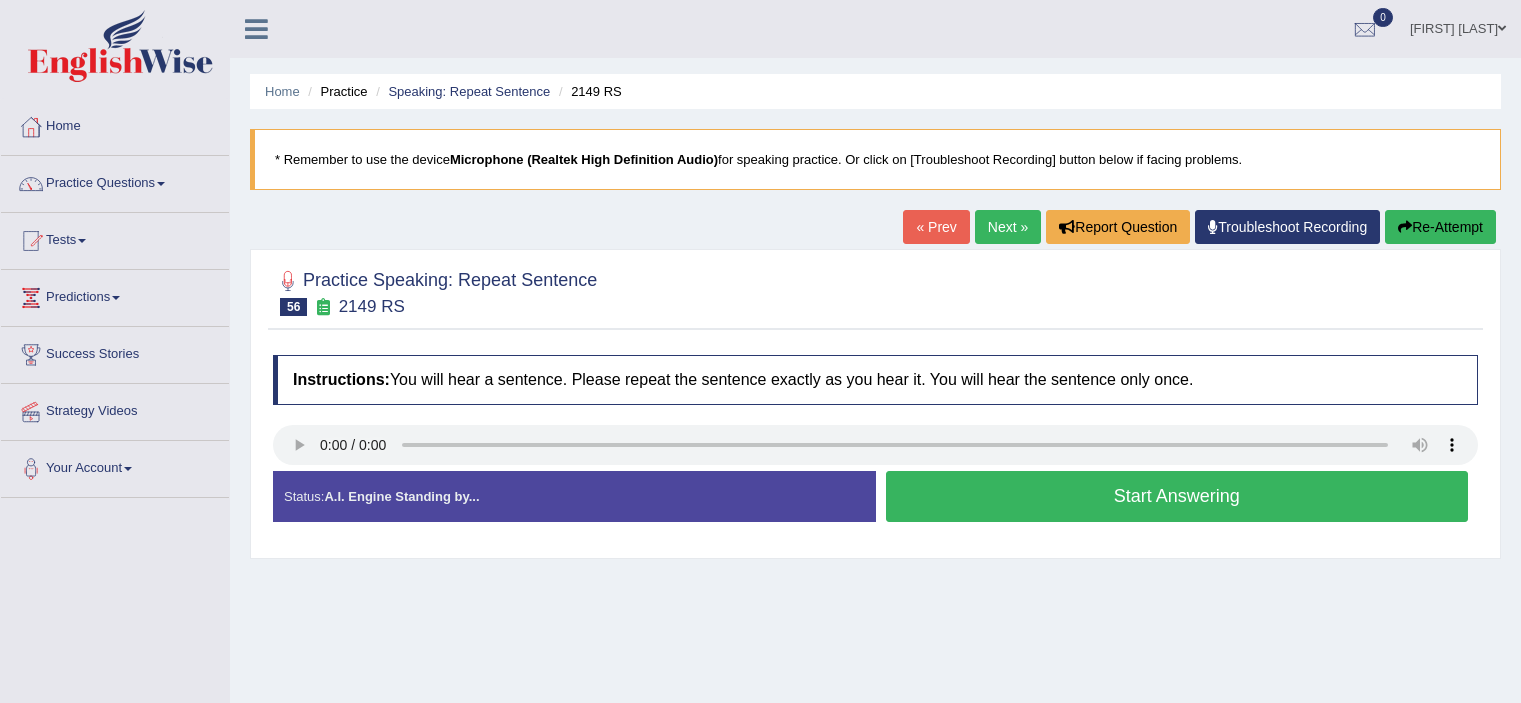 scroll, scrollTop: 0, scrollLeft: 0, axis: both 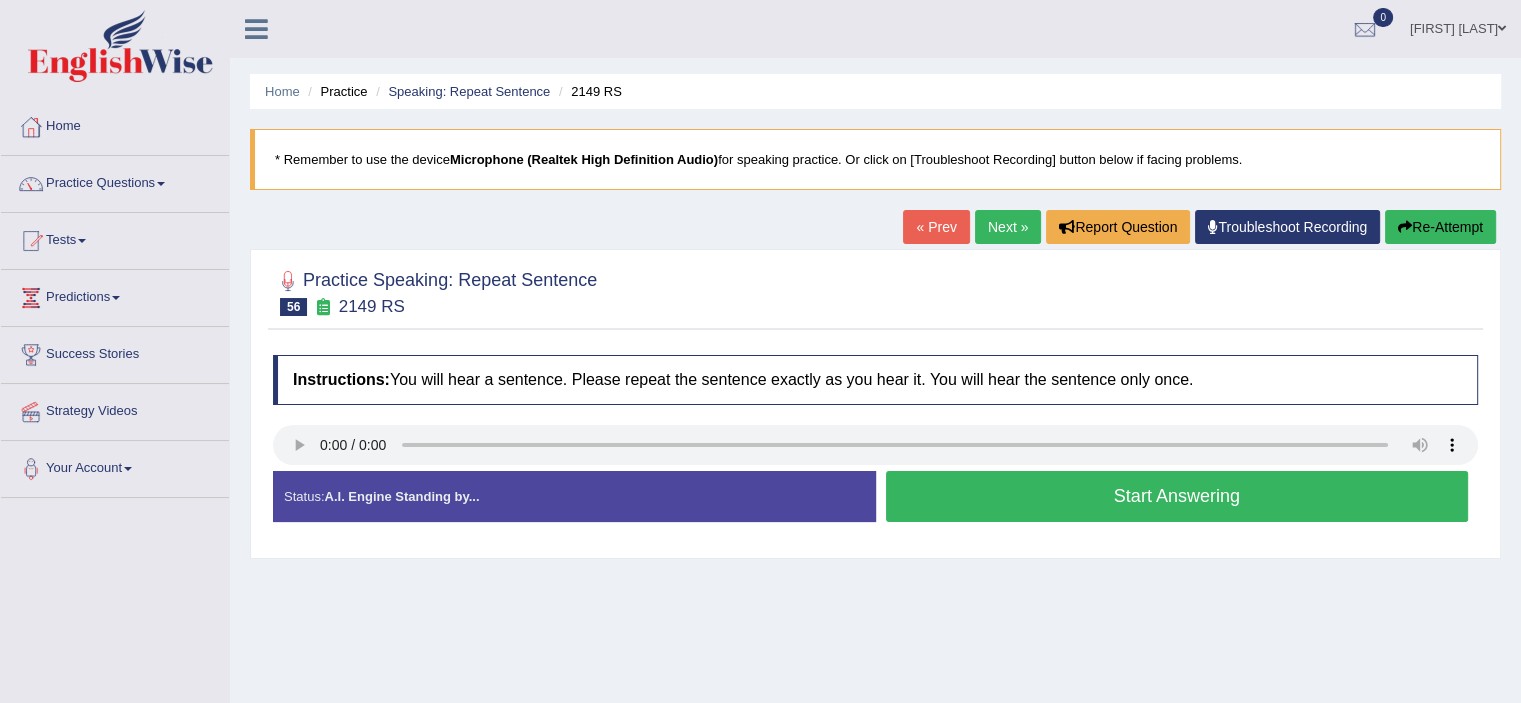 click on "Start Answering" at bounding box center [1177, 496] 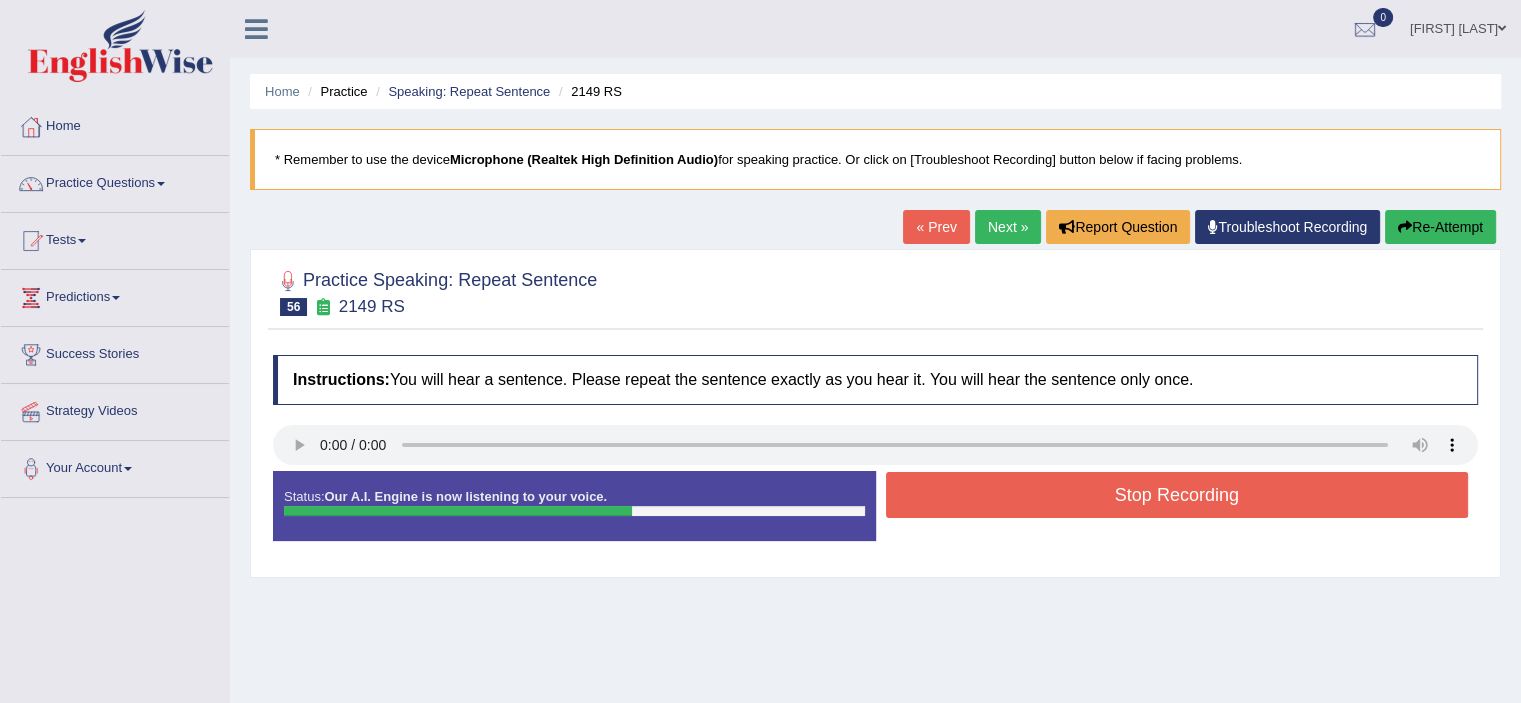 click on "Stop Recording" at bounding box center (1177, 495) 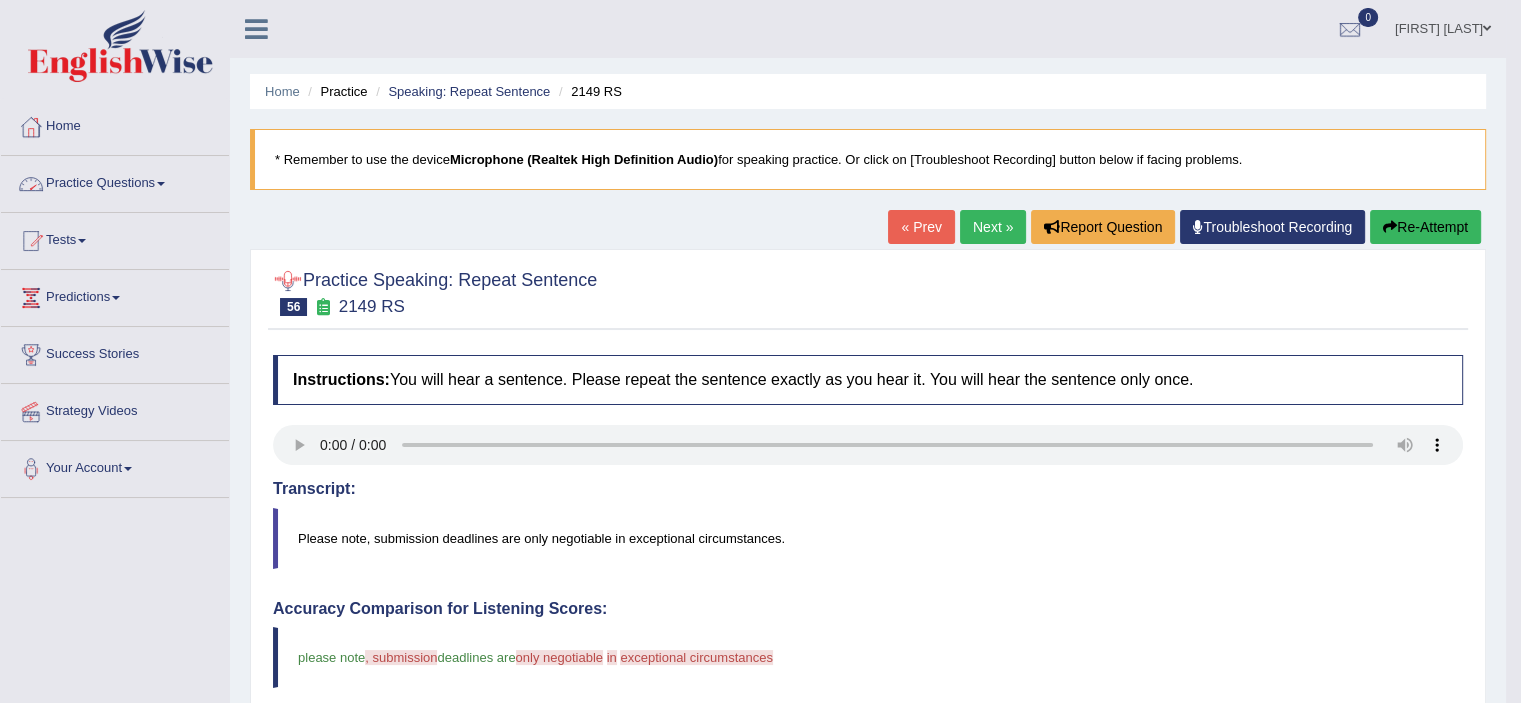 click at bounding box center (161, 184) 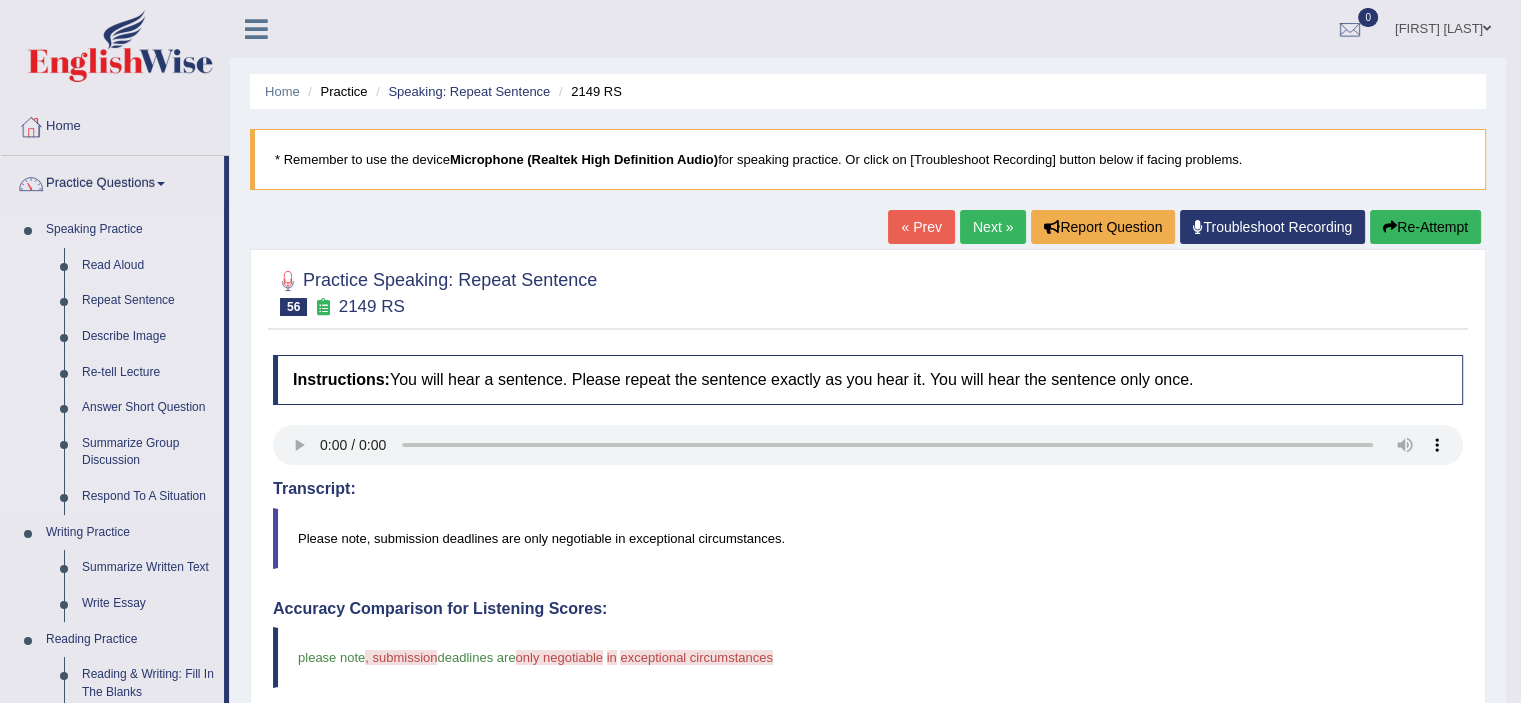 click on "Read Aloud" at bounding box center (148, 266) 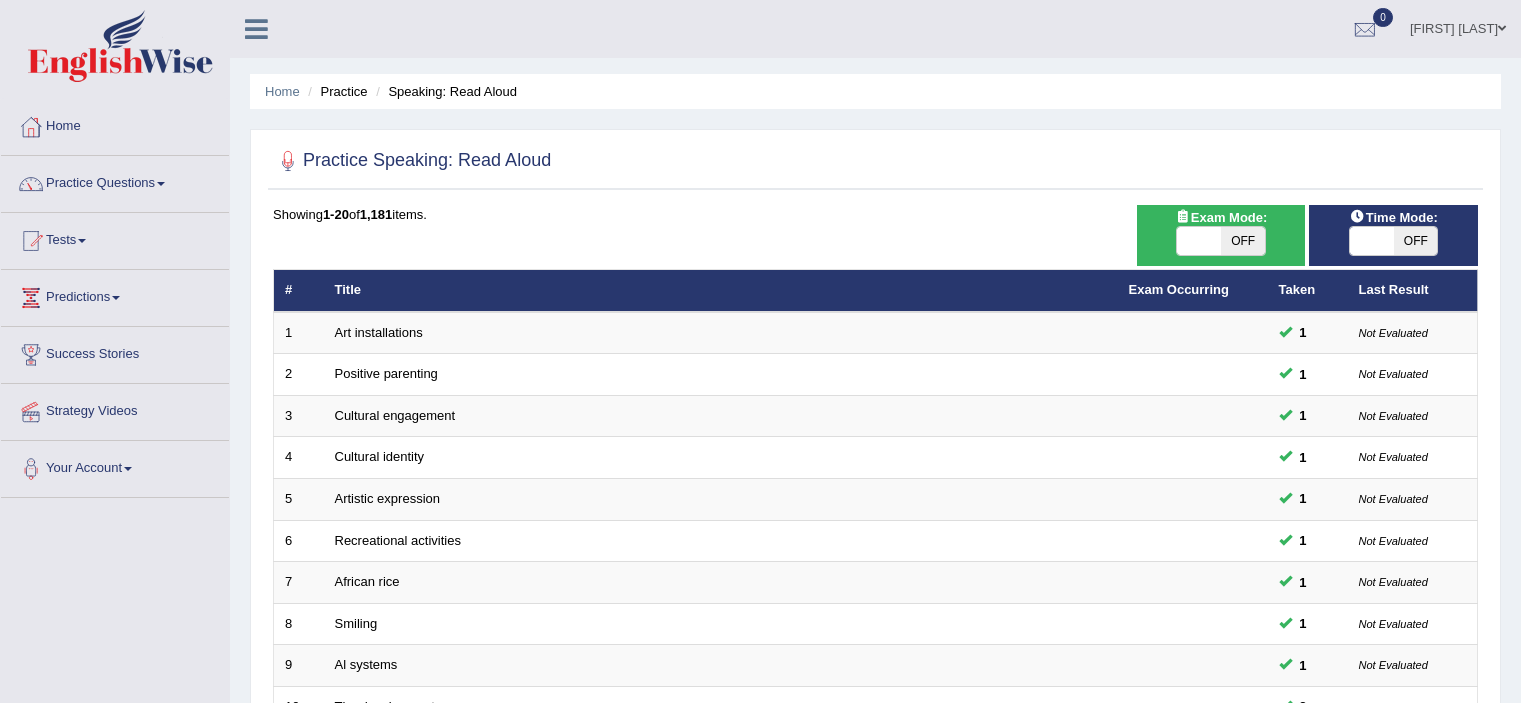 scroll, scrollTop: 0, scrollLeft: 0, axis: both 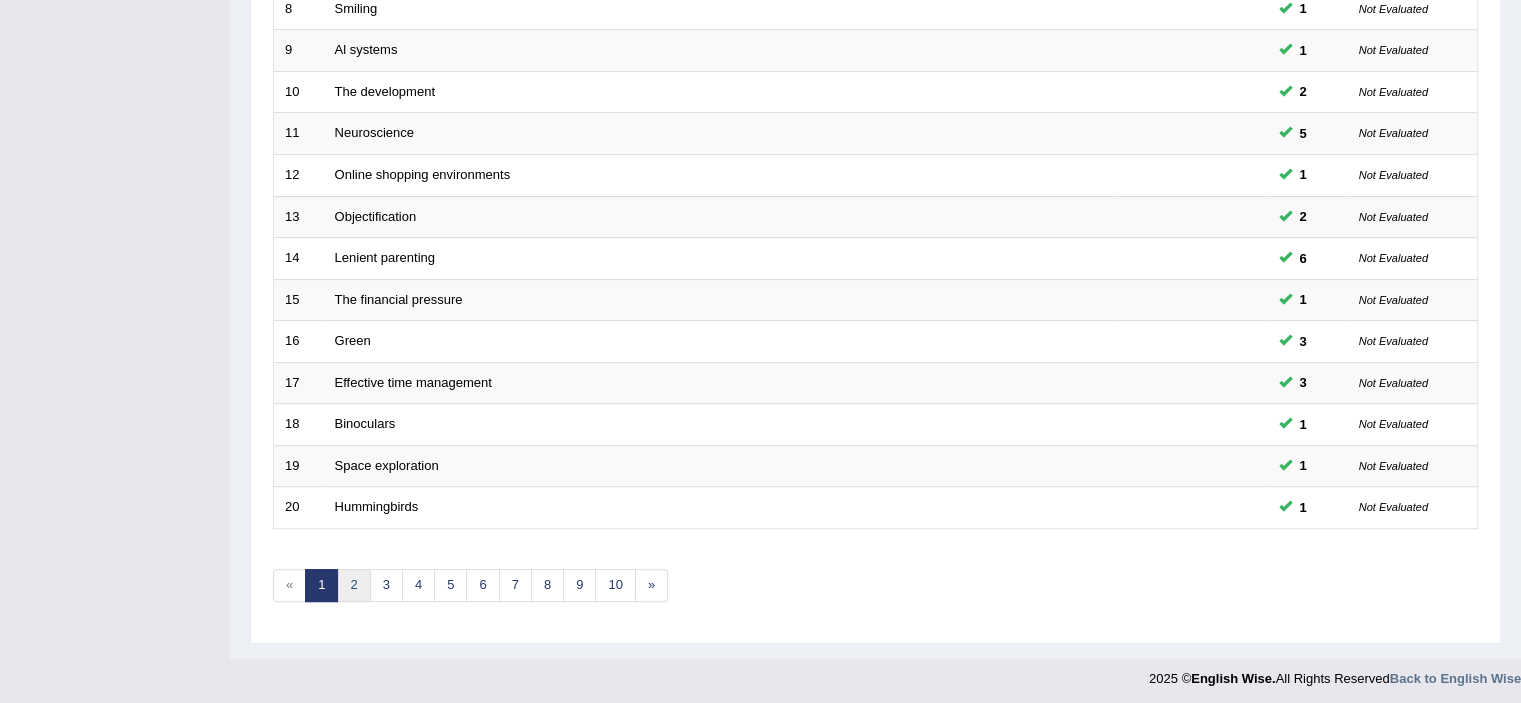 click on "2" at bounding box center (353, 585) 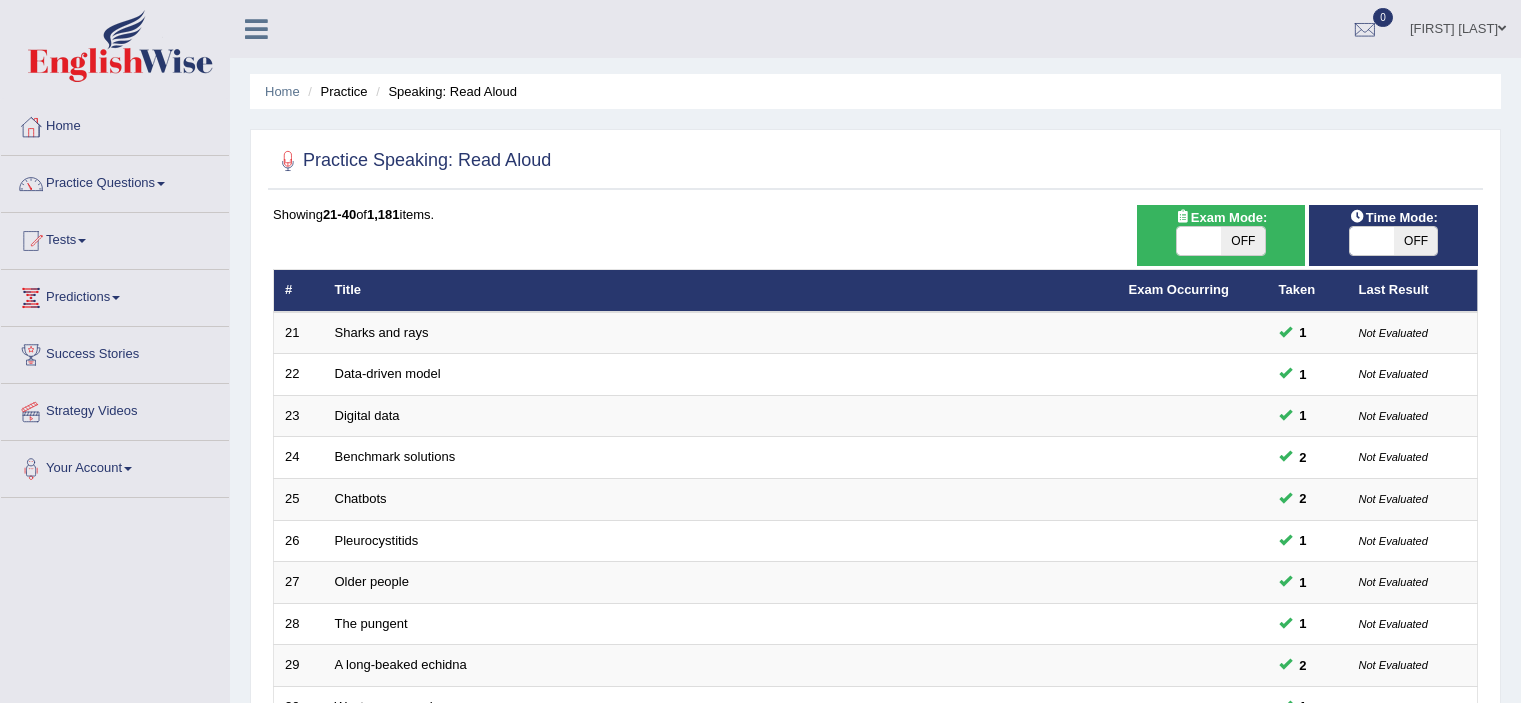 scroll, scrollTop: 0, scrollLeft: 0, axis: both 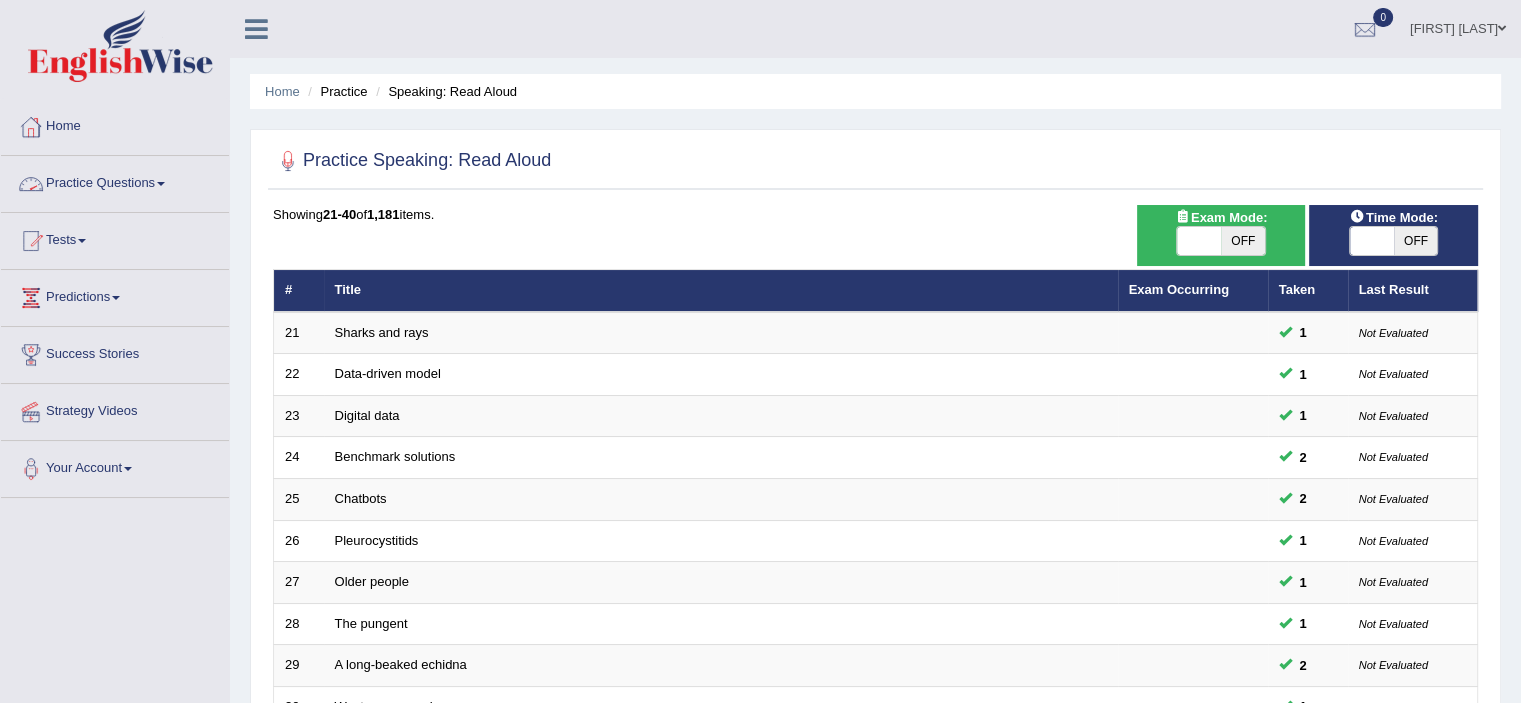 click on "Practice Questions" at bounding box center (115, 181) 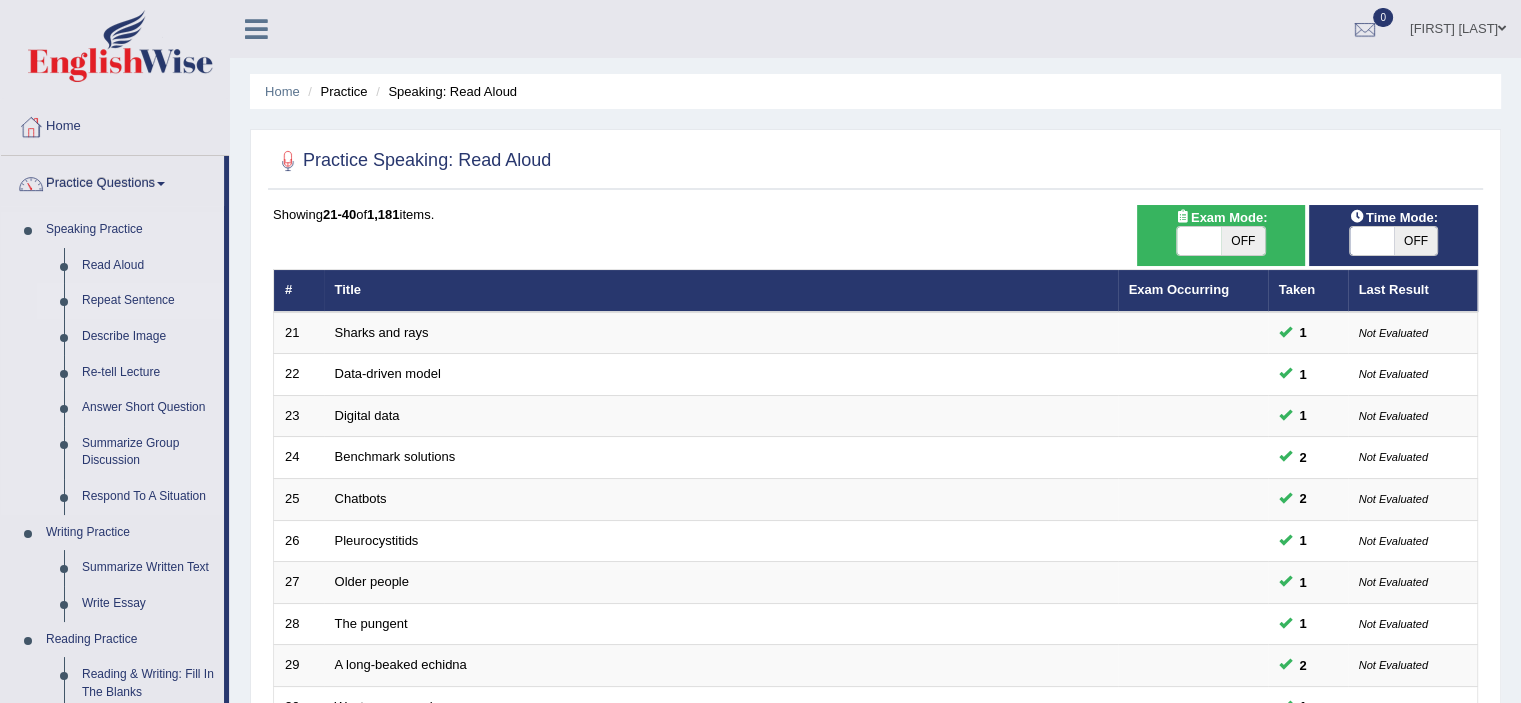 click on "Repeat Sentence" at bounding box center [148, 301] 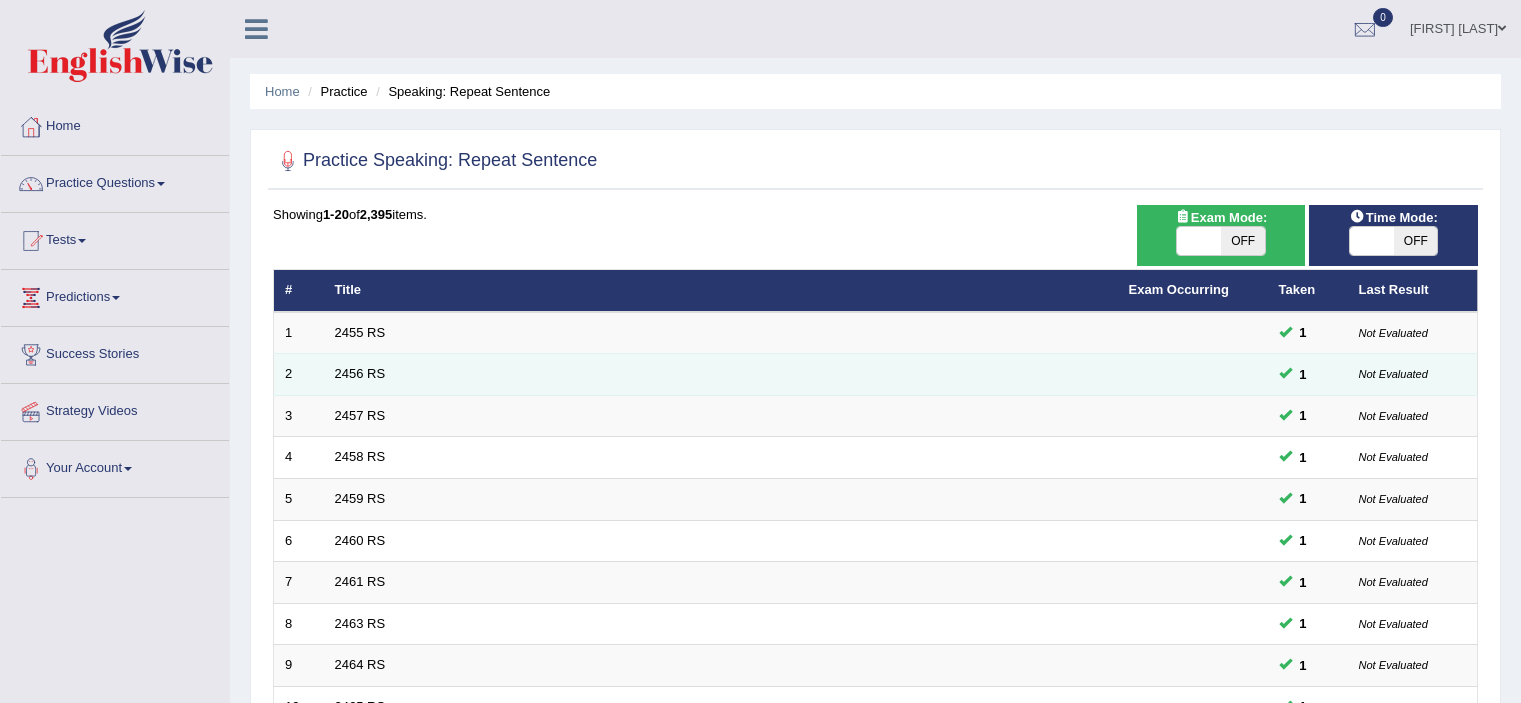 scroll, scrollTop: 0, scrollLeft: 0, axis: both 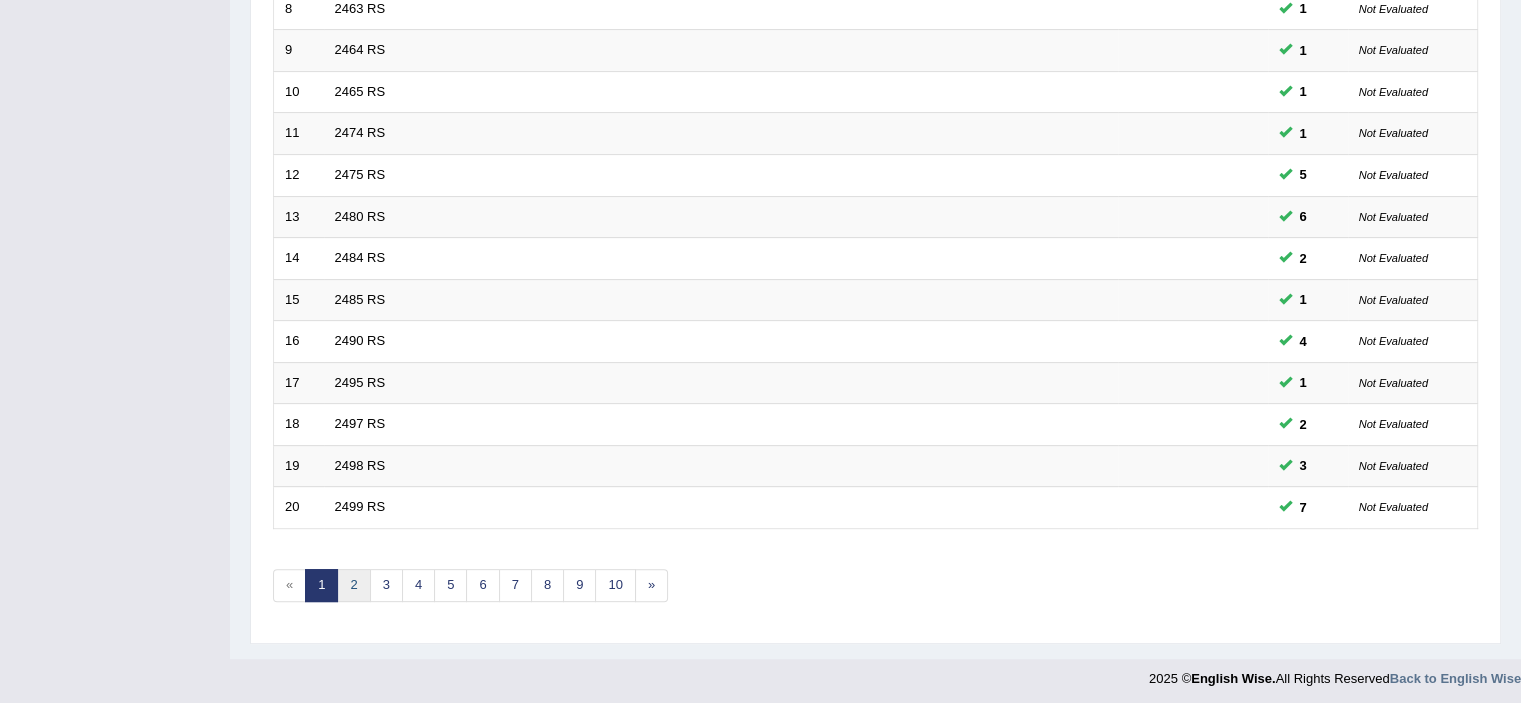 click on "2" at bounding box center (353, 585) 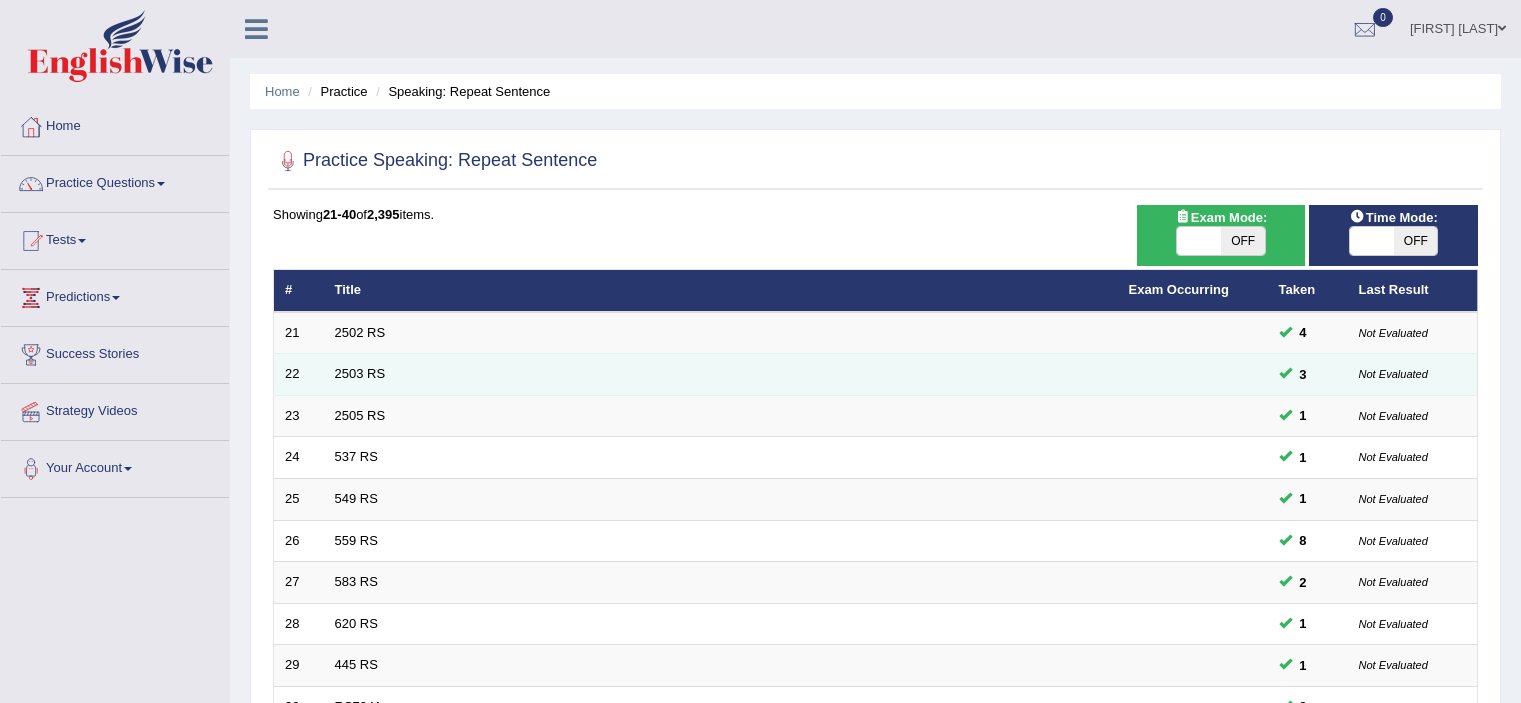 scroll, scrollTop: 0, scrollLeft: 0, axis: both 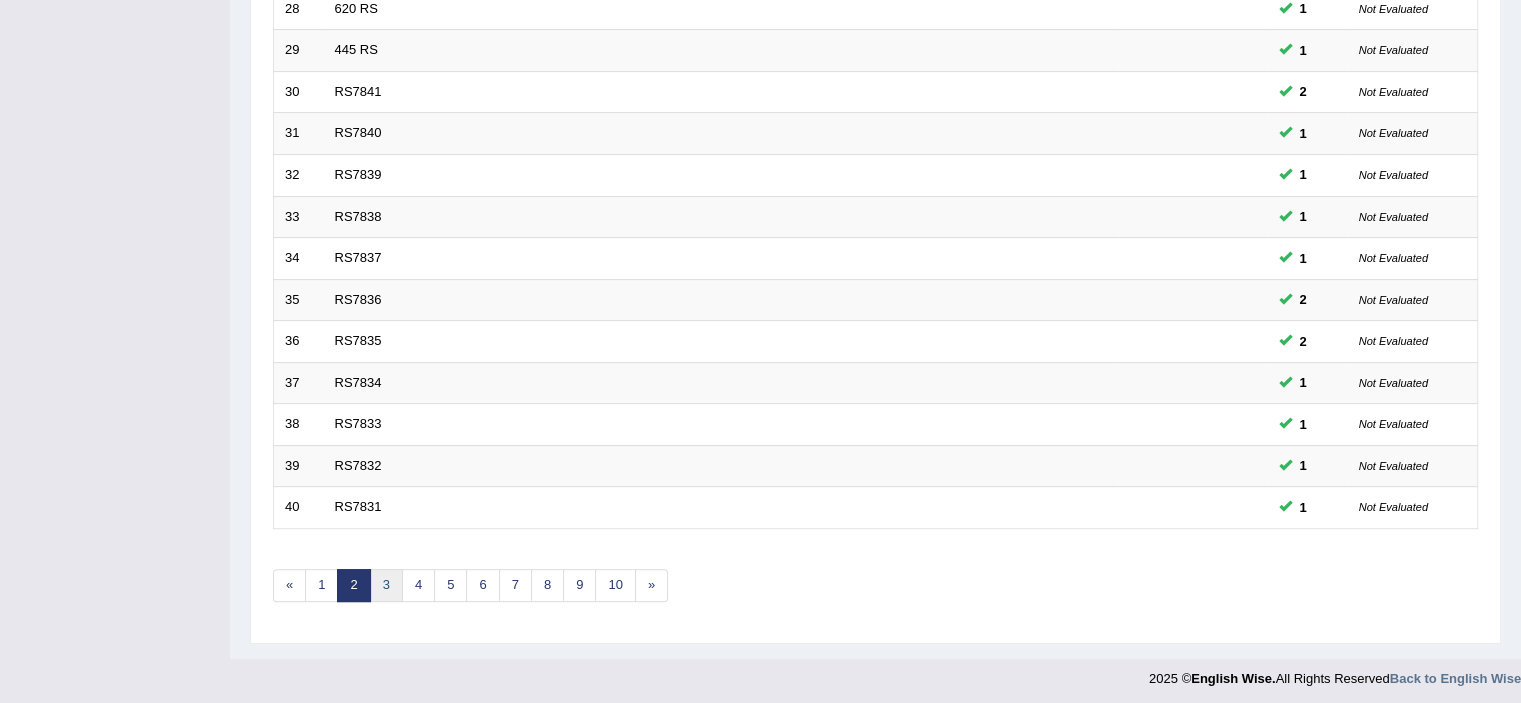 click on "3" at bounding box center (386, 585) 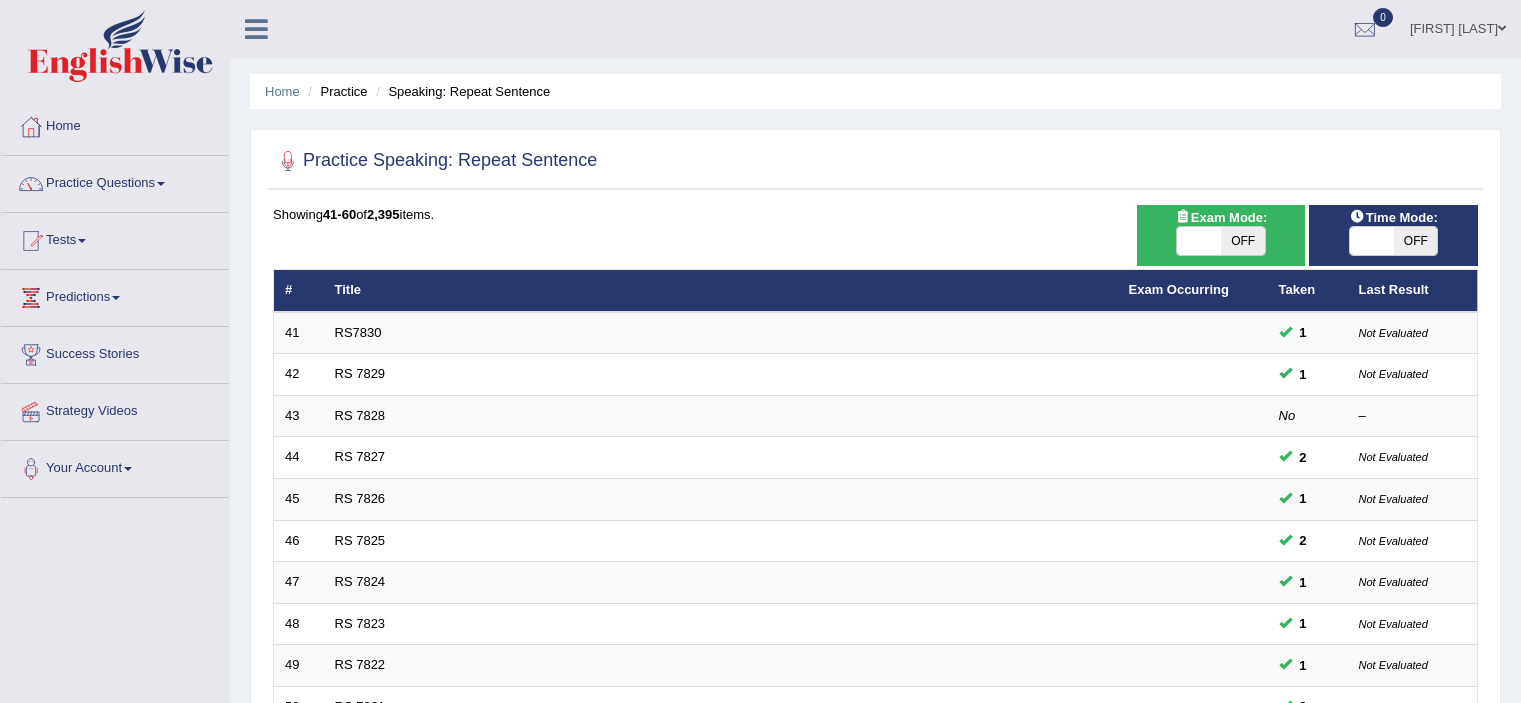 scroll, scrollTop: 0, scrollLeft: 0, axis: both 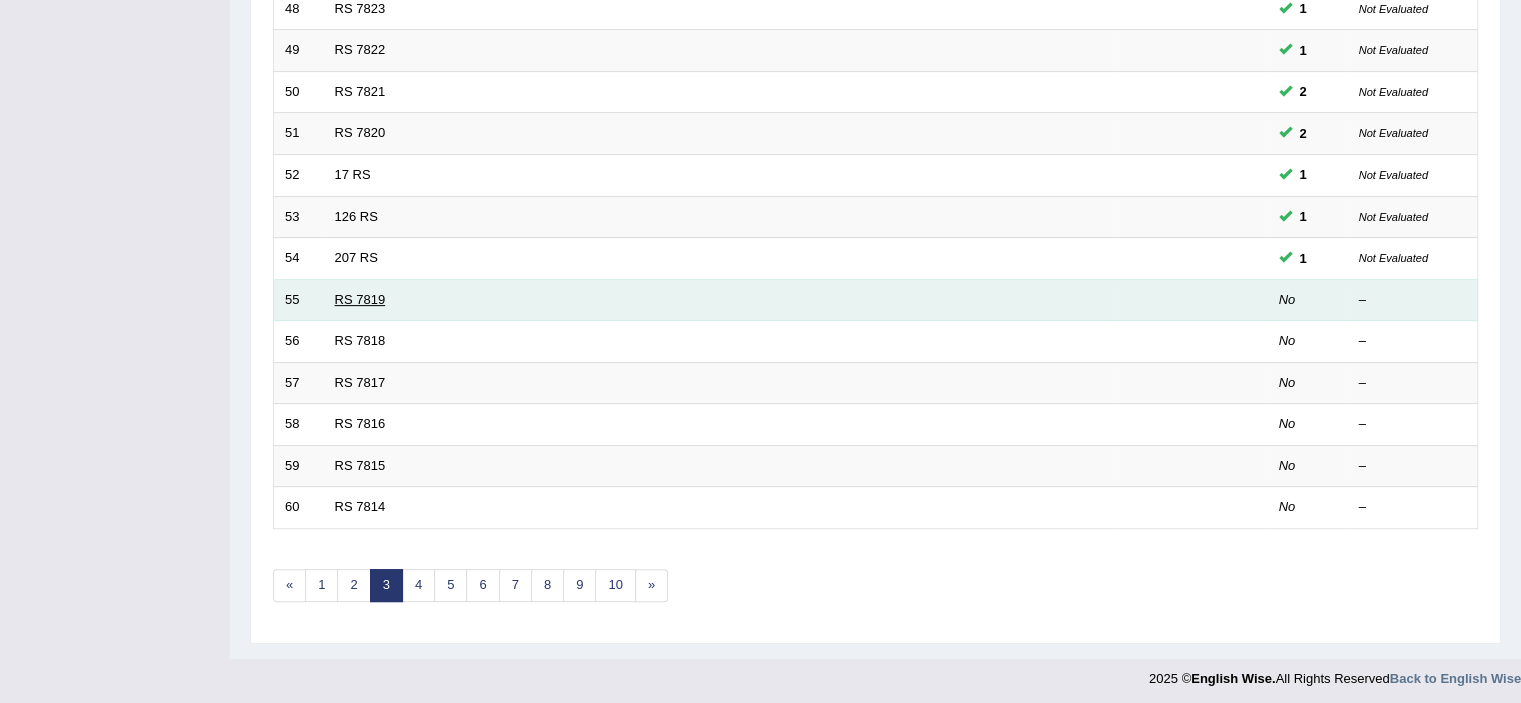 click on "RS 7819" at bounding box center (360, 299) 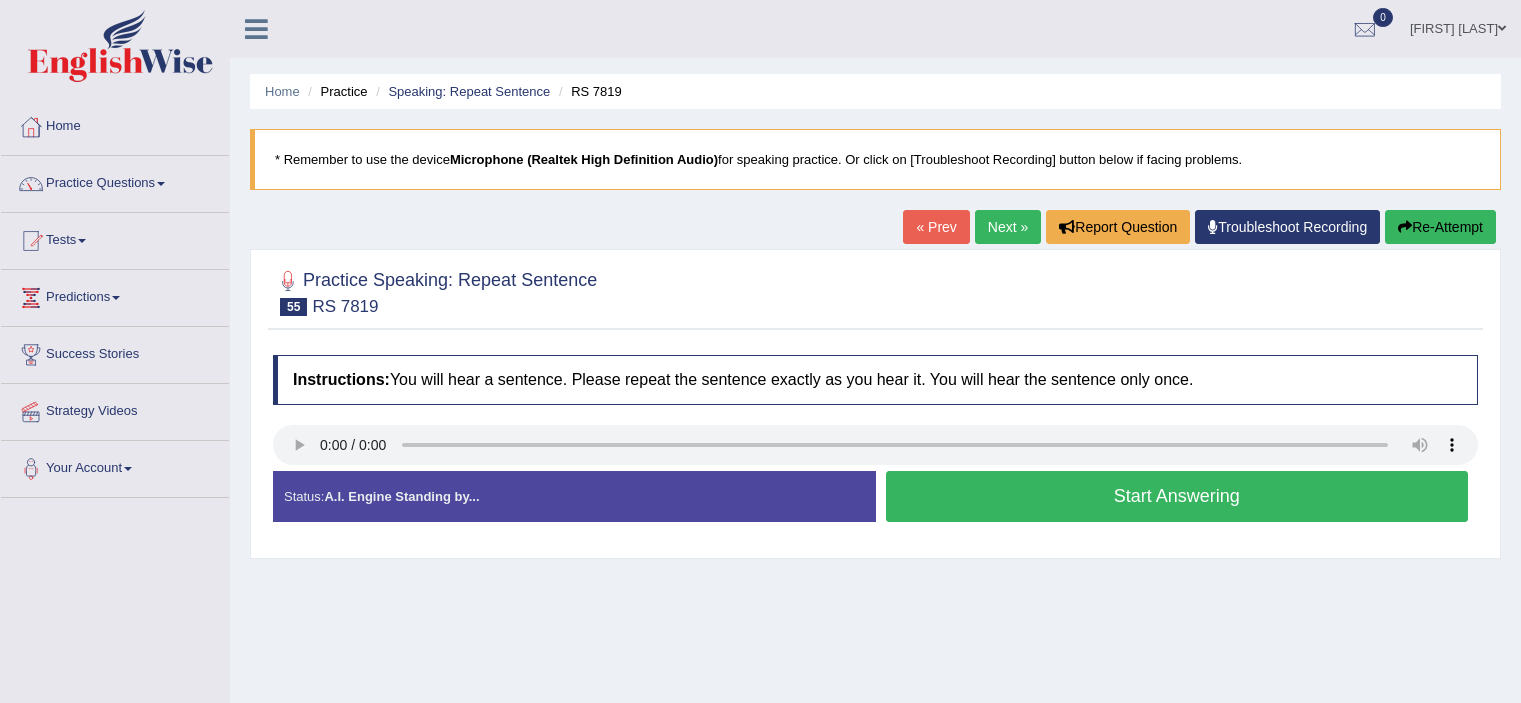 scroll, scrollTop: 0, scrollLeft: 0, axis: both 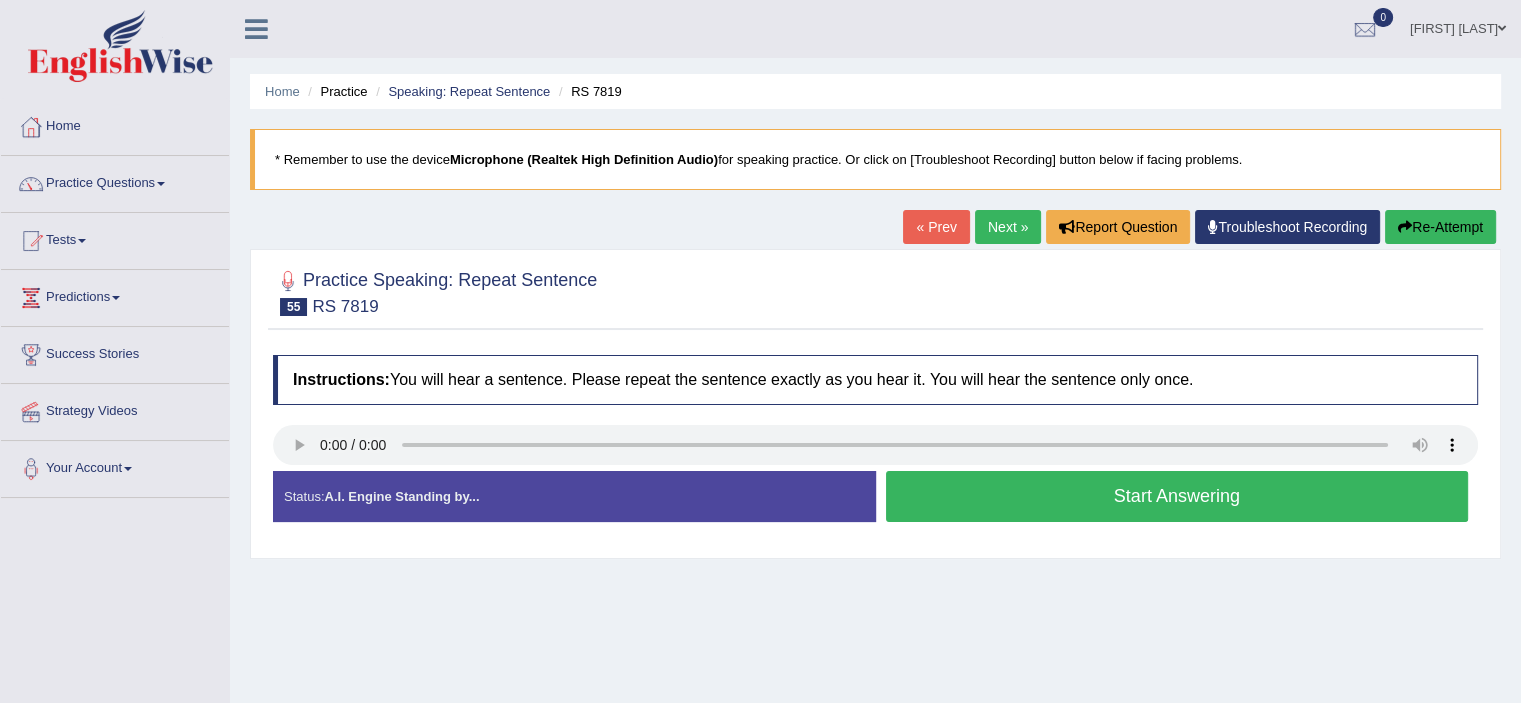 click on "Start Answering" at bounding box center (1177, 496) 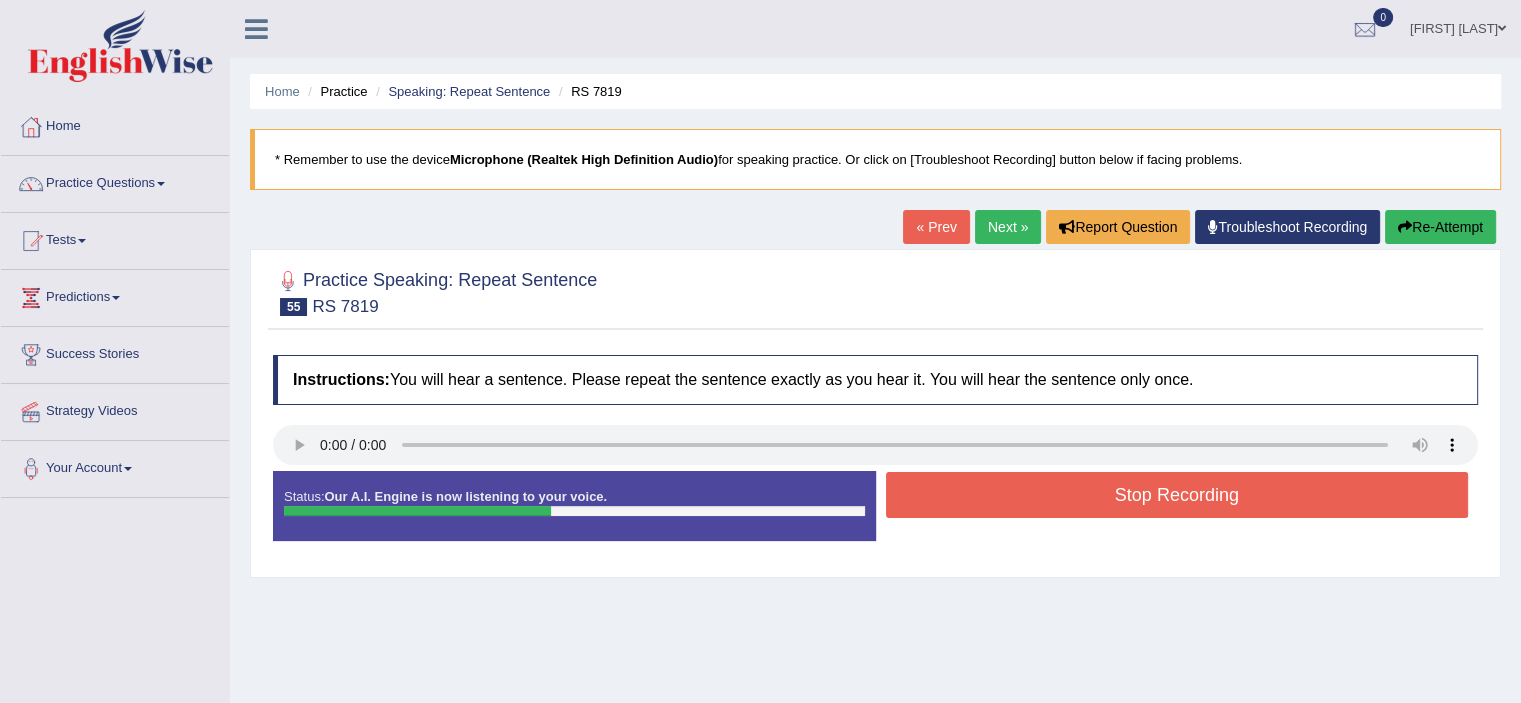 click on "Stop Recording" at bounding box center (1177, 495) 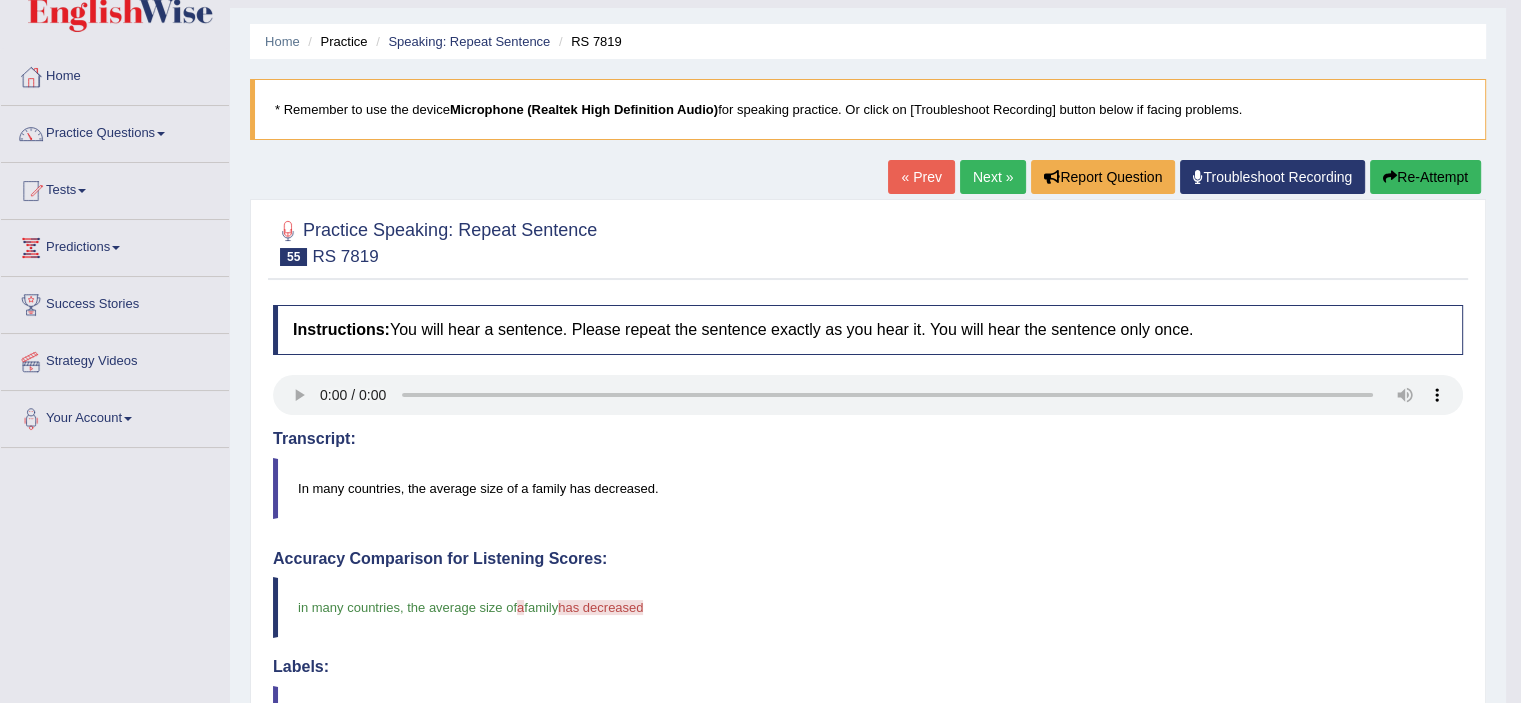 scroll, scrollTop: 23, scrollLeft: 0, axis: vertical 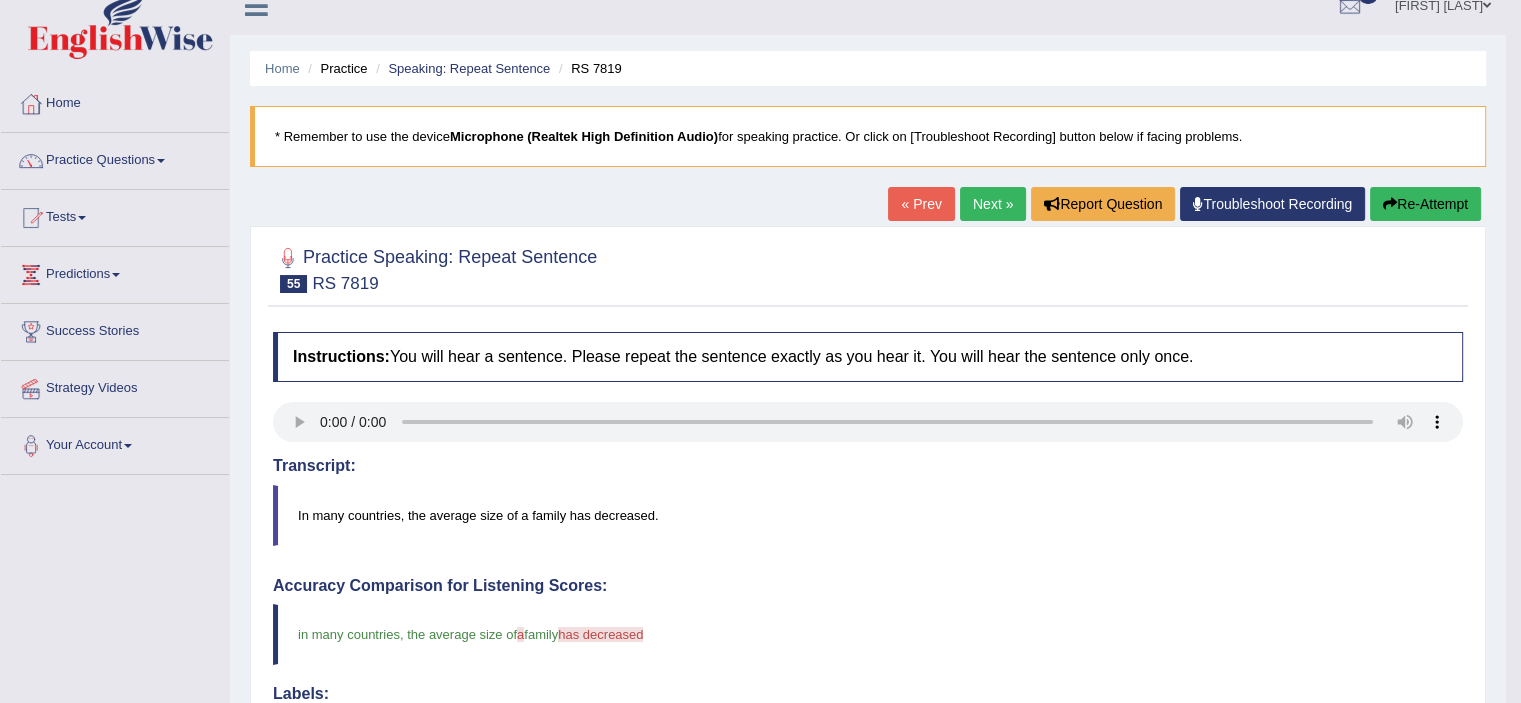 click on "Next »" at bounding box center [993, 204] 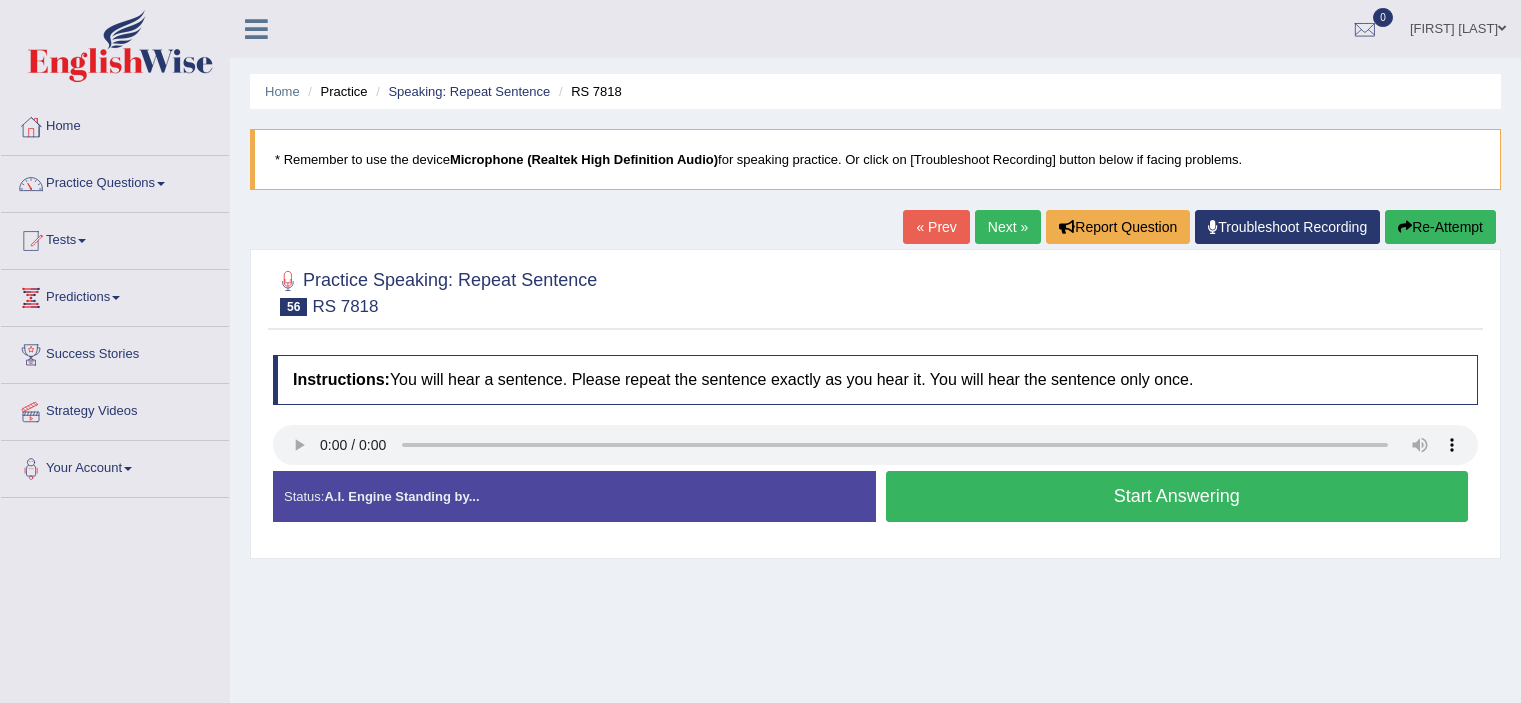 scroll, scrollTop: 0, scrollLeft: 0, axis: both 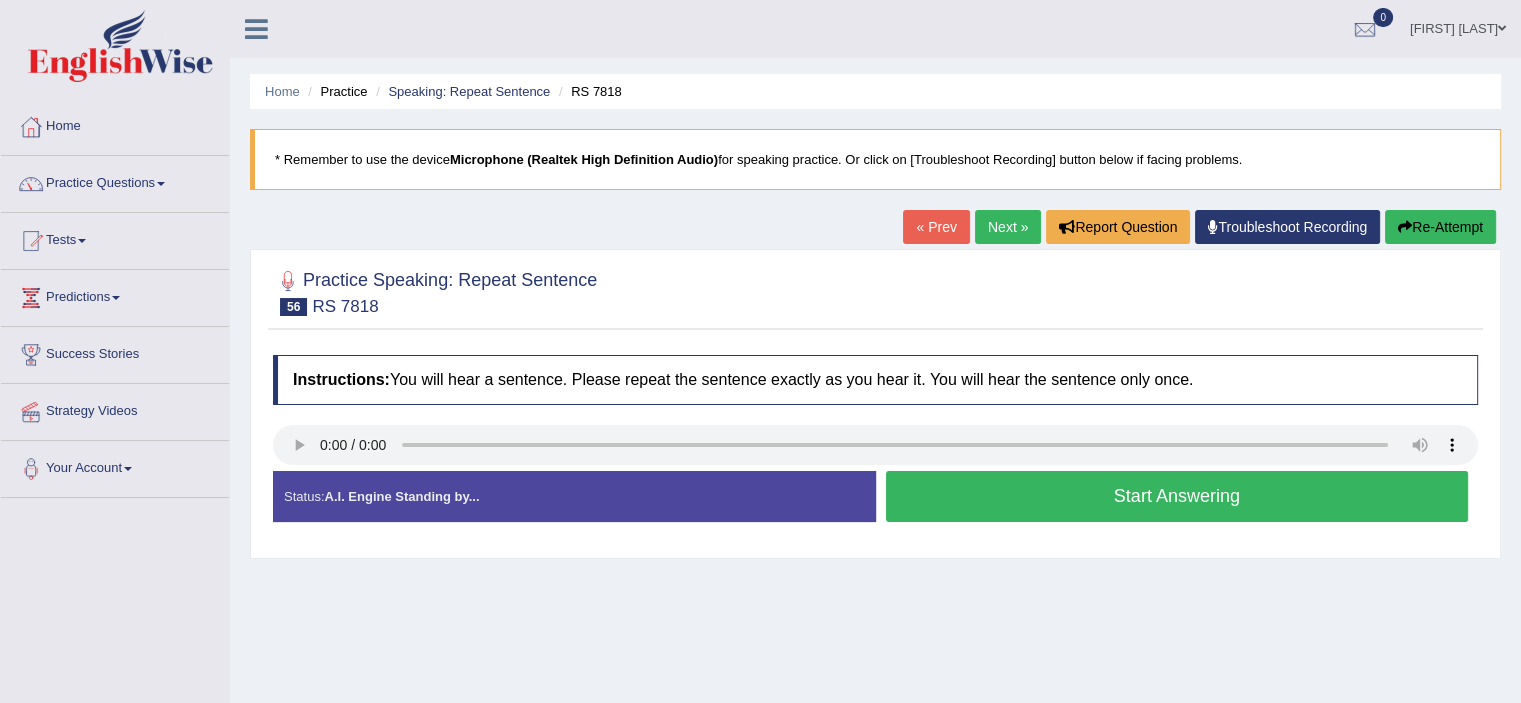 click on "Start Answering" at bounding box center (1177, 496) 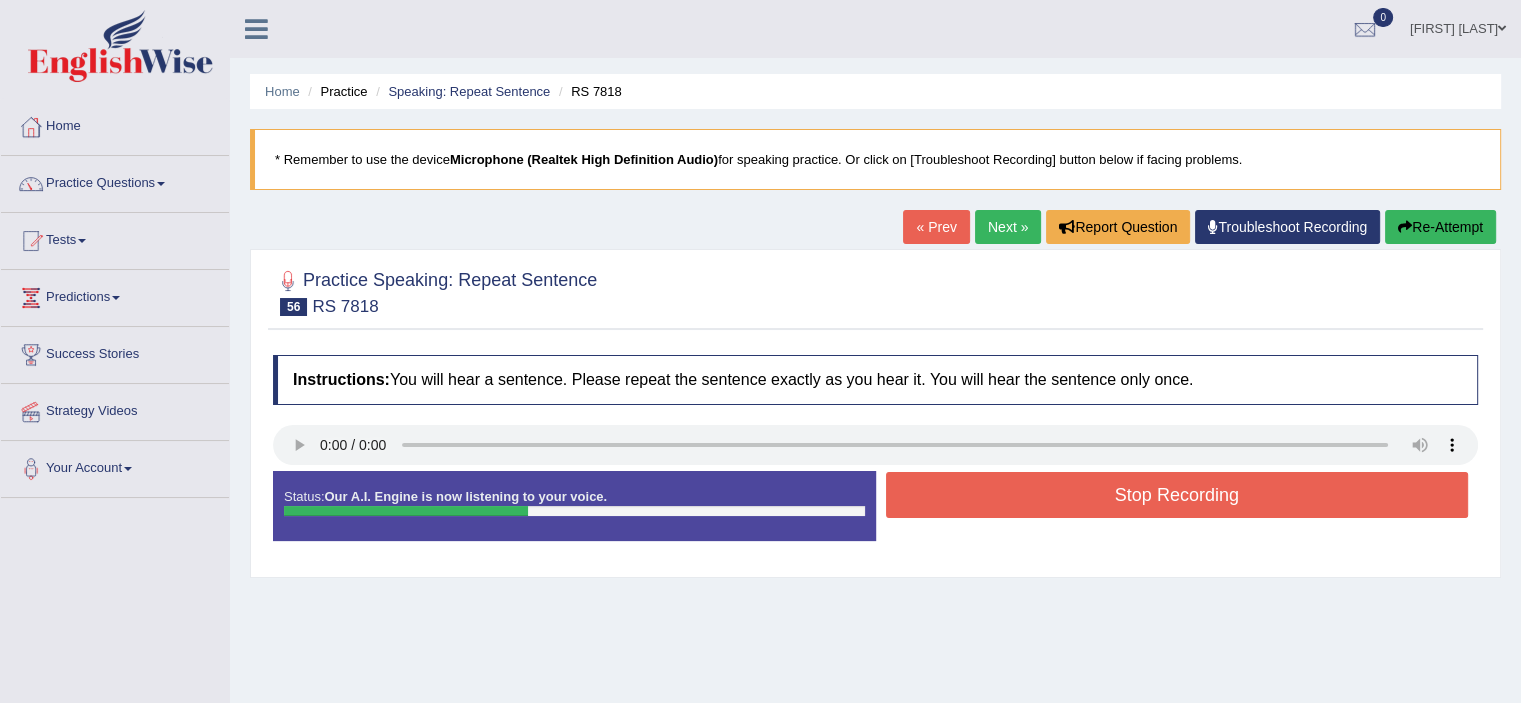 click on "Stop Recording" at bounding box center (1177, 495) 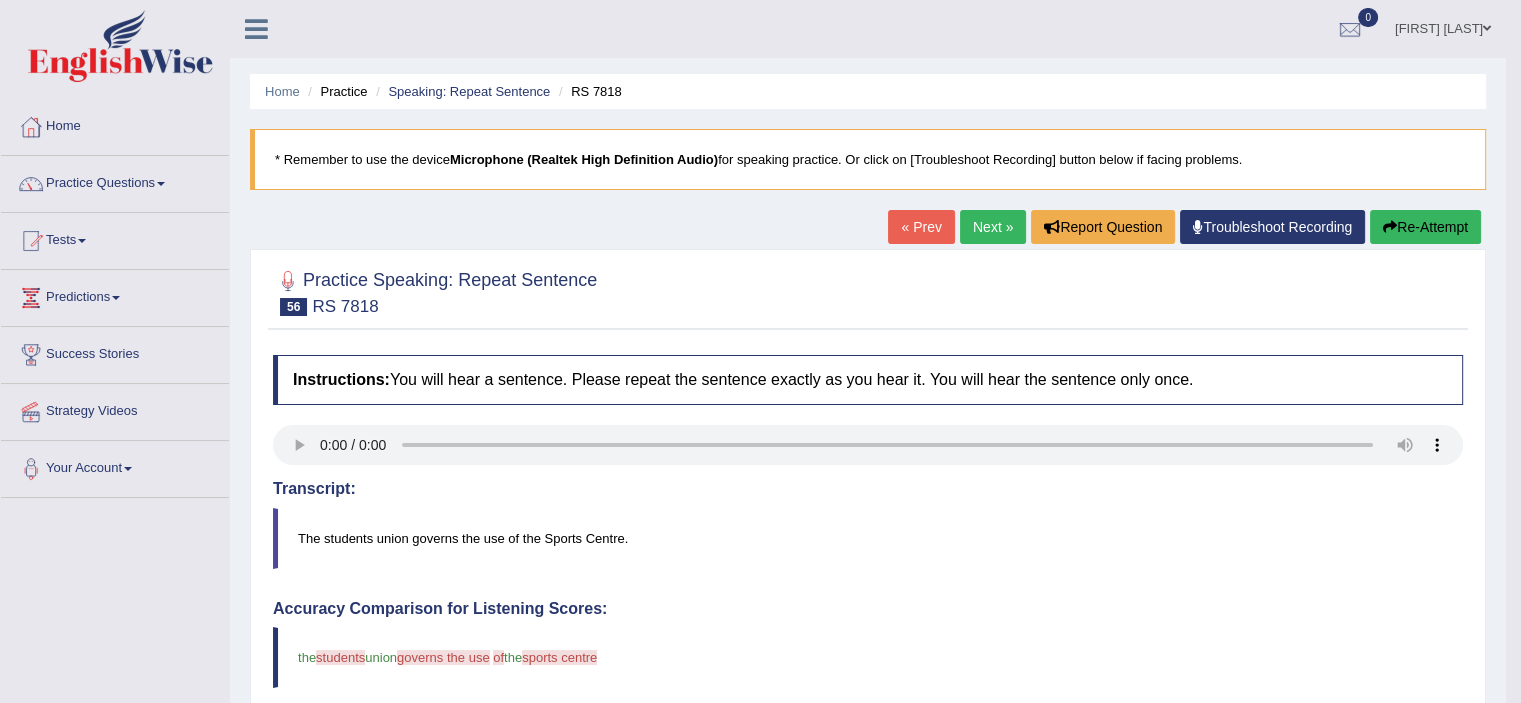 click on "Re-Attempt" at bounding box center (1425, 227) 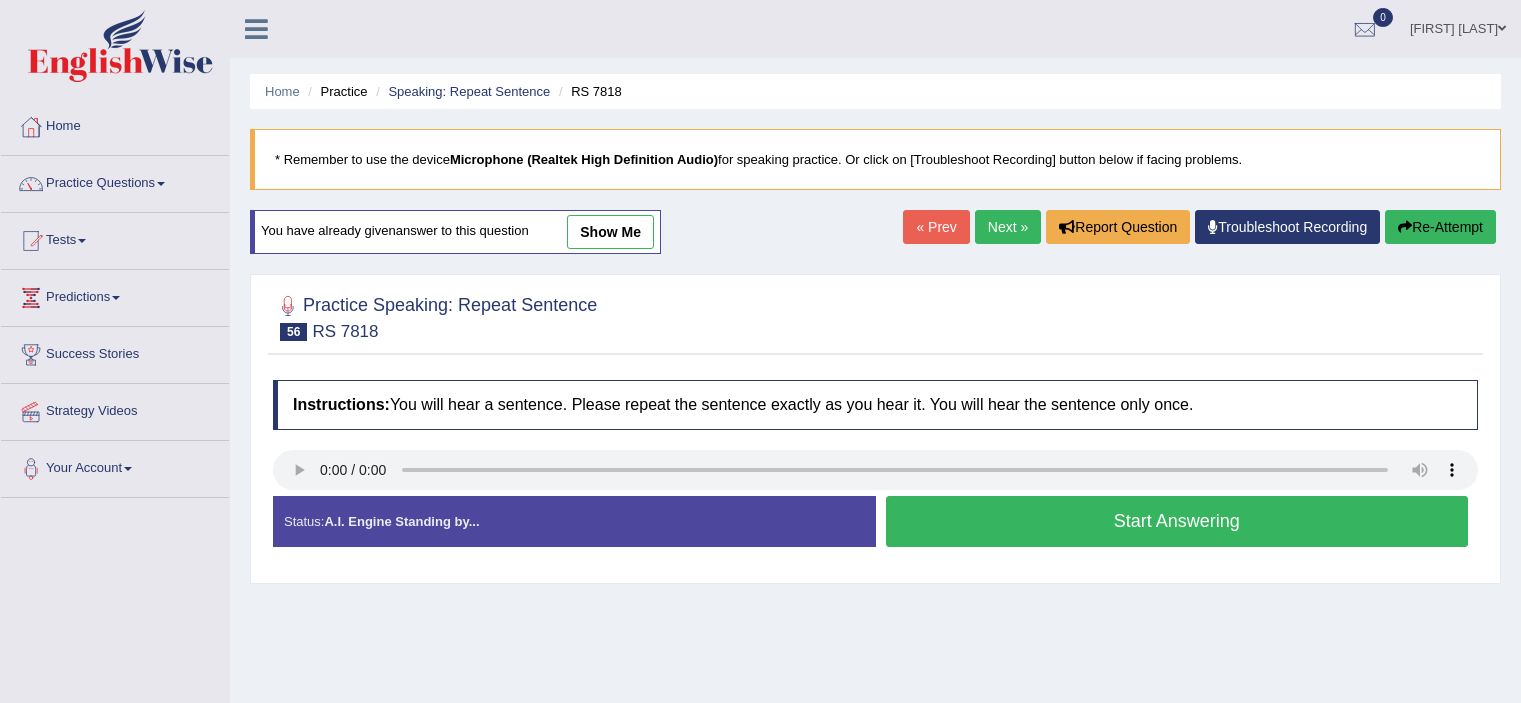 scroll, scrollTop: 0, scrollLeft: 0, axis: both 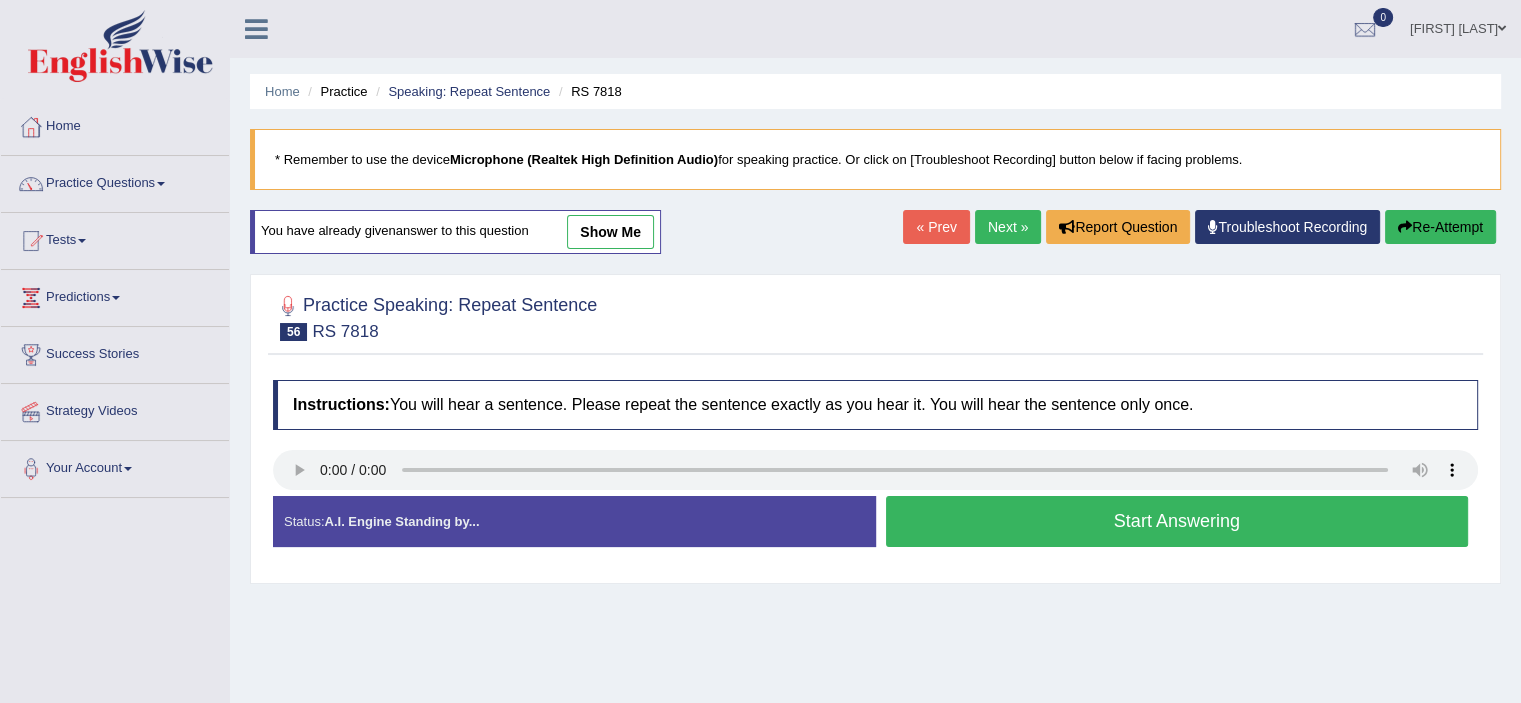 click on "Start Answering" at bounding box center [1177, 521] 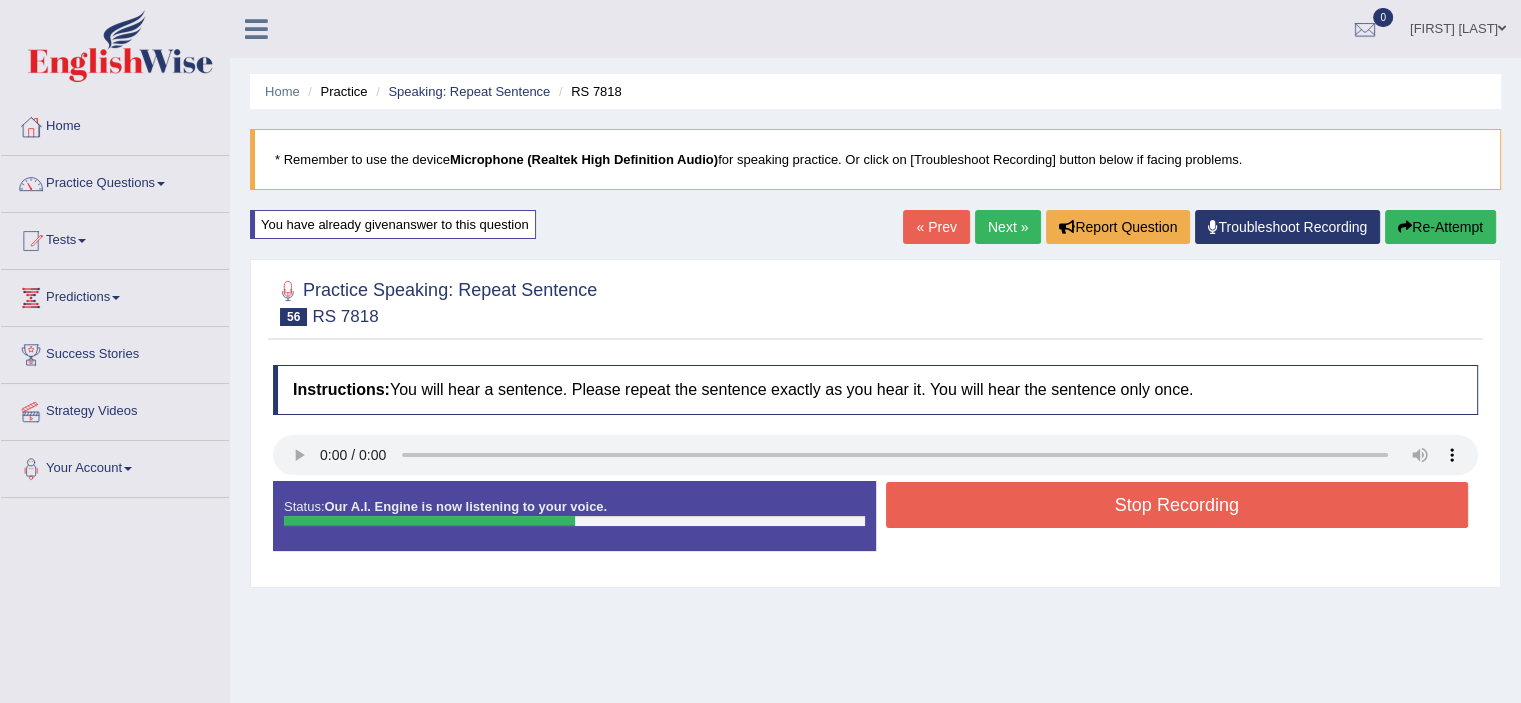 click on "Stop Recording" at bounding box center [1177, 505] 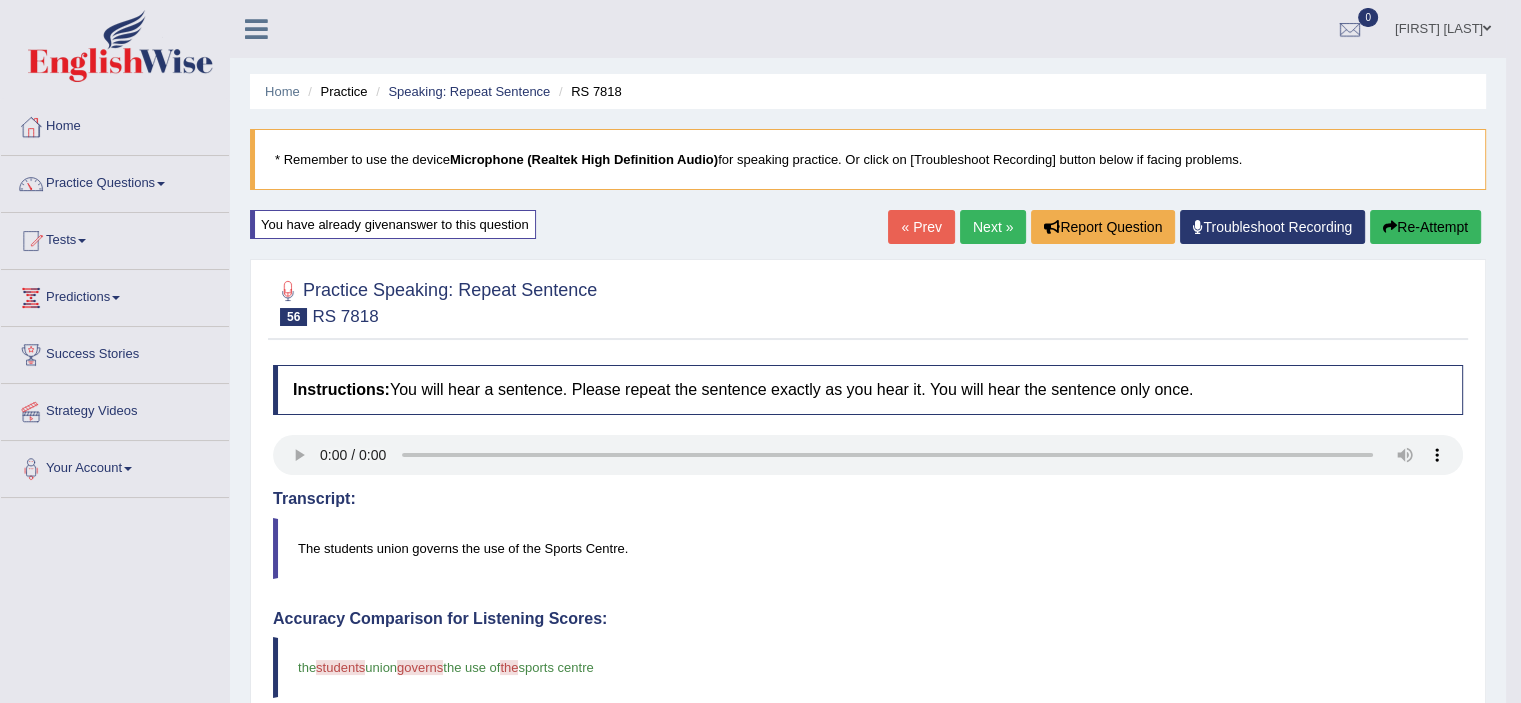 scroll, scrollTop: 656, scrollLeft: 0, axis: vertical 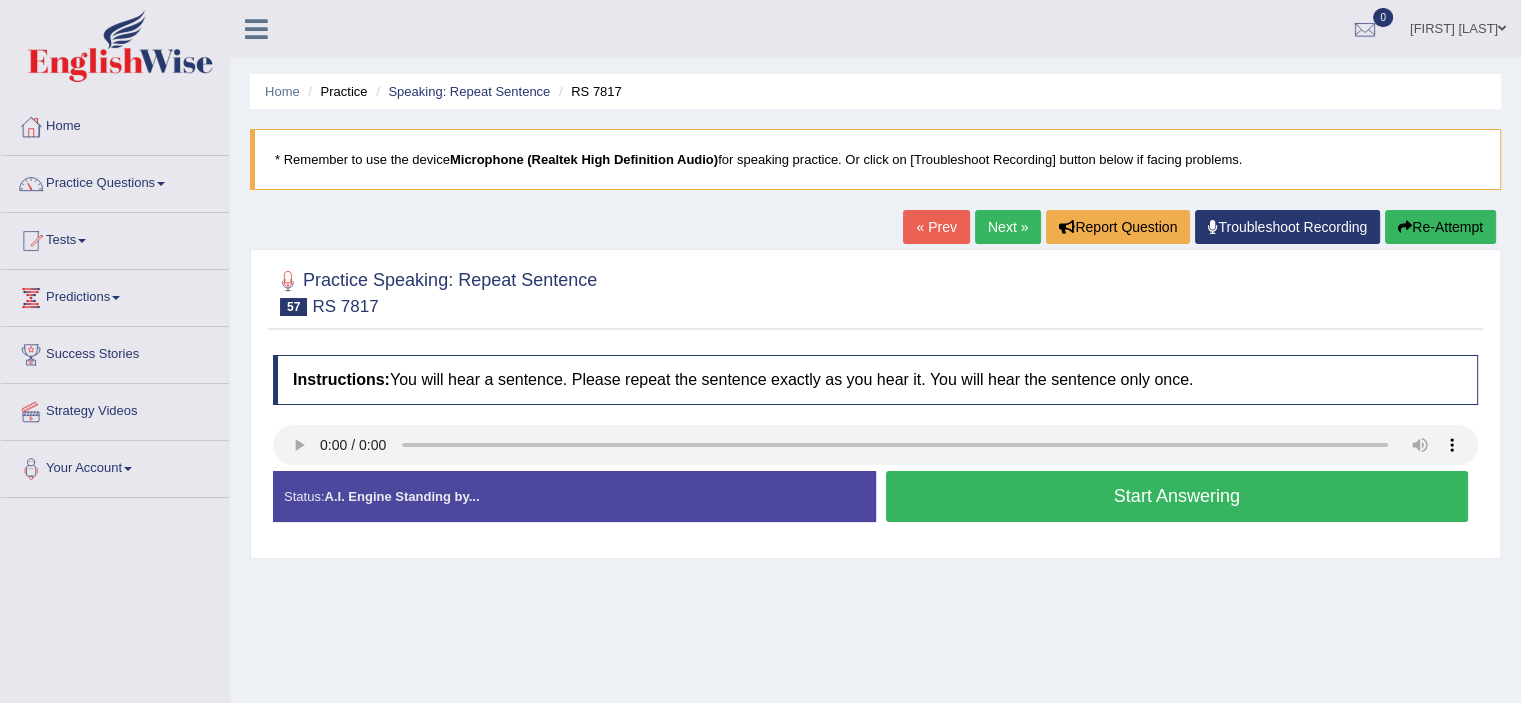 click on "Start Answering" at bounding box center [1177, 496] 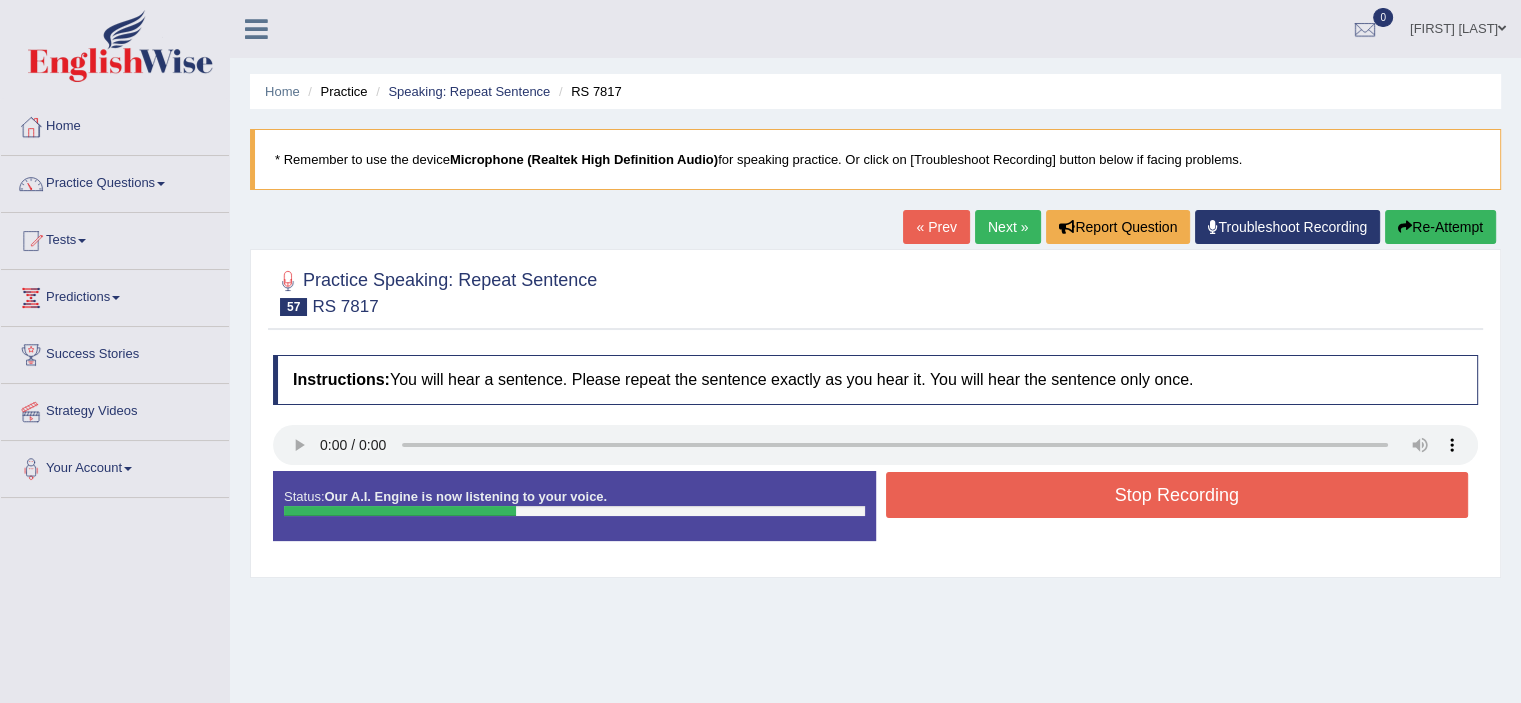 click on "Stop Recording" at bounding box center [1177, 495] 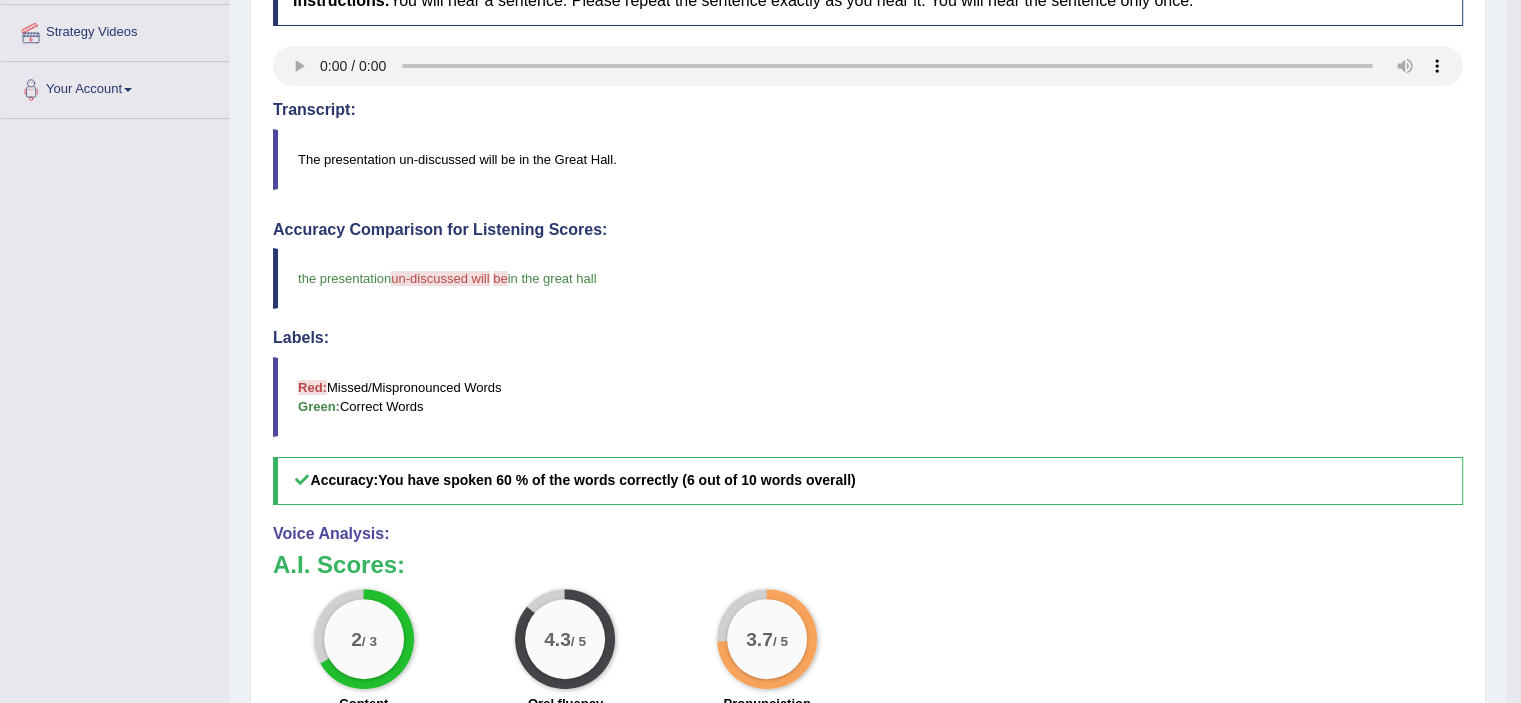 scroll, scrollTop: 0, scrollLeft: 0, axis: both 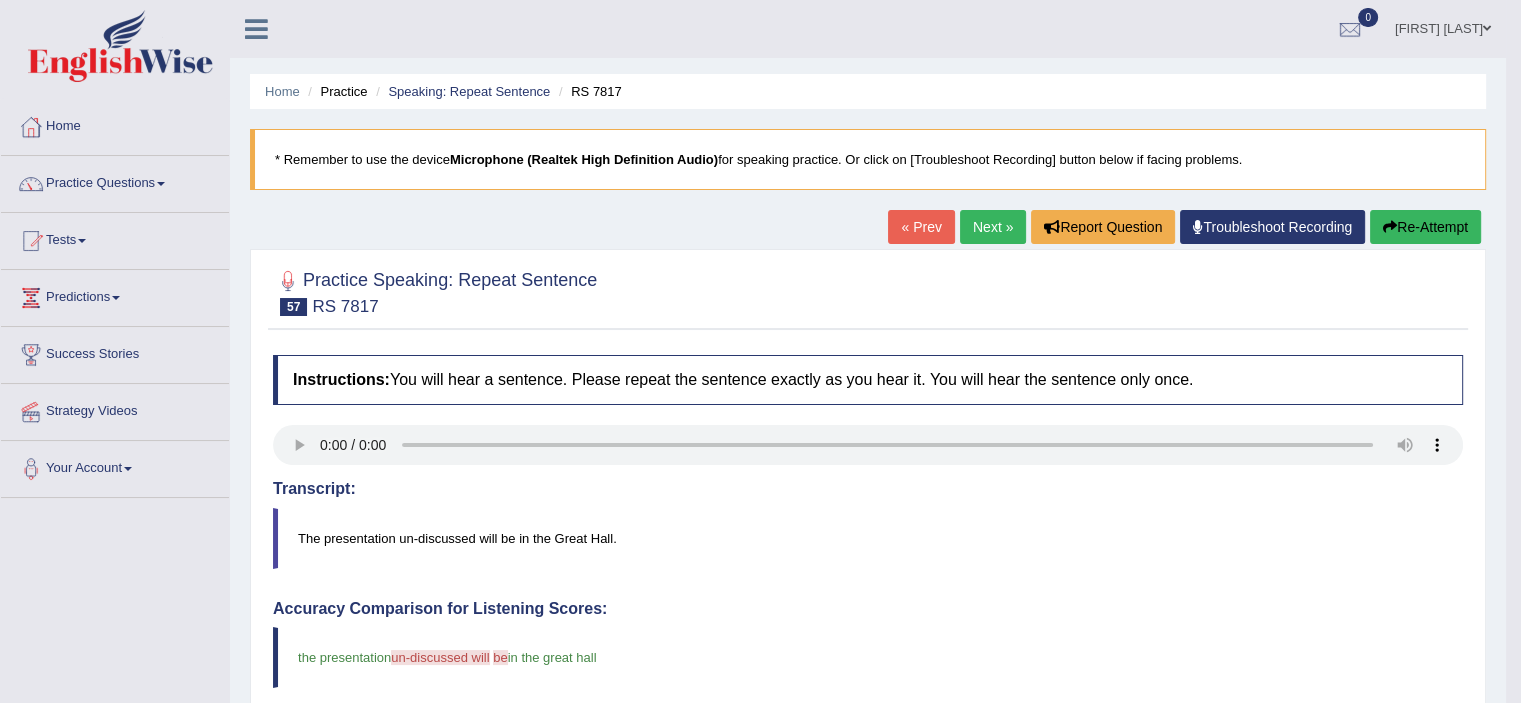 click on "Next »" at bounding box center (993, 227) 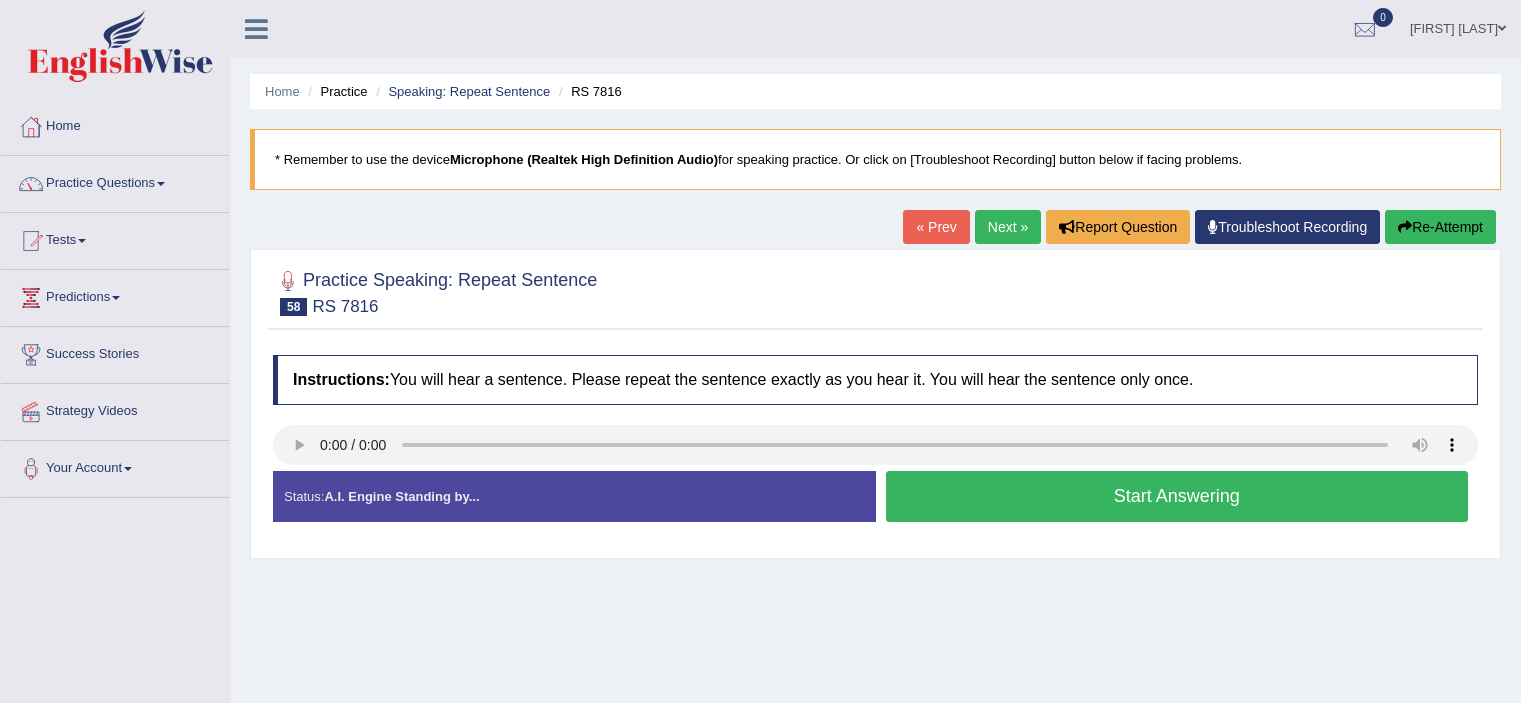 scroll, scrollTop: 0, scrollLeft: 0, axis: both 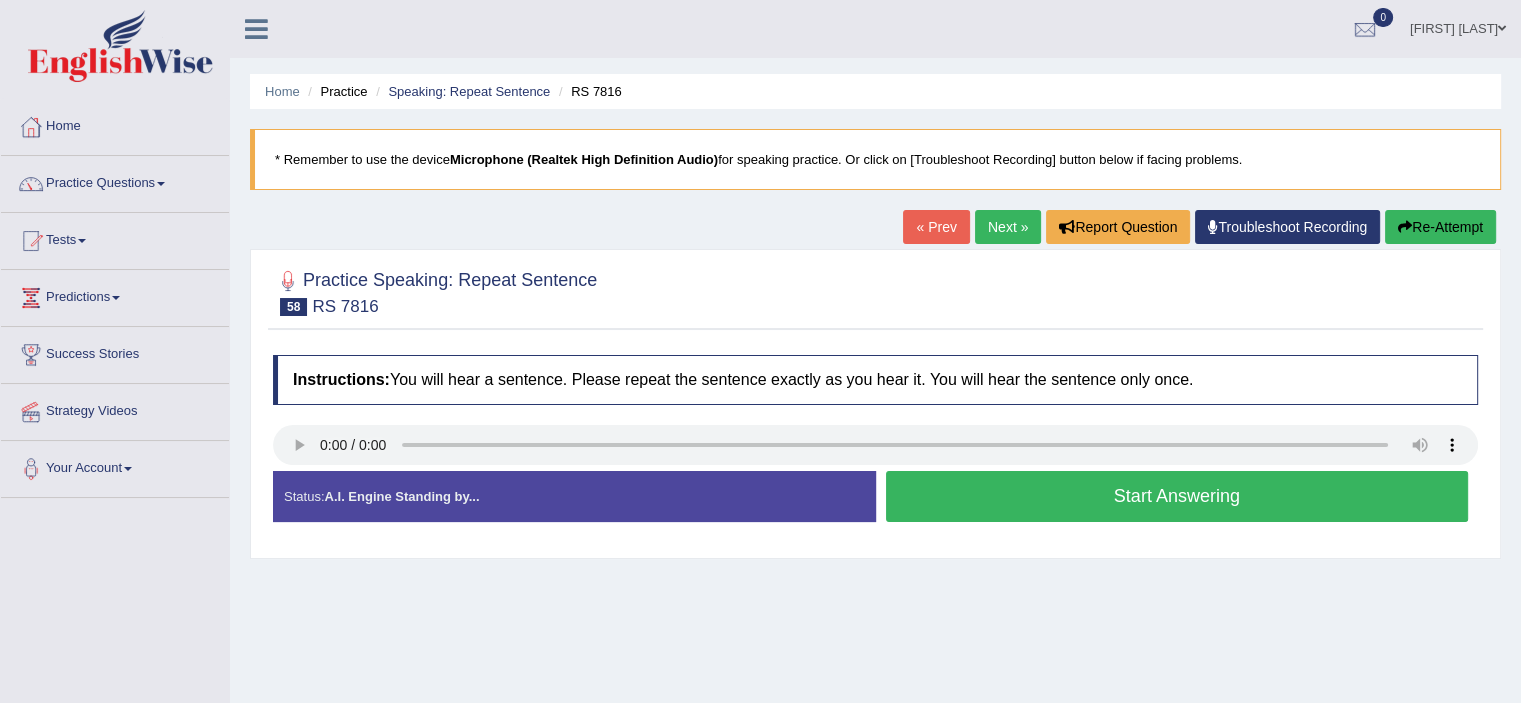 click on "Start Answering" at bounding box center [1177, 496] 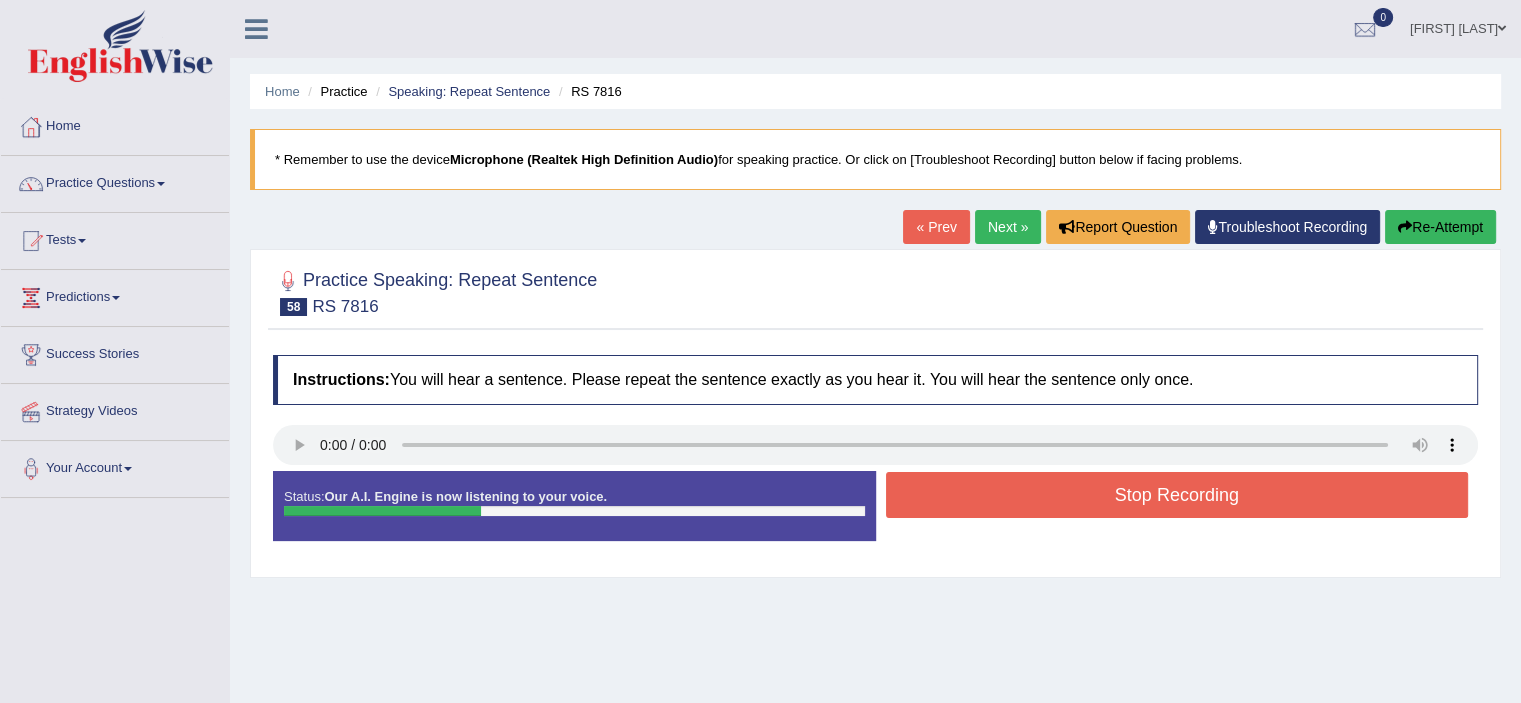 click on "Stop Recording" at bounding box center [1177, 495] 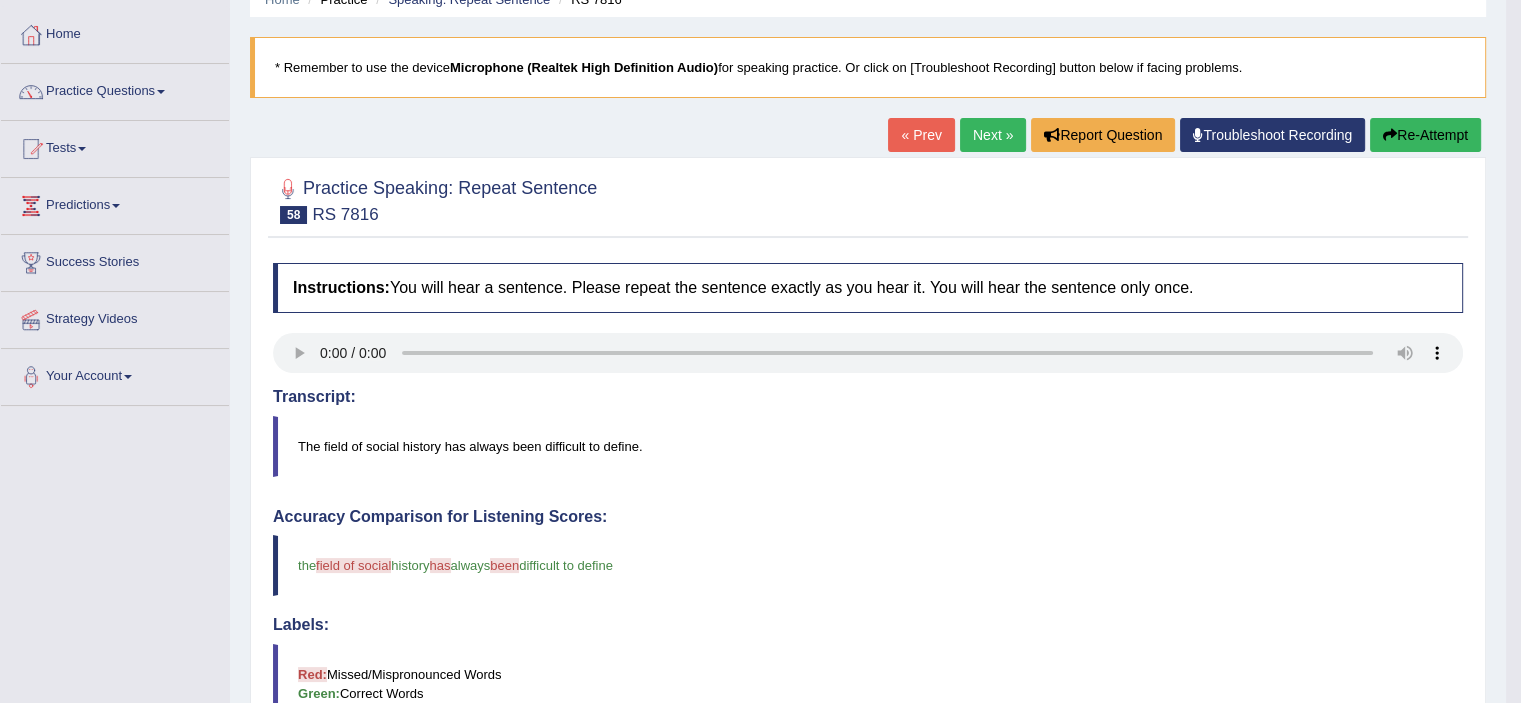 scroll, scrollTop: 0, scrollLeft: 0, axis: both 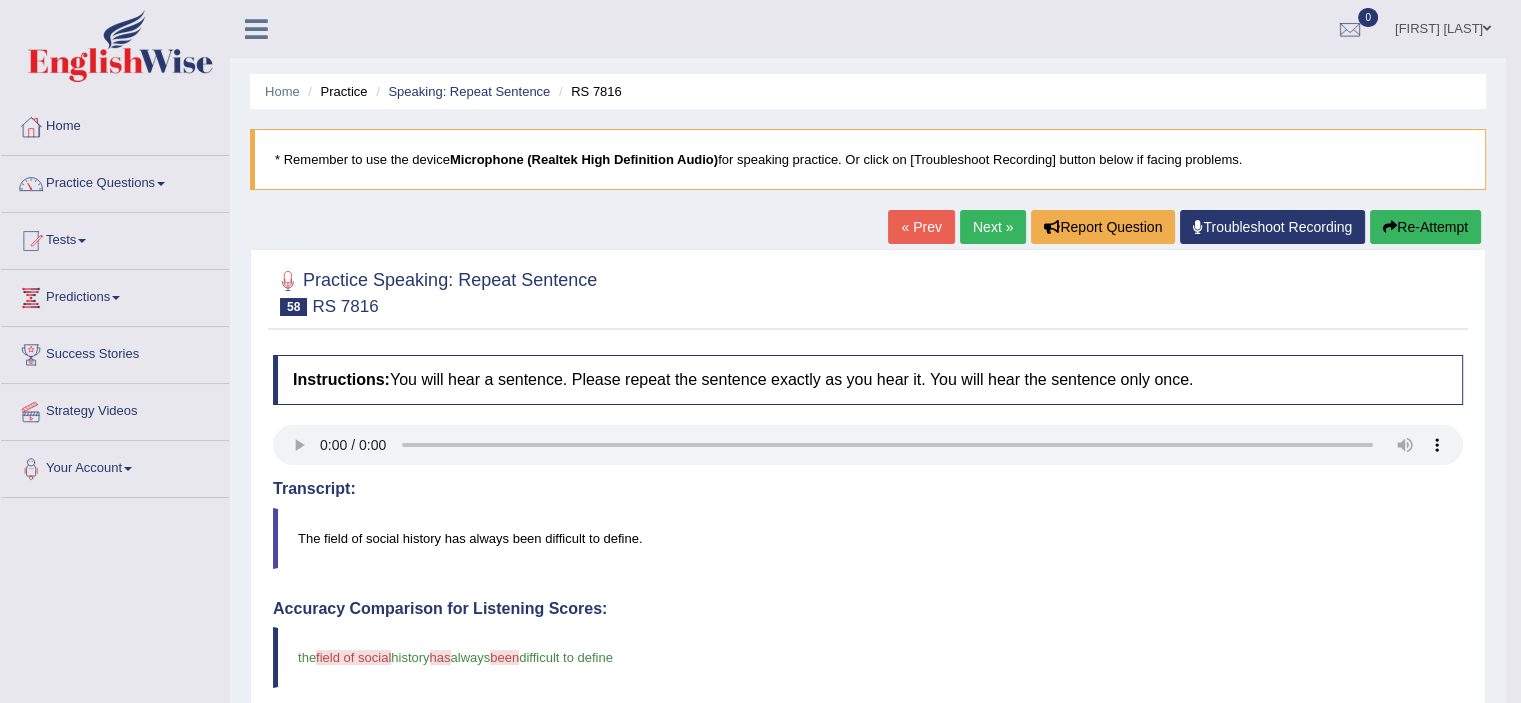 click on "Next »" at bounding box center (993, 227) 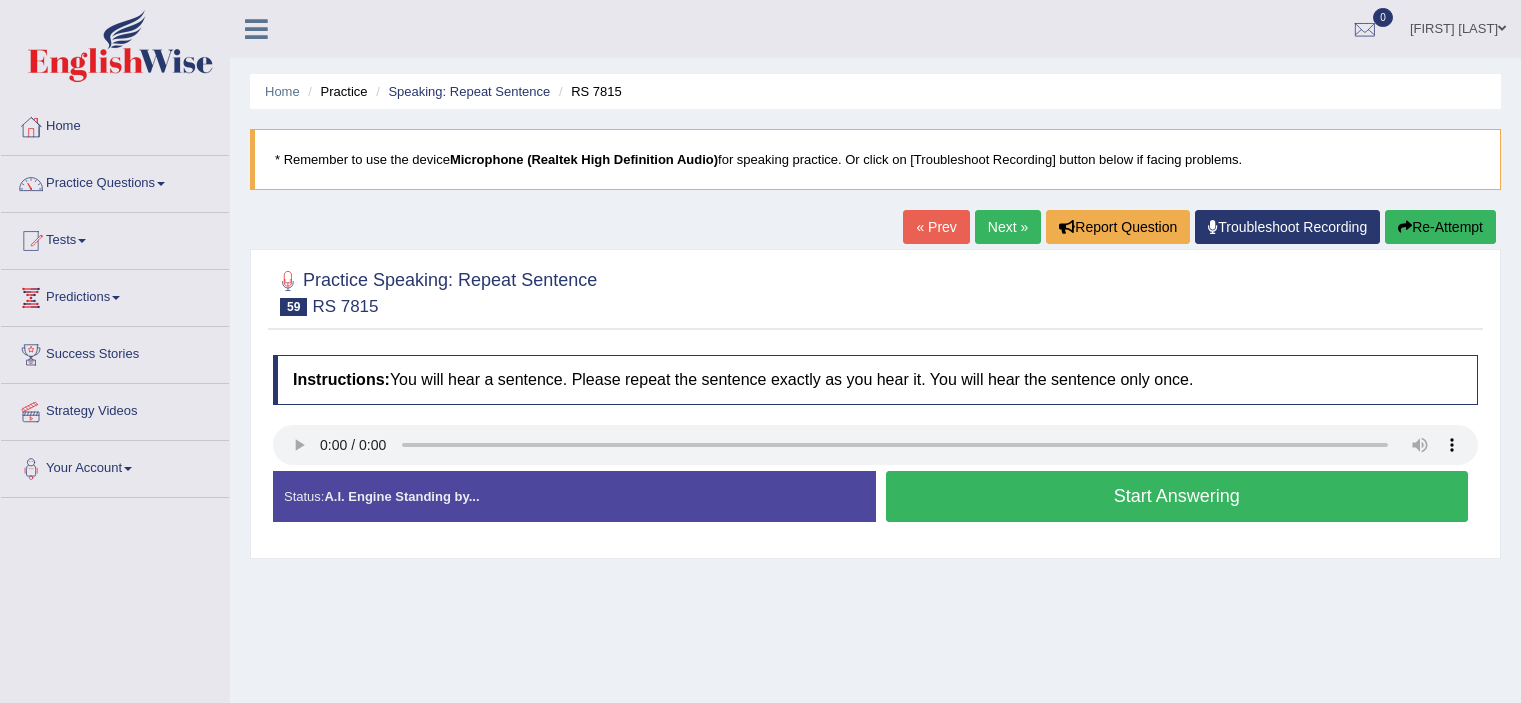 scroll, scrollTop: 0, scrollLeft: 0, axis: both 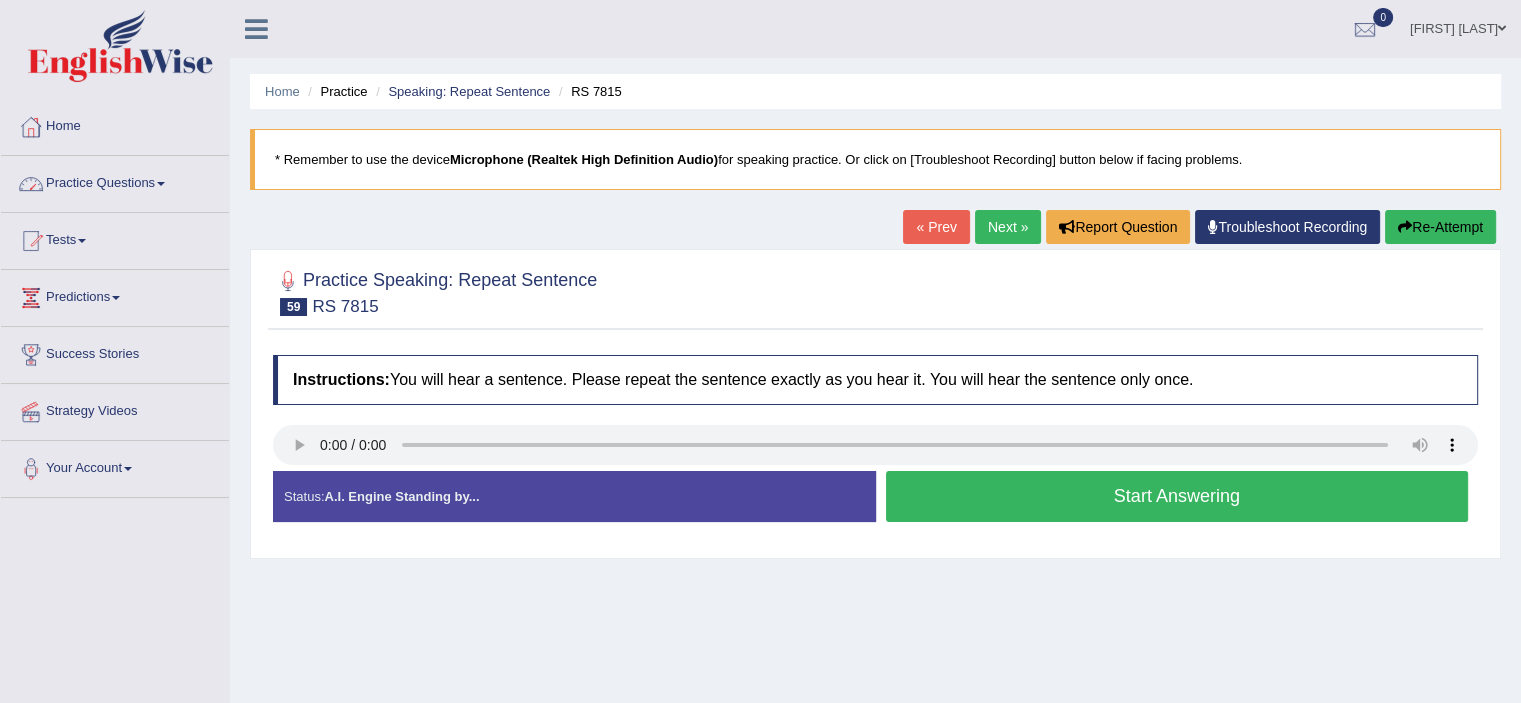 click at bounding box center [161, 184] 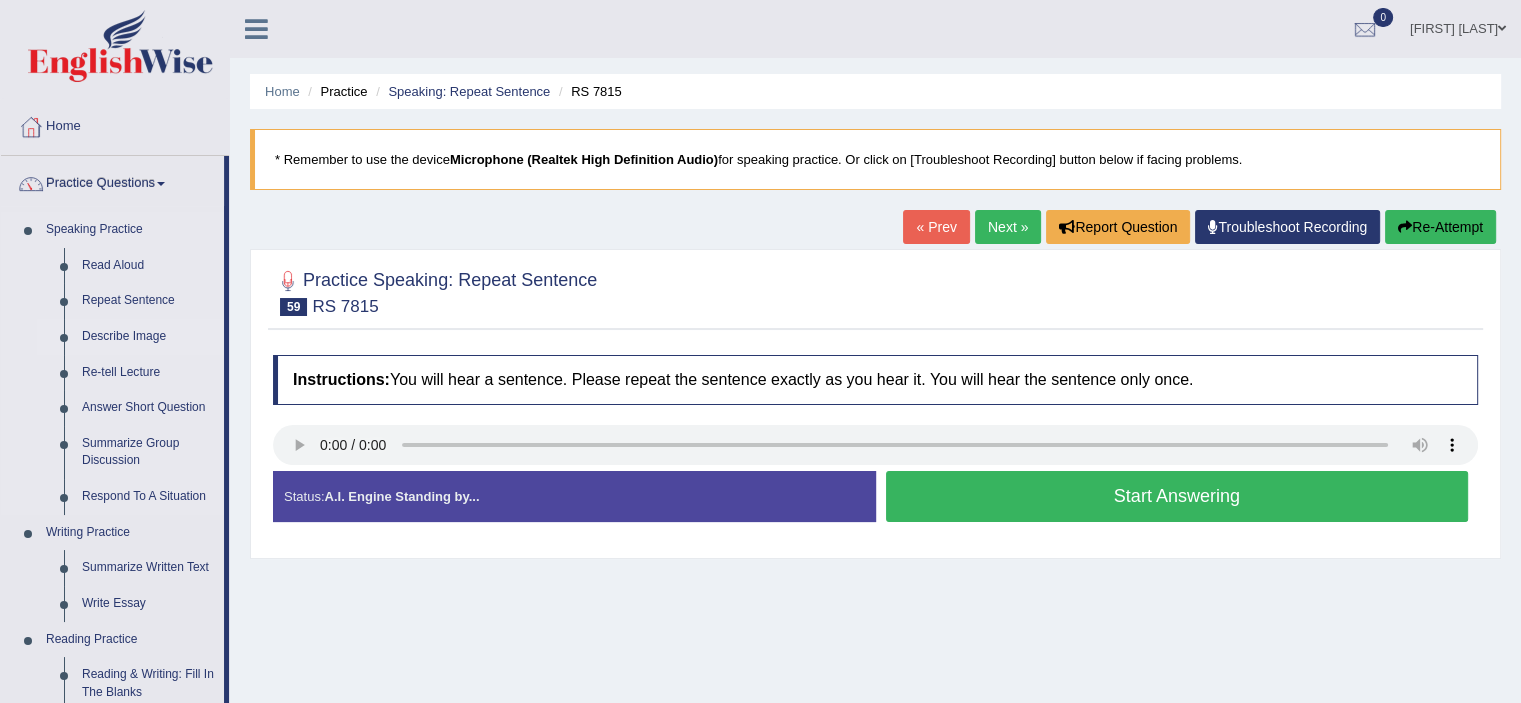 click on "Describe Image" at bounding box center [148, 337] 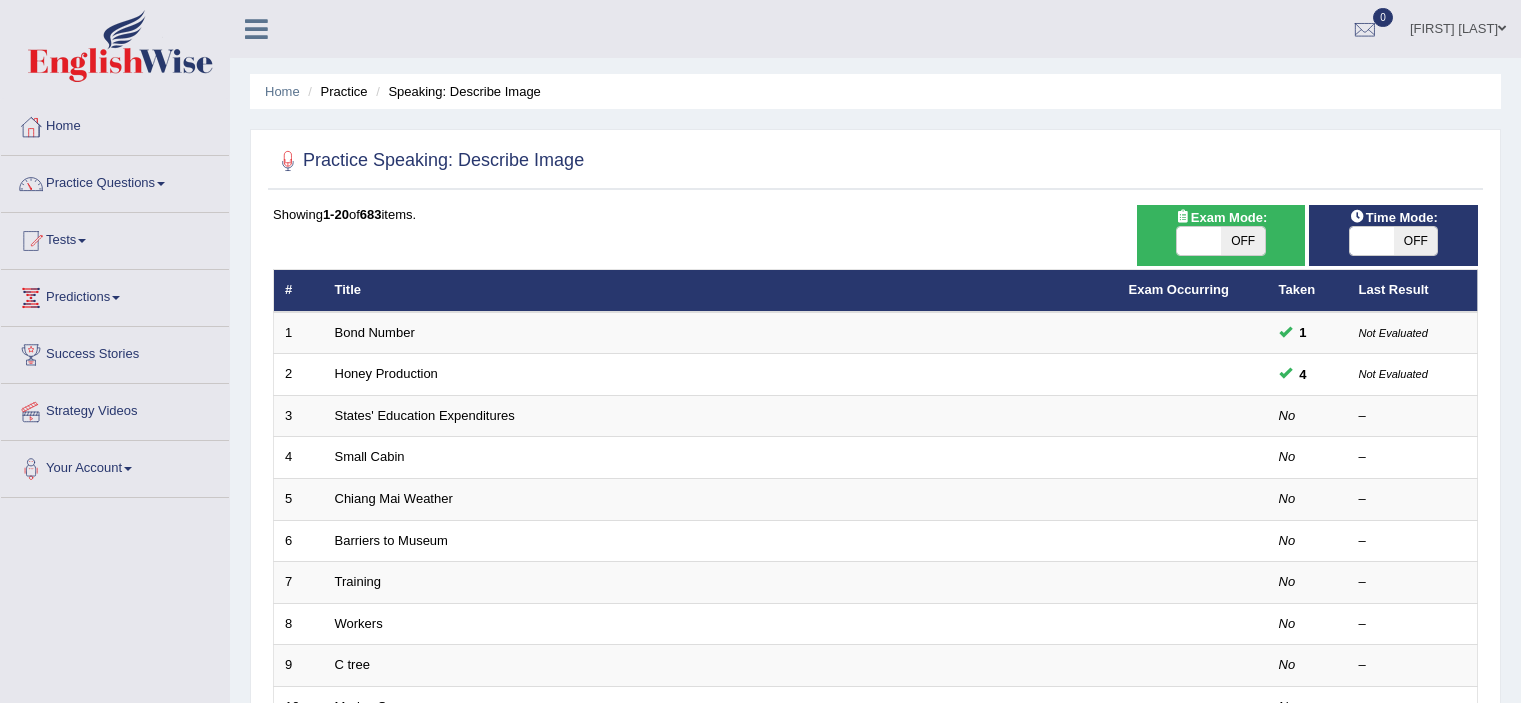 scroll, scrollTop: 0, scrollLeft: 0, axis: both 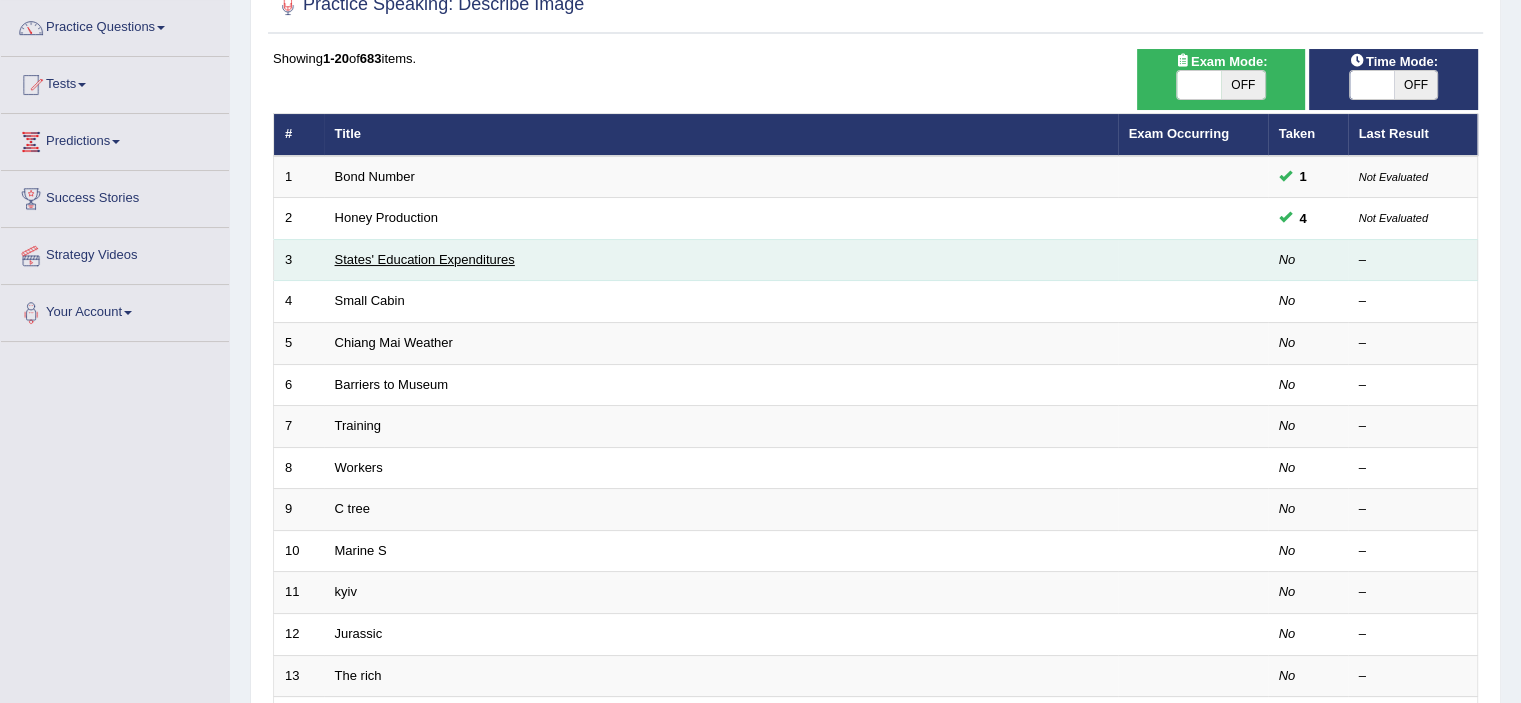 click on "States' Education Expenditures" at bounding box center (425, 259) 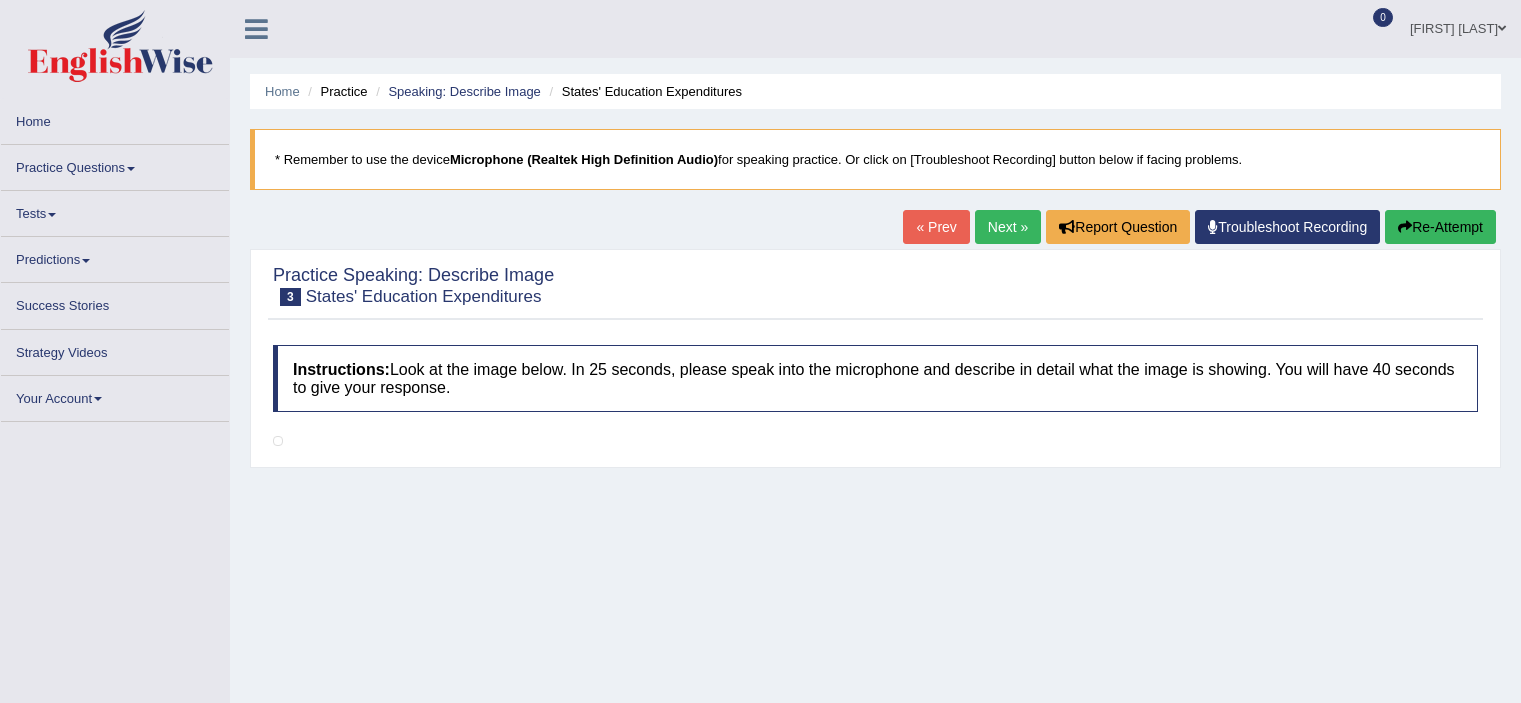 scroll, scrollTop: 0, scrollLeft: 0, axis: both 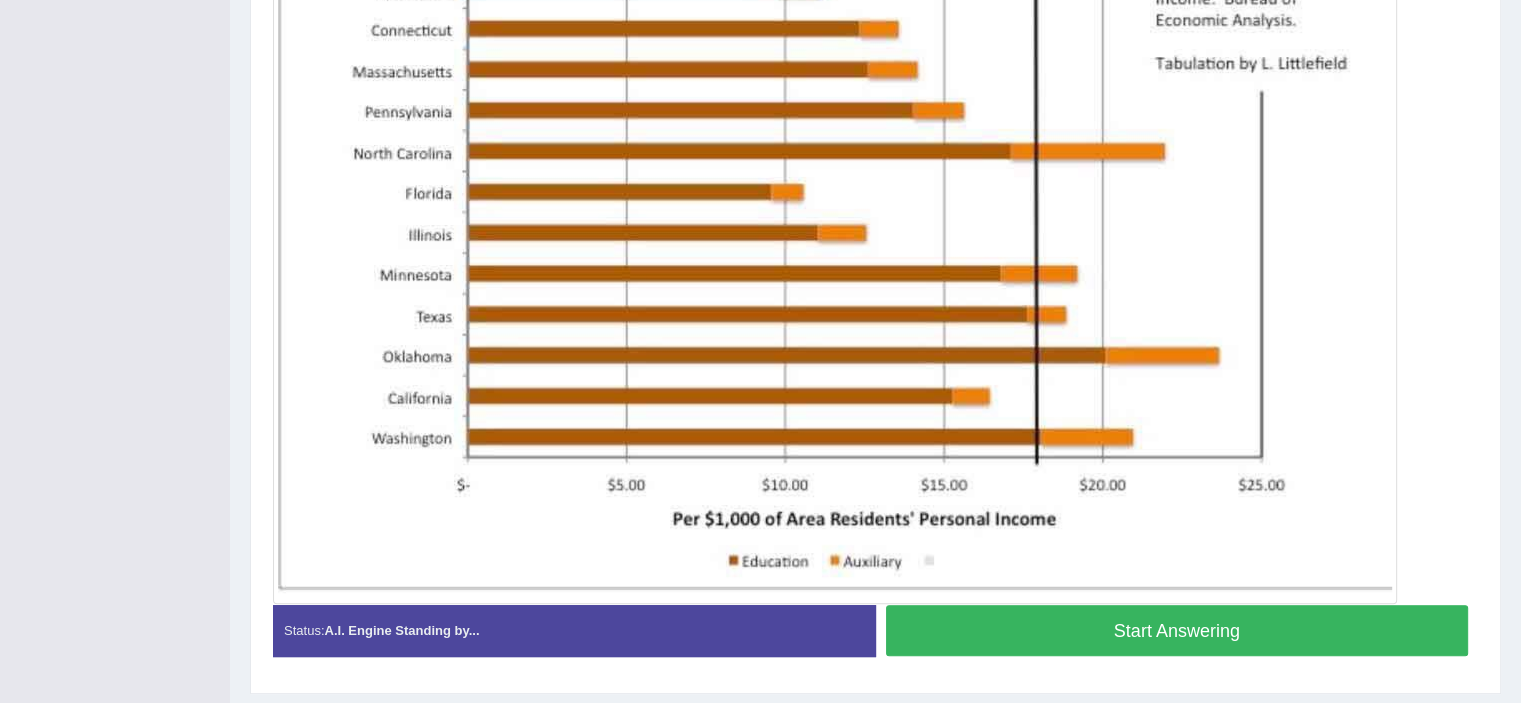 click on "Start Answering" at bounding box center [1177, 630] 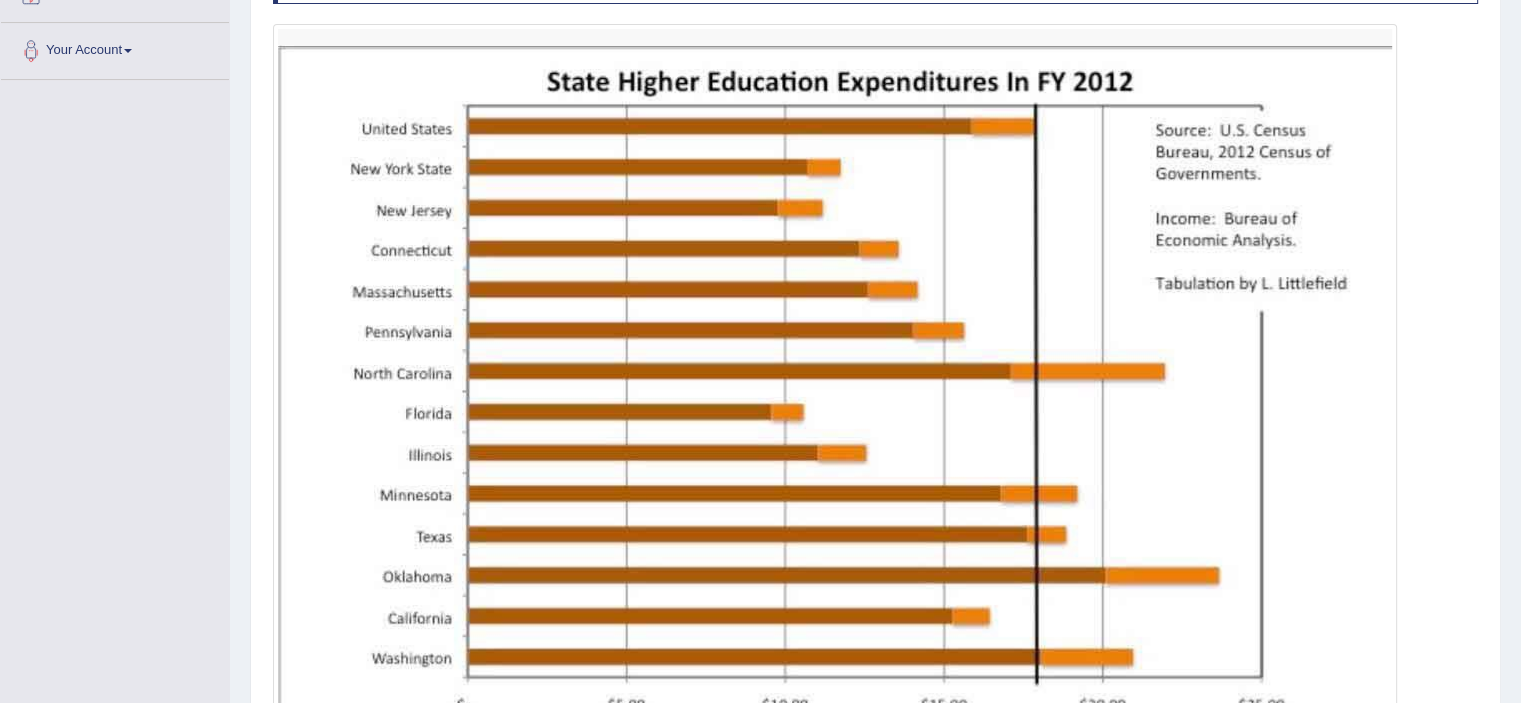 scroll, scrollTop: 384, scrollLeft: 0, axis: vertical 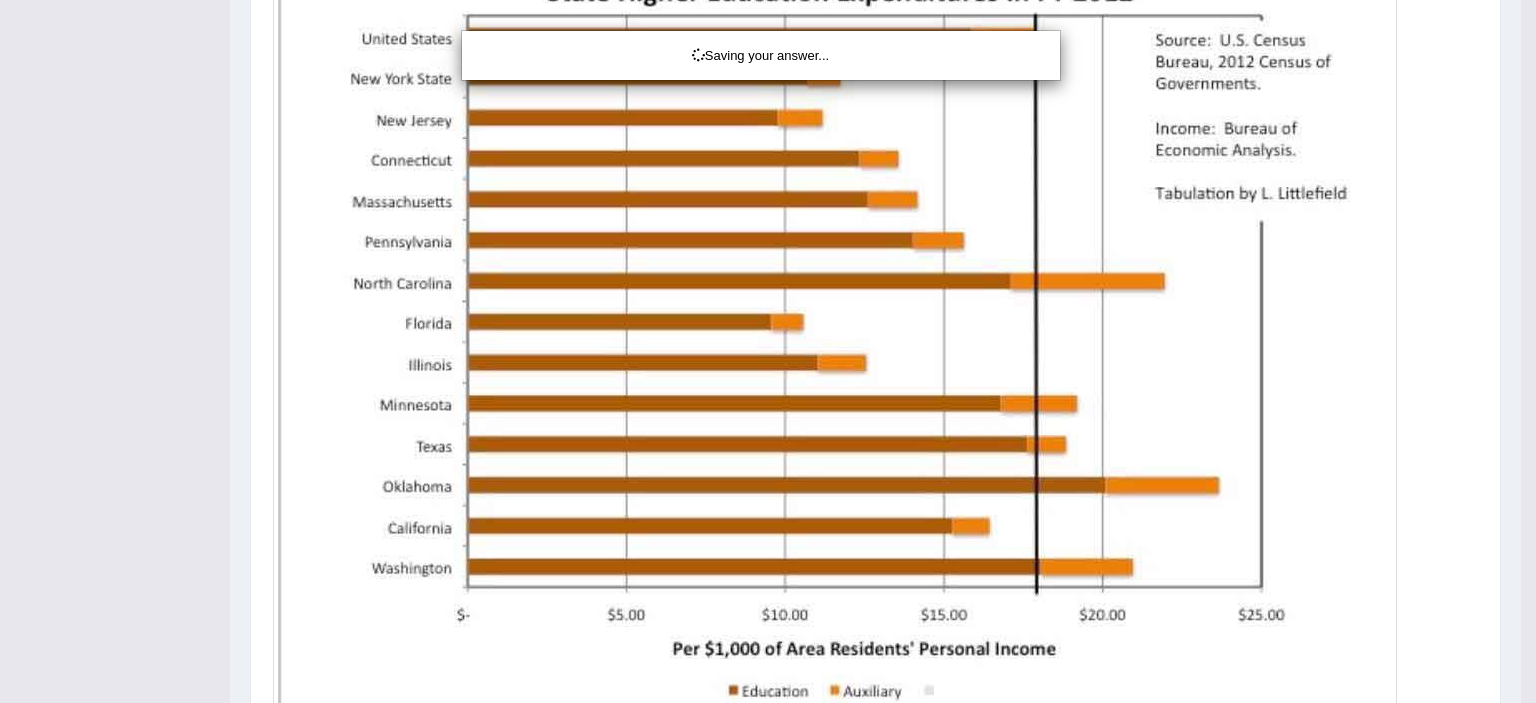 drag, startPoint x: 1528, startPoint y: 299, endPoint x: 1484, endPoint y: 367, distance: 80.99383 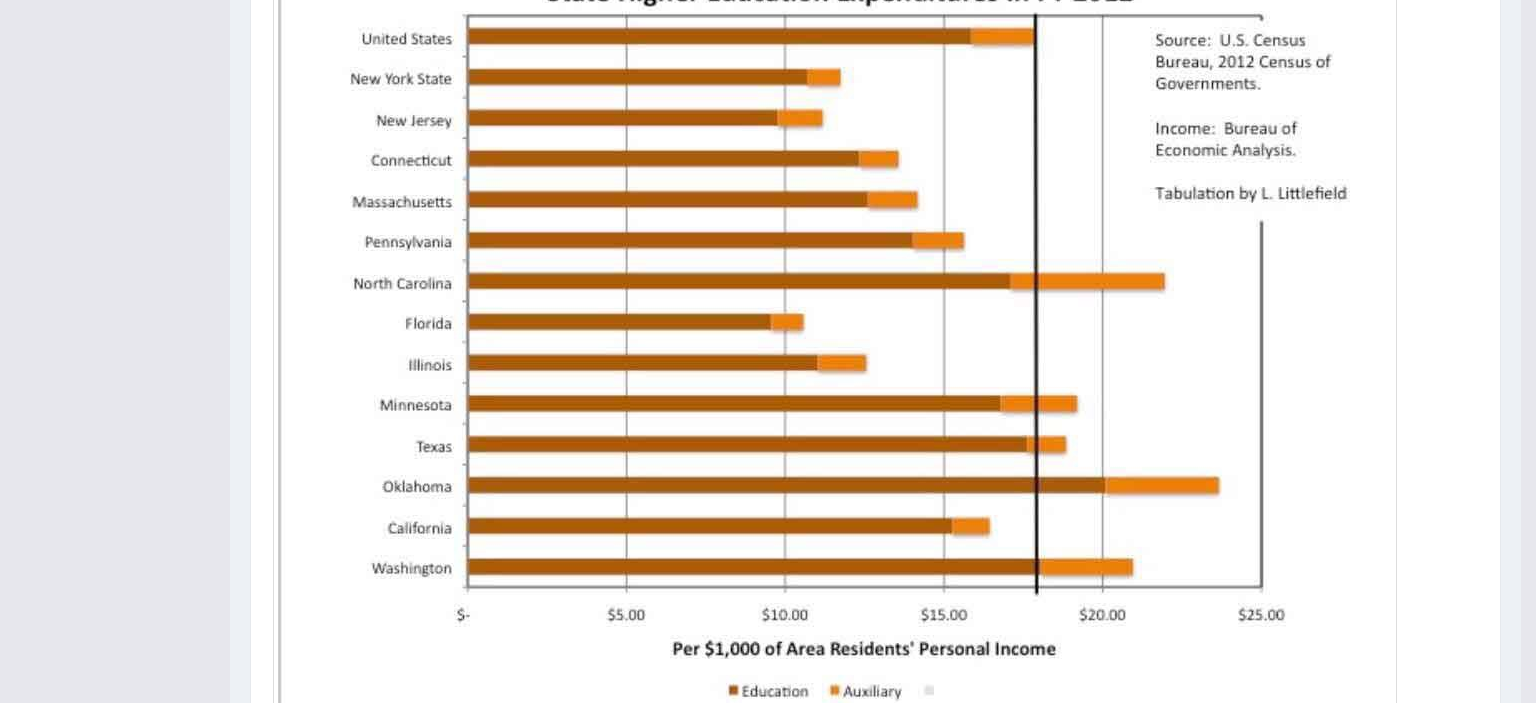 drag, startPoint x: 1529, startPoint y: 214, endPoint x: 1532, endPoint y: 347, distance: 133.03383 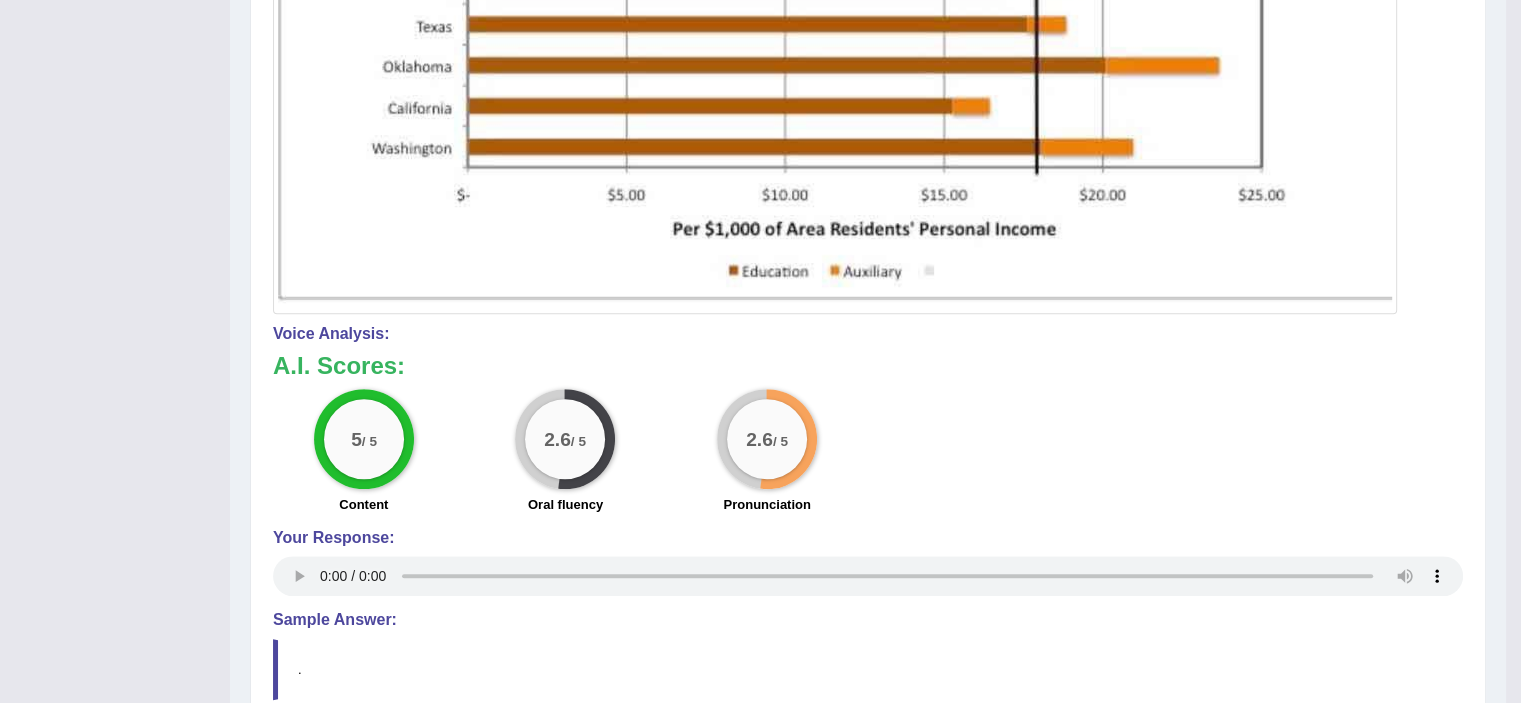 scroll, scrollTop: 930, scrollLeft: 0, axis: vertical 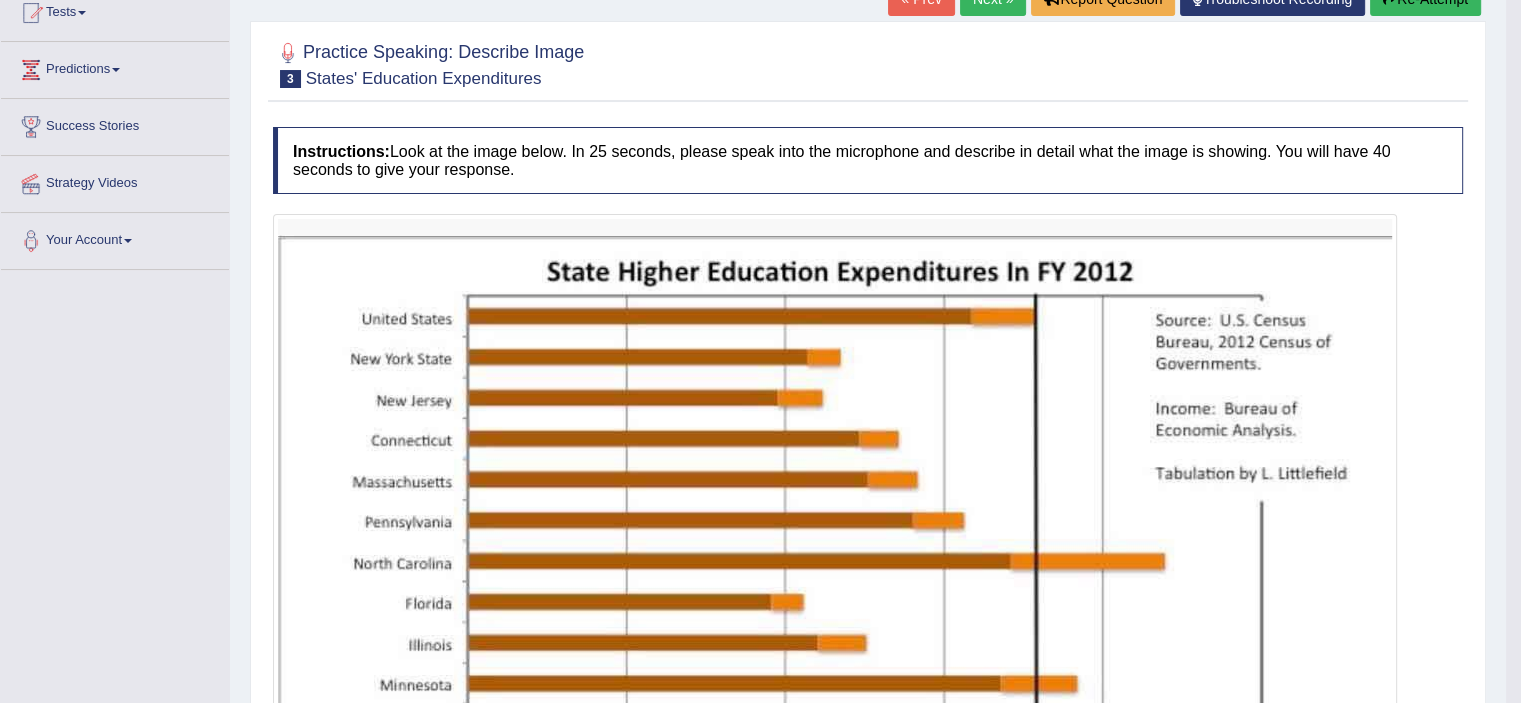 click on "Next »" at bounding box center [993, -1] 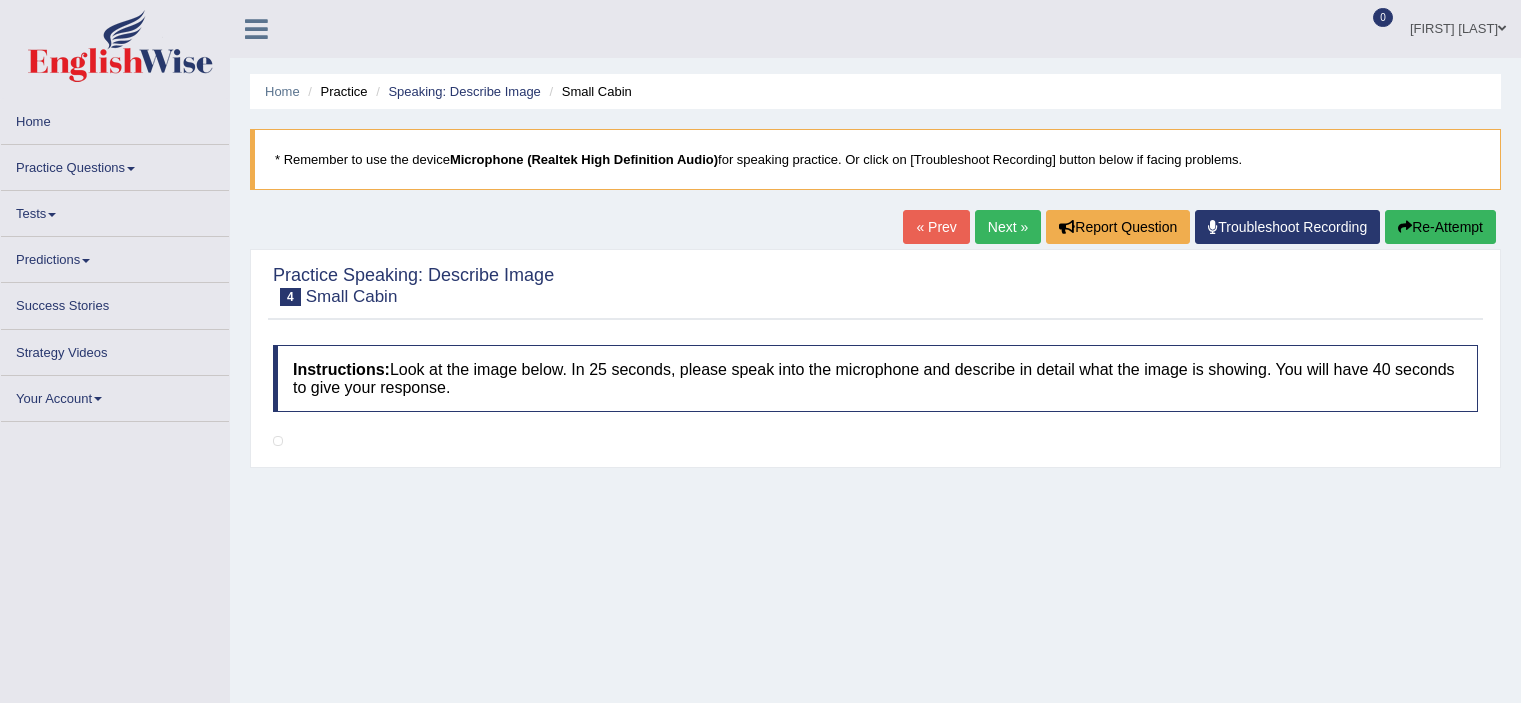 scroll, scrollTop: 0, scrollLeft: 0, axis: both 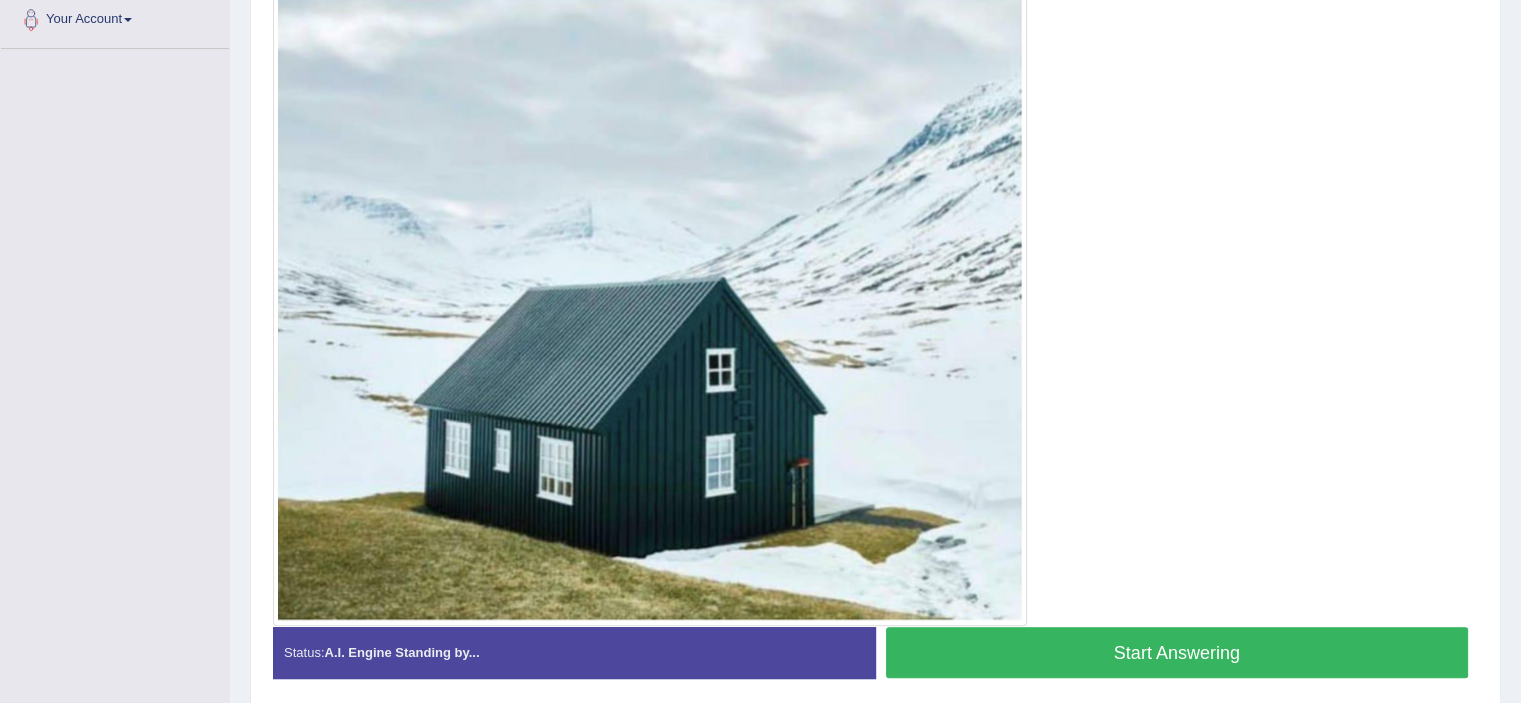 drag, startPoint x: 1183, startPoint y: 612, endPoint x: 1163, endPoint y: 626, distance: 24.41311 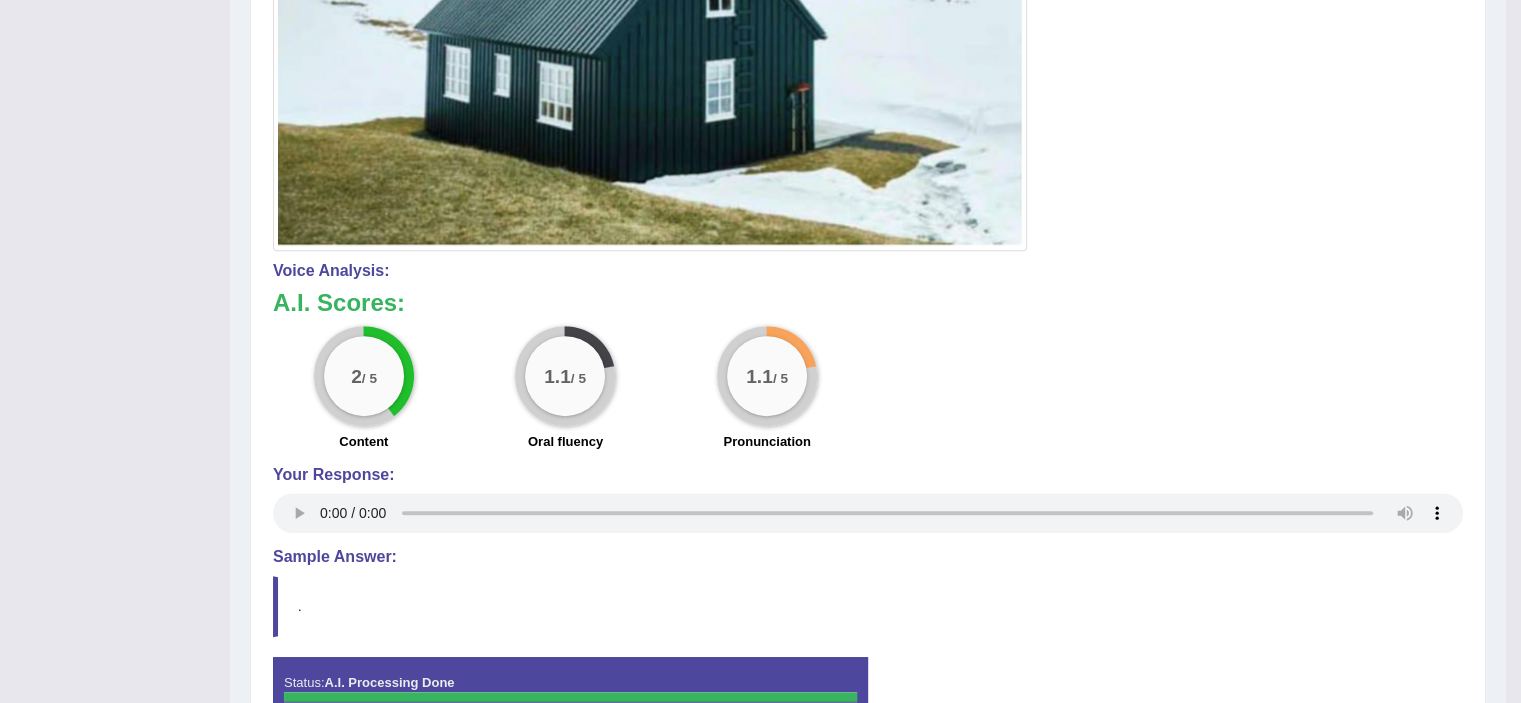 scroll, scrollTop: 948, scrollLeft: 0, axis: vertical 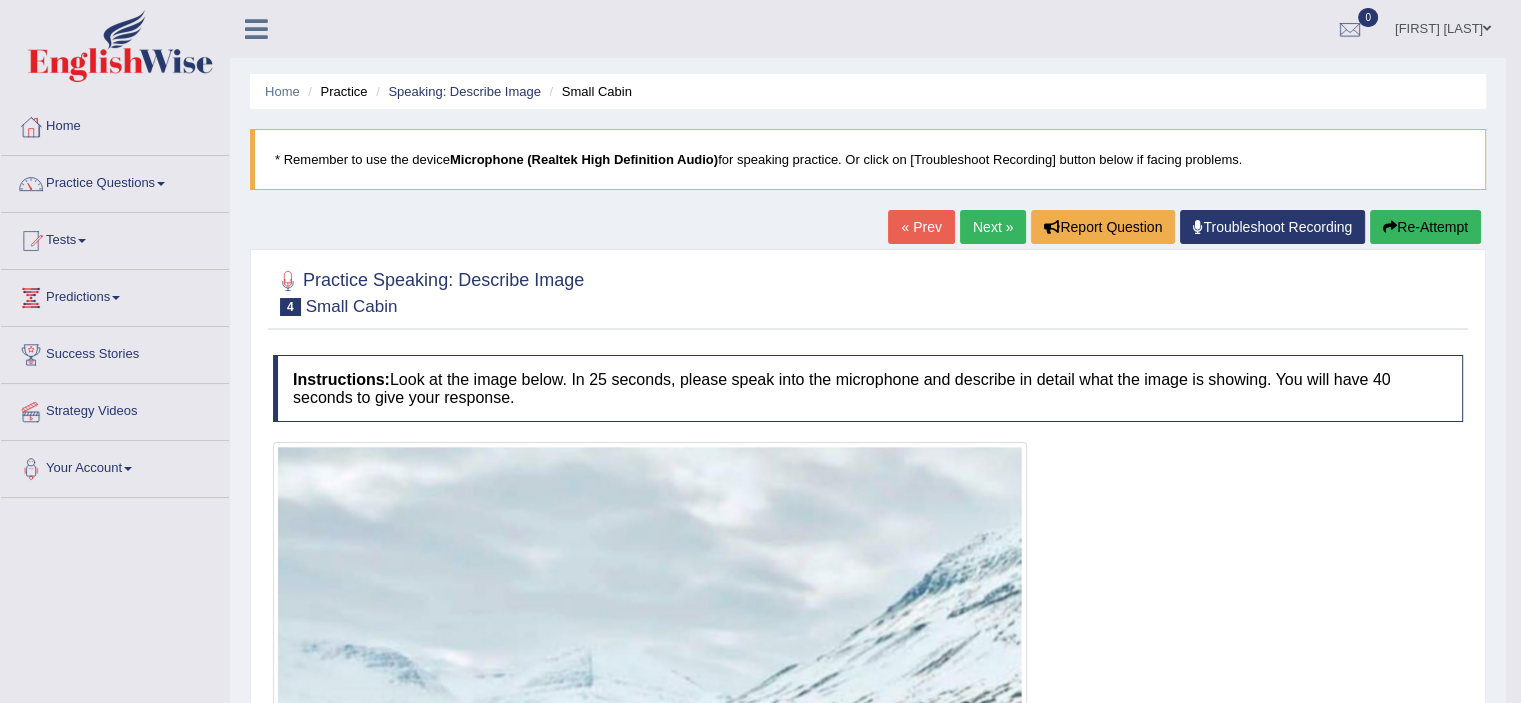 click on "Re-Attempt" at bounding box center [1425, 227] 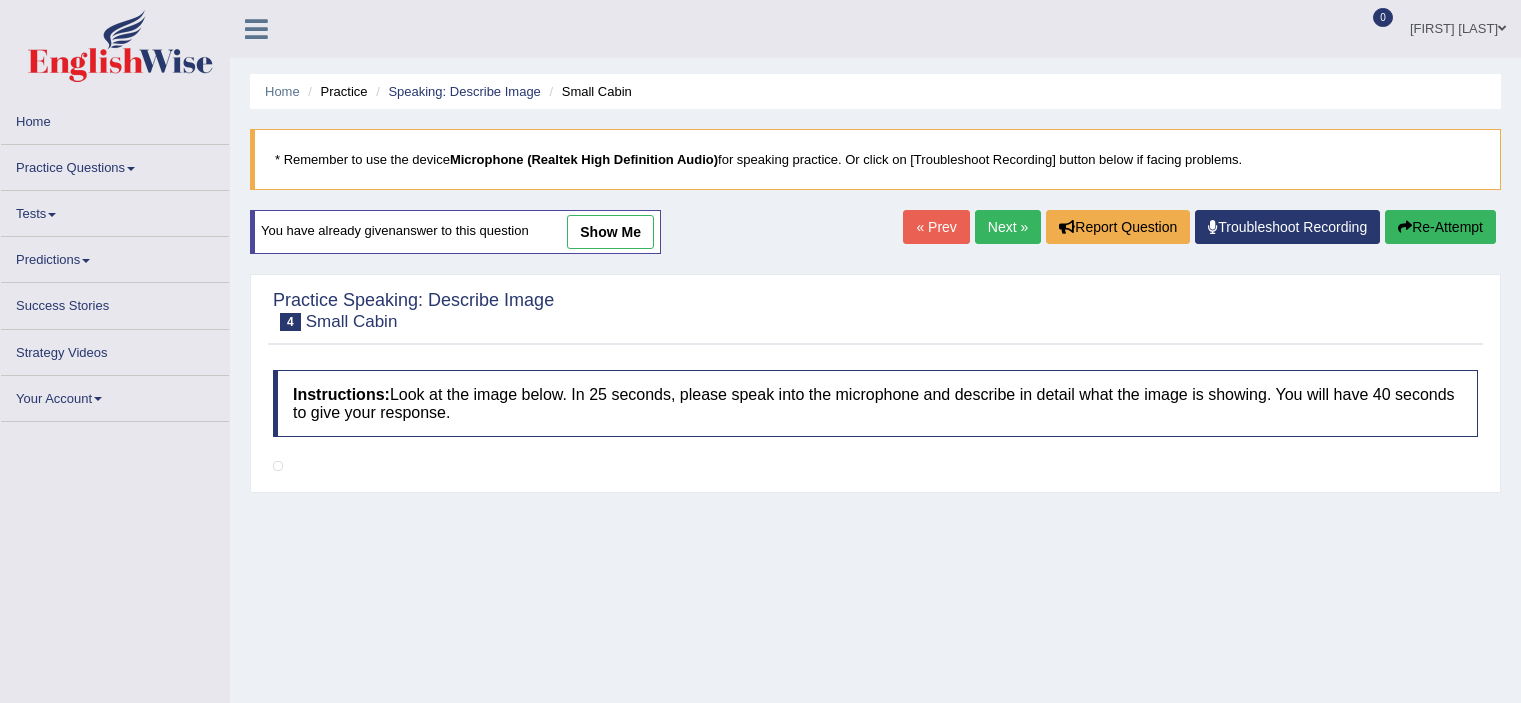 scroll, scrollTop: 0, scrollLeft: 0, axis: both 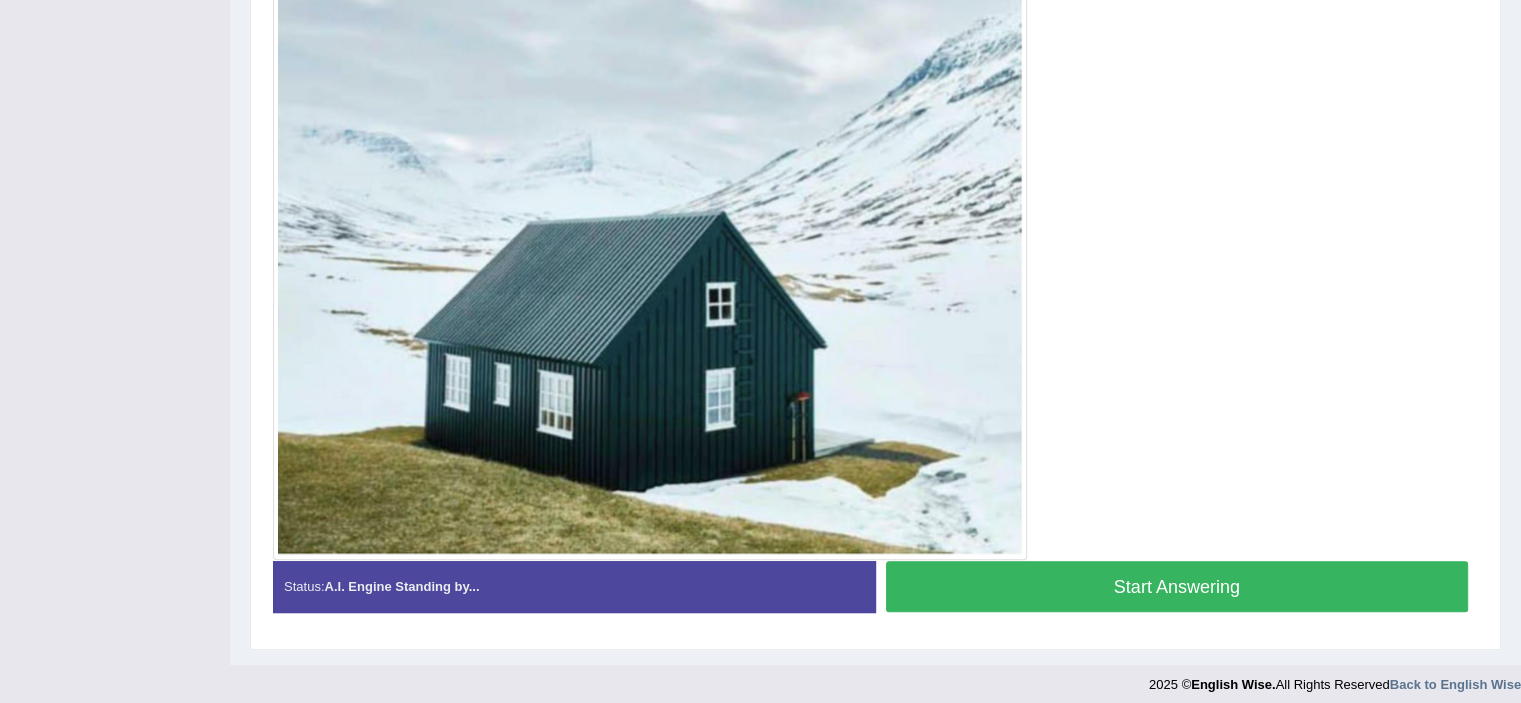 click on "Start Answering" at bounding box center [1177, 586] 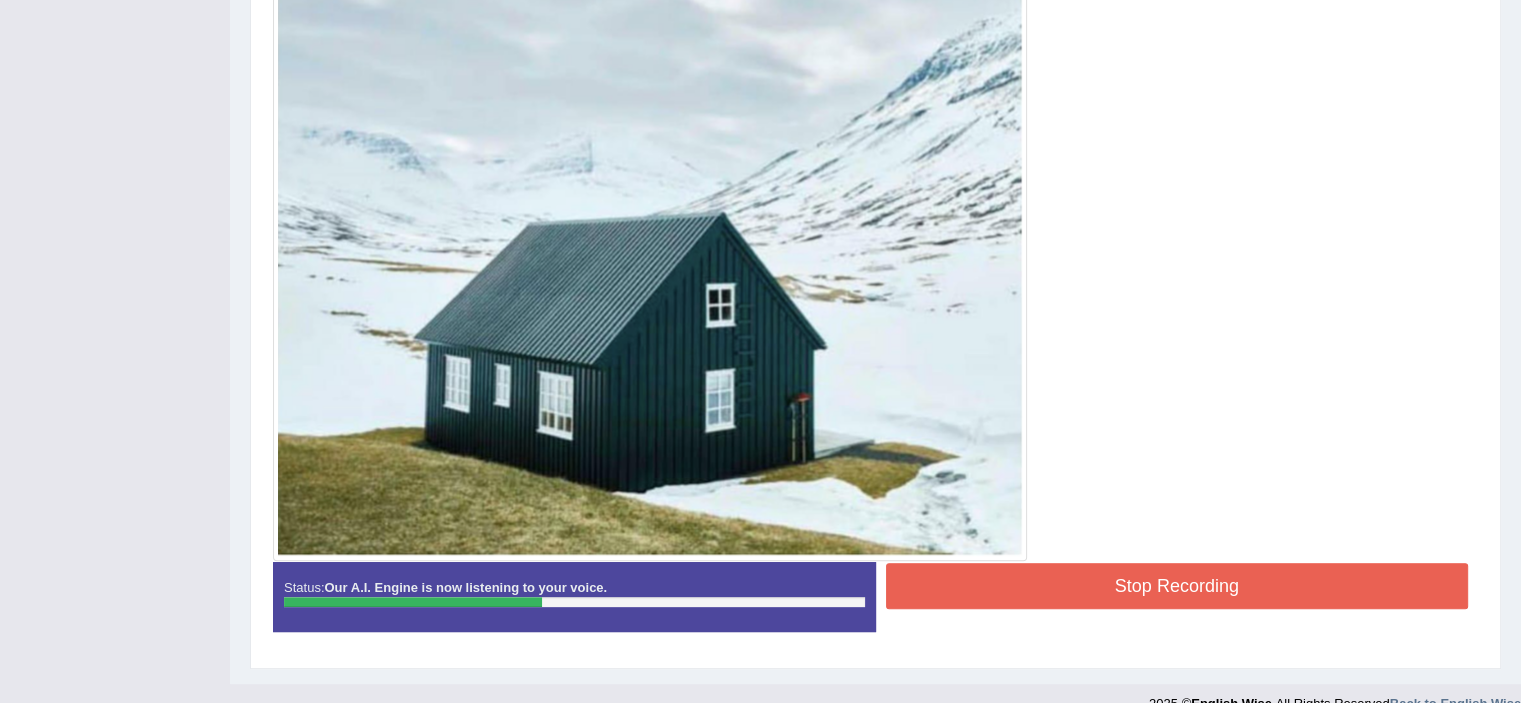 drag, startPoint x: 1021, startPoint y: 577, endPoint x: 1018, endPoint y: 356, distance: 221.02036 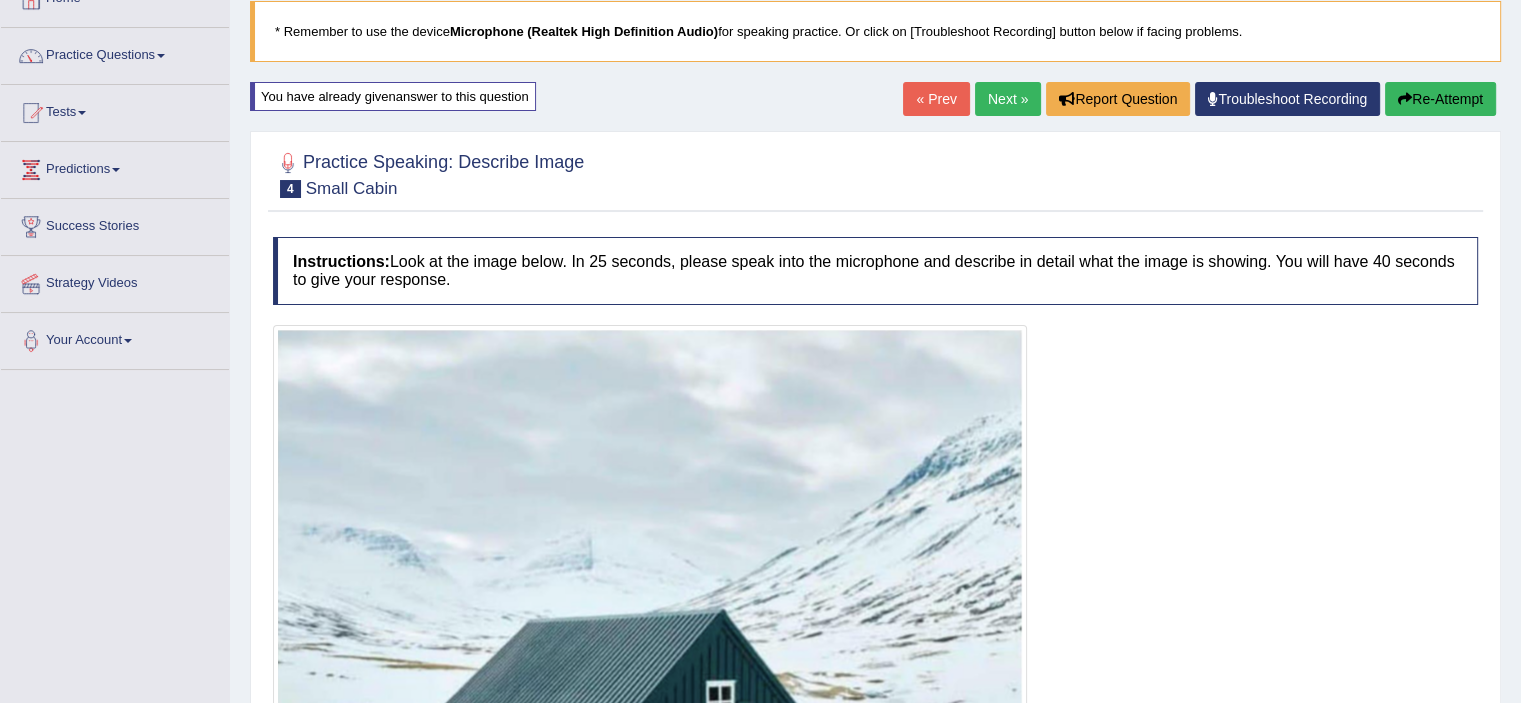 scroll, scrollTop: 116, scrollLeft: 0, axis: vertical 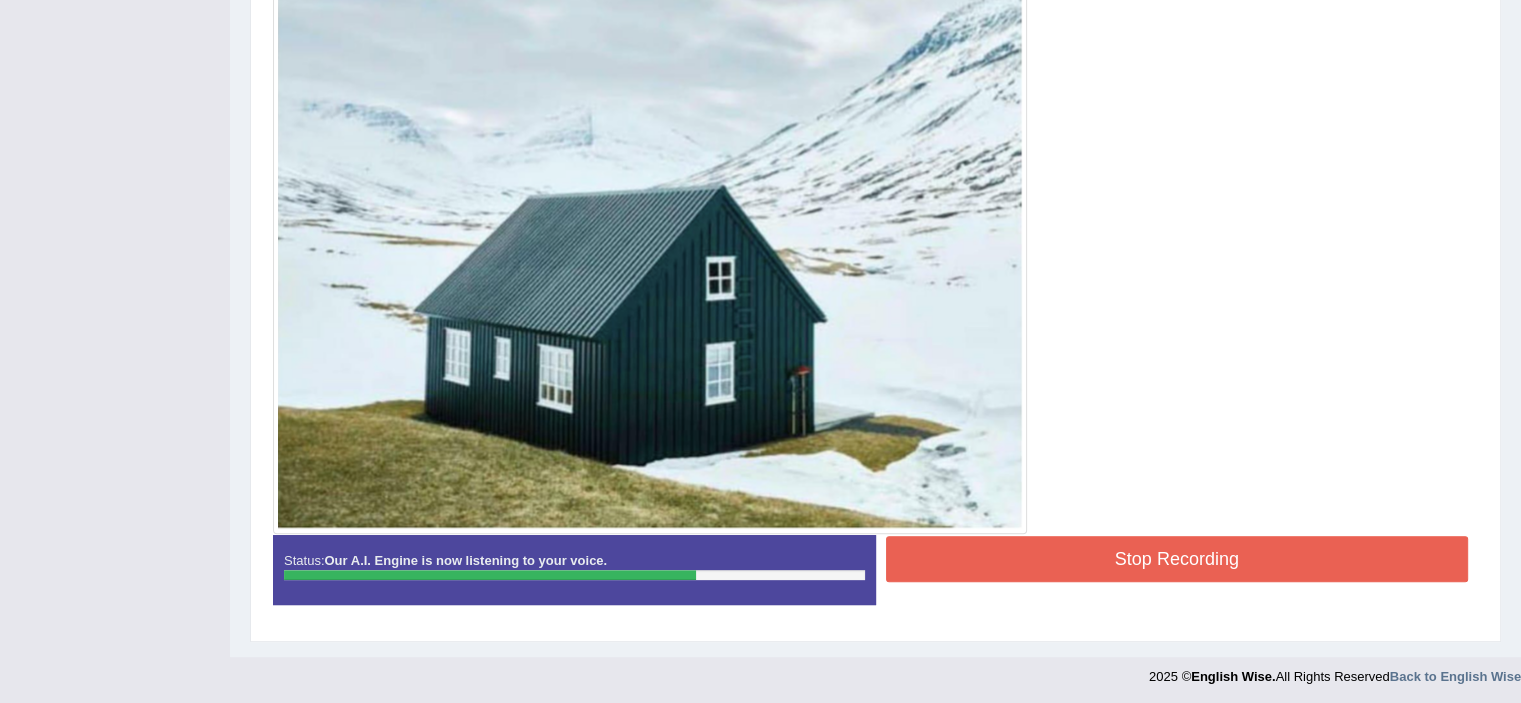 click on "Stop Recording" at bounding box center (1177, 559) 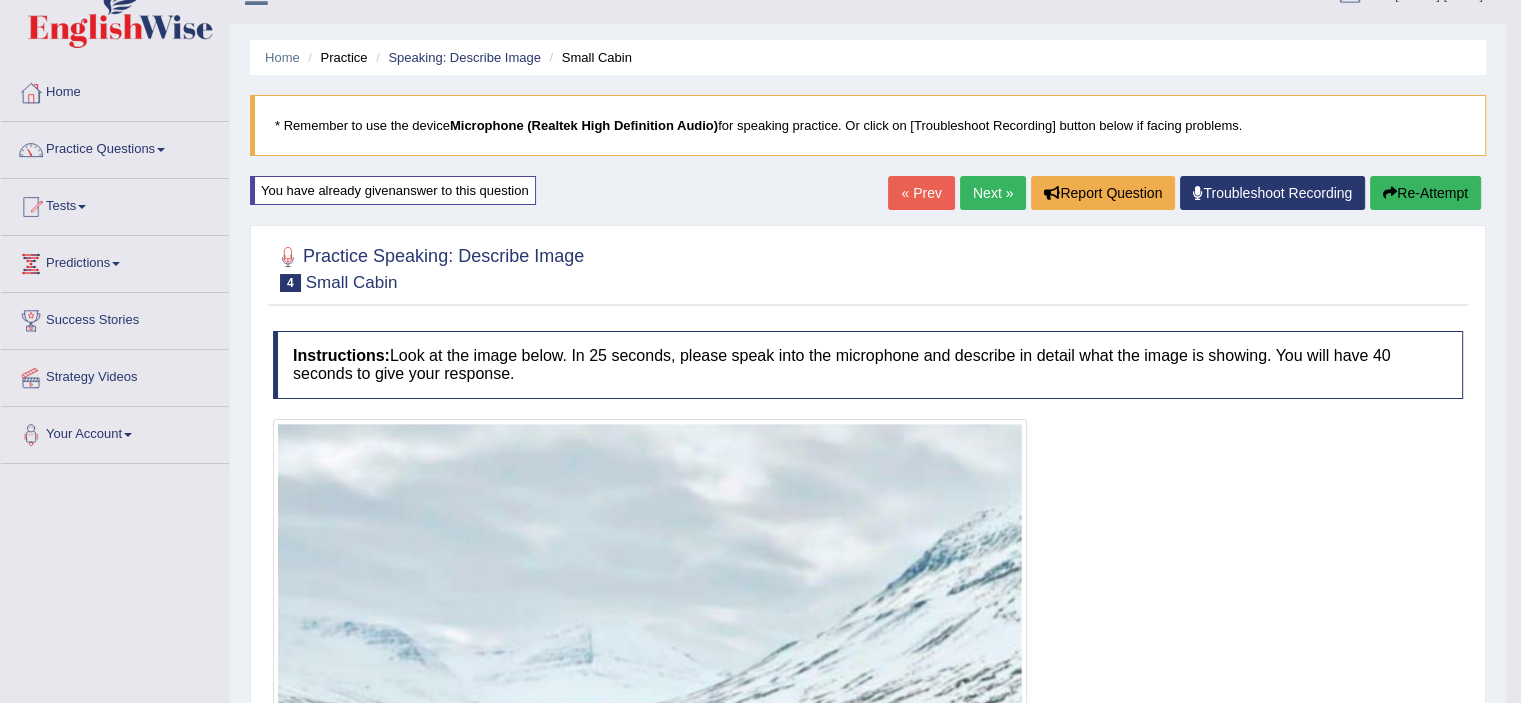 scroll, scrollTop: 0, scrollLeft: 0, axis: both 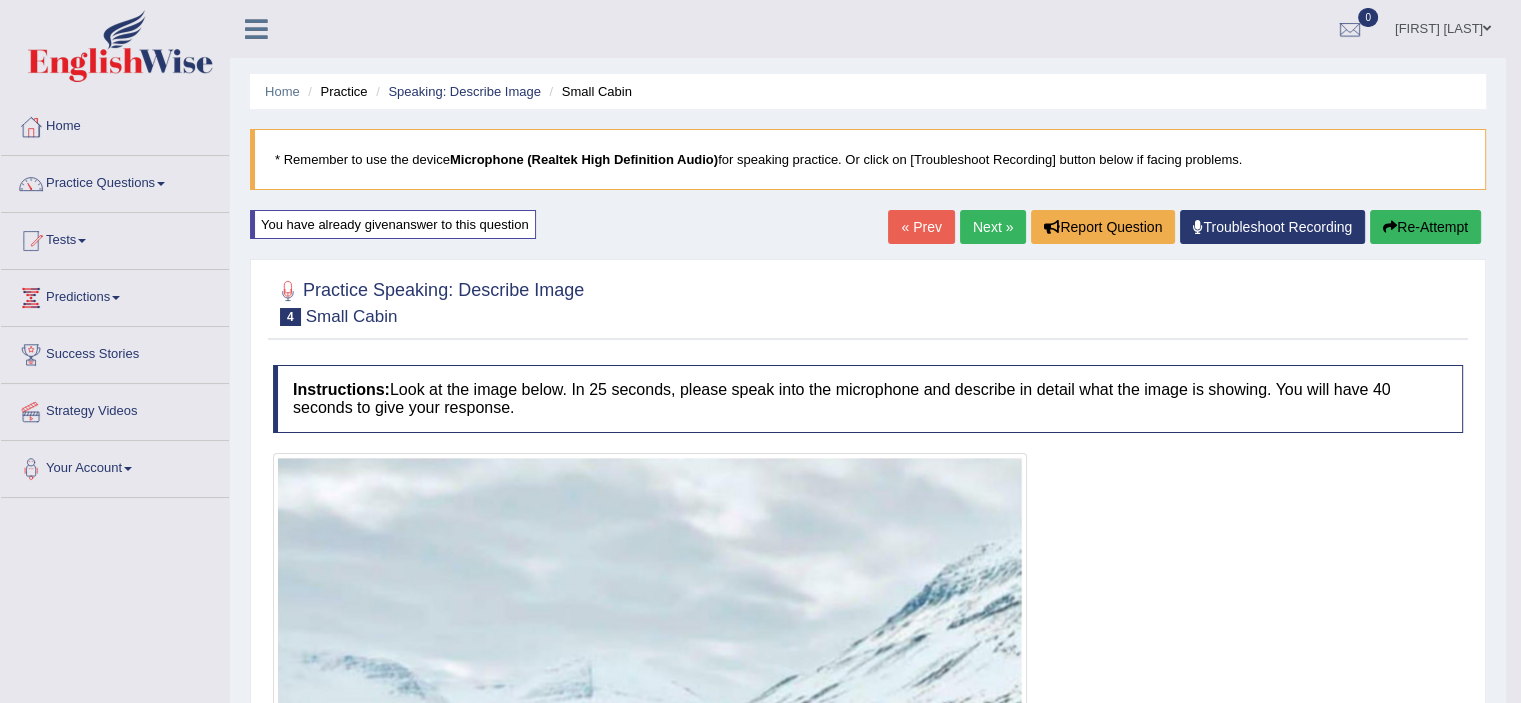 click on "Next »" at bounding box center [993, 227] 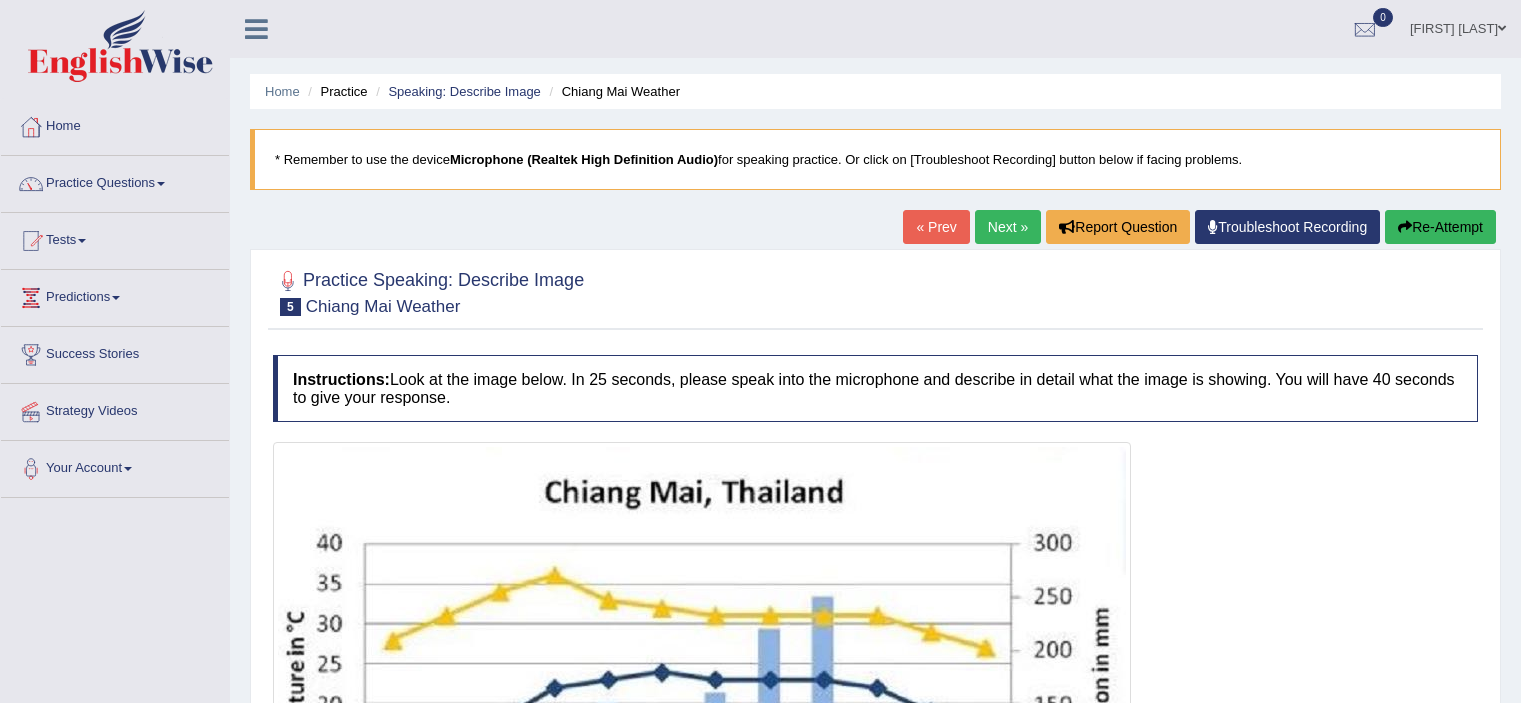 scroll, scrollTop: 0, scrollLeft: 0, axis: both 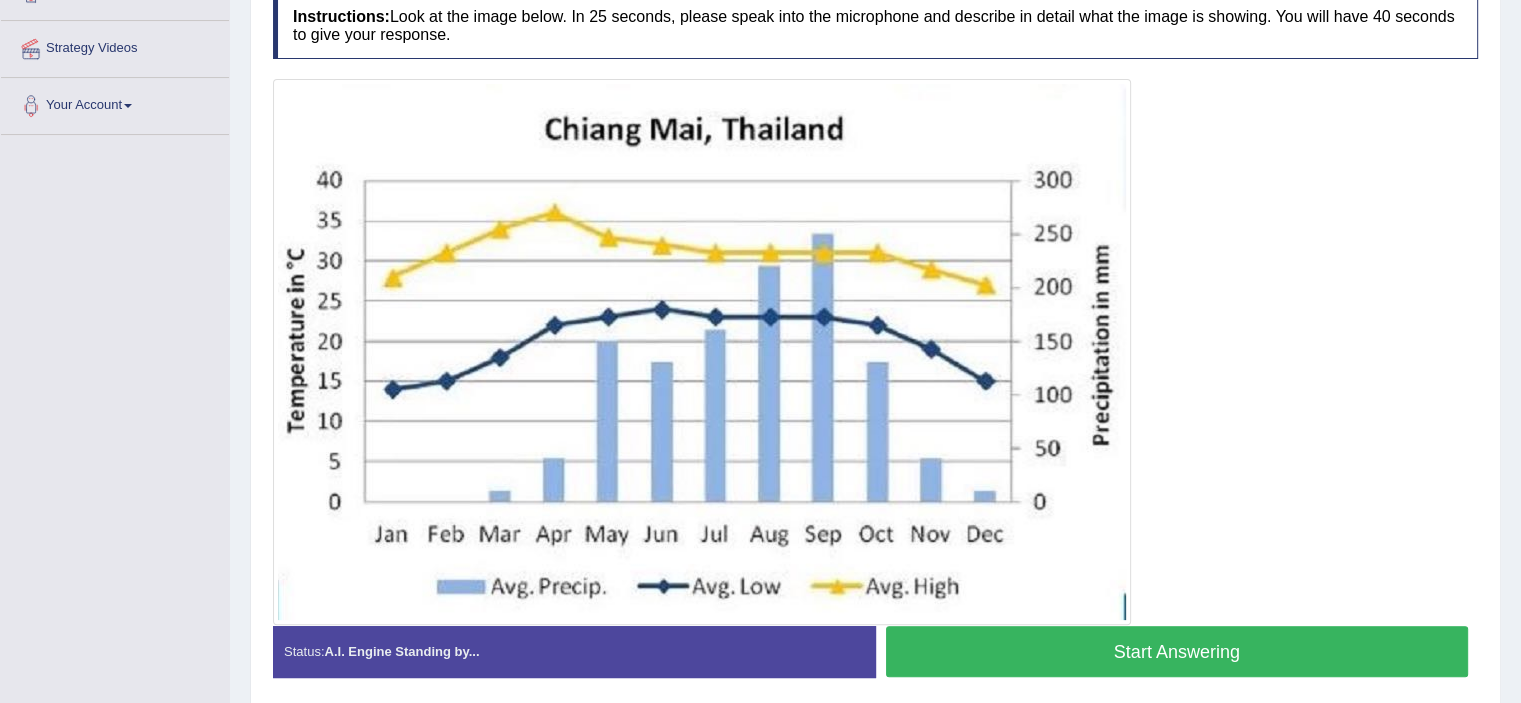 click on "Start Answering" at bounding box center [1177, 651] 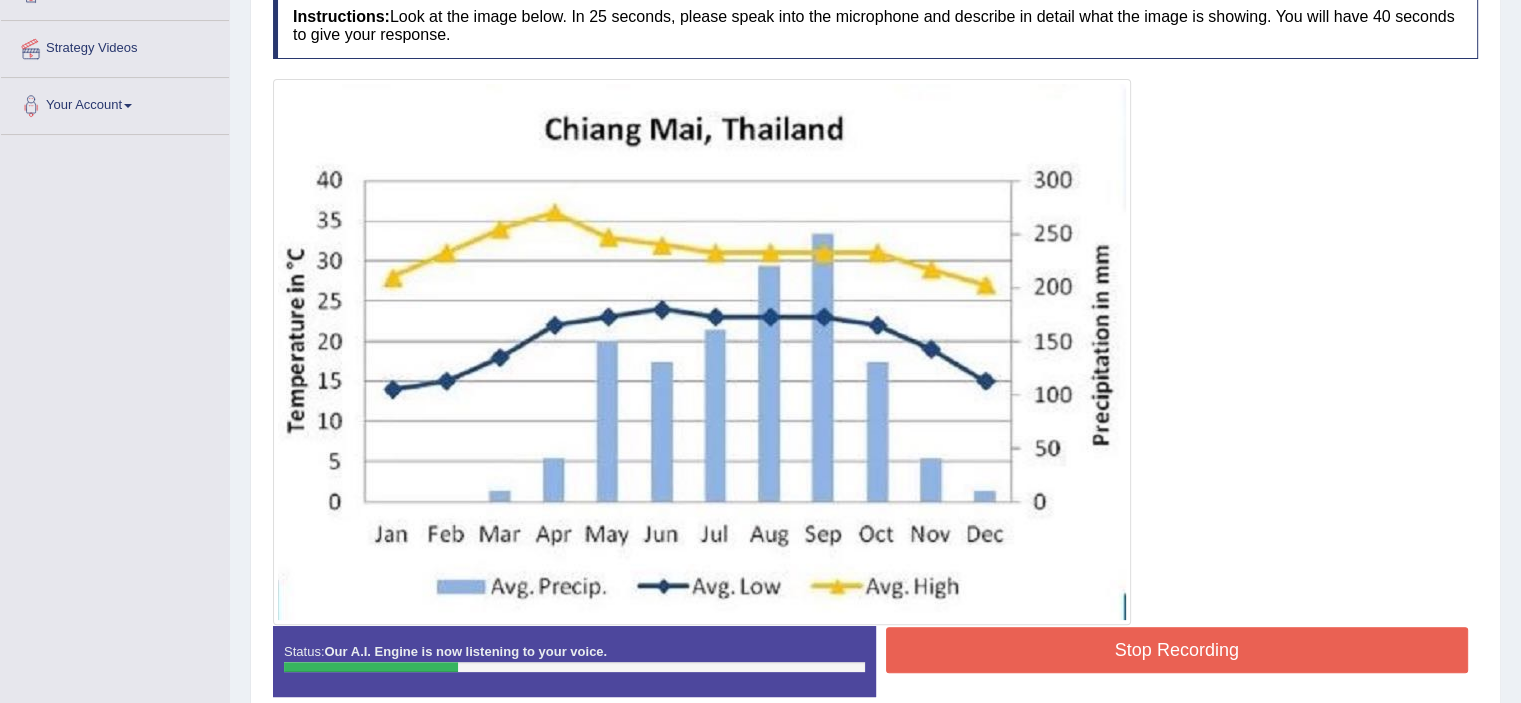 click on "Stop Recording" at bounding box center (1177, 650) 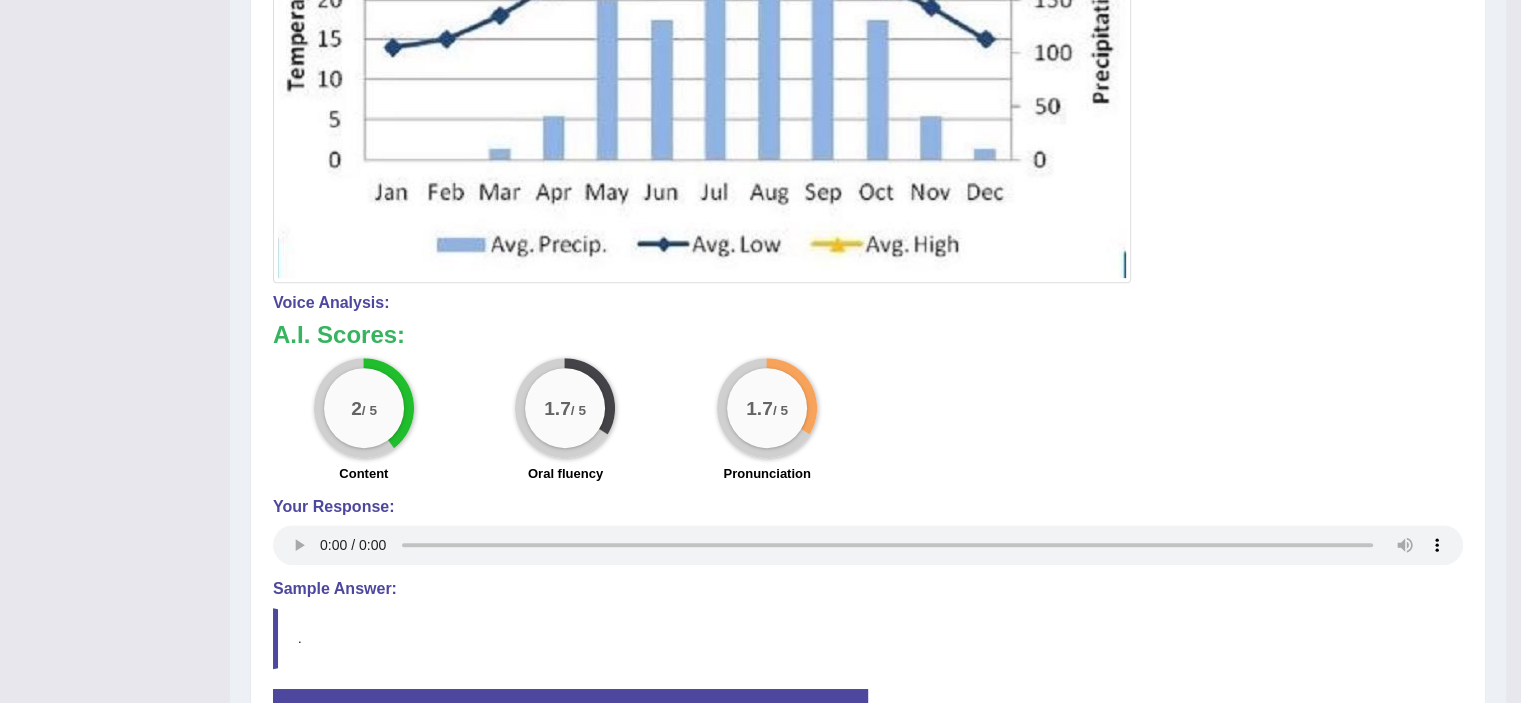 scroll, scrollTop: 704, scrollLeft: 0, axis: vertical 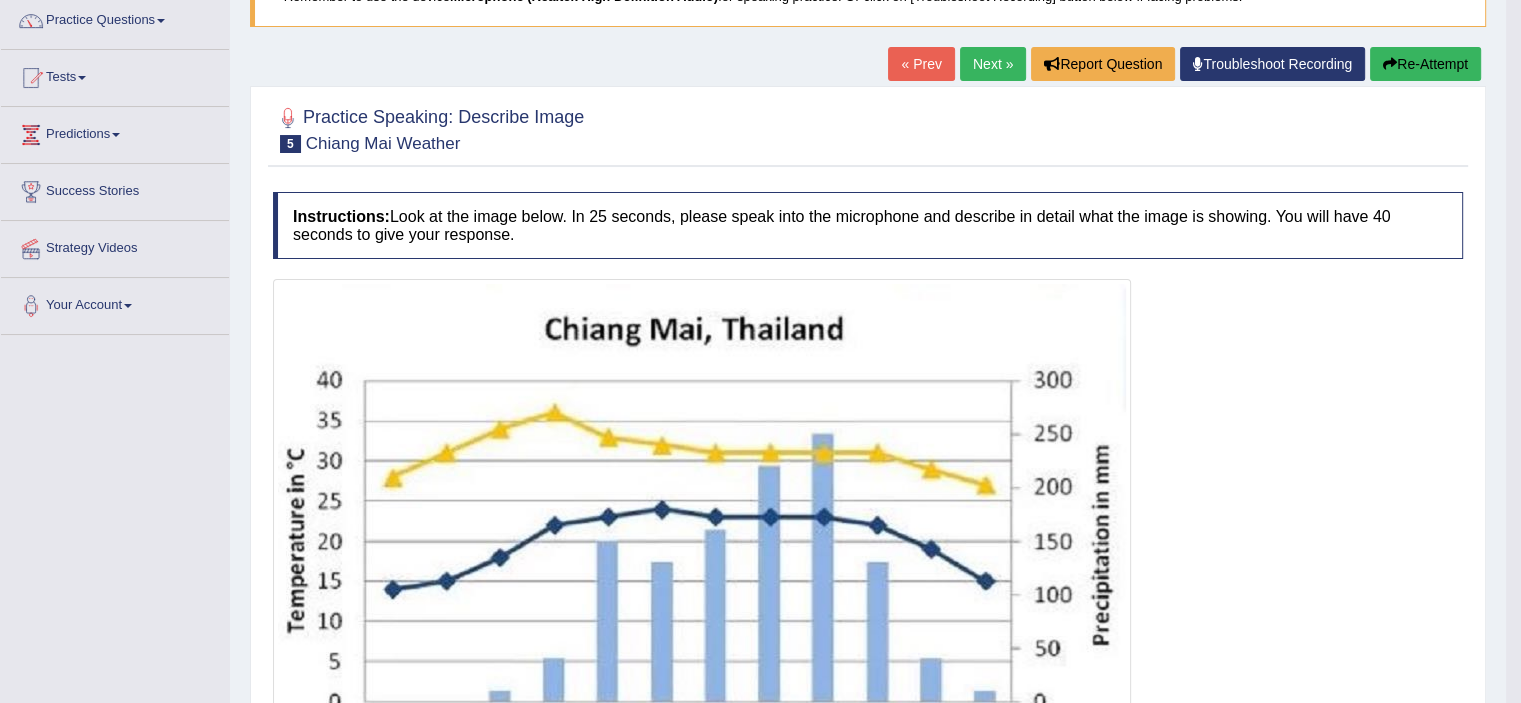click on "Re-Attempt" at bounding box center (1425, 64) 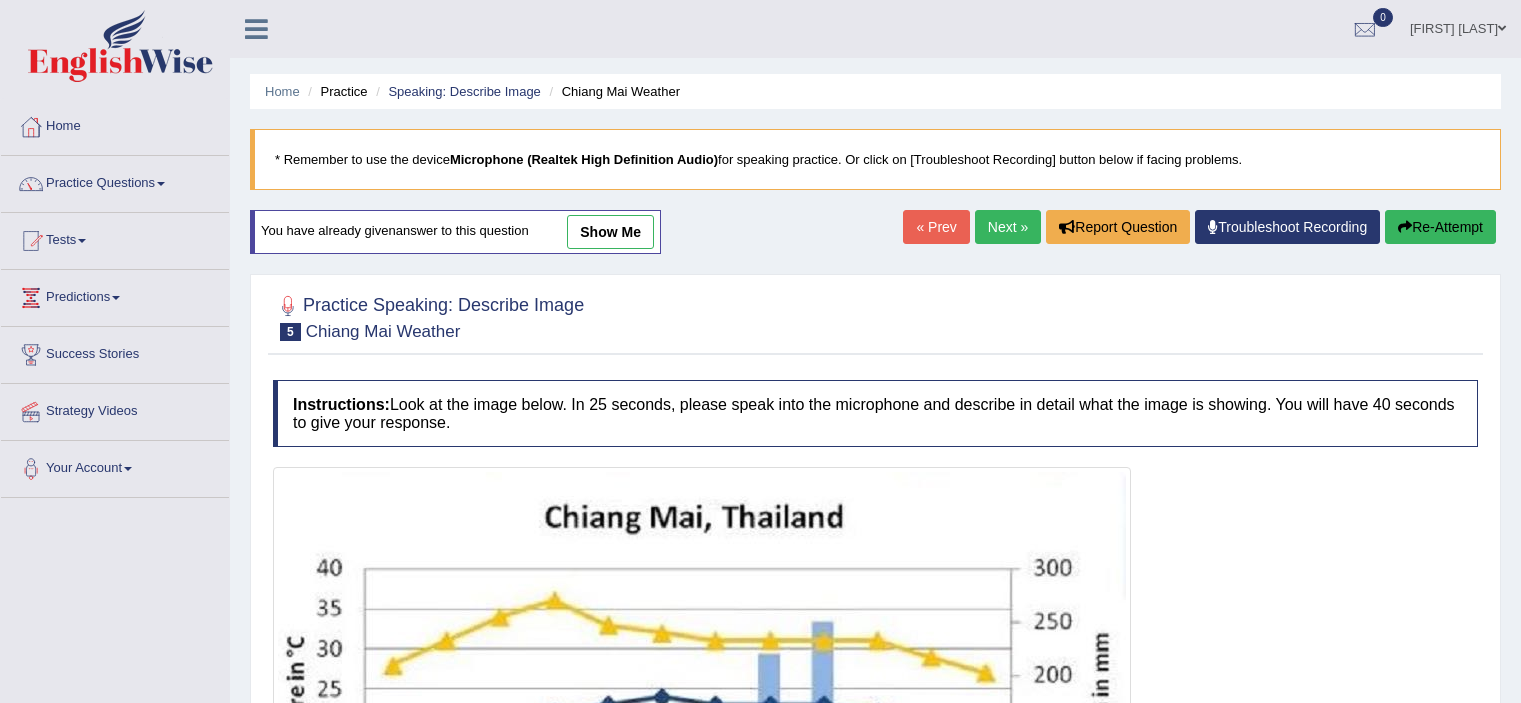 scroll, scrollTop: 169, scrollLeft: 0, axis: vertical 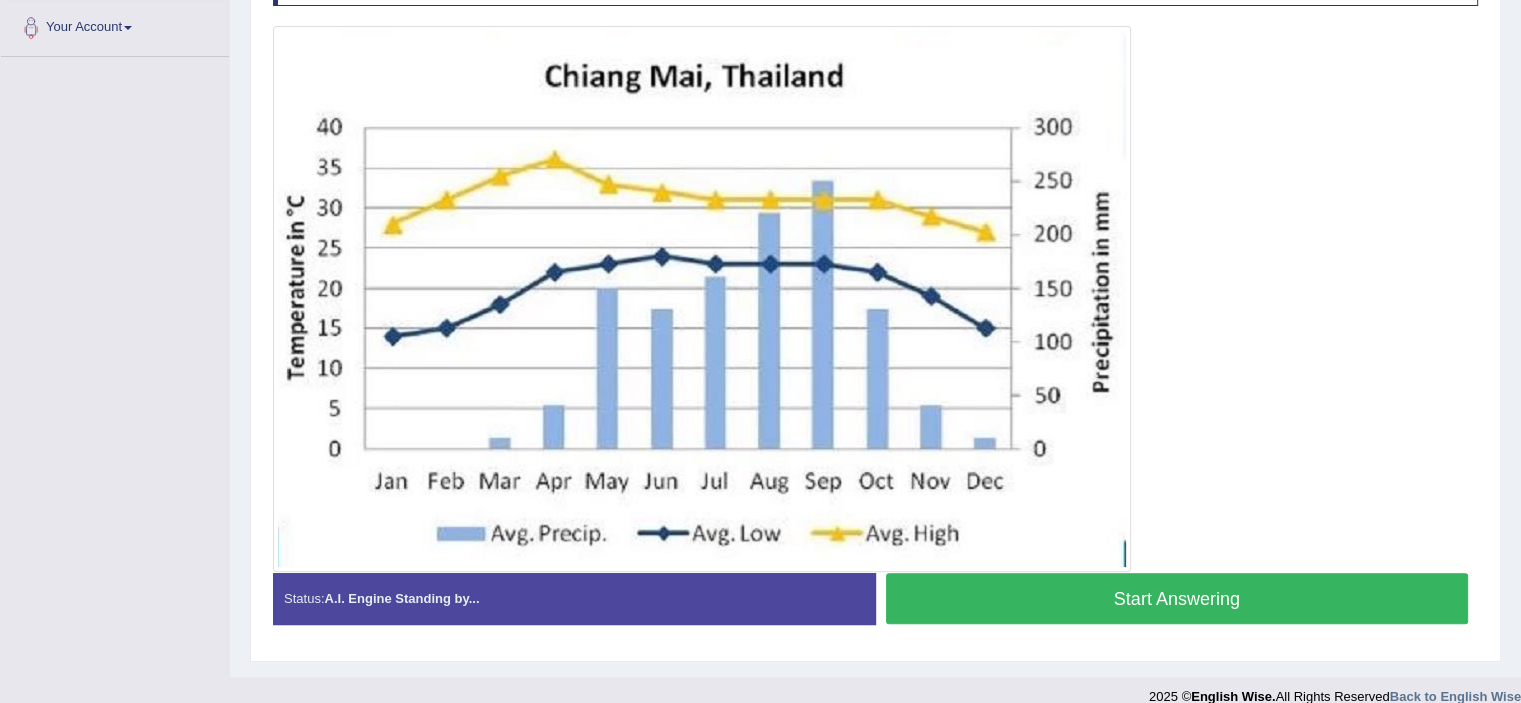 click on "Start Answering" at bounding box center [1177, 598] 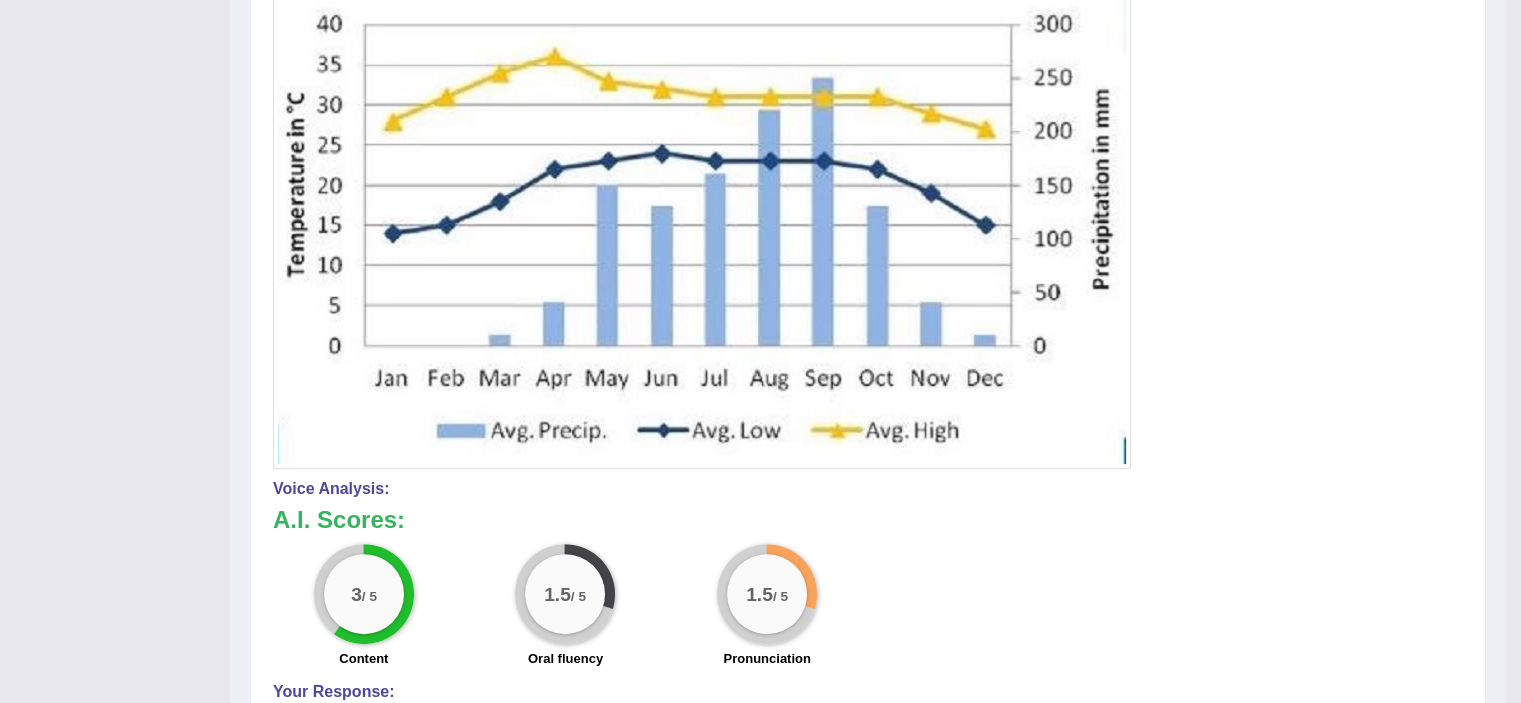 scroll, scrollTop: 0, scrollLeft: 0, axis: both 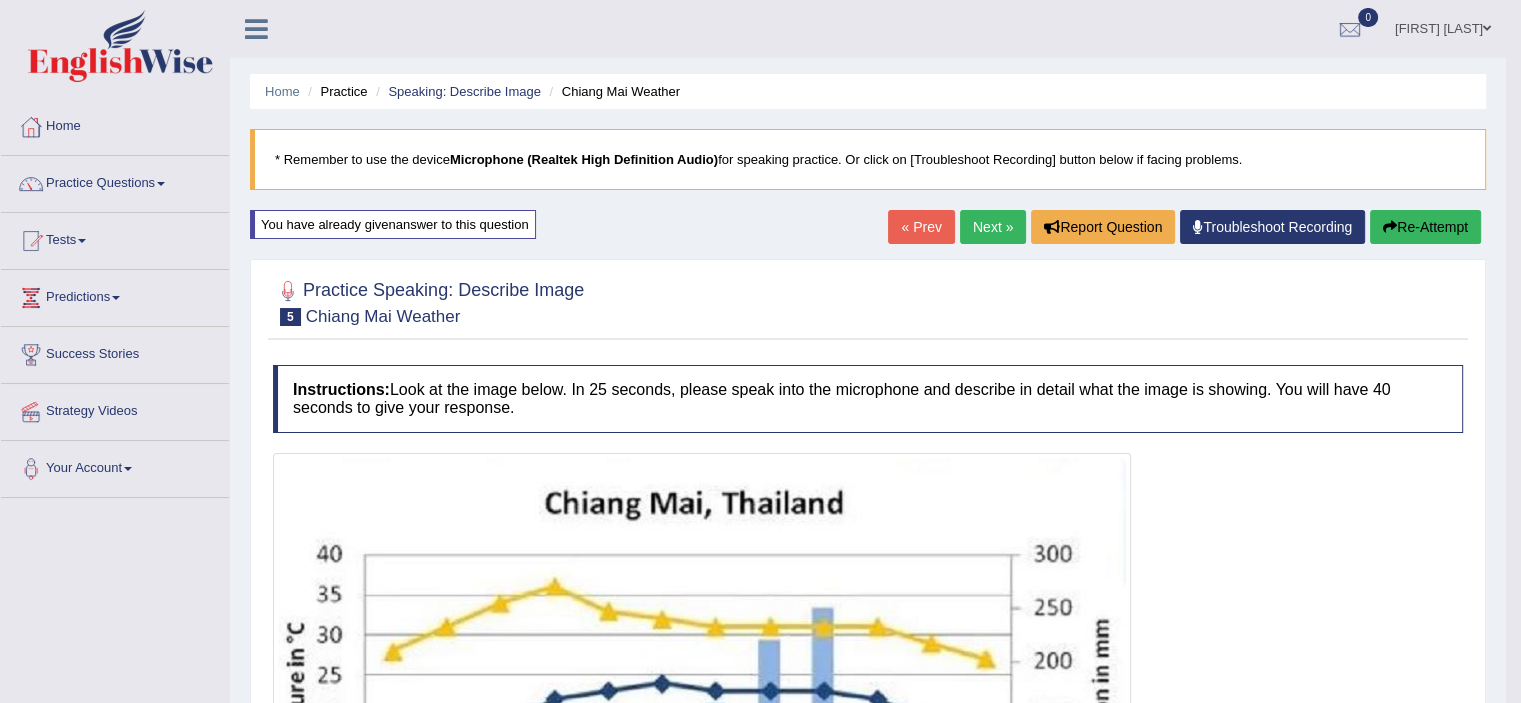 drag, startPoint x: 1526, startPoint y: 437, endPoint x: 1493, endPoint y: 115, distance: 323.68658 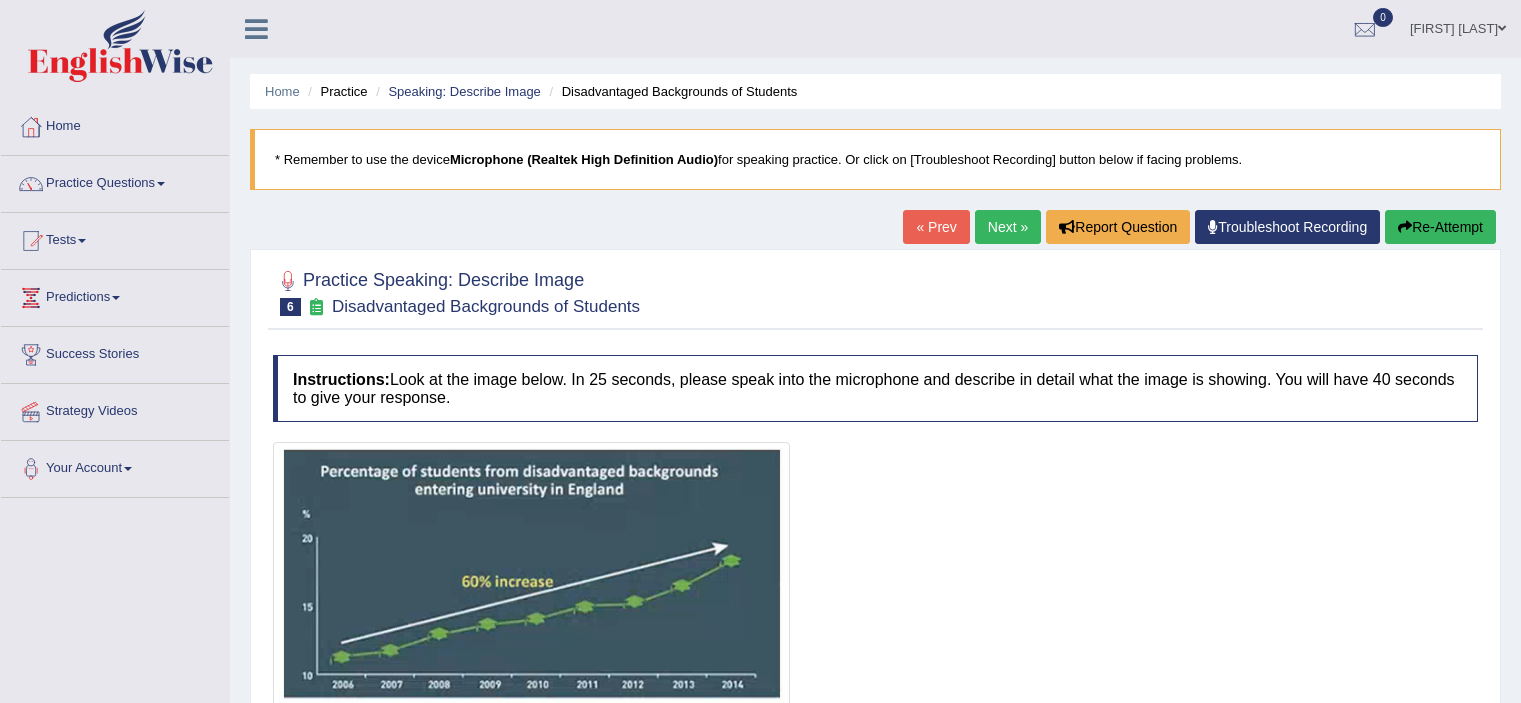 scroll, scrollTop: 0, scrollLeft: 0, axis: both 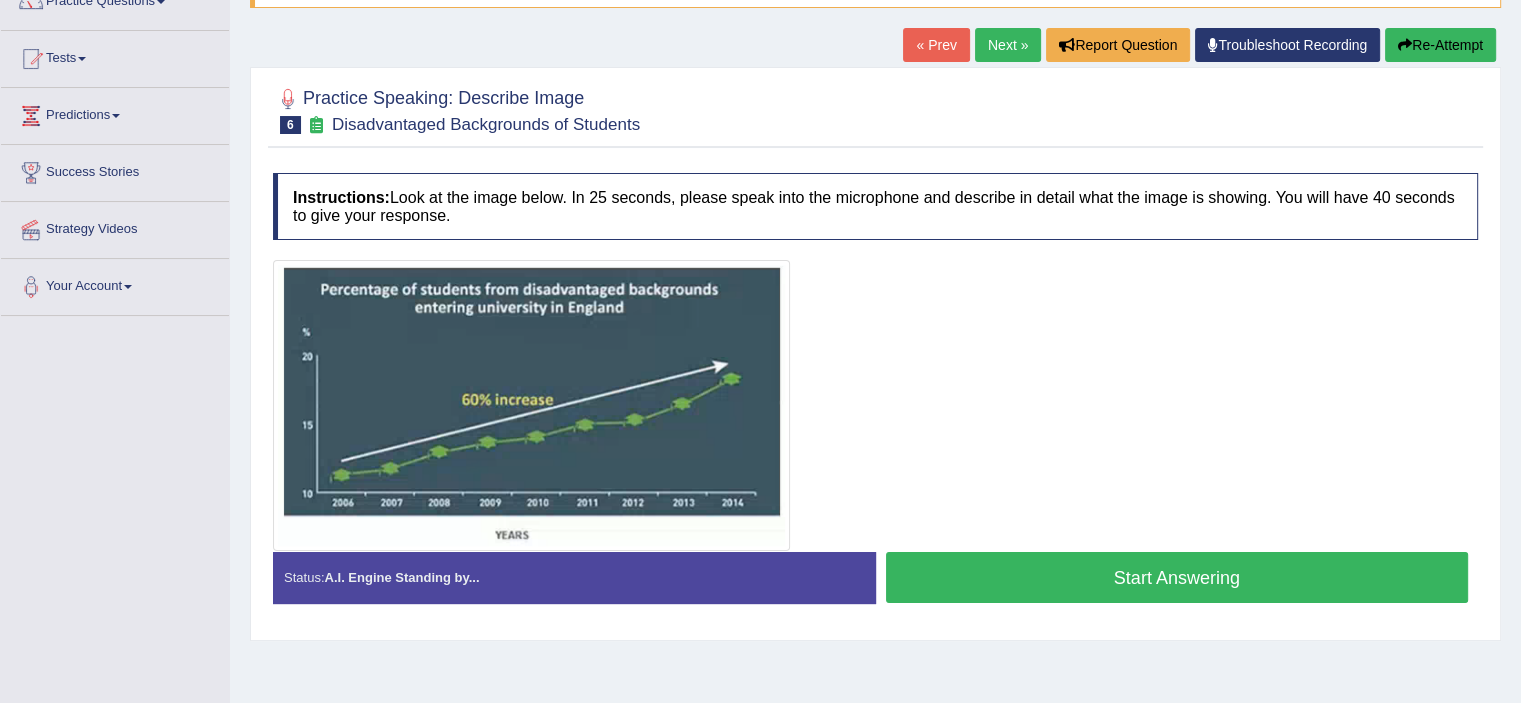 click on "Start Answering" at bounding box center [1177, 577] 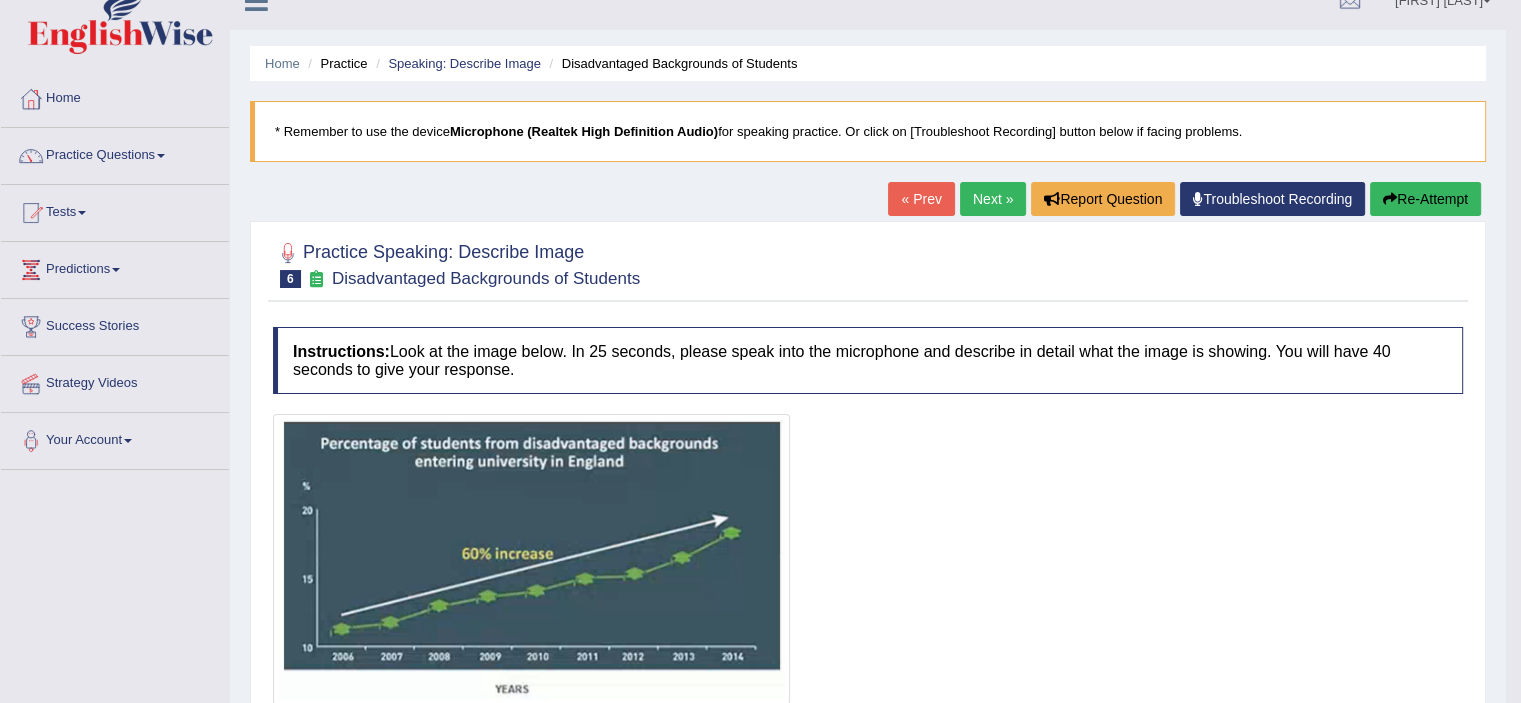 scroll, scrollTop: 25, scrollLeft: 0, axis: vertical 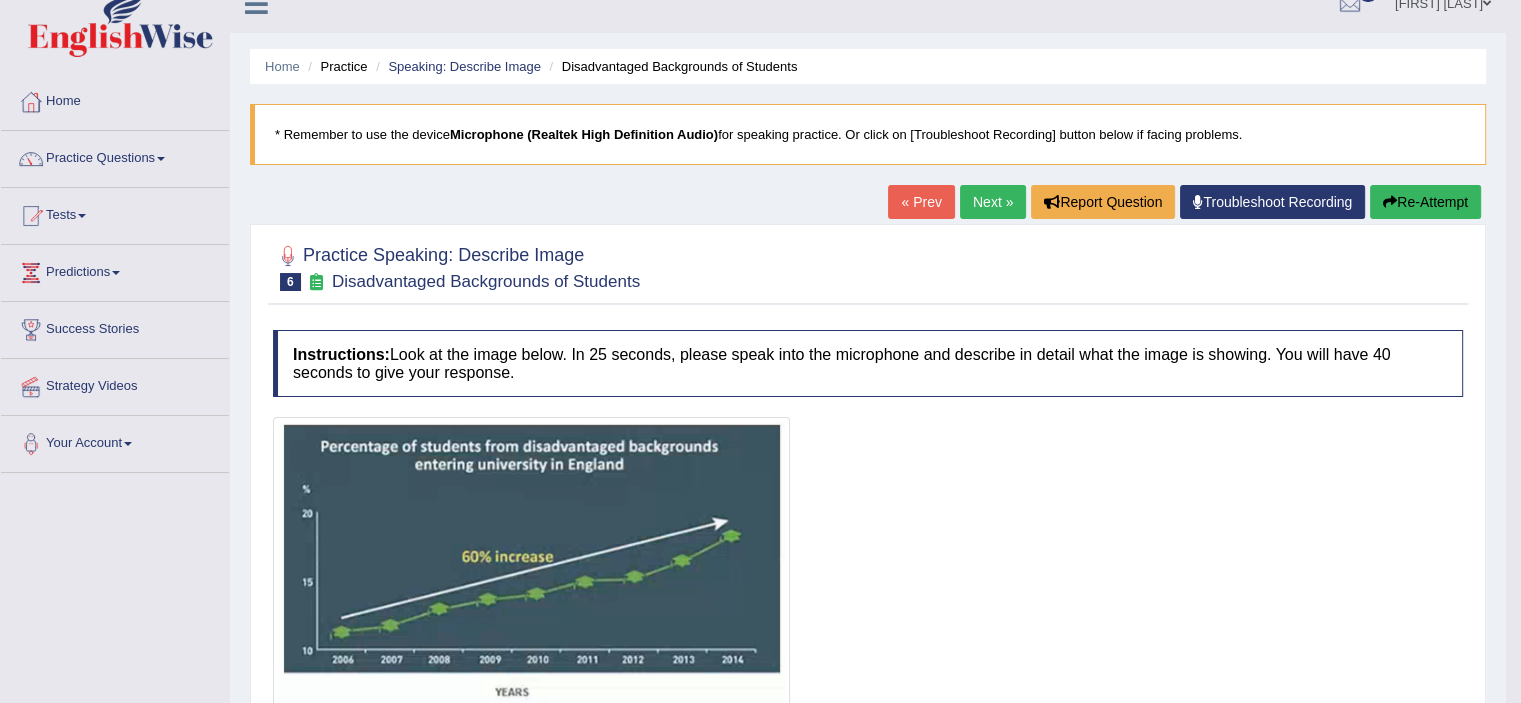click on "Next »" at bounding box center (993, 202) 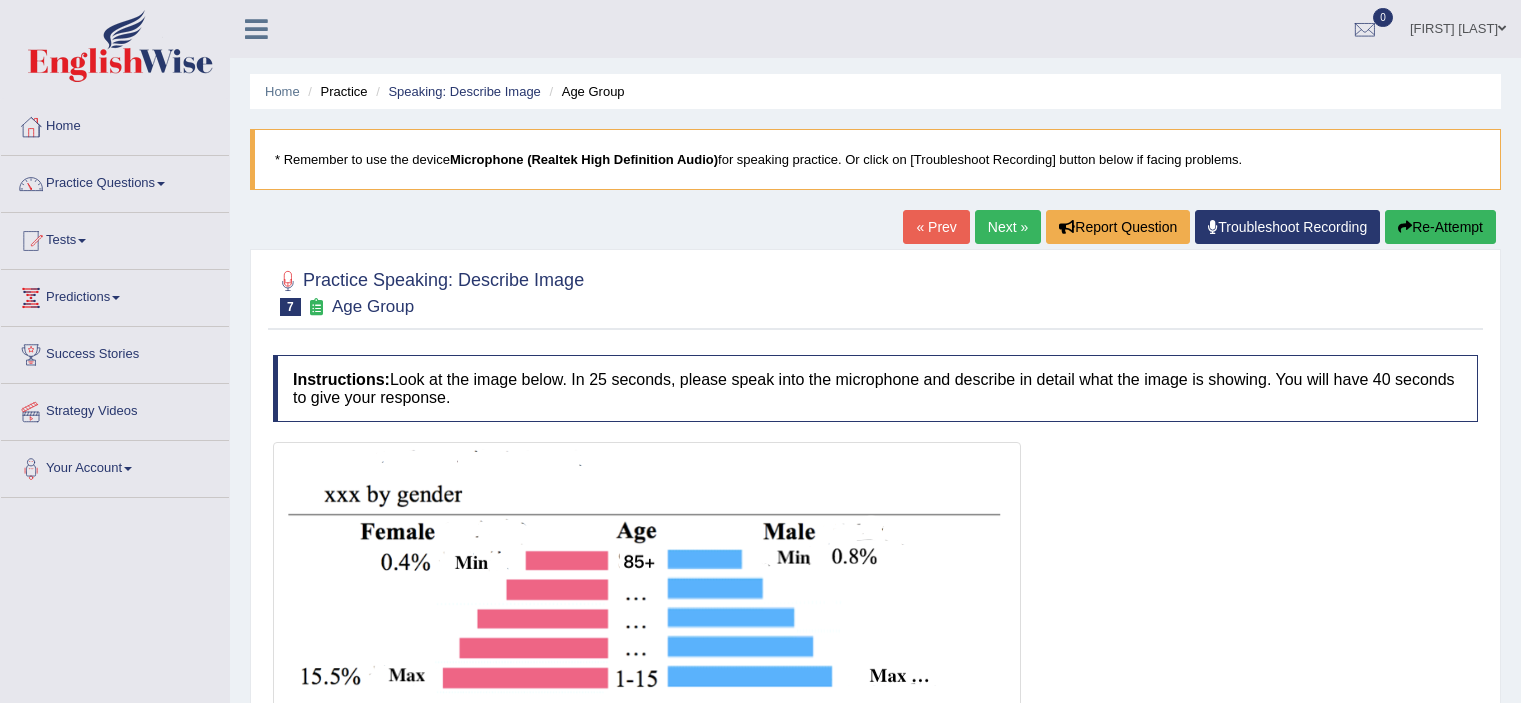 scroll, scrollTop: 0, scrollLeft: 0, axis: both 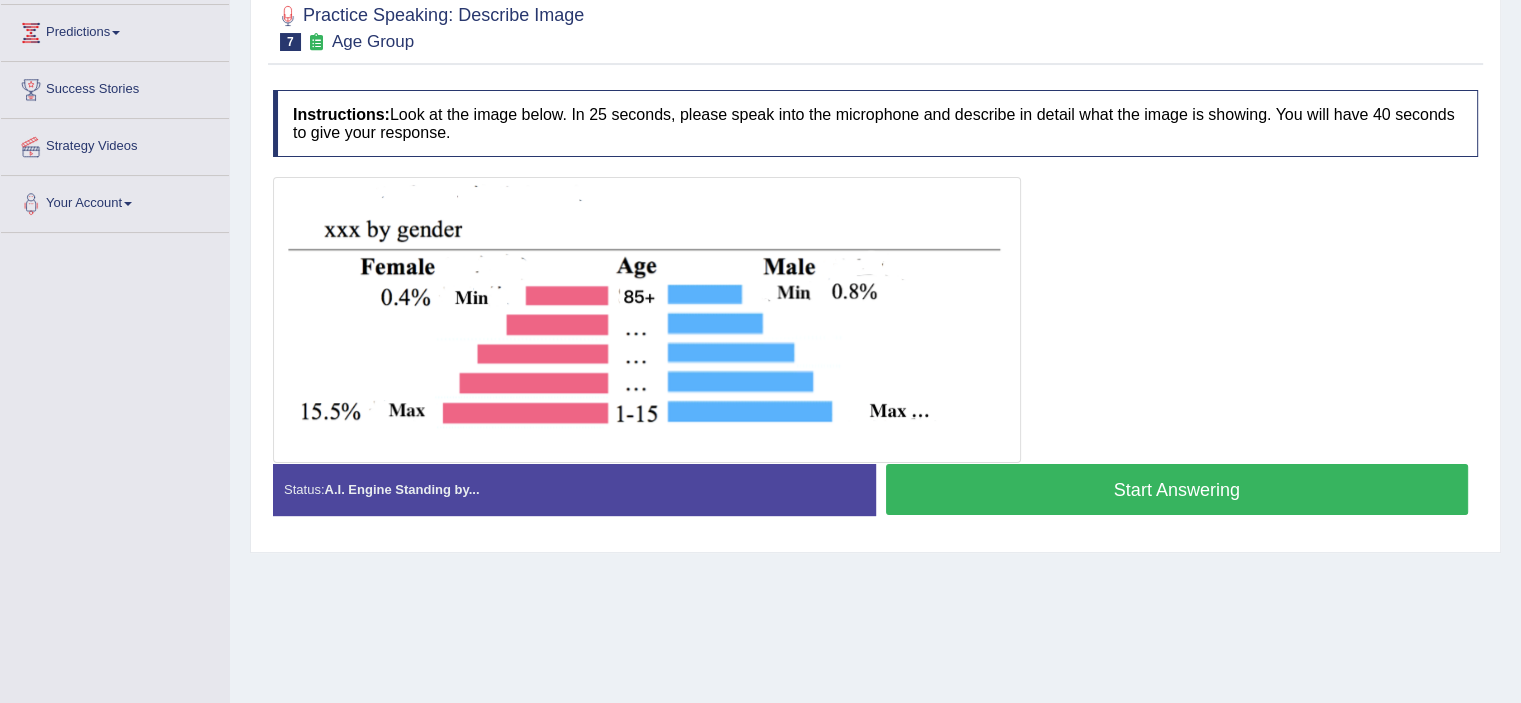 click on "Start Answering" at bounding box center (1177, 489) 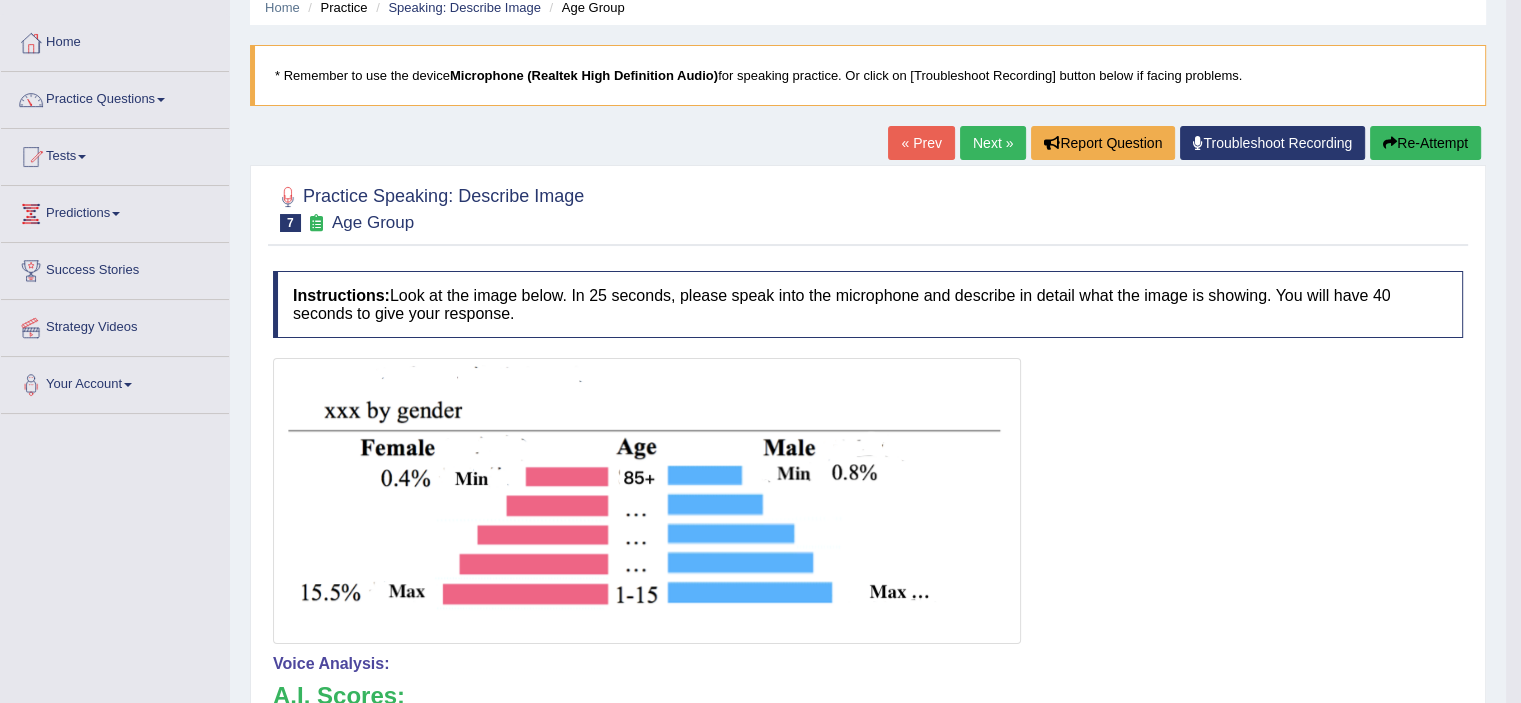 scroll, scrollTop: 62, scrollLeft: 0, axis: vertical 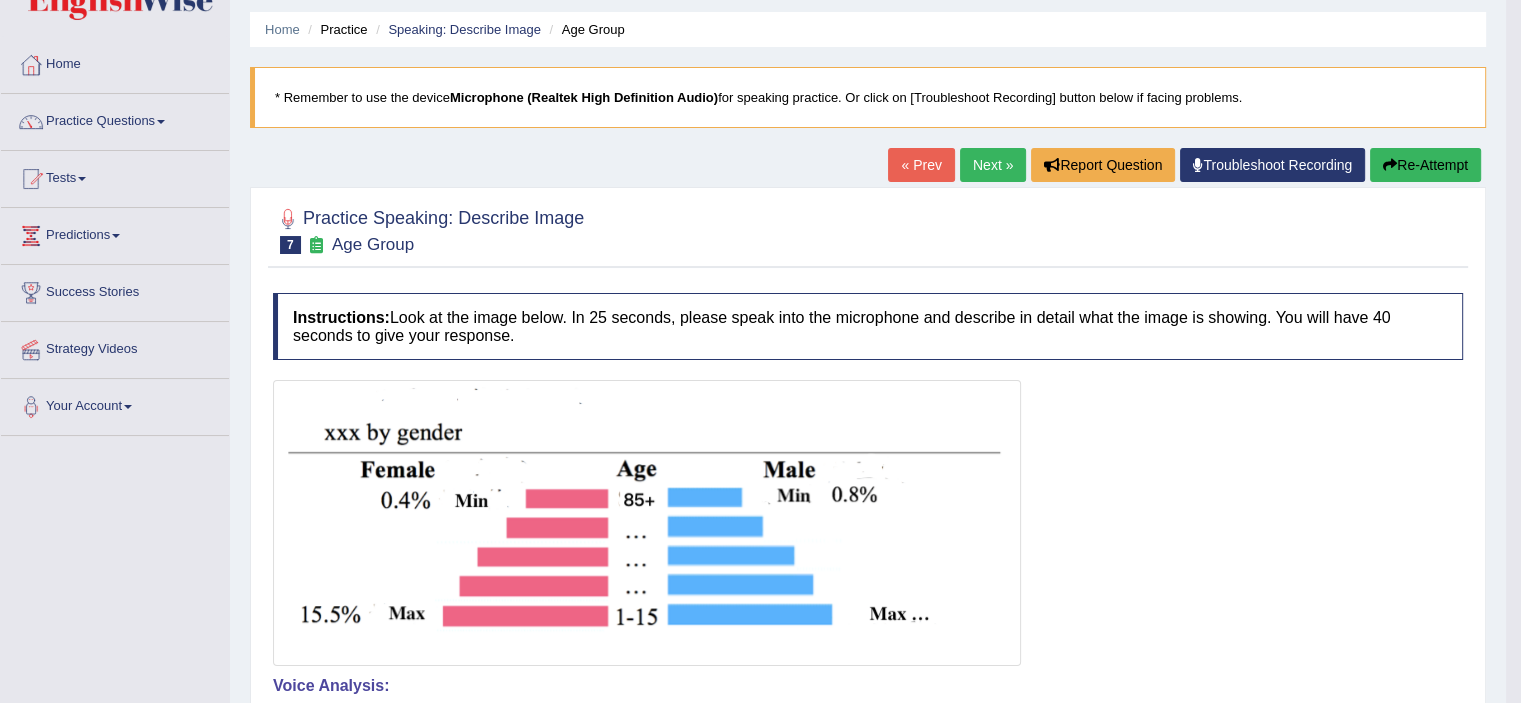 click on "Next »" at bounding box center (993, 165) 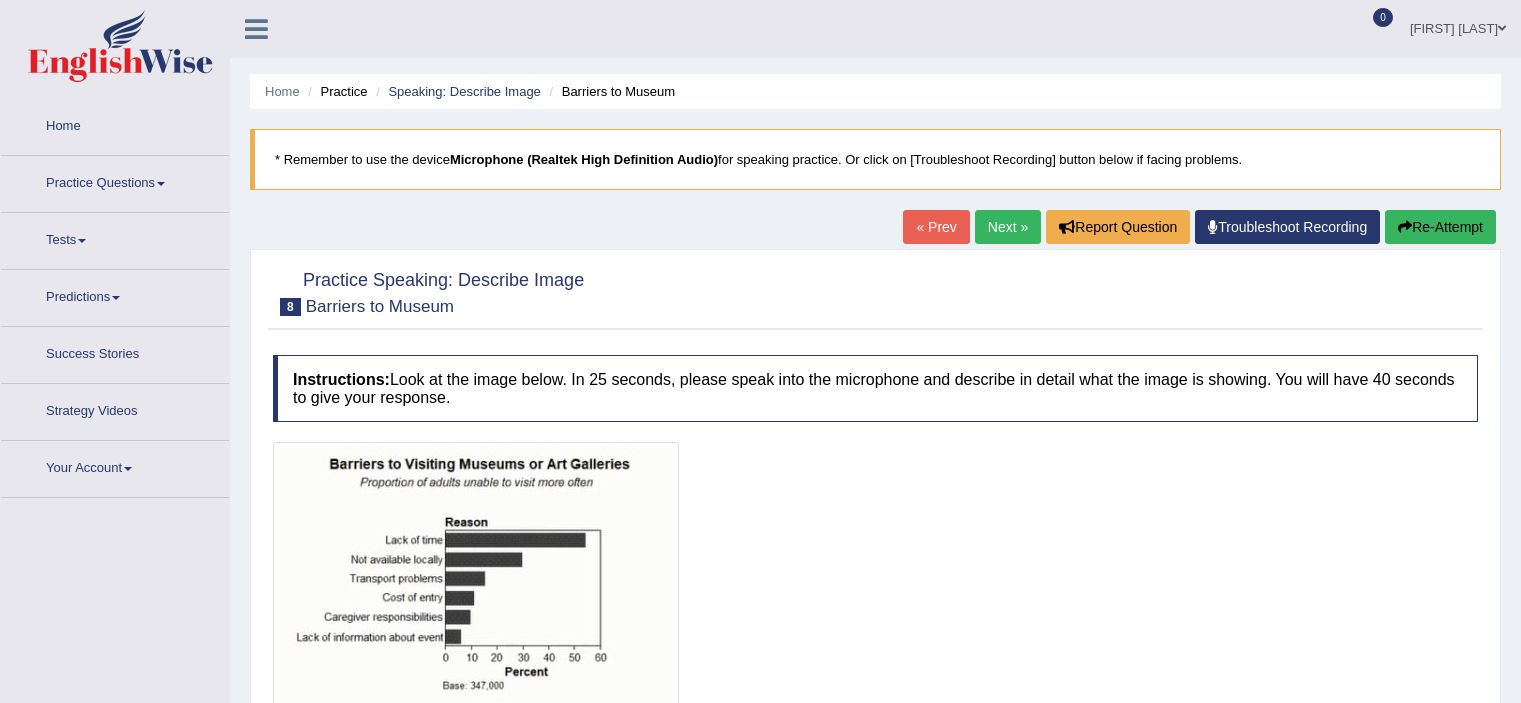scroll, scrollTop: 0, scrollLeft: 0, axis: both 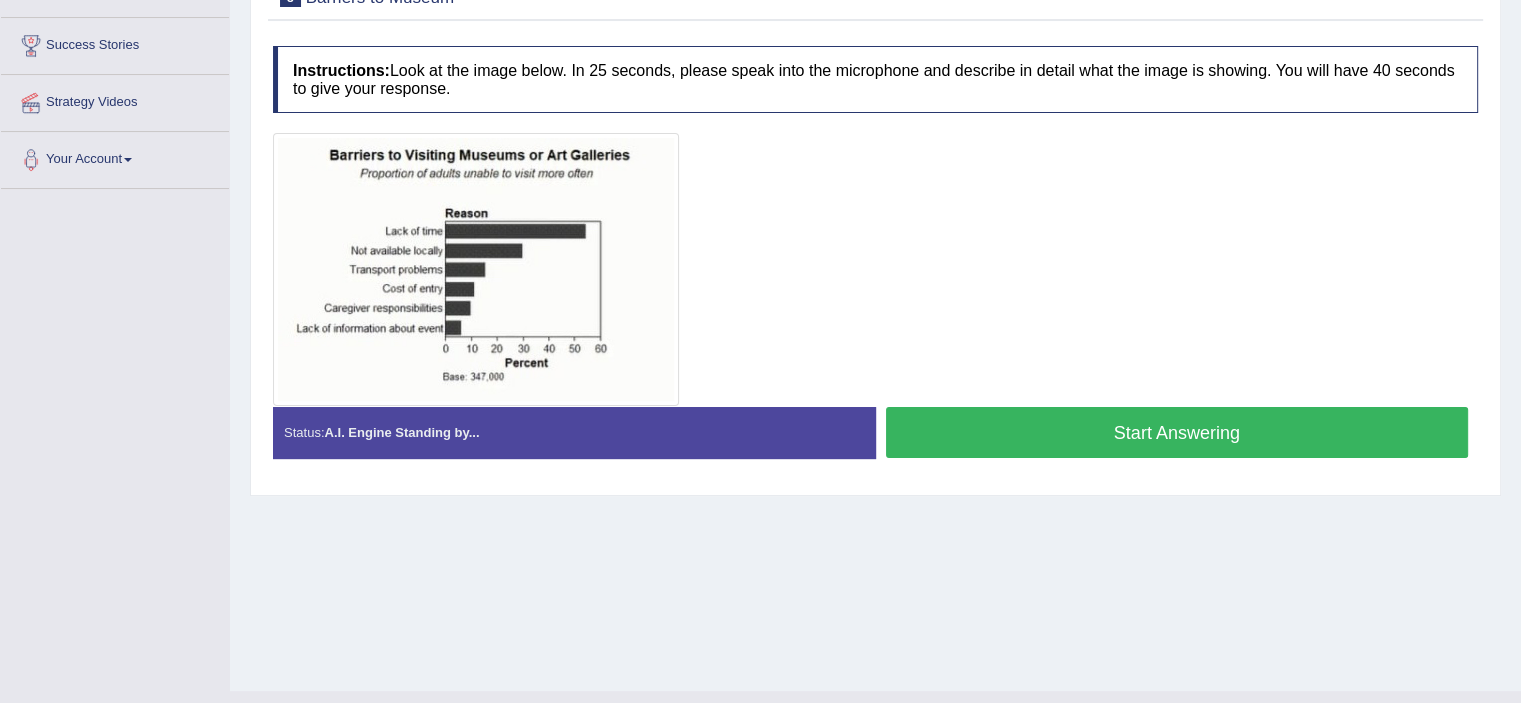 click on "Start Answering" at bounding box center [1177, 432] 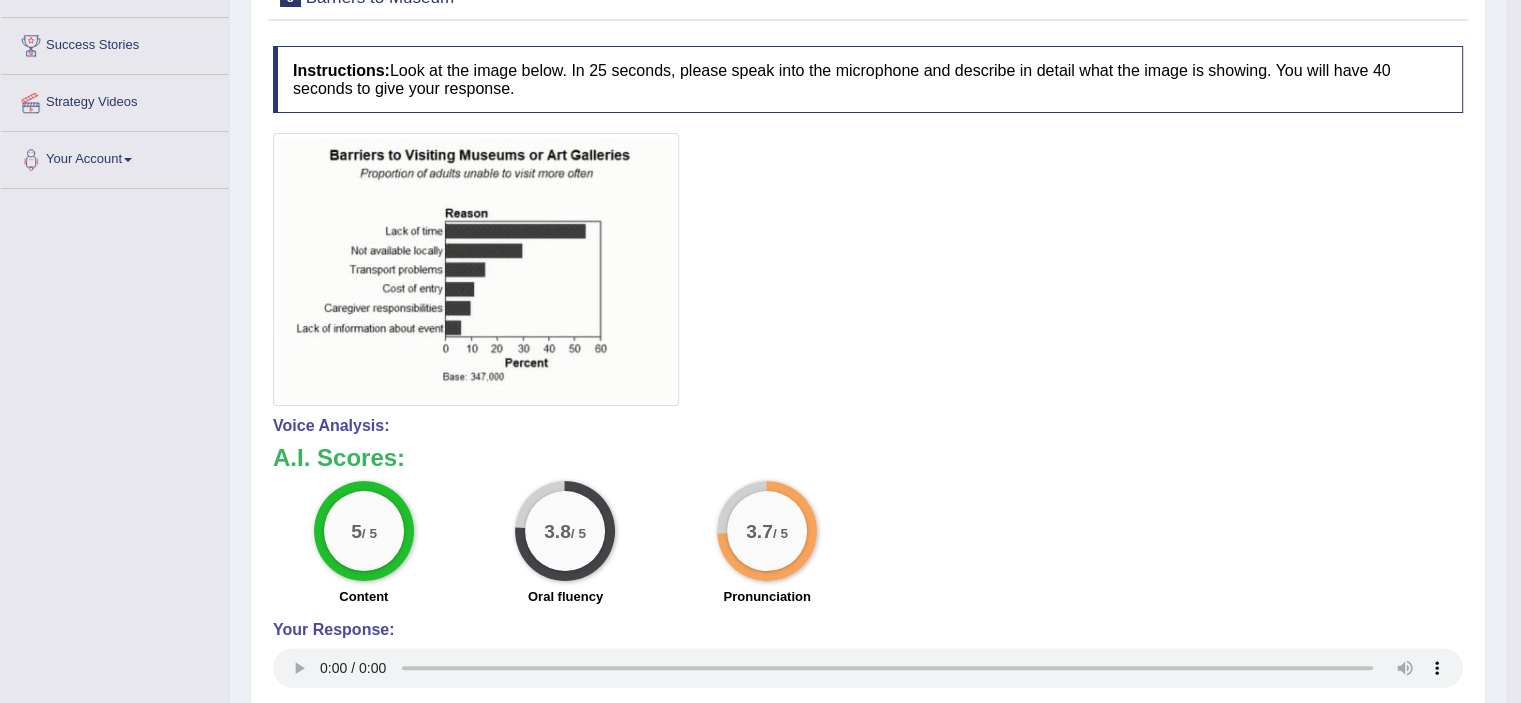 scroll, scrollTop: 6, scrollLeft: 0, axis: vertical 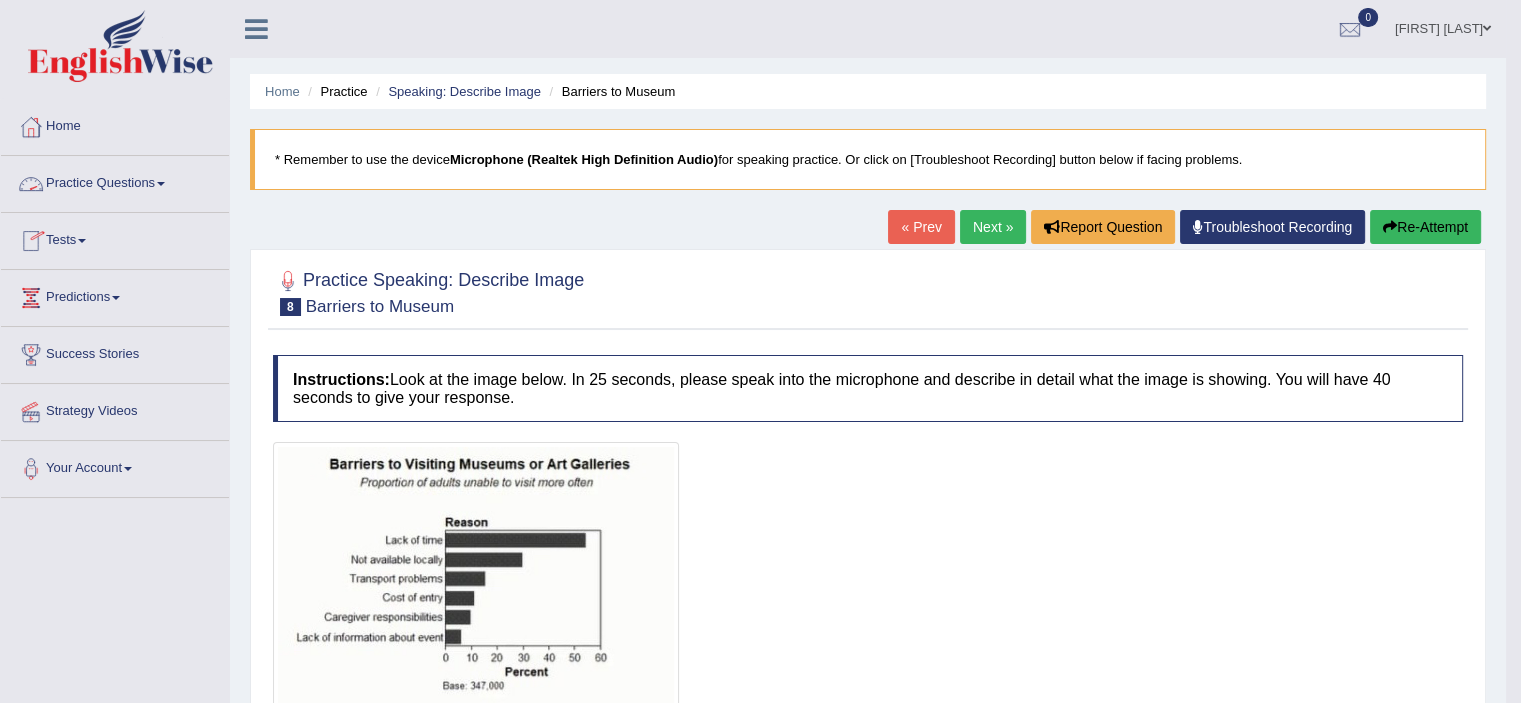 click at bounding box center (161, 184) 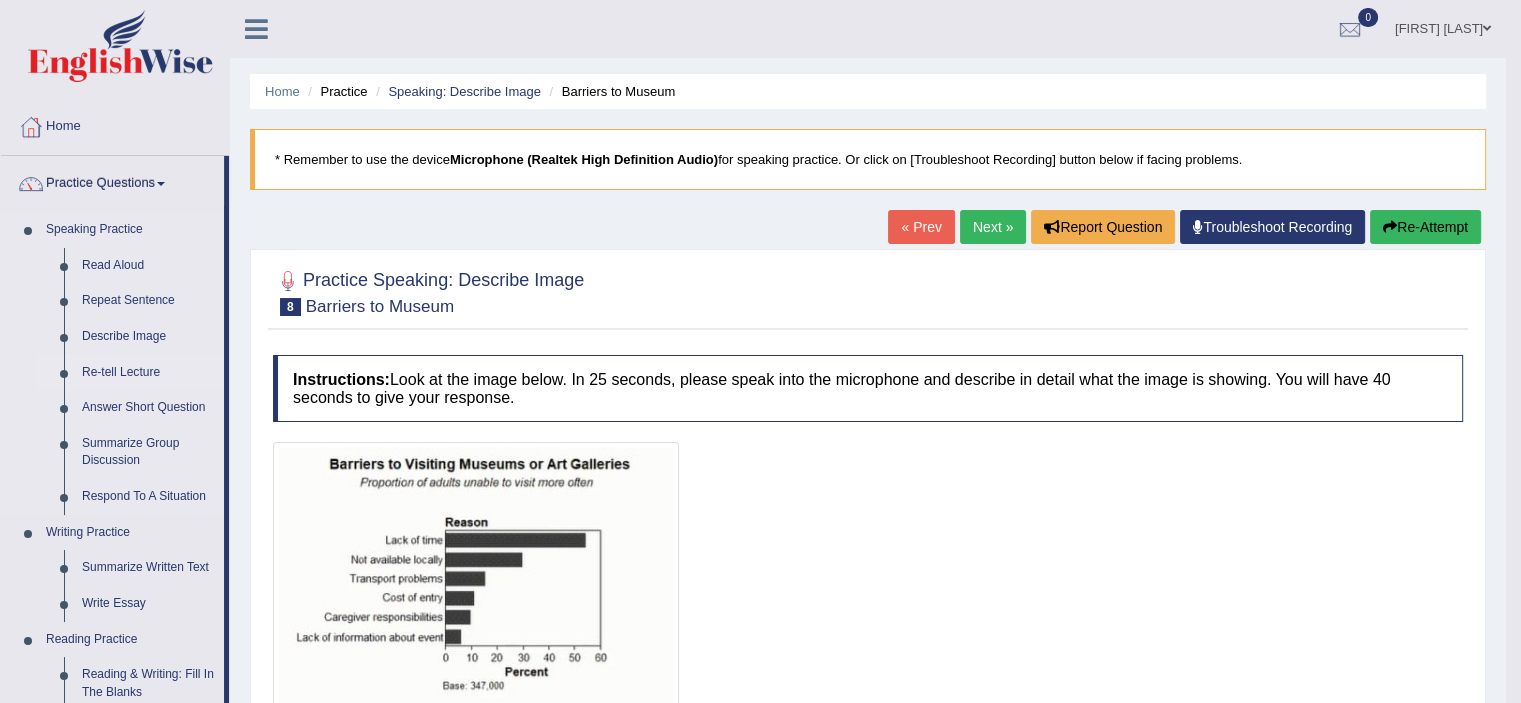 click on "Re-tell Lecture" at bounding box center (148, 373) 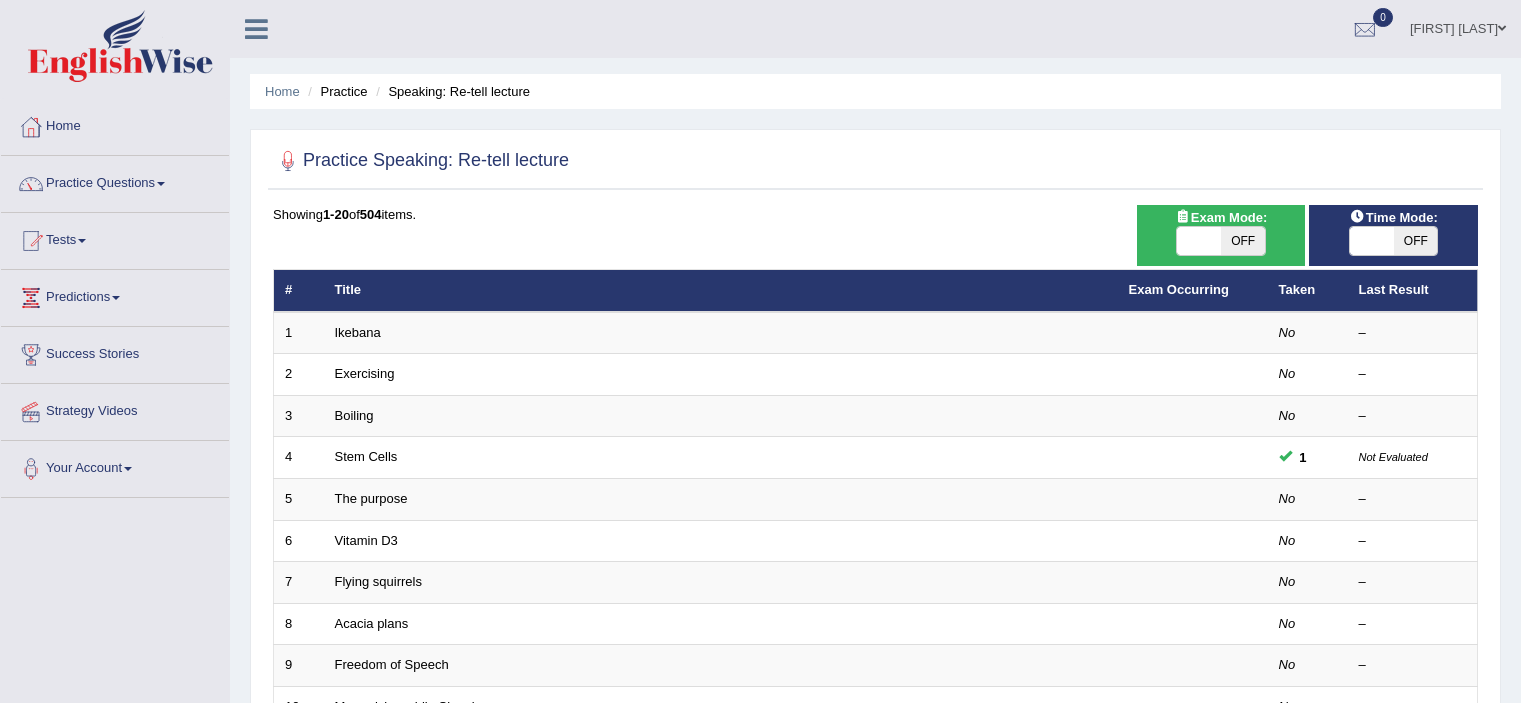 scroll, scrollTop: 0, scrollLeft: 0, axis: both 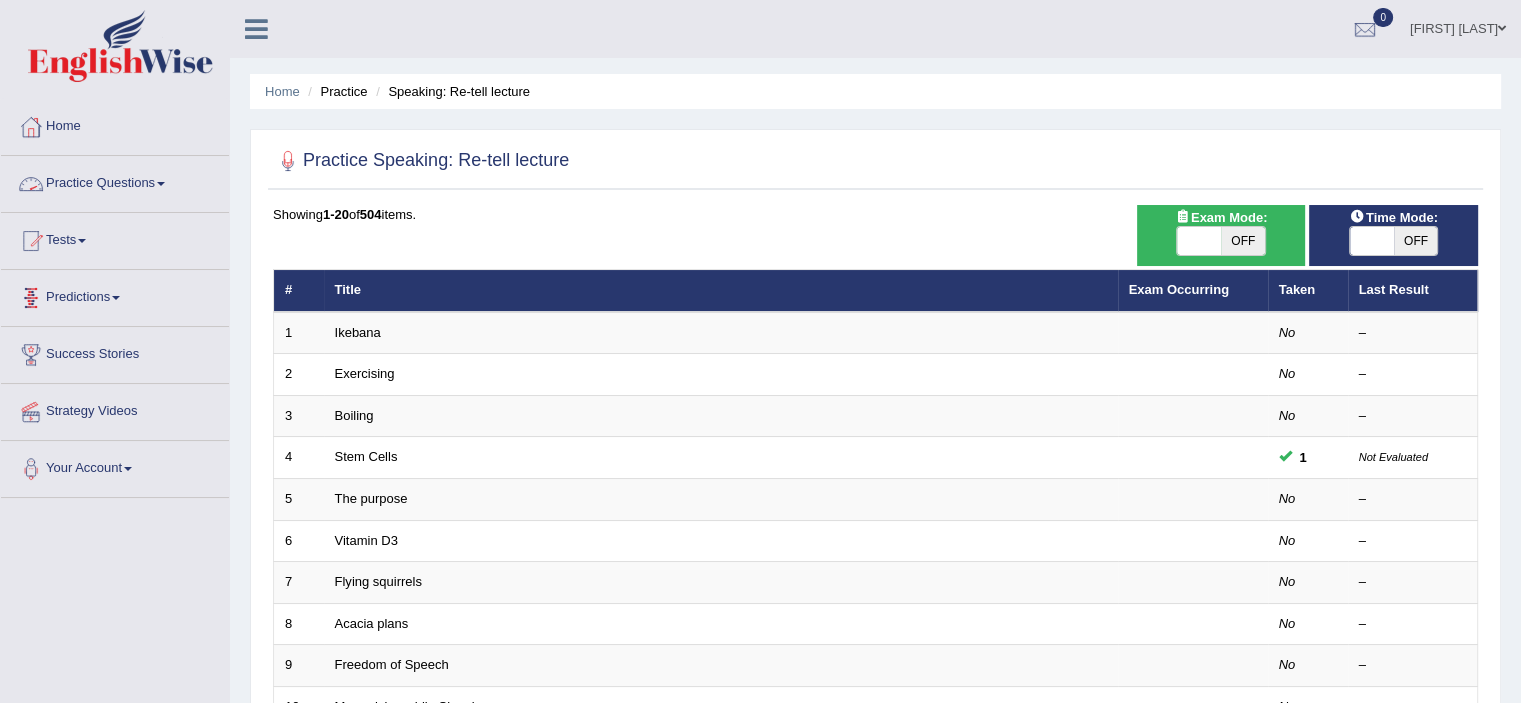 click at bounding box center (161, 184) 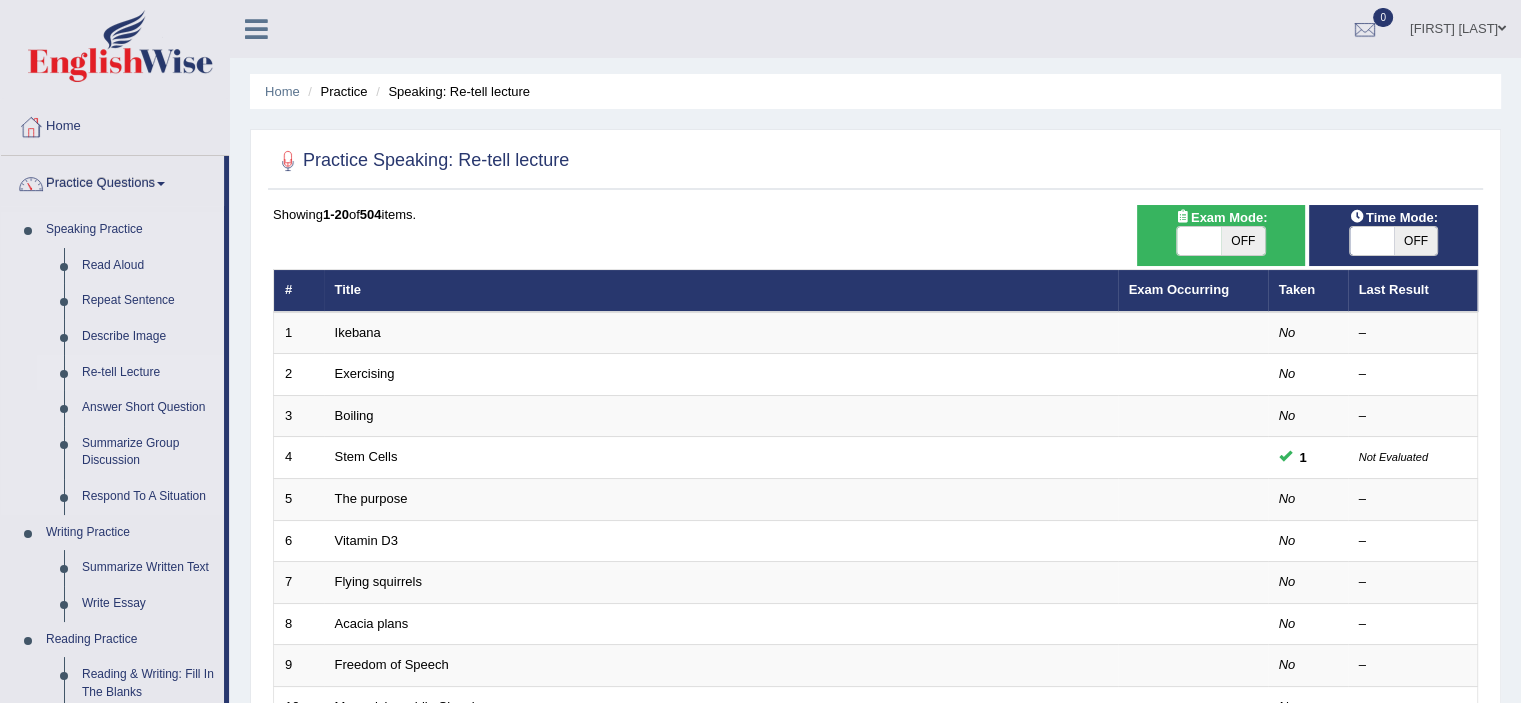 click on "Re-tell Lecture" at bounding box center [148, 373] 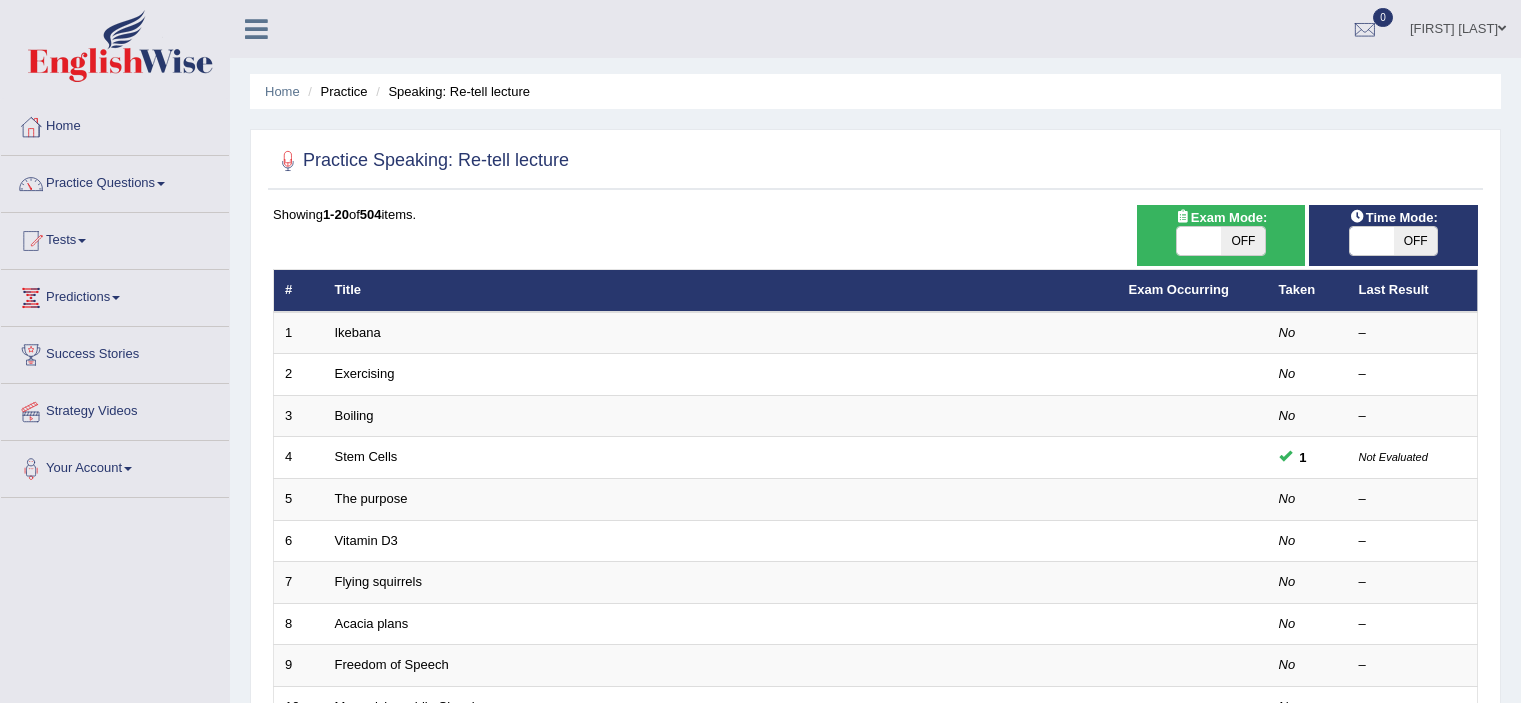 scroll, scrollTop: 0, scrollLeft: 0, axis: both 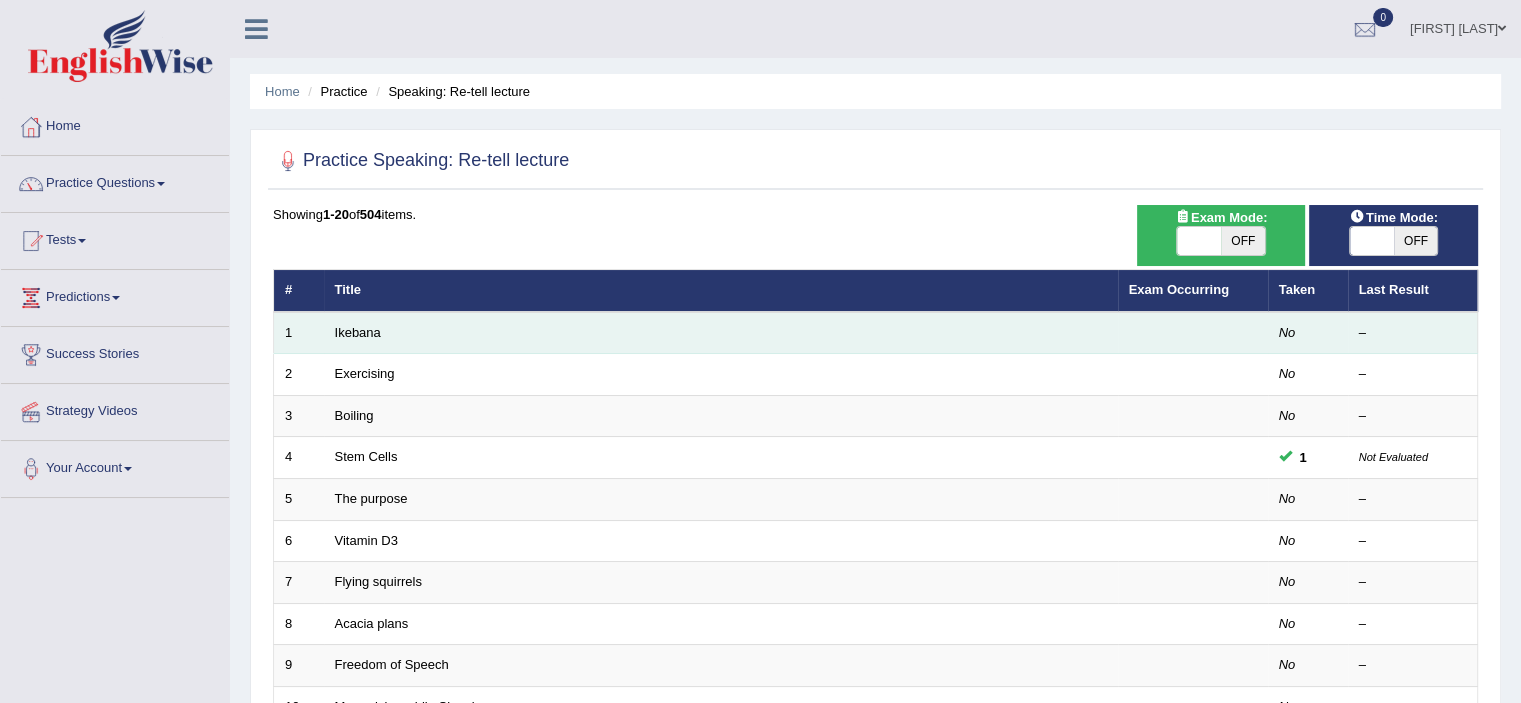 click at bounding box center (1193, 333) 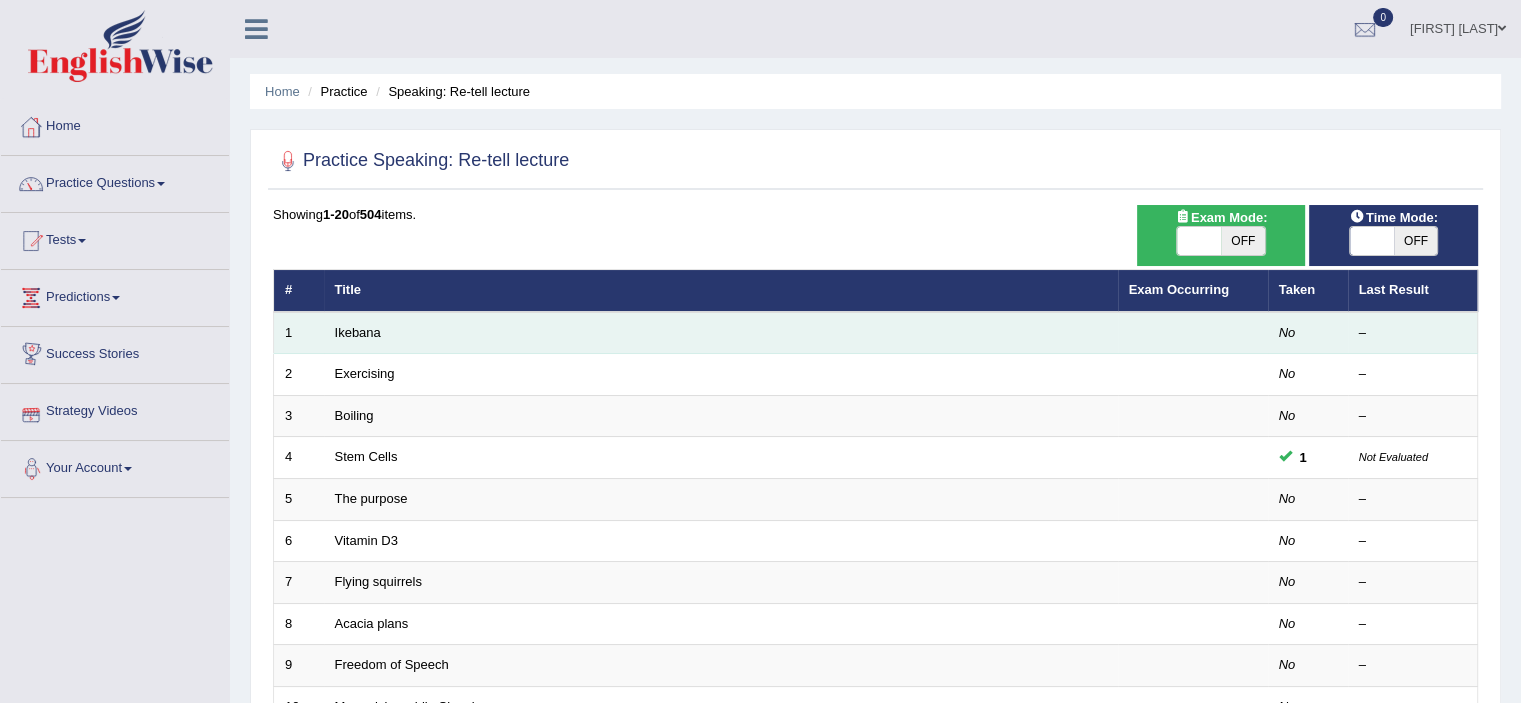 click on "Ikebana" at bounding box center (721, 333) 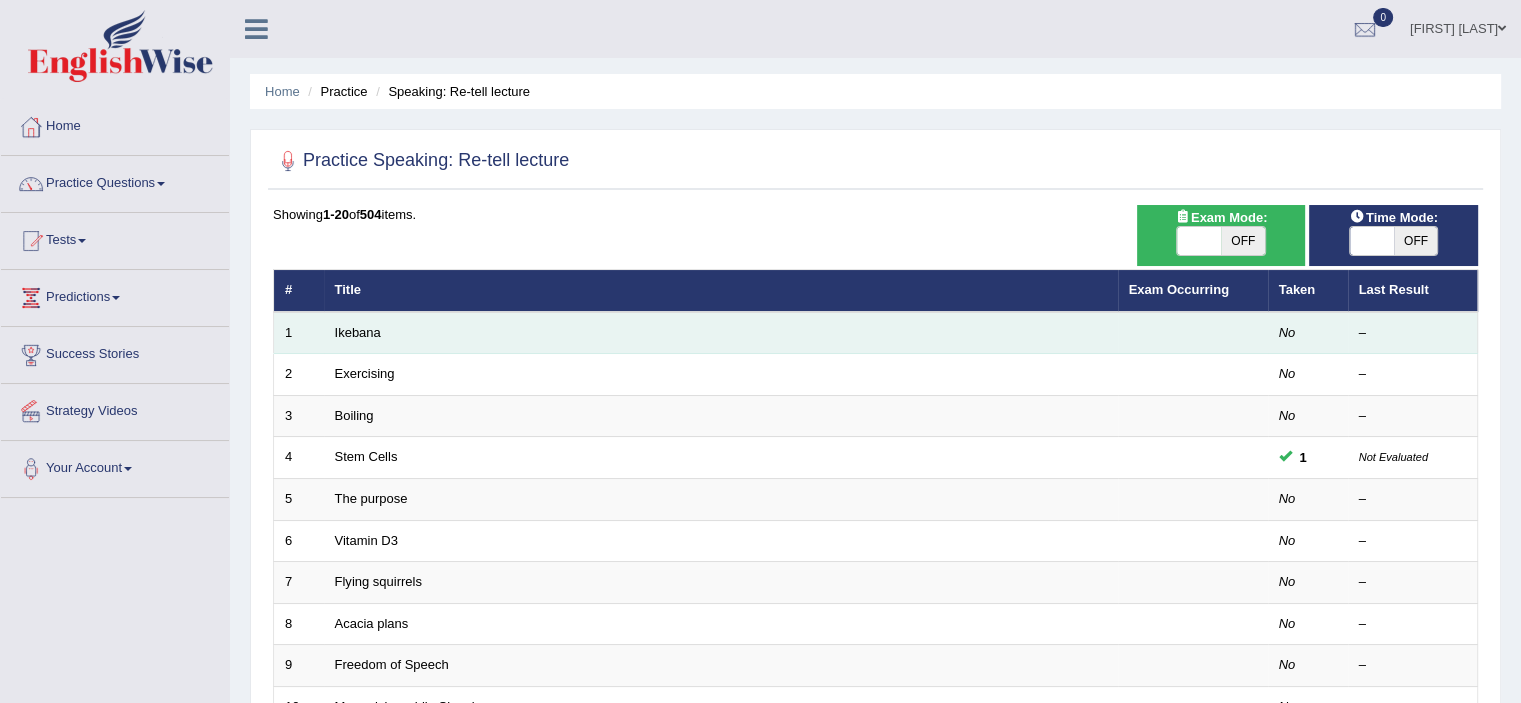click on "Ikebana" at bounding box center [721, 333] 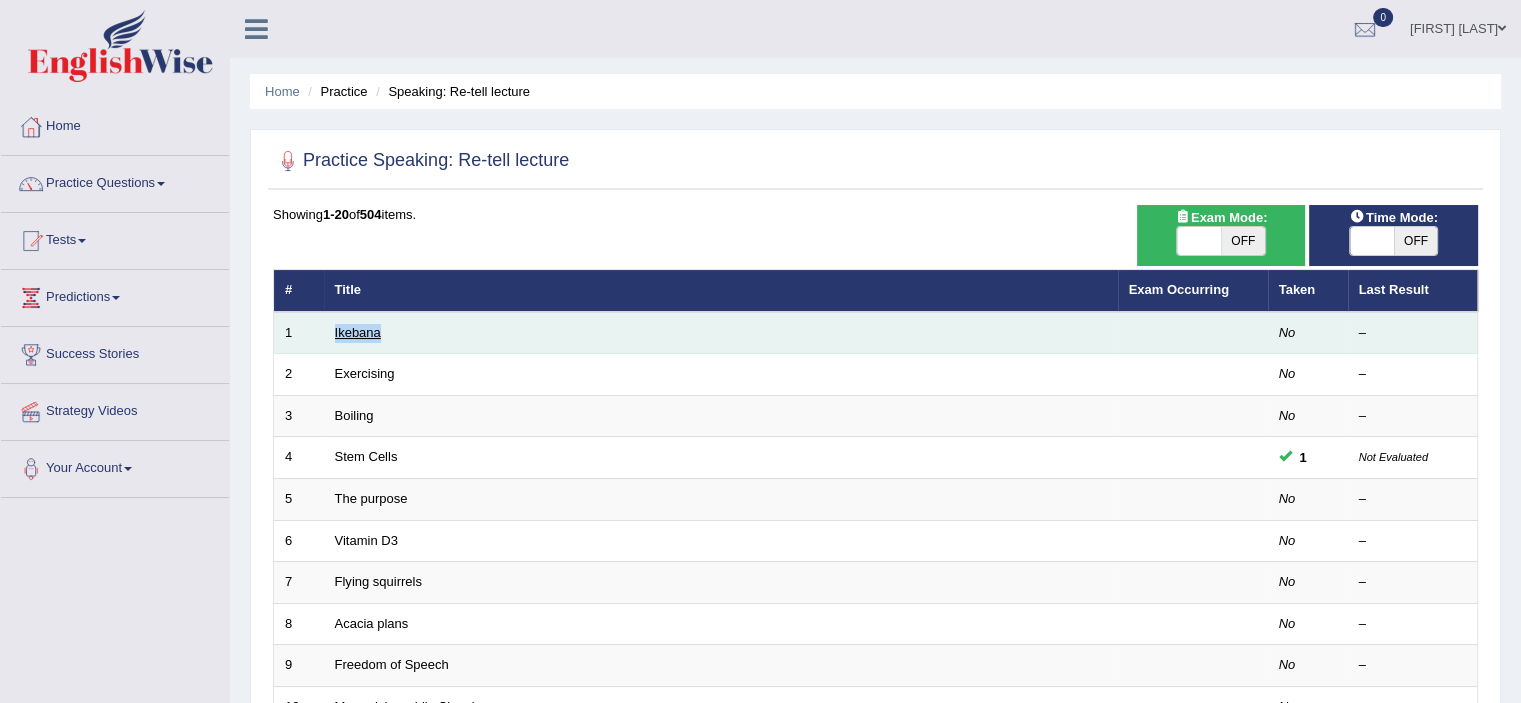 click on "Ikebana" at bounding box center (358, 332) 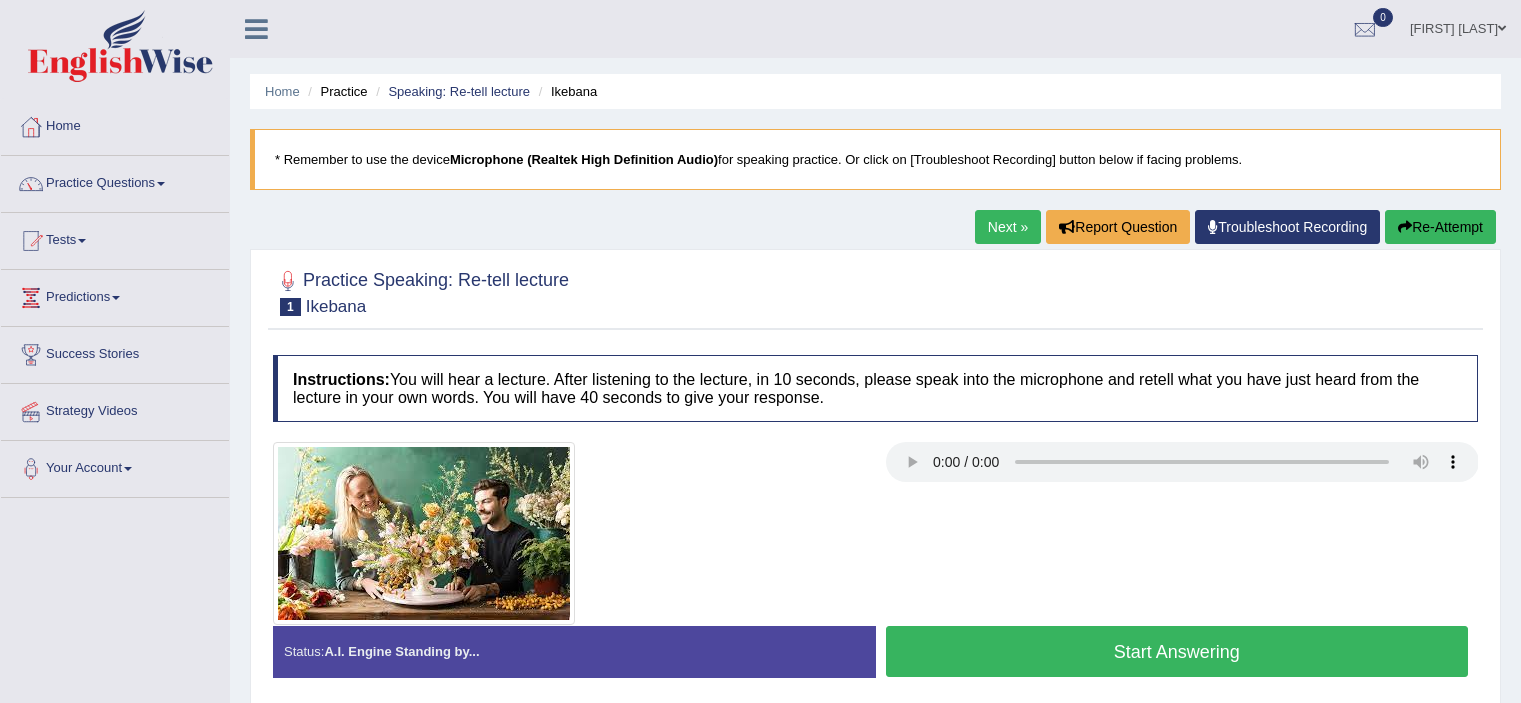scroll, scrollTop: 0, scrollLeft: 0, axis: both 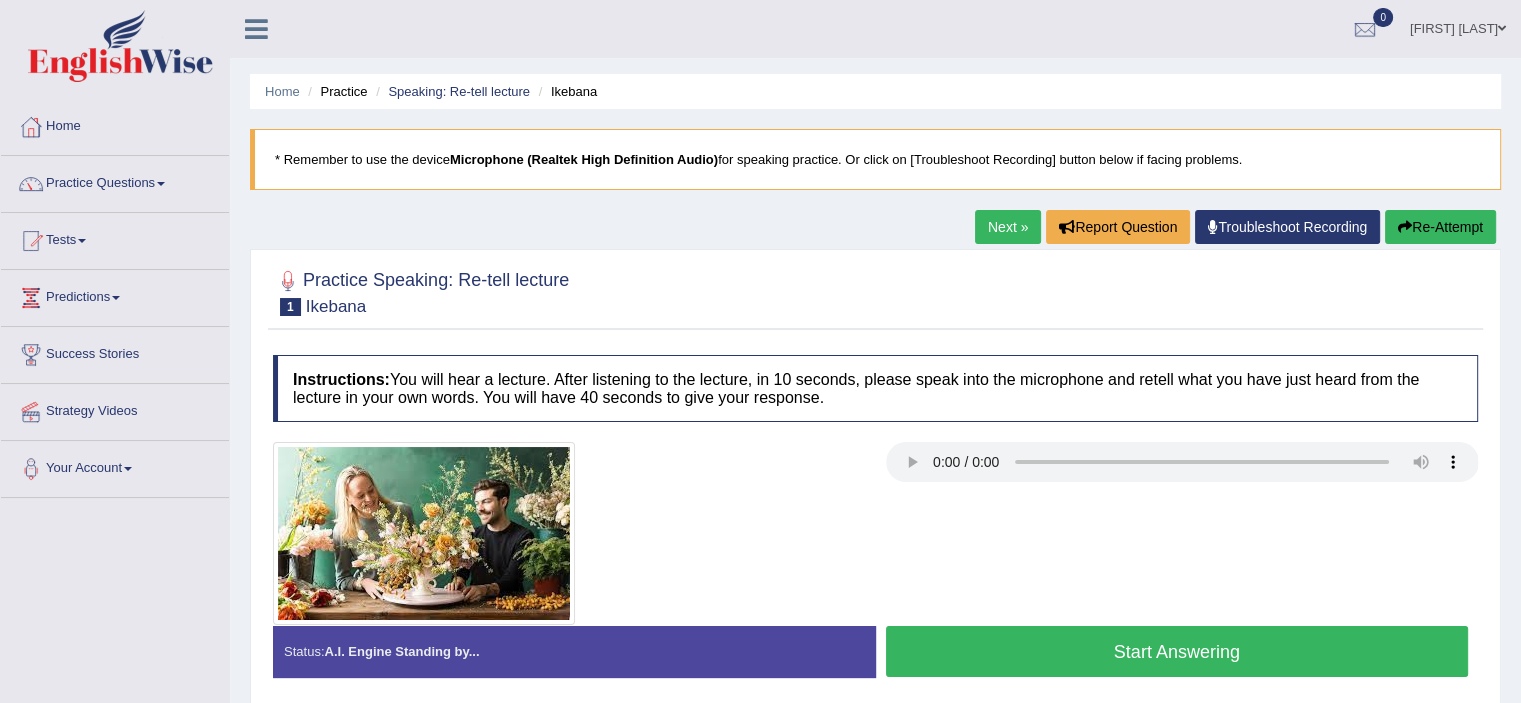 click on "Start Answering" at bounding box center [1177, 651] 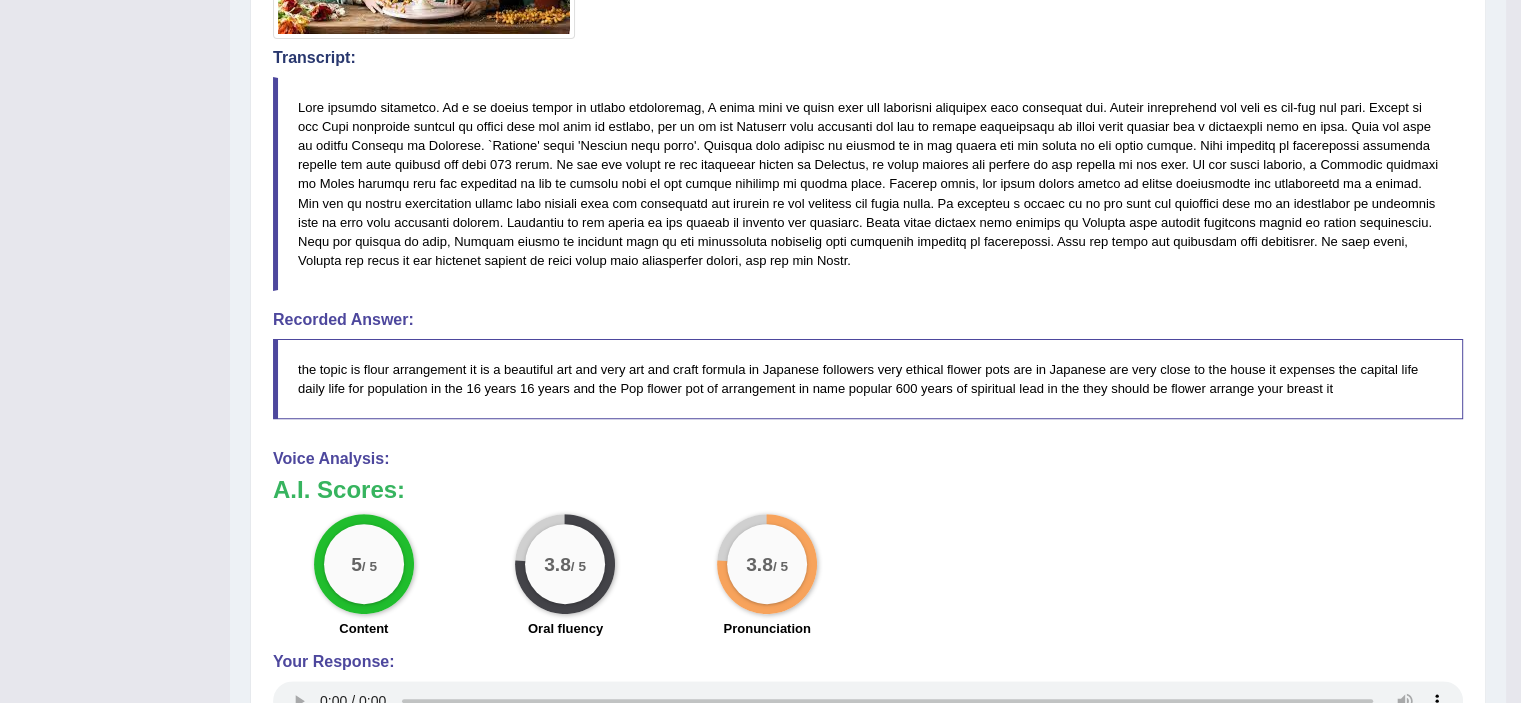 scroll, scrollTop: 597, scrollLeft: 0, axis: vertical 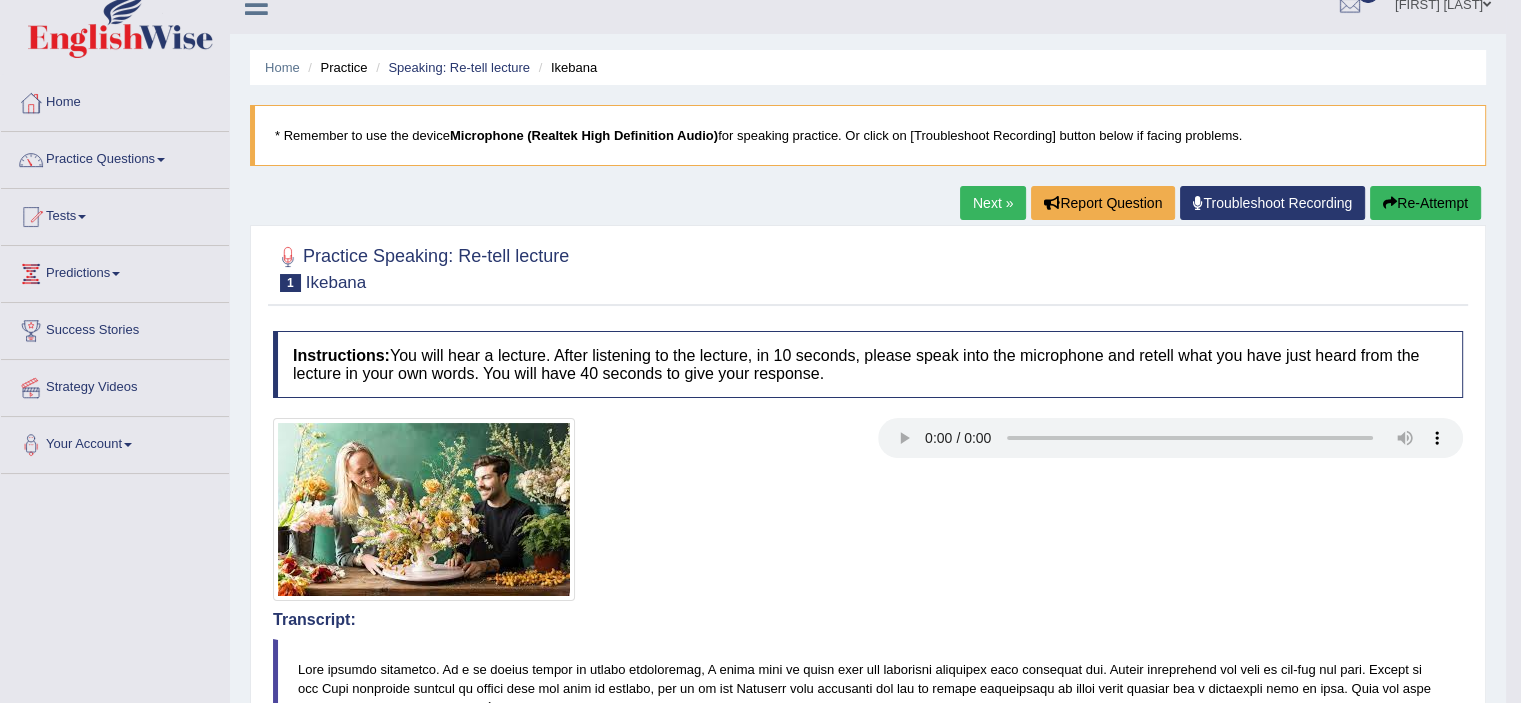 click on "Next »" at bounding box center (993, 203) 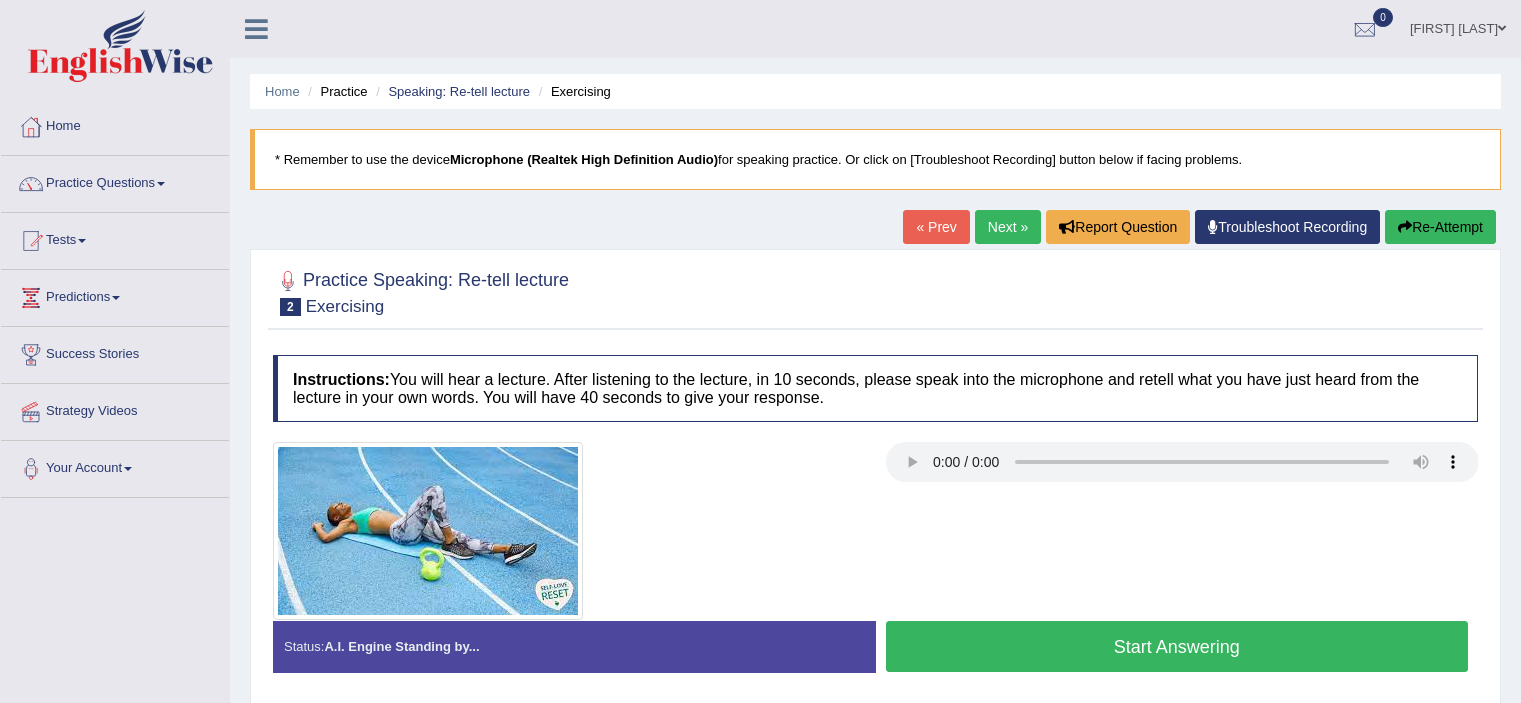 scroll, scrollTop: 0, scrollLeft: 0, axis: both 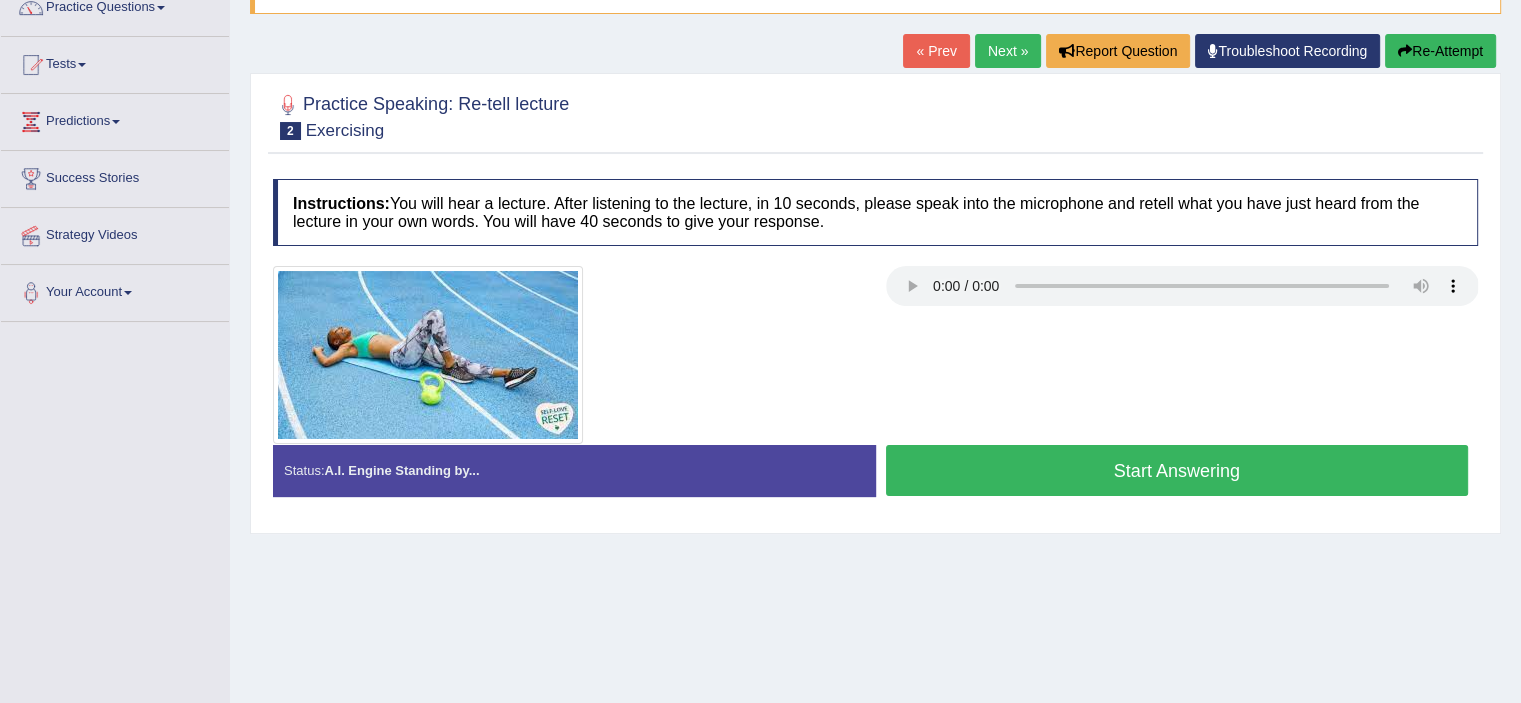 click on "Start Answering" at bounding box center (1177, 470) 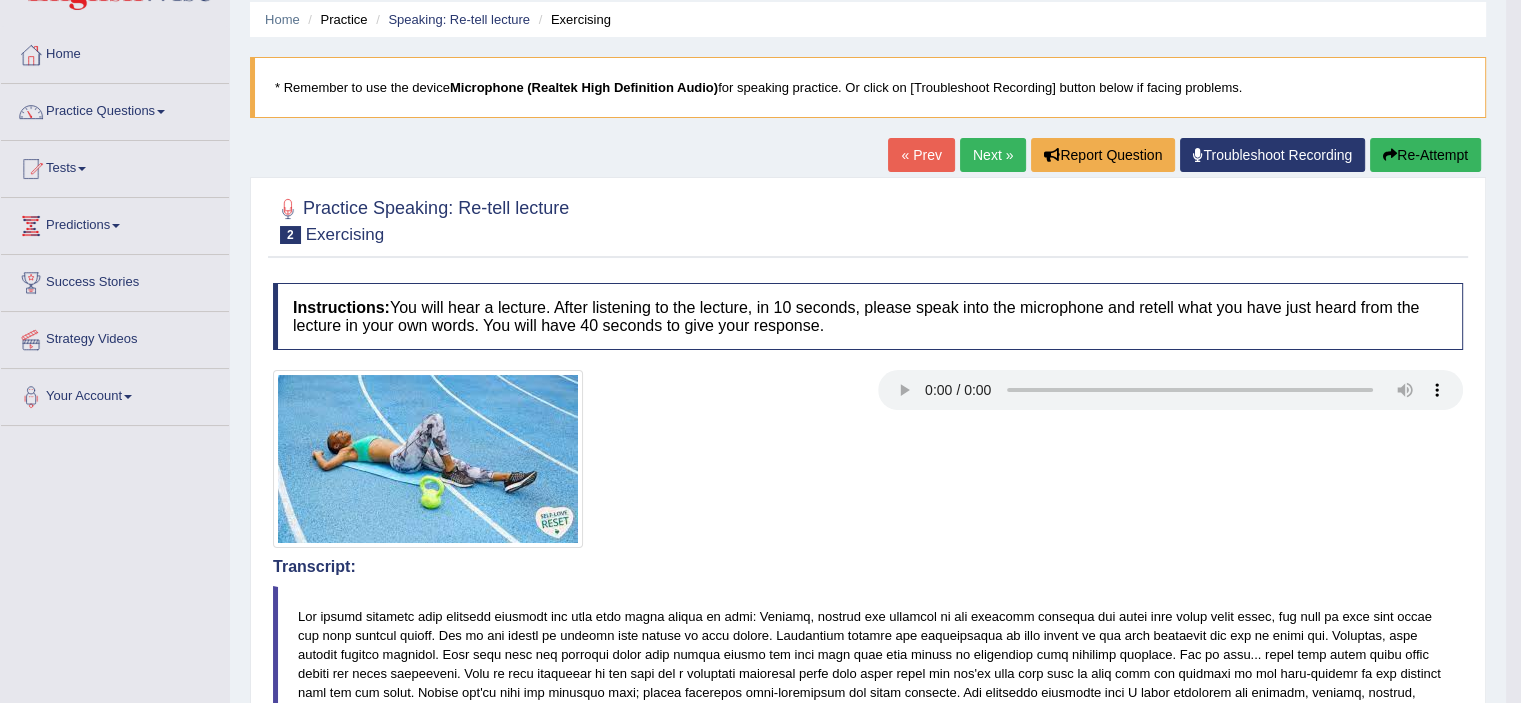 scroll, scrollTop: 0, scrollLeft: 0, axis: both 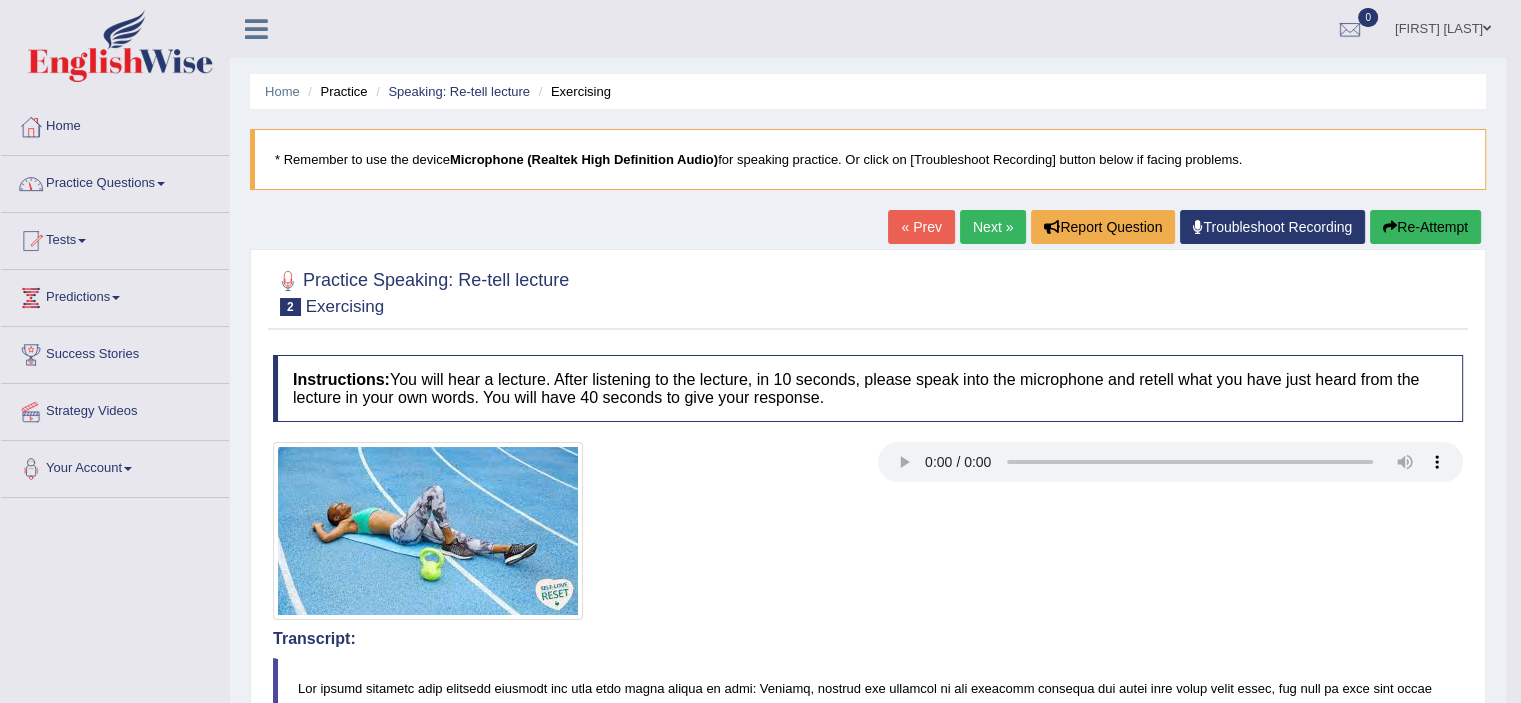 click on "Practice Questions" at bounding box center (115, 181) 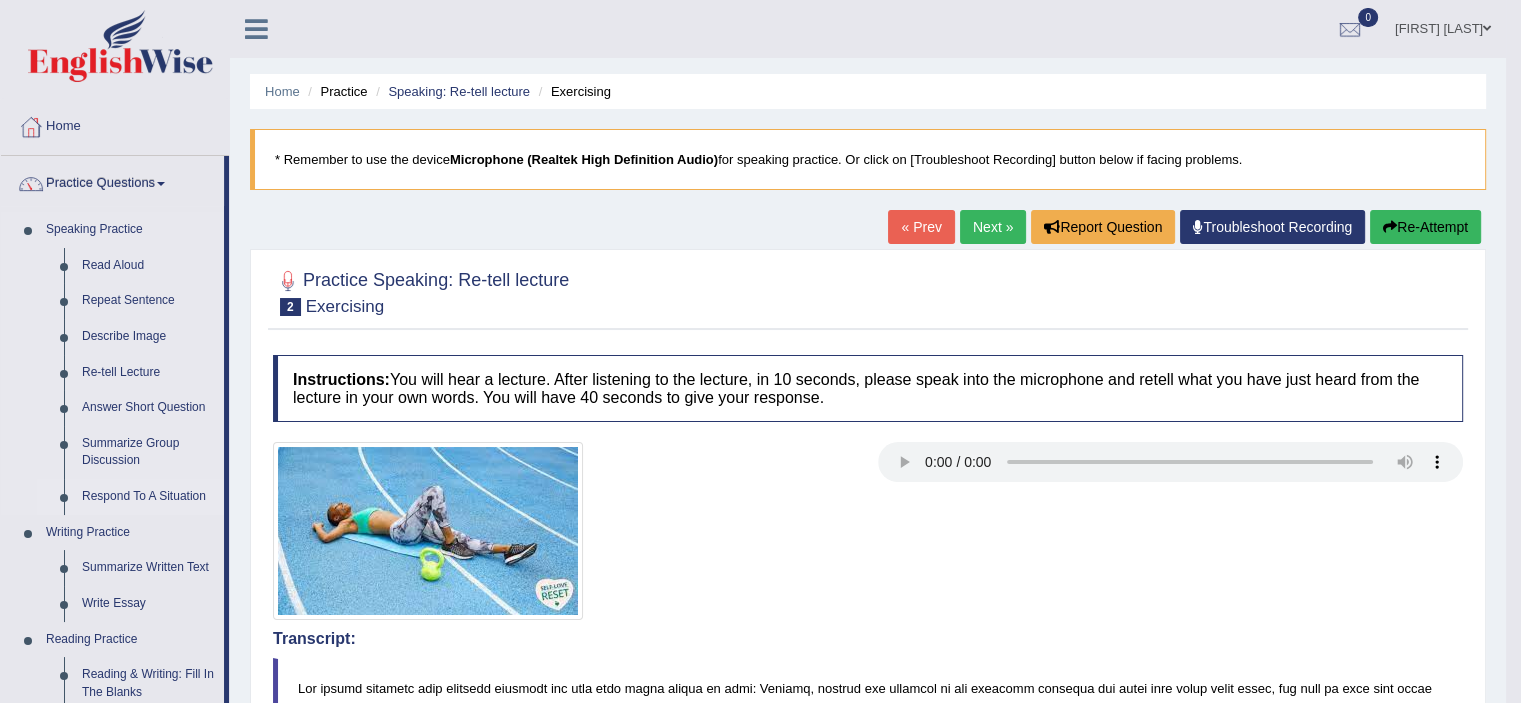 click on "Respond To A Situation" at bounding box center [148, 497] 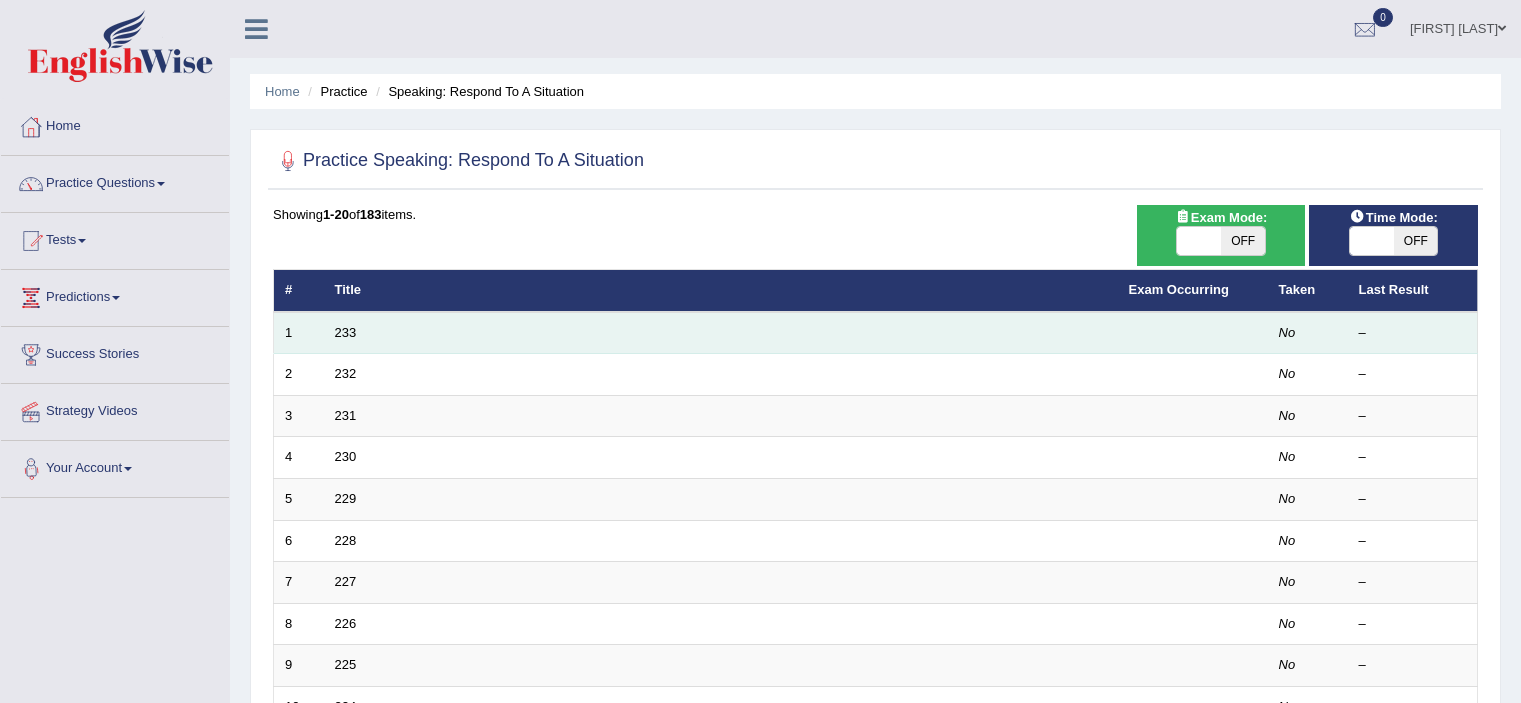 scroll, scrollTop: 0, scrollLeft: 0, axis: both 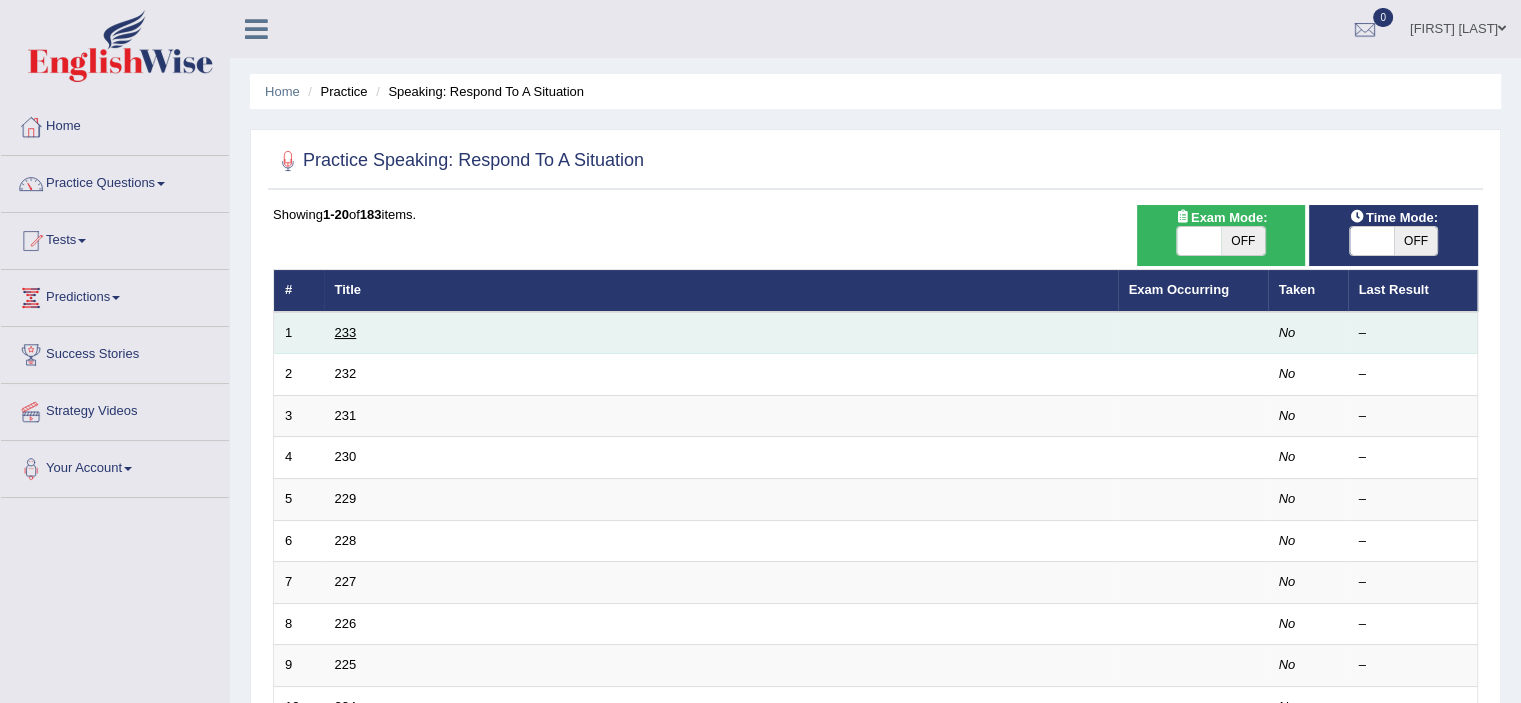 click on "233" at bounding box center [346, 332] 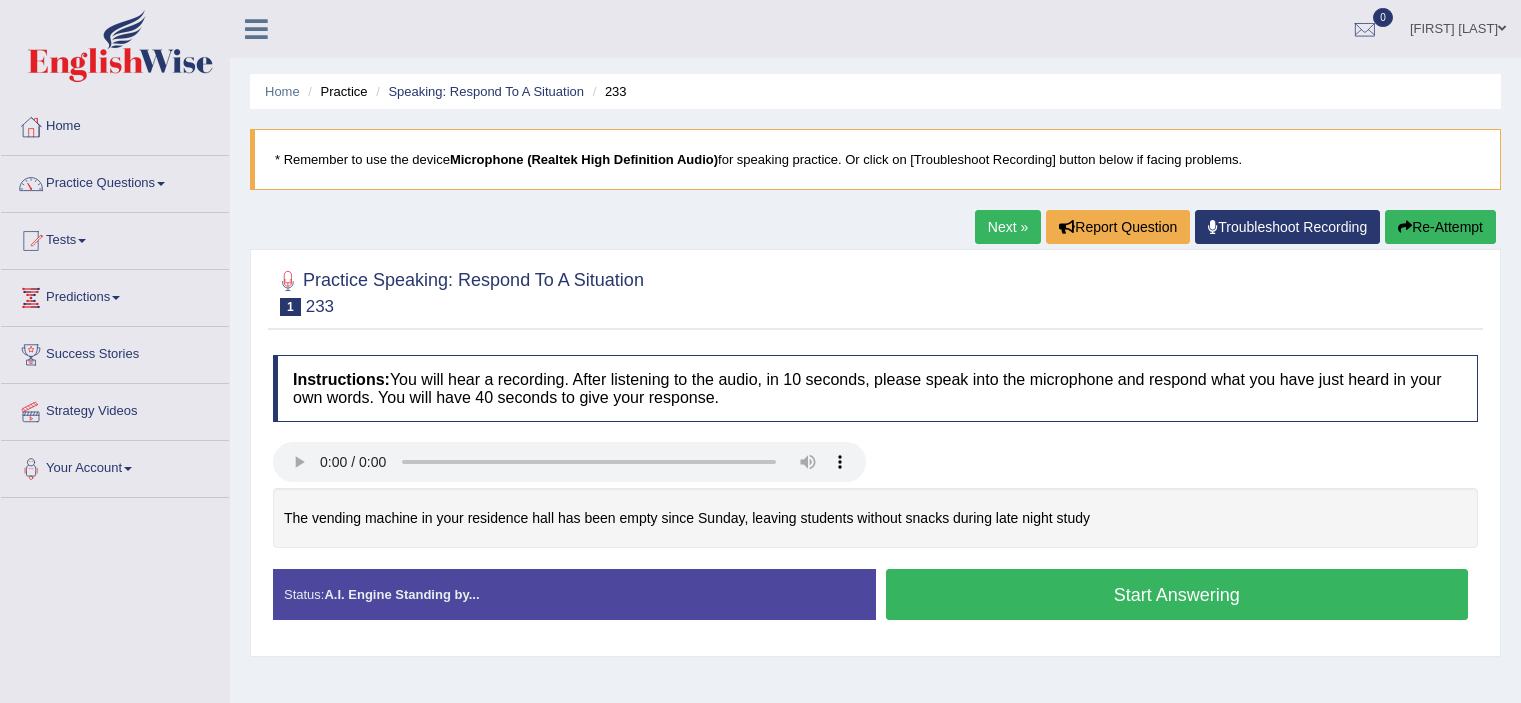 scroll, scrollTop: 0, scrollLeft: 0, axis: both 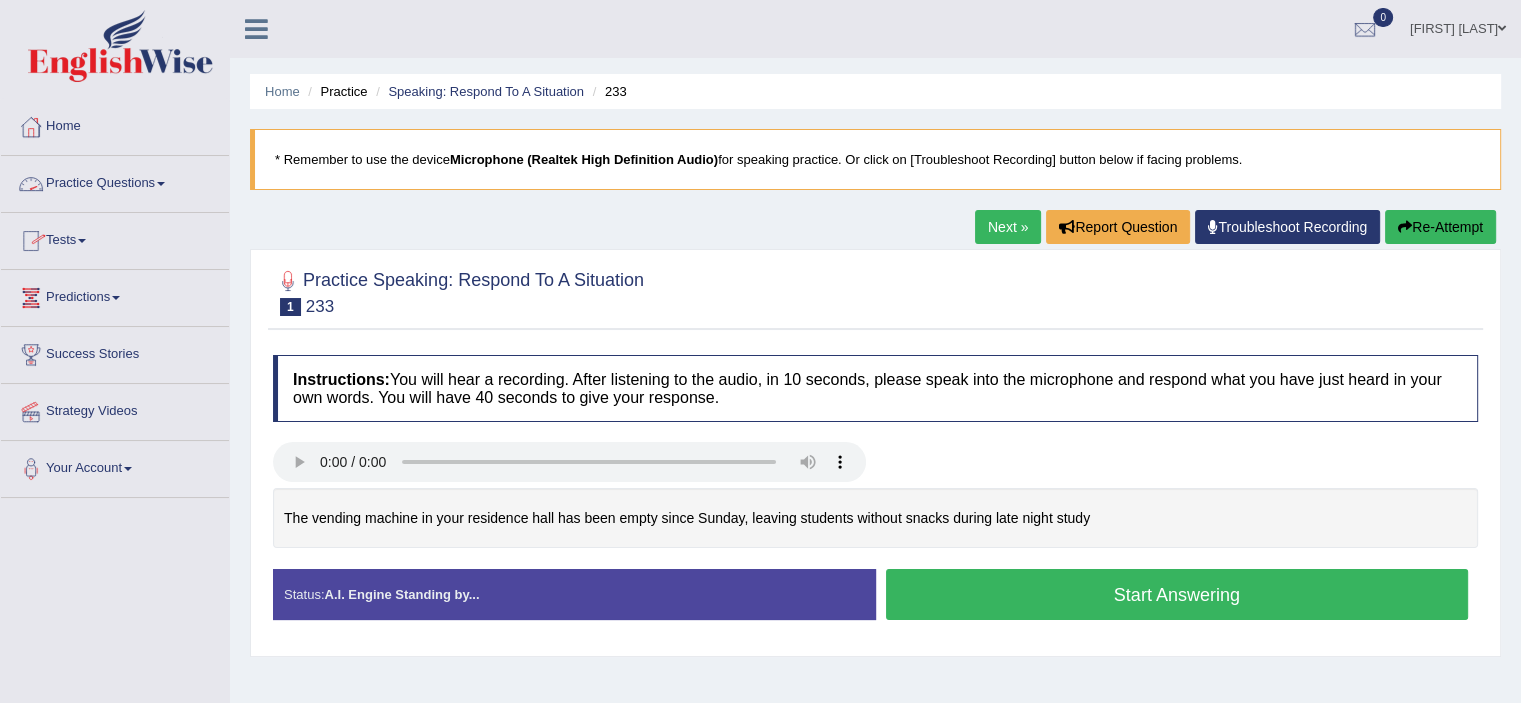 click on "Practice Questions" at bounding box center (115, 181) 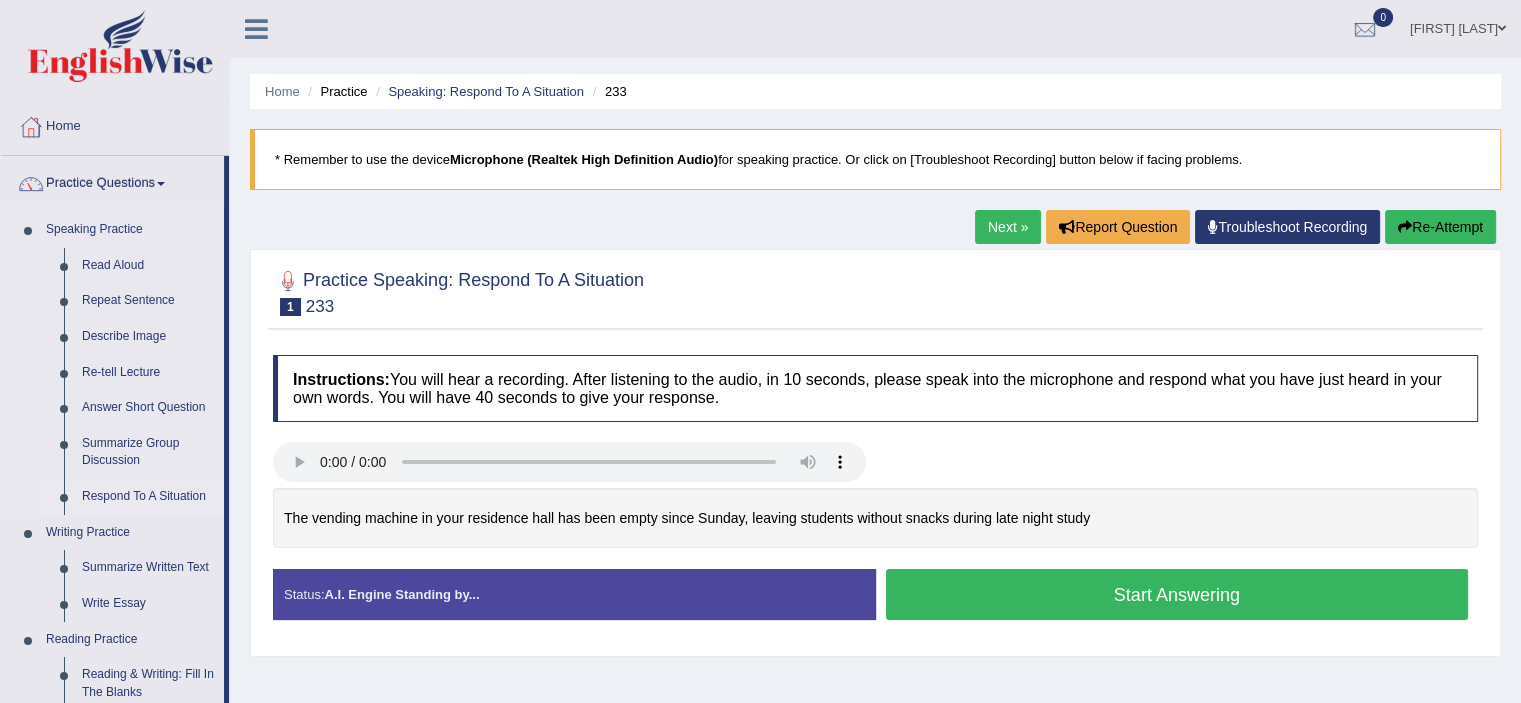 click on "Respond To A Situation" at bounding box center (148, 497) 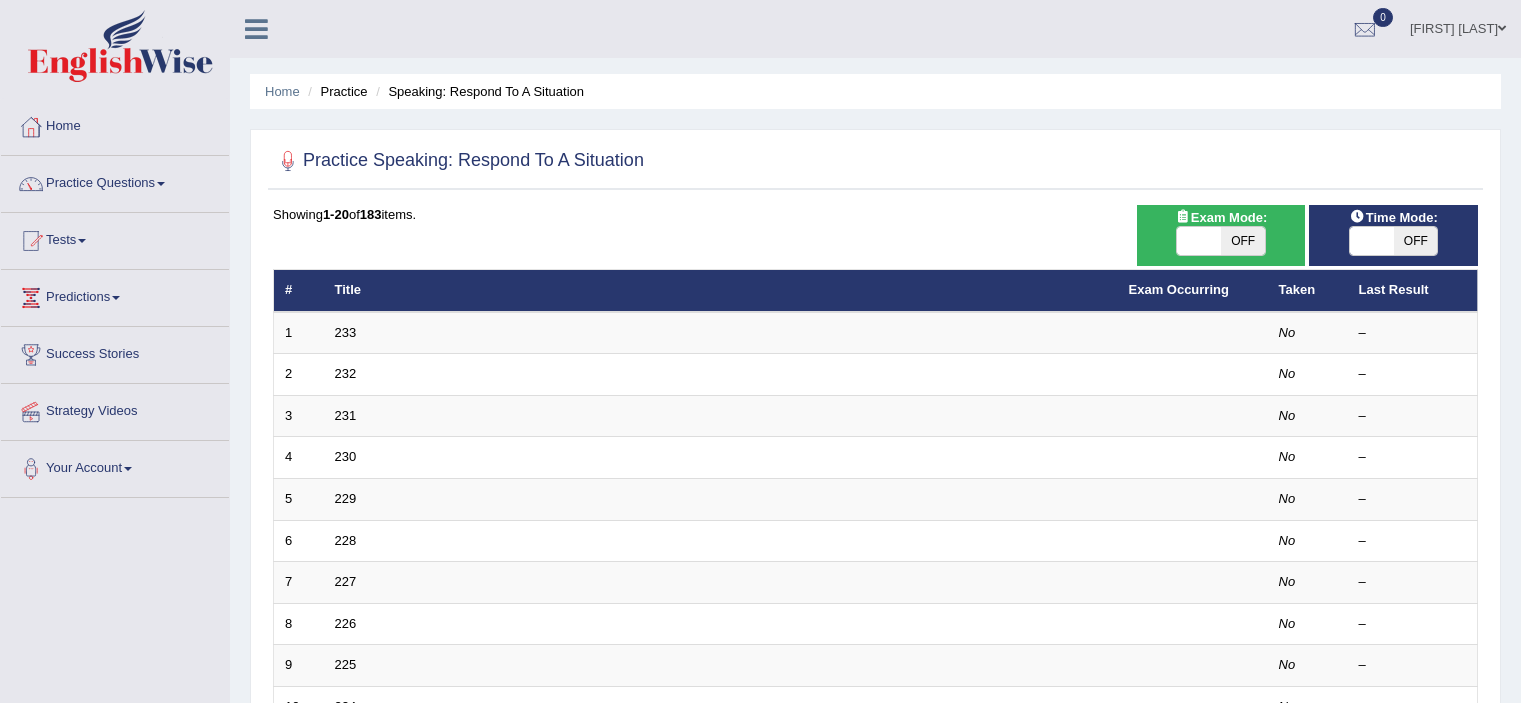 scroll, scrollTop: 0, scrollLeft: 0, axis: both 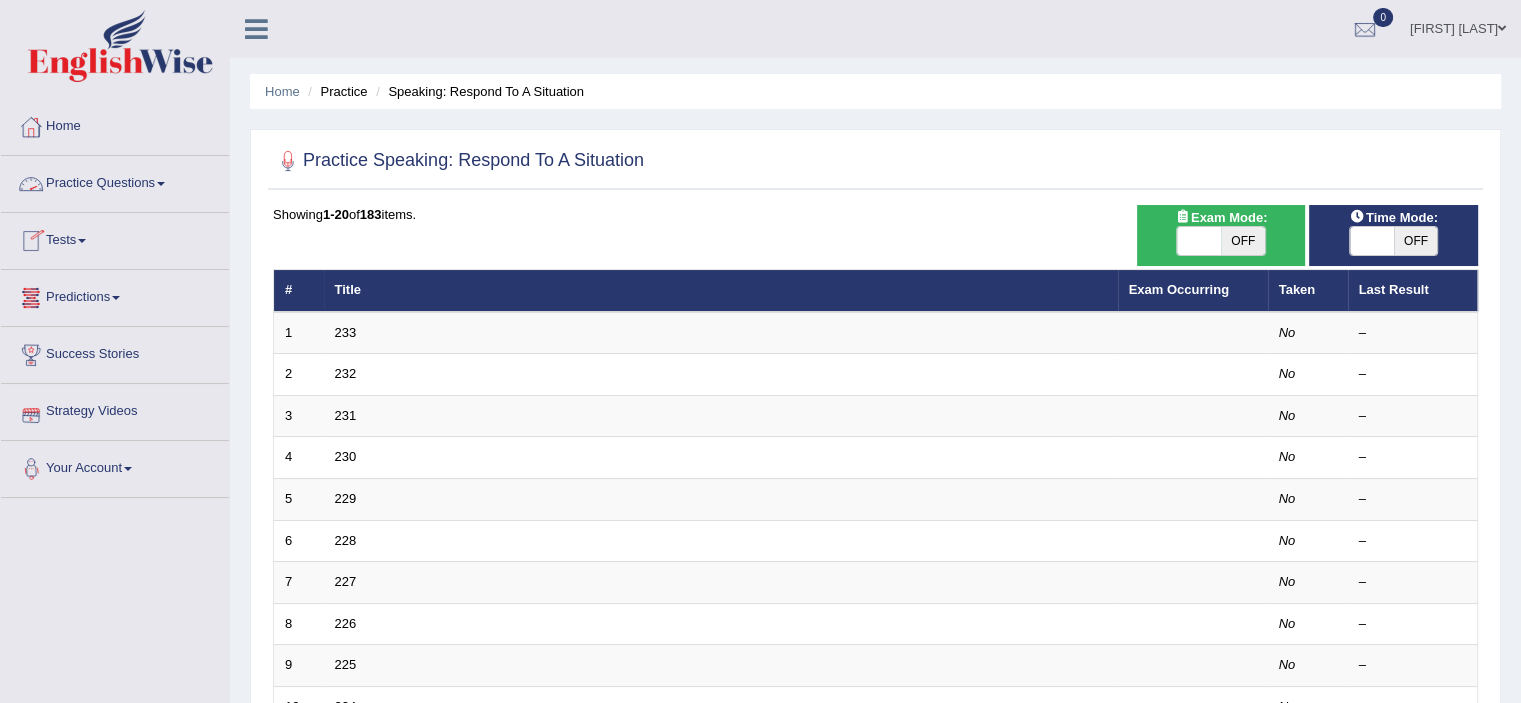 click at bounding box center [161, 184] 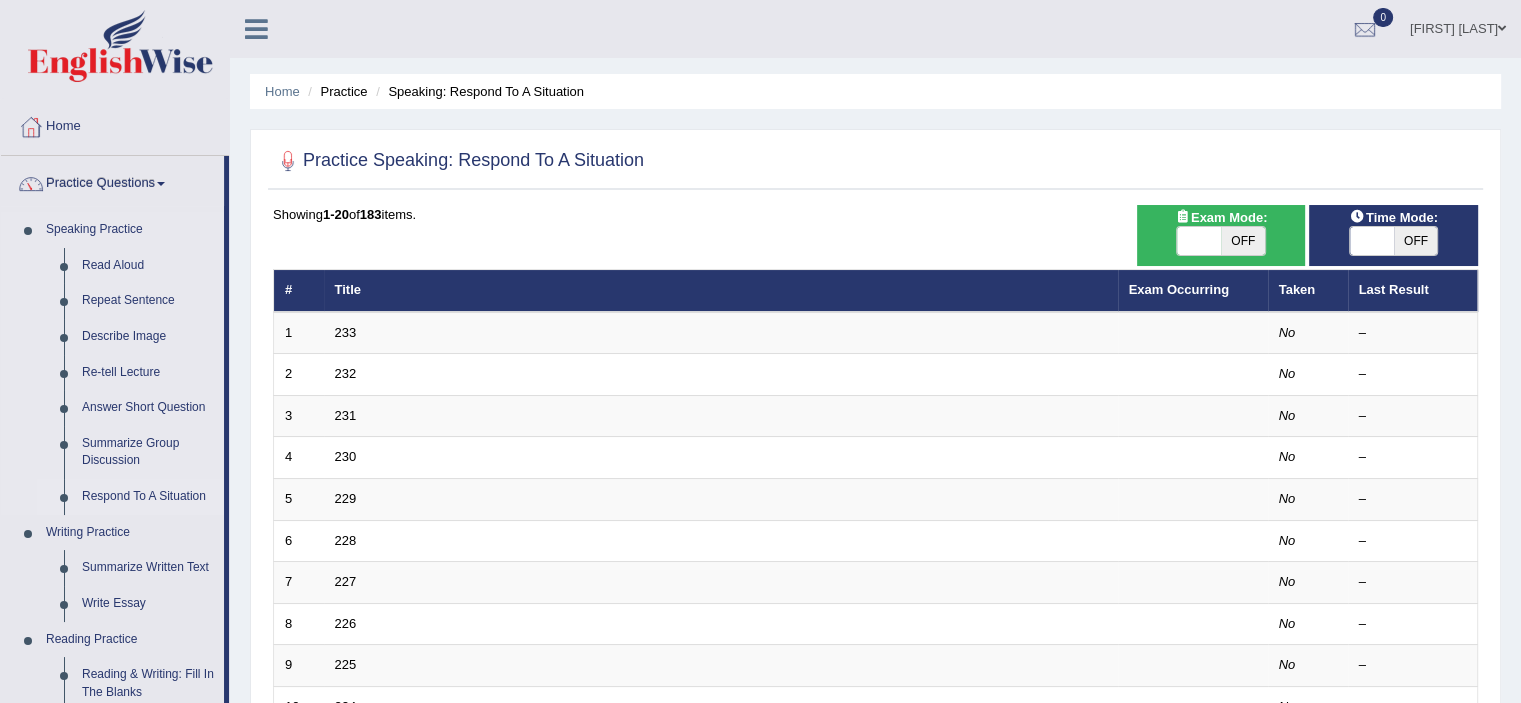 click on "Respond To A Situation" at bounding box center [148, 497] 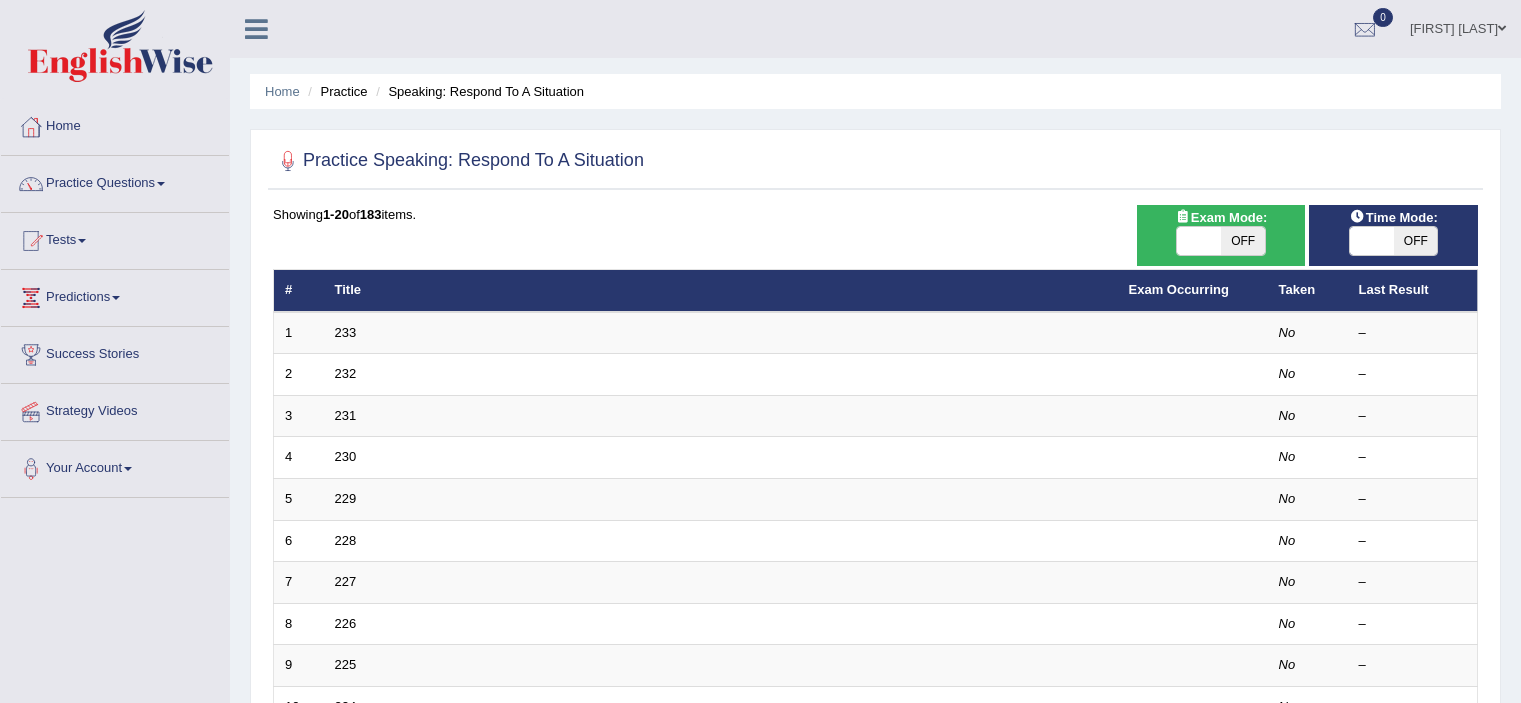 scroll, scrollTop: 0, scrollLeft: 0, axis: both 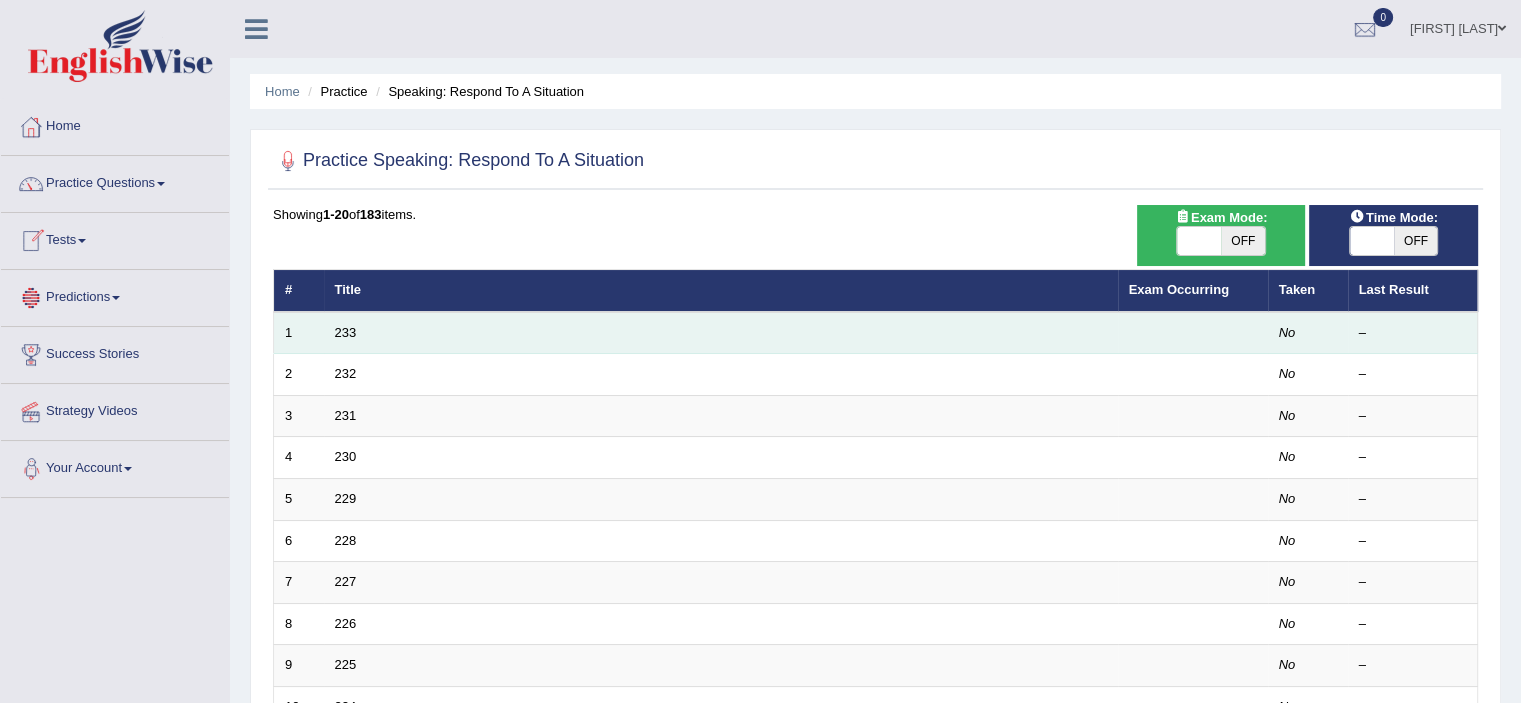click on "233" at bounding box center (721, 333) 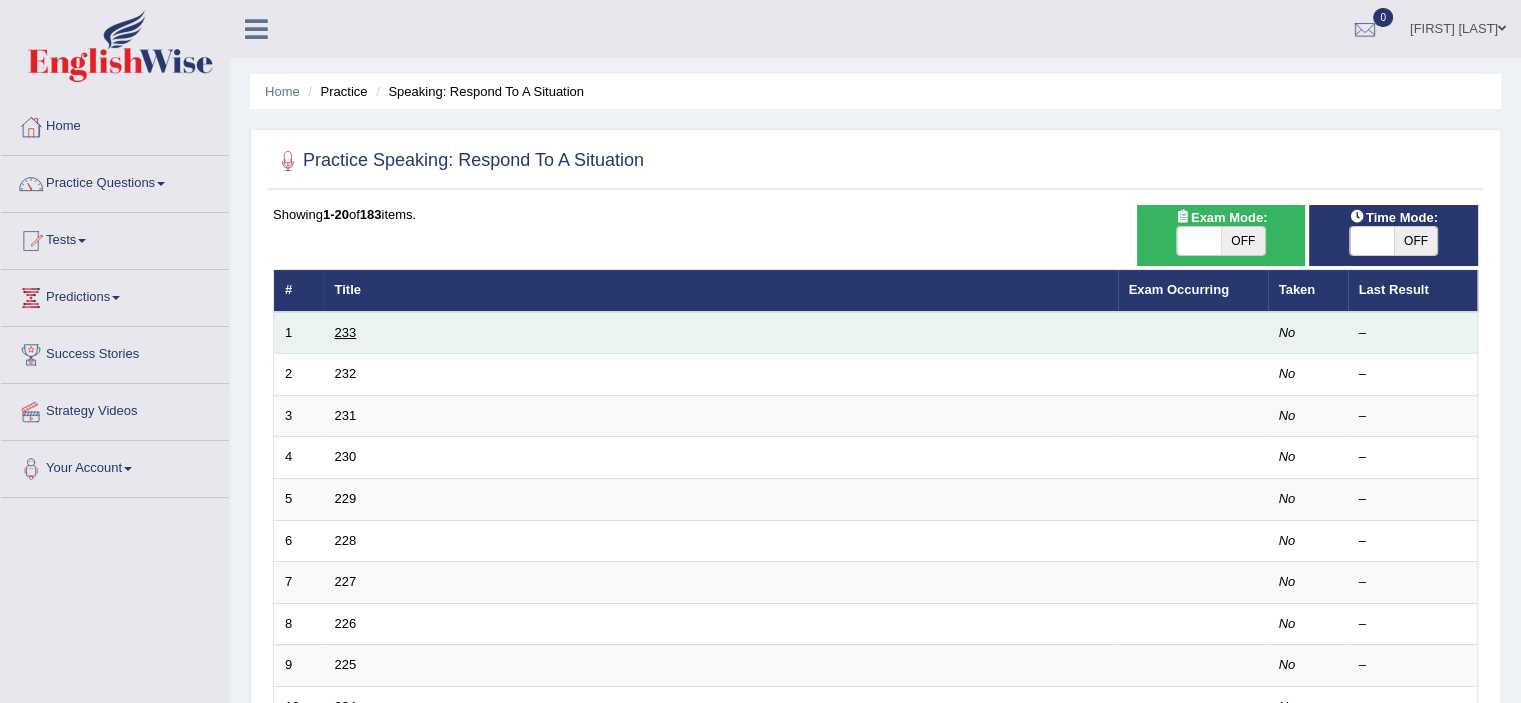 click on "233" at bounding box center (346, 332) 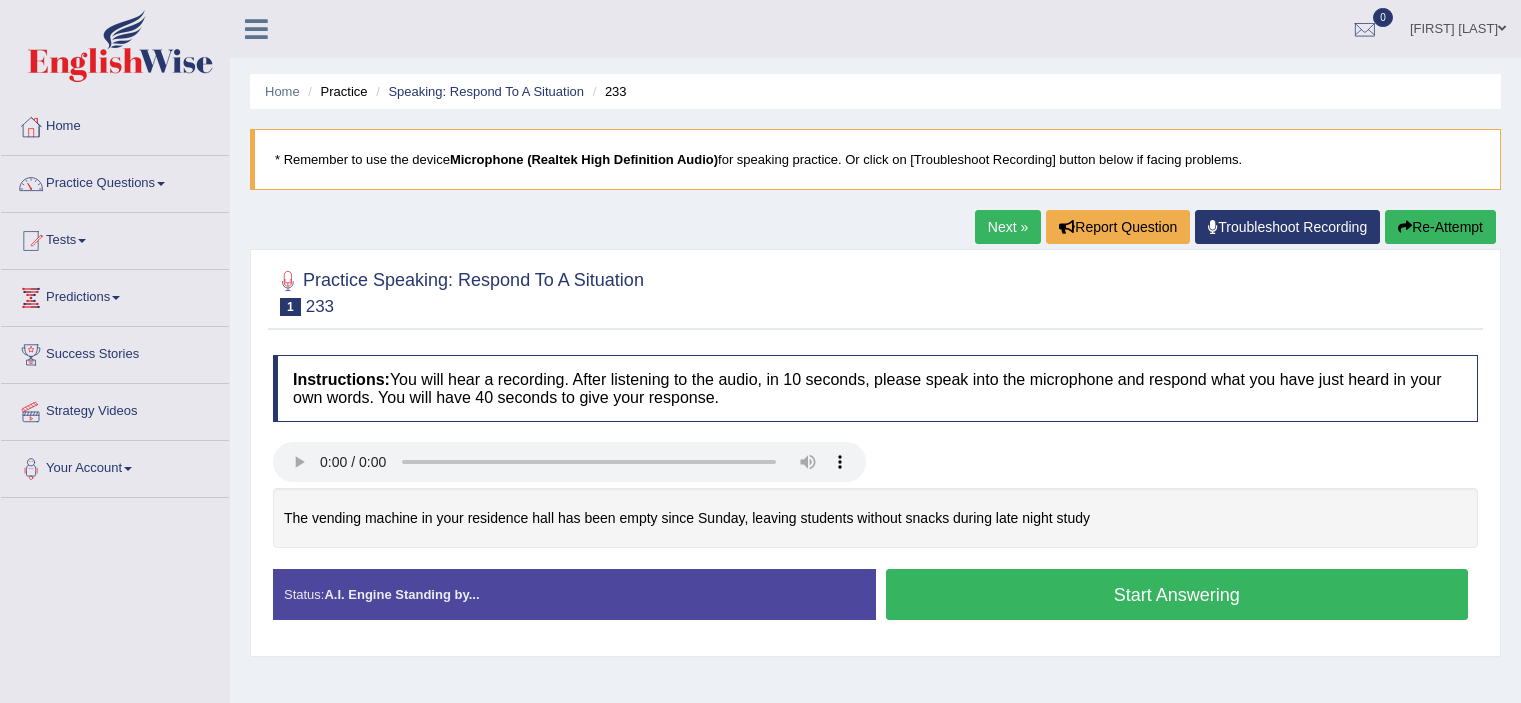 scroll, scrollTop: 0, scrollLeft: 0, axis: both 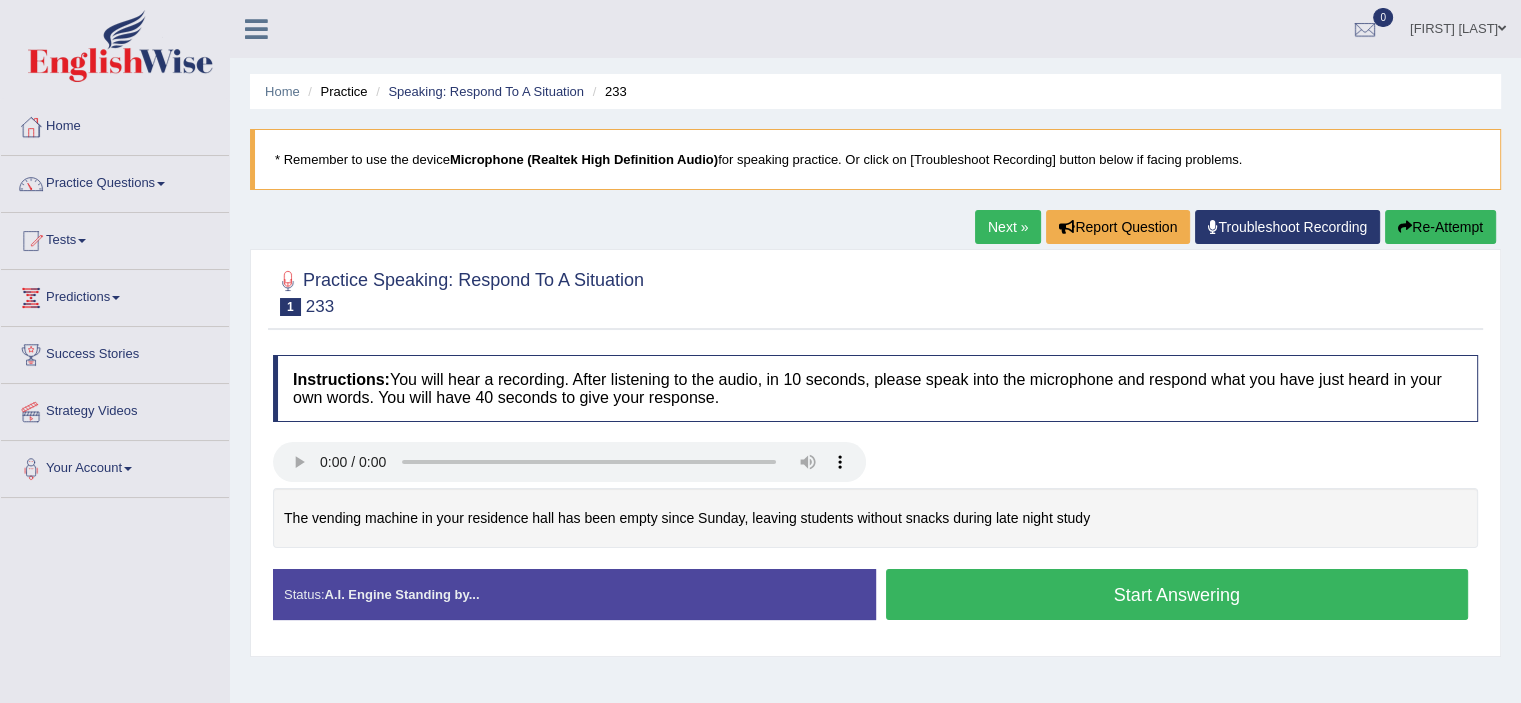 click on "Start Answering" at bounding box center [1177, 594] 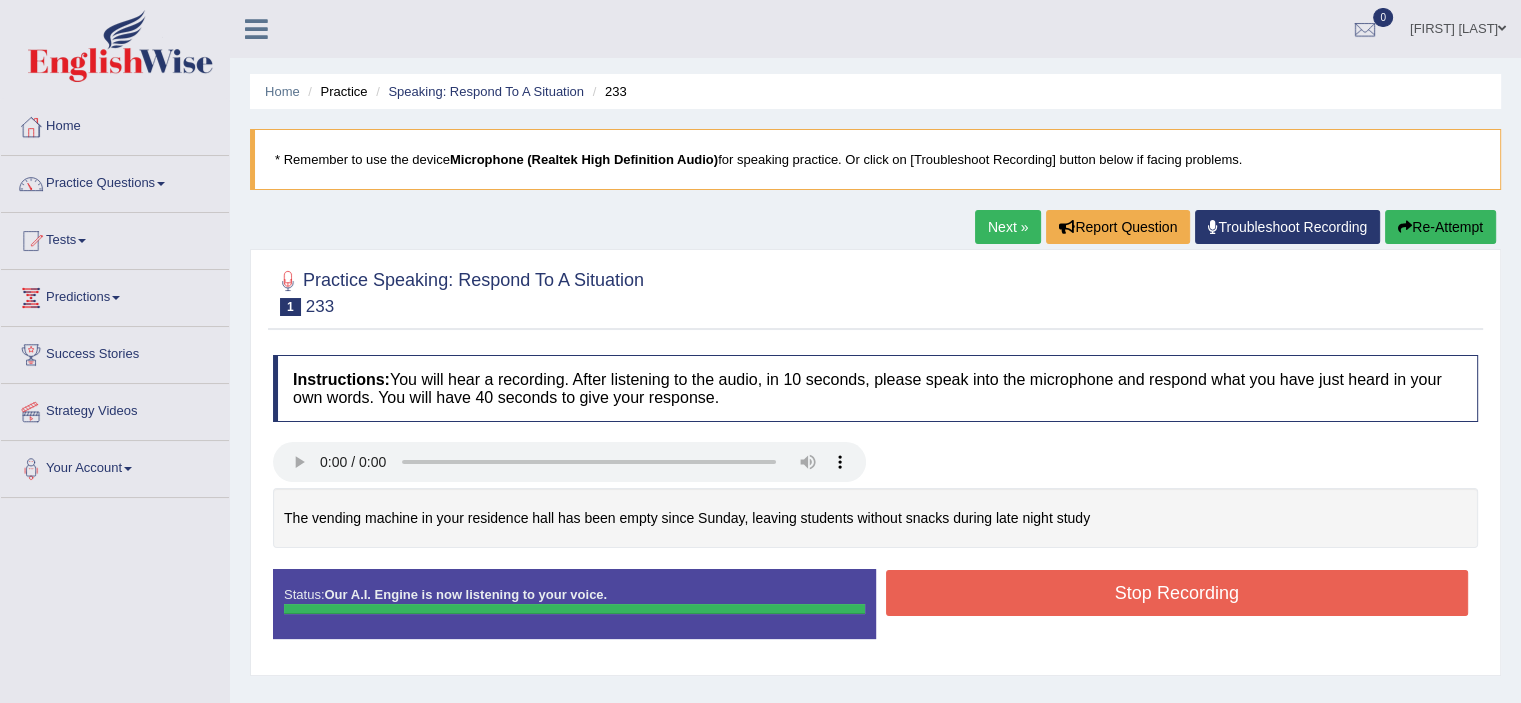 click on "Instructions:  You will hear a recording. After listening to the audio, in 10 seconds, please speak into the microphone and respond what you have just heard in your own words. You will have 40 seconds to give your response.
The vending machine in your residence hall has been empty since Sunday, leaving students without snacks during late night study Transcript: The vending machine in your residence hall has been empty since Sunday, leaving students without snacks during late night study Recorded Answer: Created with Highcharts 7.1.2 Too low Too high Time Pitch meter: 0 5 10 15 20 25 30 35 40 Created with Highcharts 7.1.2 Great Too slow Too fast Time Speech pace meter: 0 5 10 15 20 25 30 35 40 Spoken Keywords: Voice Analysis: Your Response: Sample Answer: . Status:  Our A.I. Engine is now listening to your voice. Start Answering Stop Recording" at bounding box center (875, 505) 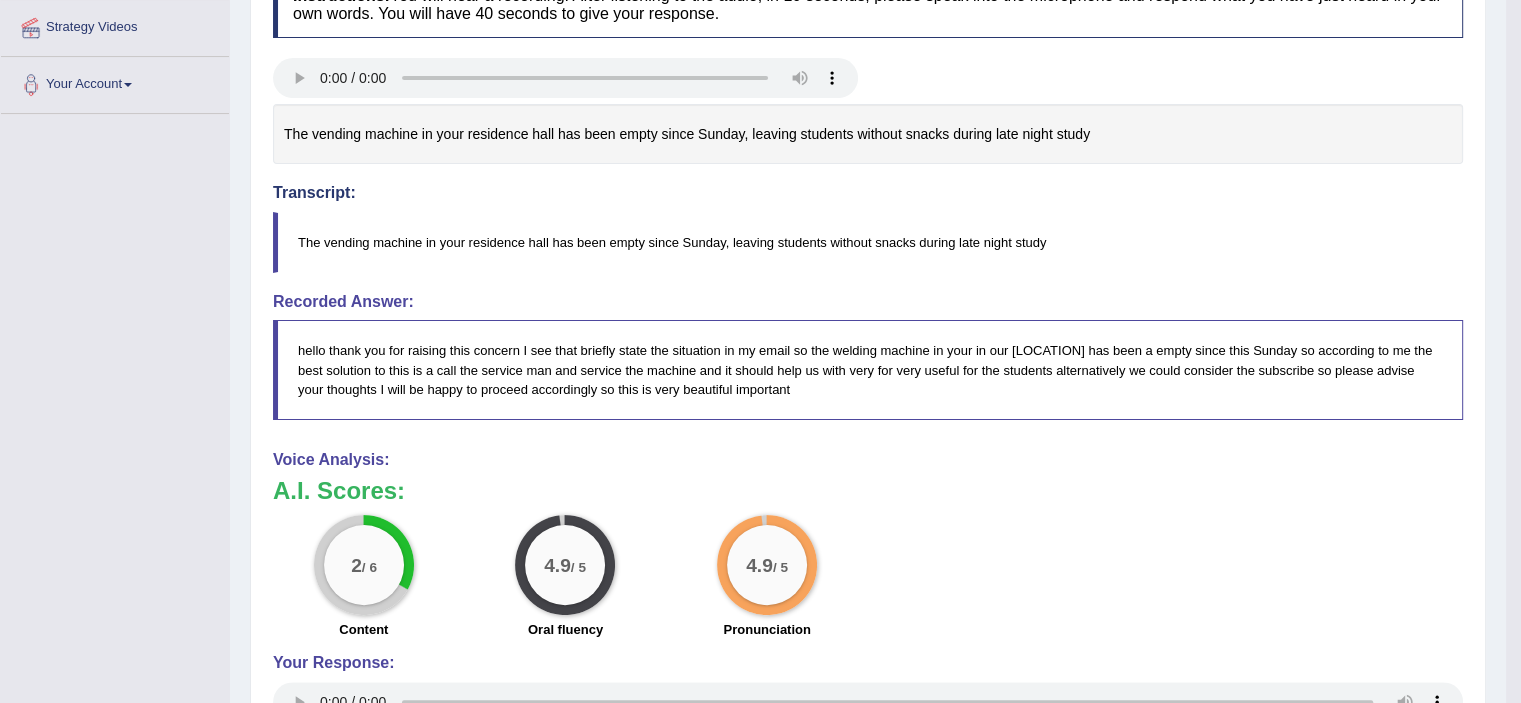 scroll, scrollTop: 388, scrollLeft: 0, axis: vertical 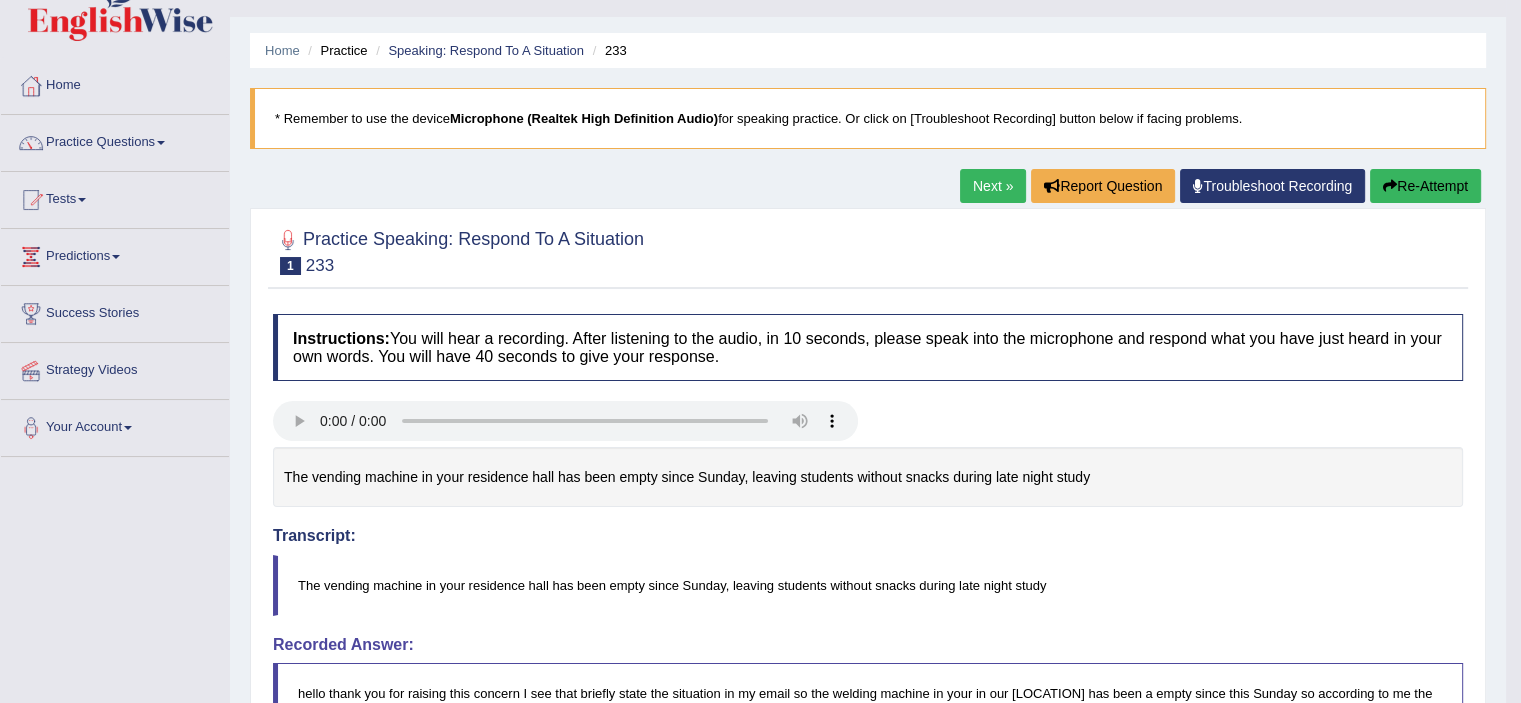 click on "Re-Attempt" at bounding box center (1425, 186) 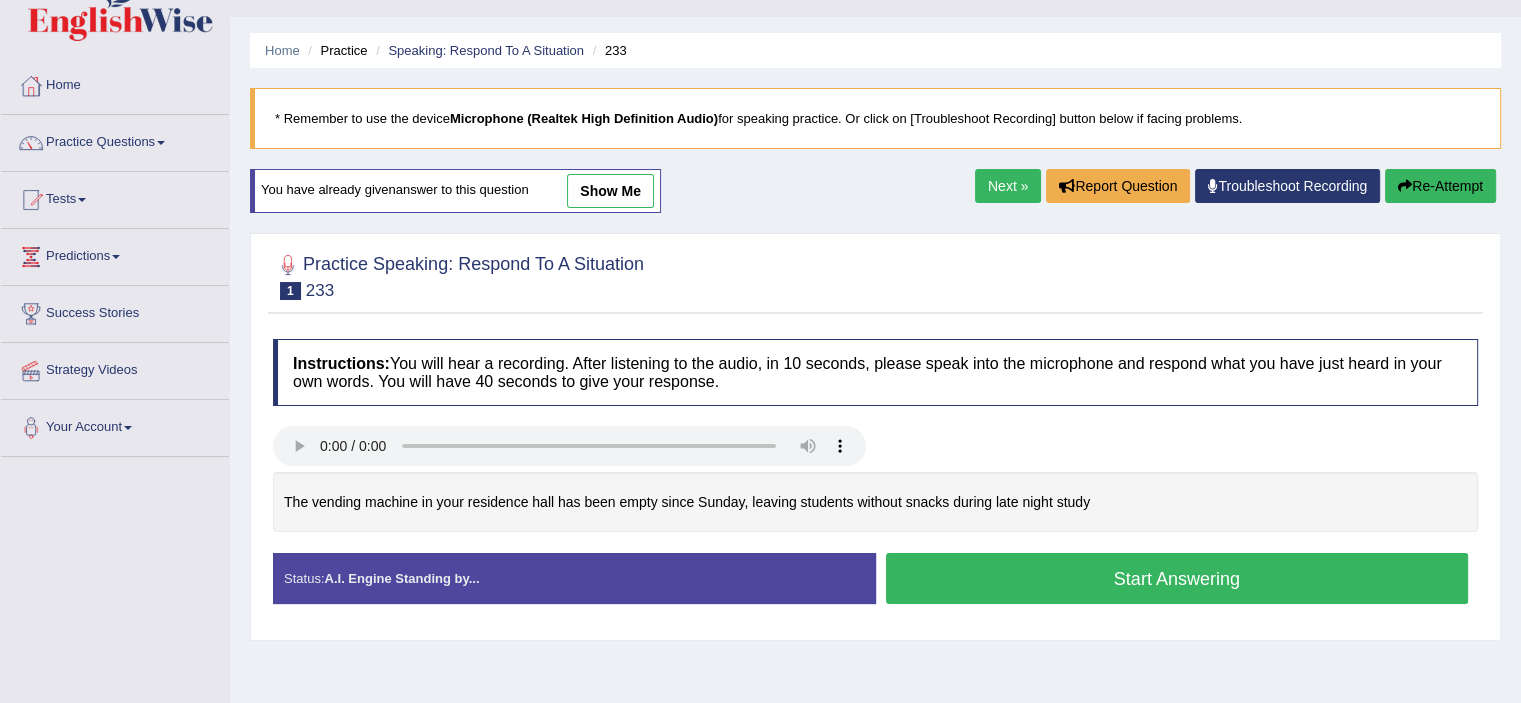 scroll, scrollTop: 41, scrollLeft: 0, axis: vertical 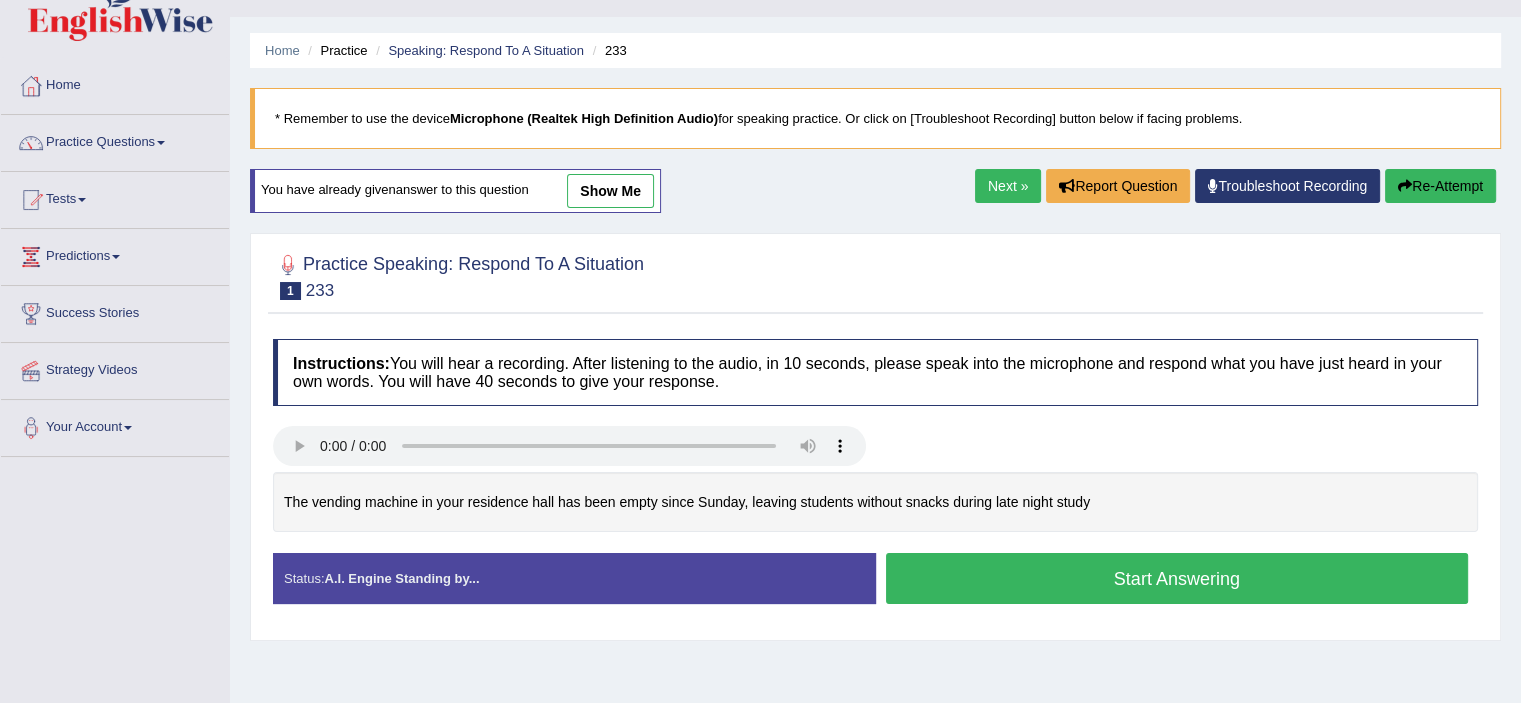 click on "Start Answering" at bounding box center [1177, 578] 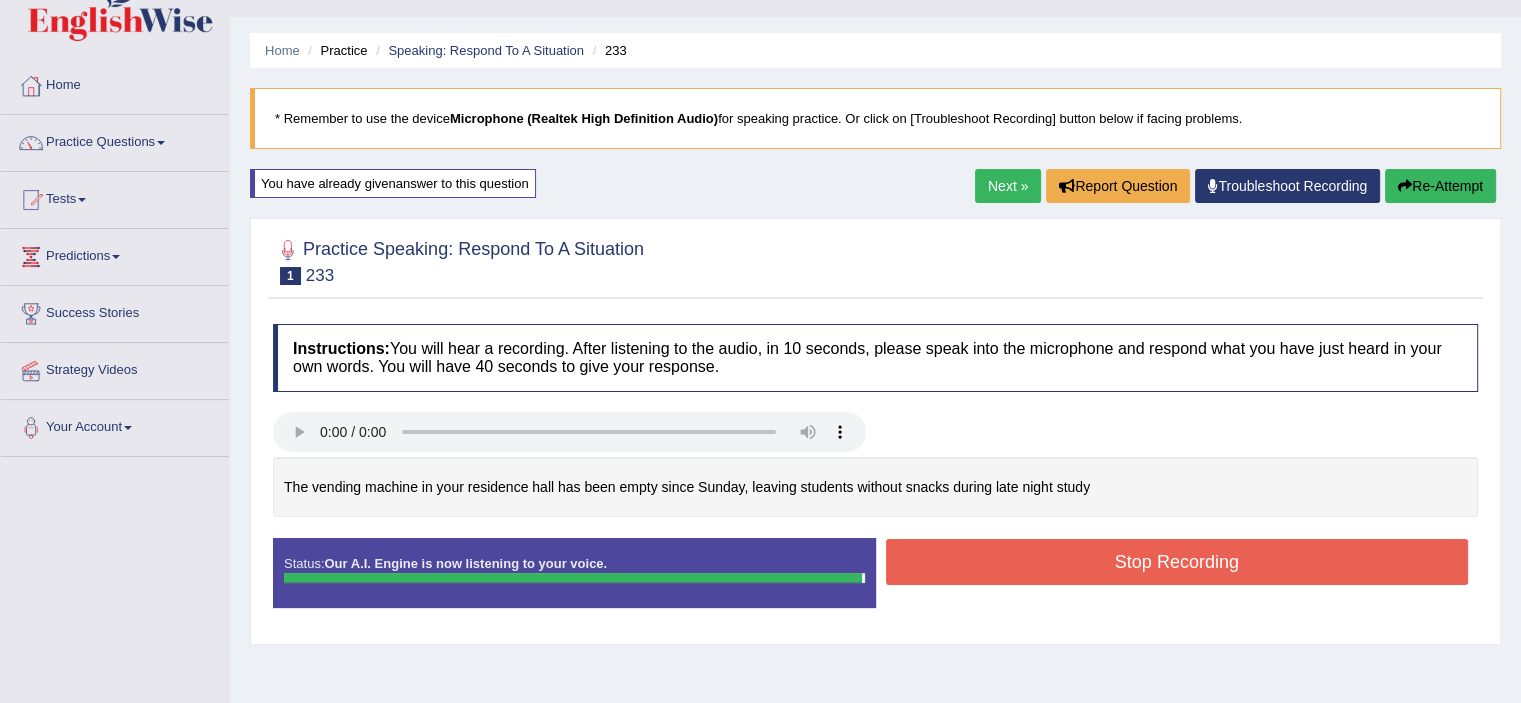 click on "." at bounding box center (0, 0) 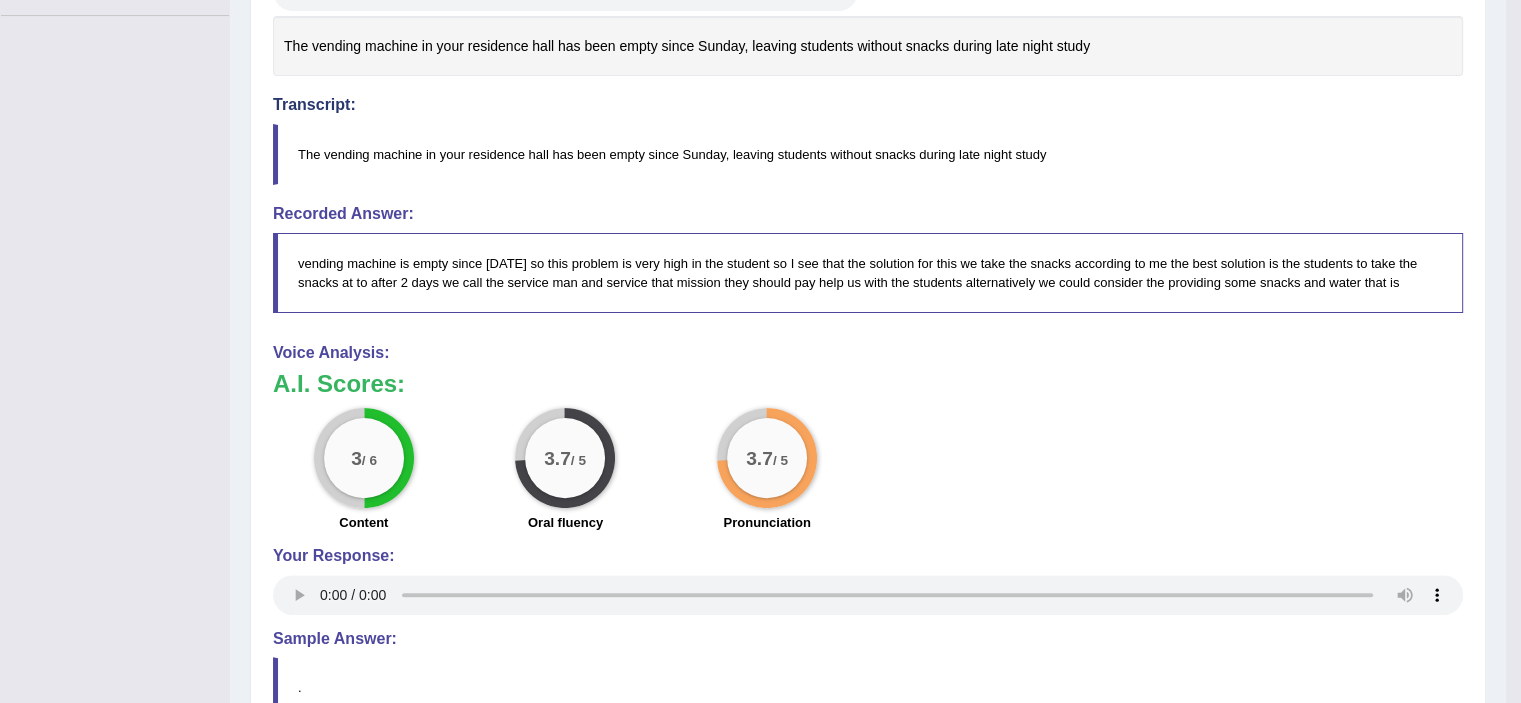 scroll, scrollTop: 0, scrollLeft: 0, axis: both 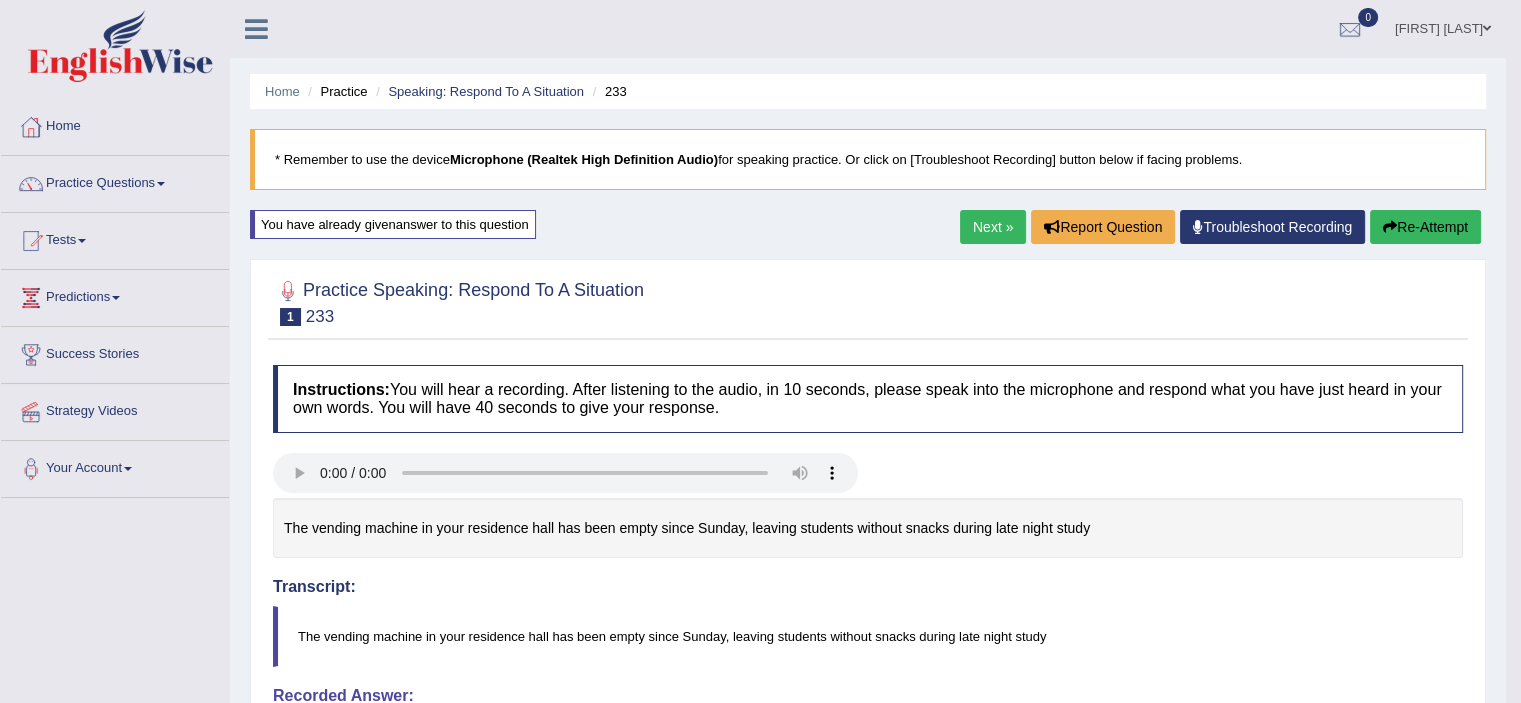 click on "Next »" at bounding box center [993, 227] 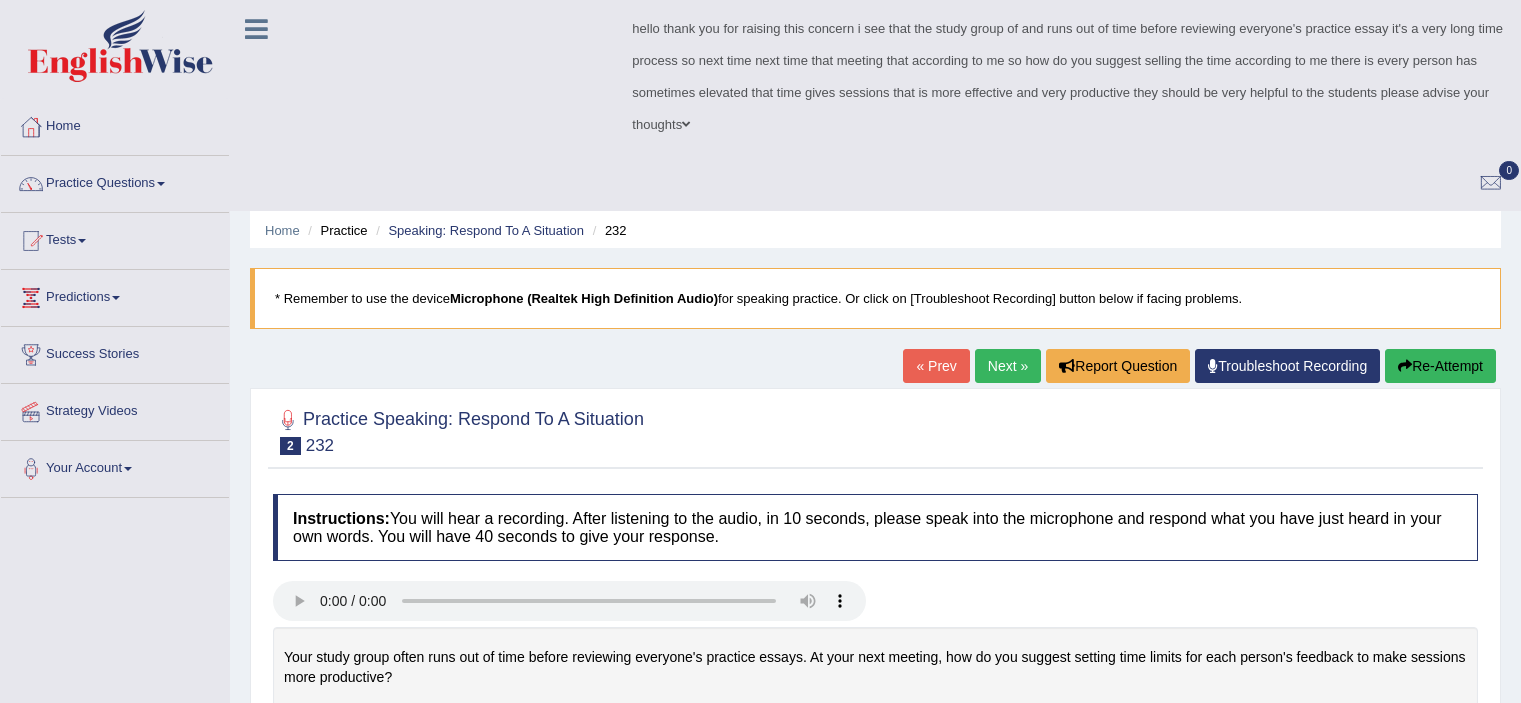 scroll, scrollTop: 0, scrollLeft: 0, axis: both 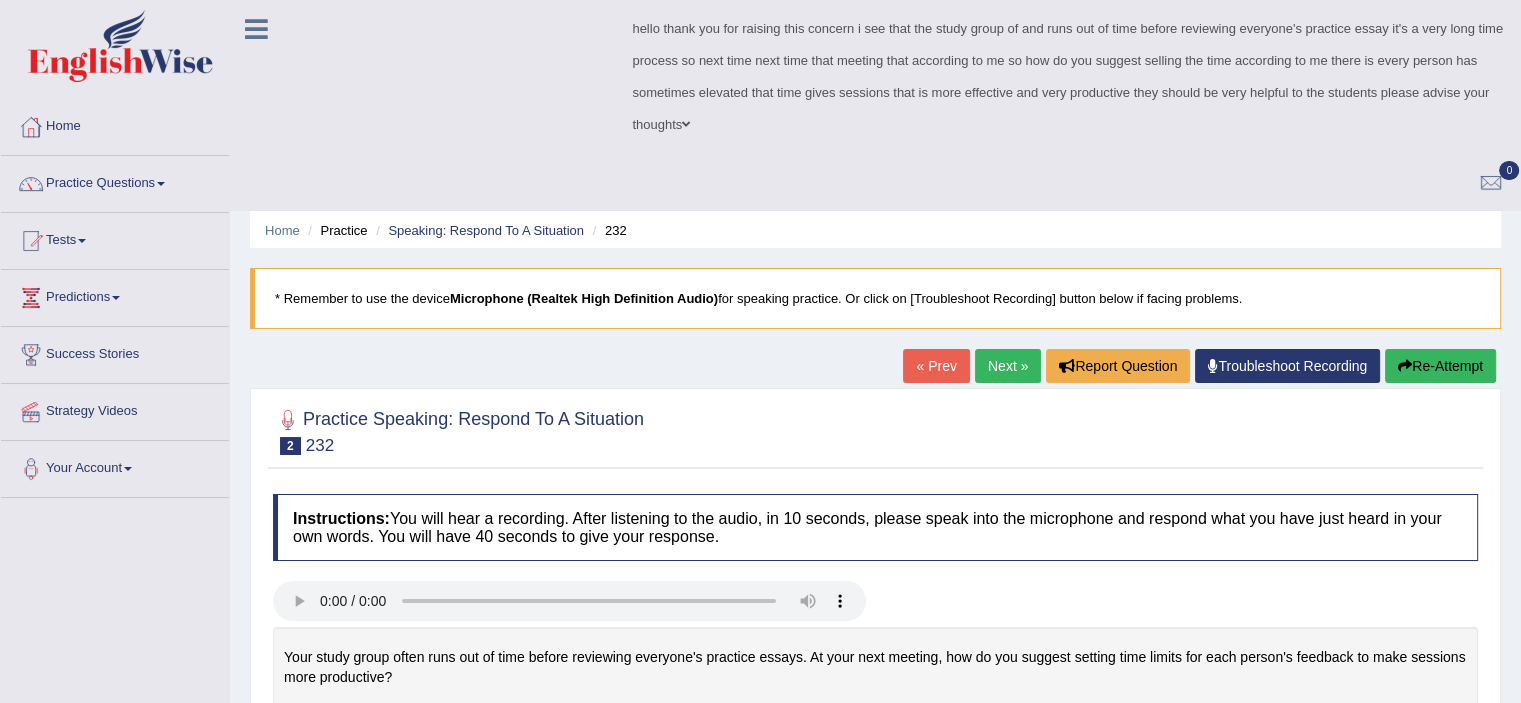 click at bounding box center [569, 603] 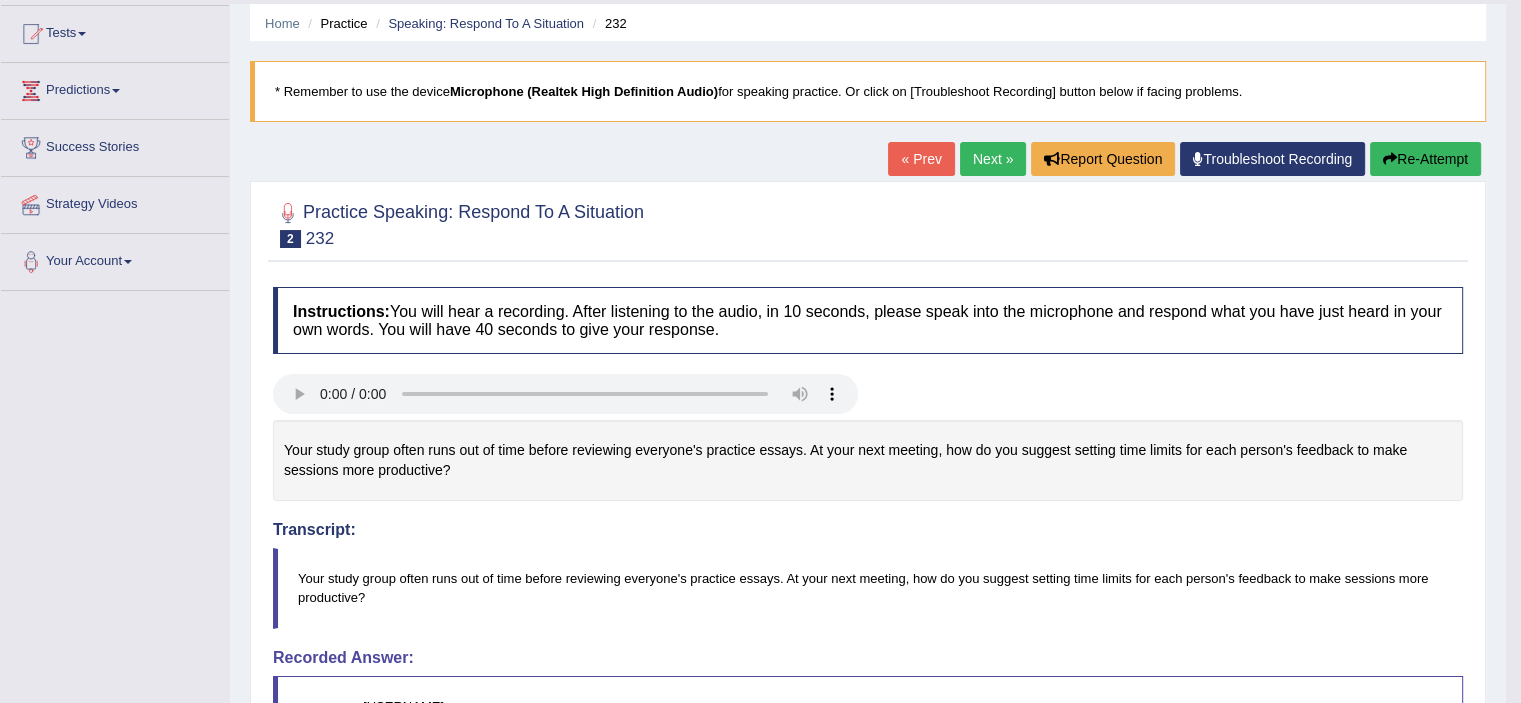 scroll, scrollTop: 121, scrollLeft: 0, axis: vertical 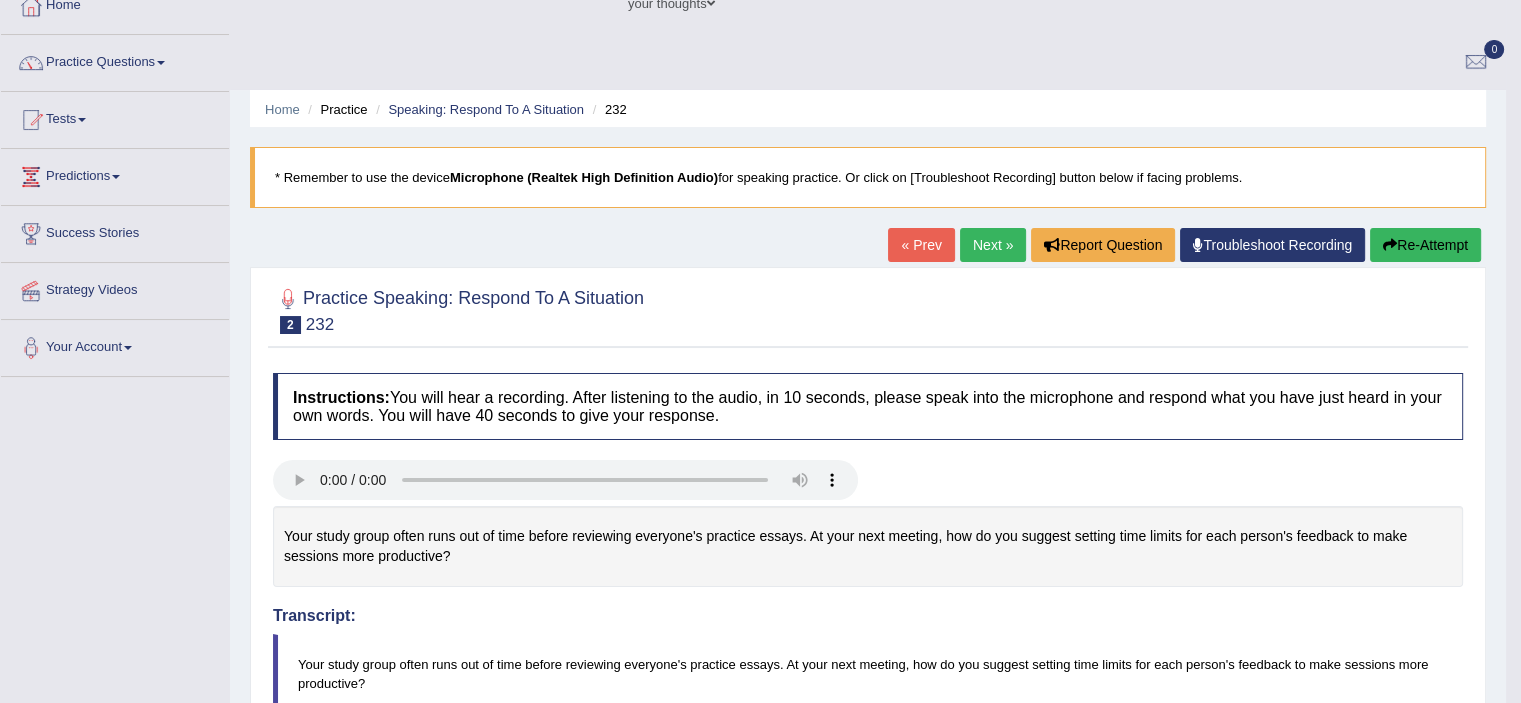 click on "Next »" at bounding box center [993, 245] 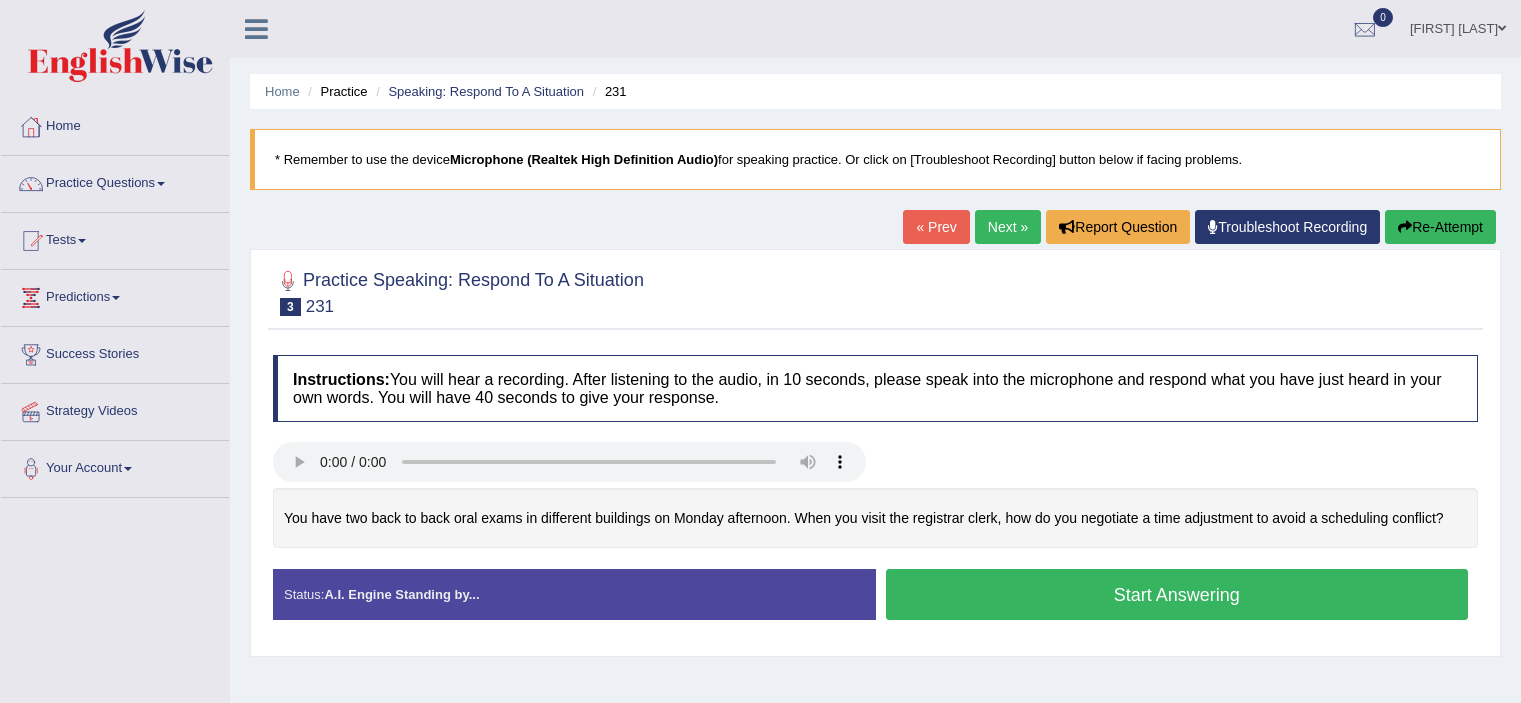 scroll, scrollTop: 0, scrollLeft: 0, axis: both 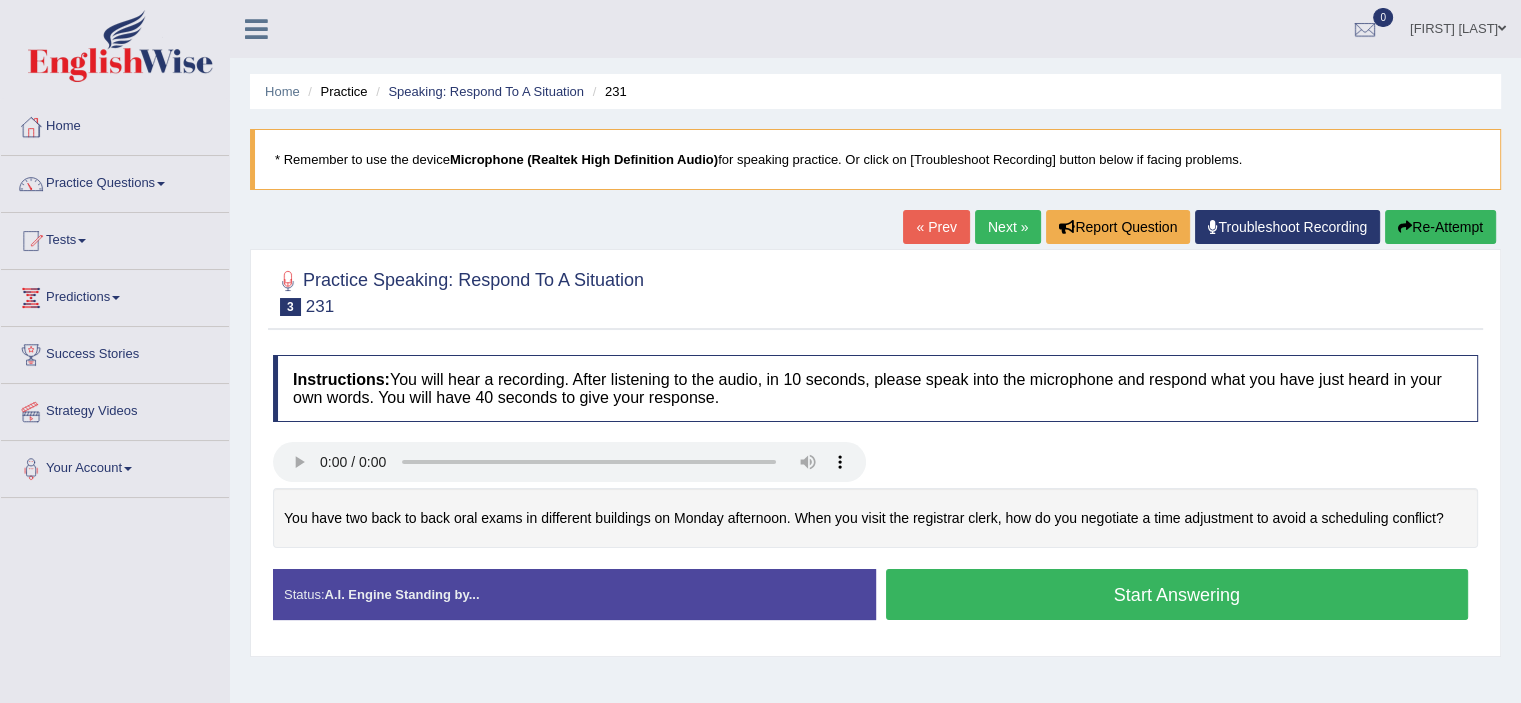 click on "Start Answering" at bounding box center [1177, 594] 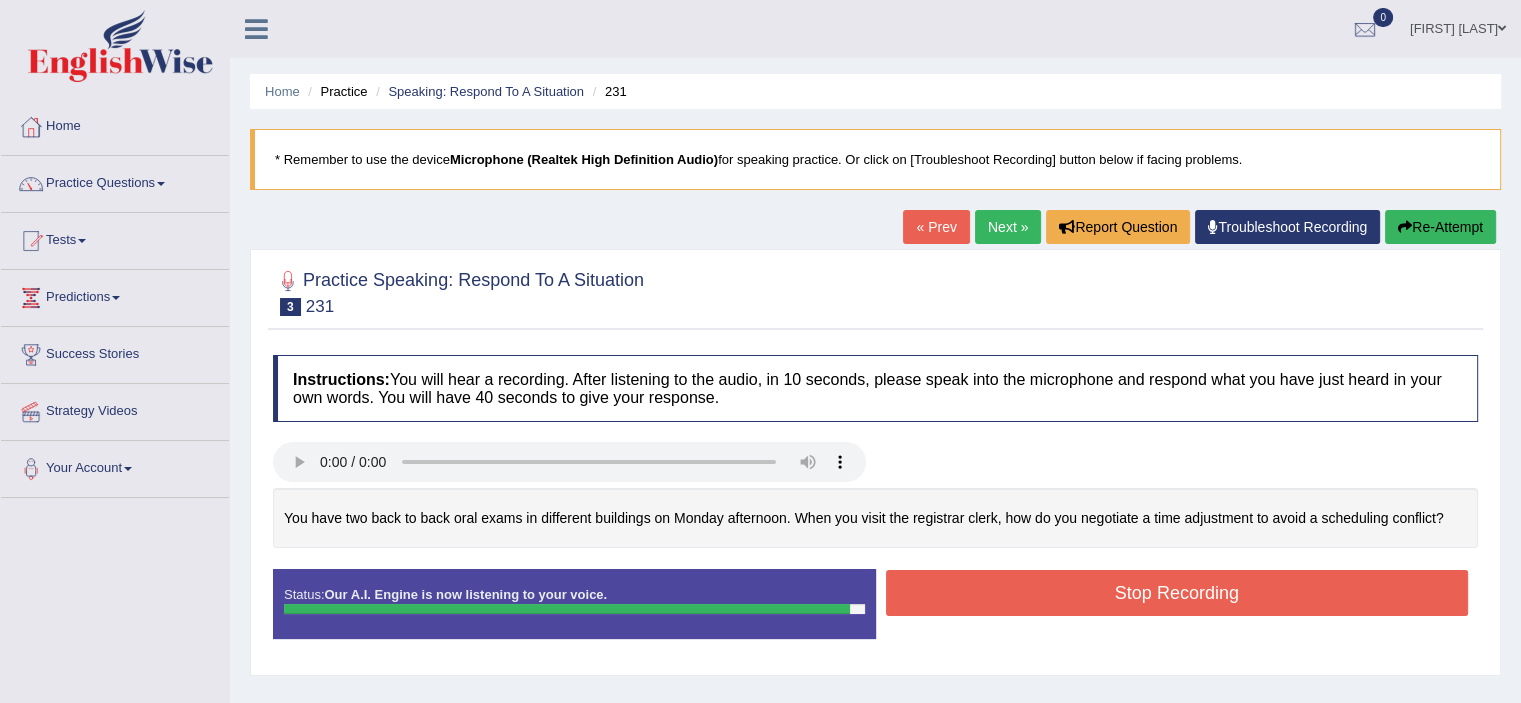 click on "Stop Recording" at bounding box center (1177, 593) 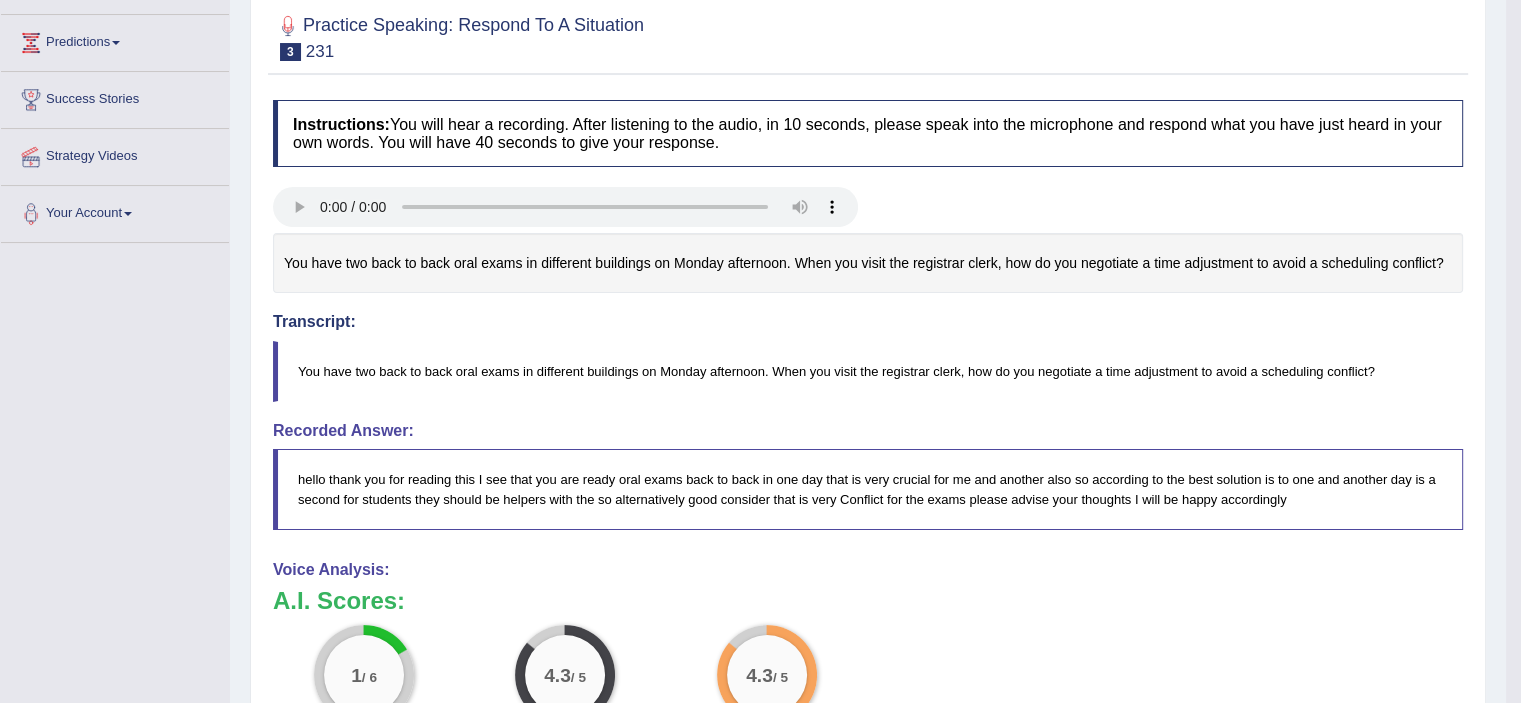 scroll, scrollTop: 253, scrollLeft: 0, axis: vertical 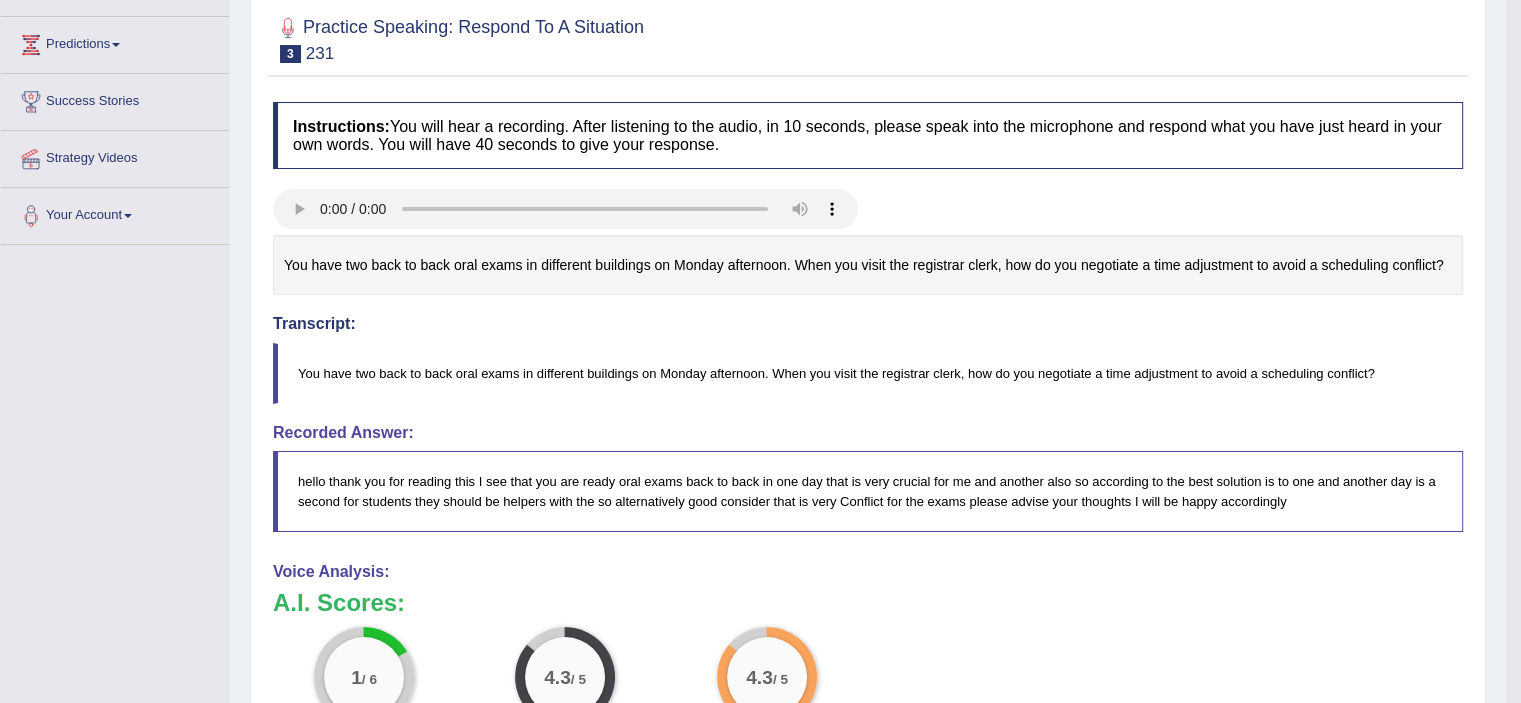 drag, startPoint x: 1520, startPoint y: 203, endPoint x: 1532, endPoint y: 116, distance: 87.823685 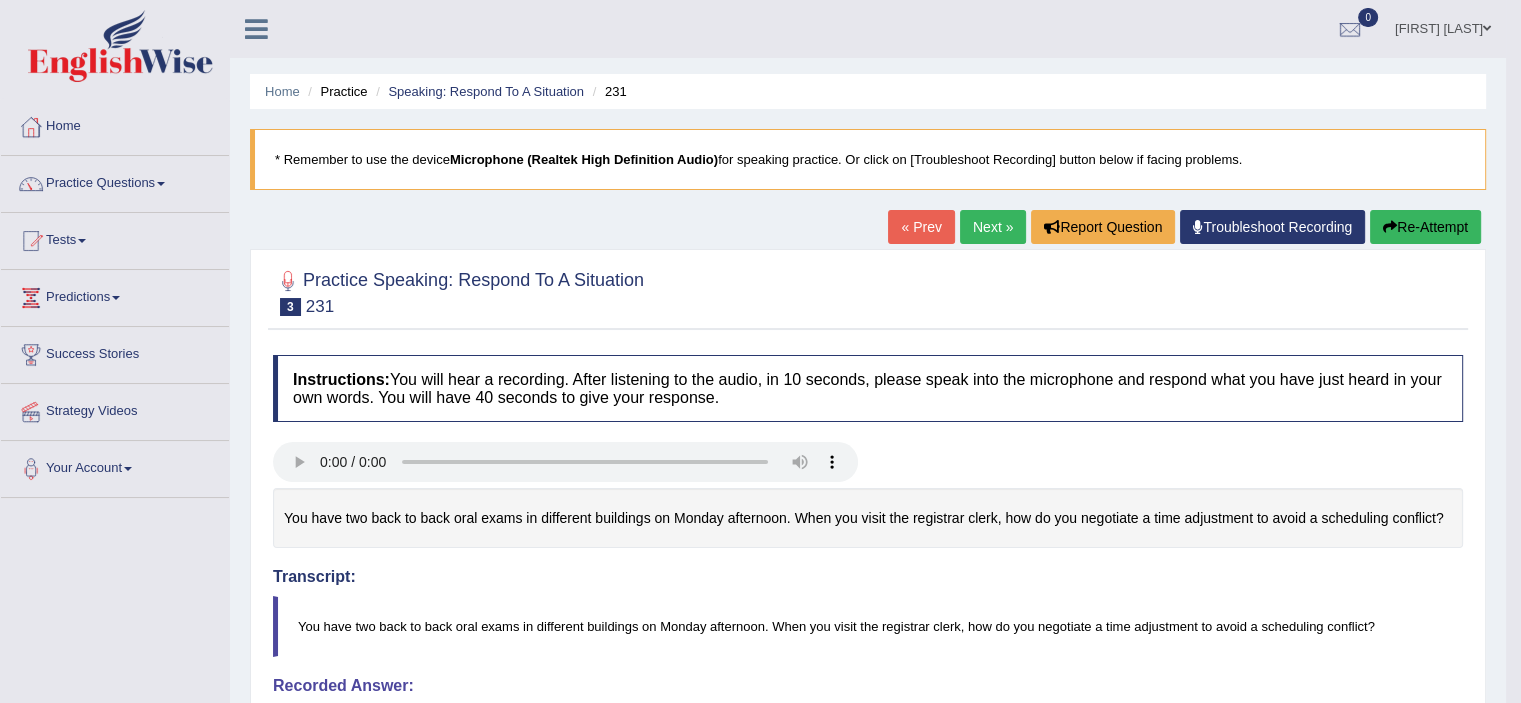 click on "Re-Attempt" at bounding box center [1425, 227] 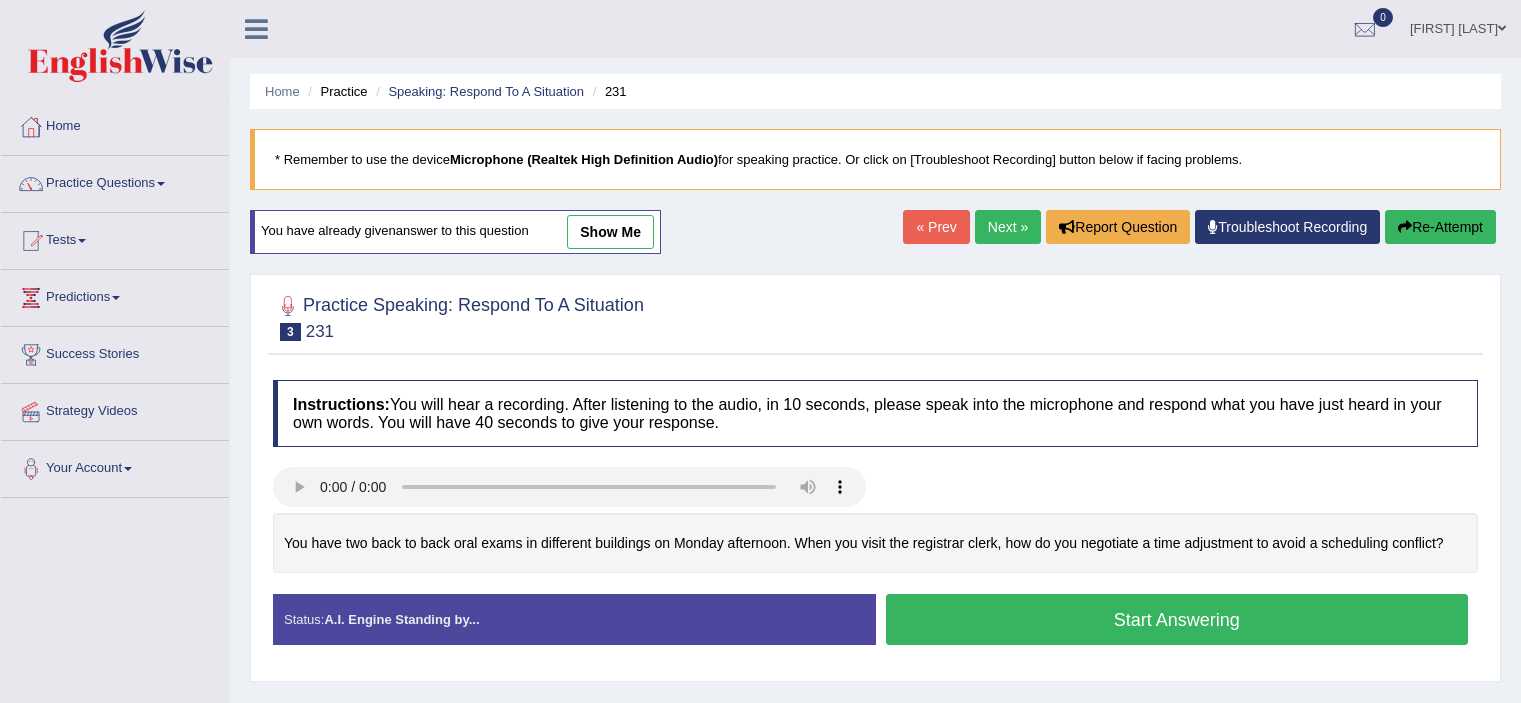 scroll, scrollTop: 0, scrollLeft: 0, axis: both 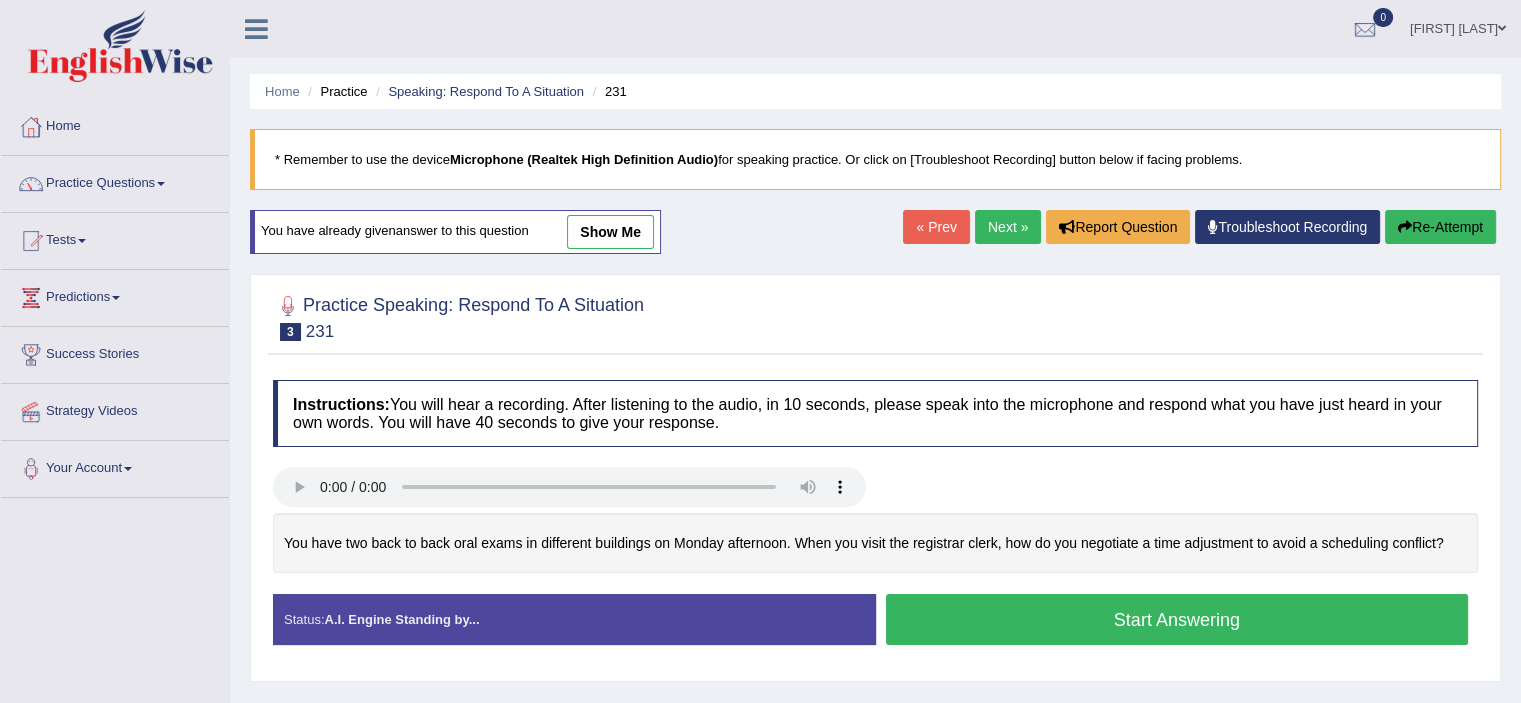 click on "Start Answering" at bounding box center (1177, 619) 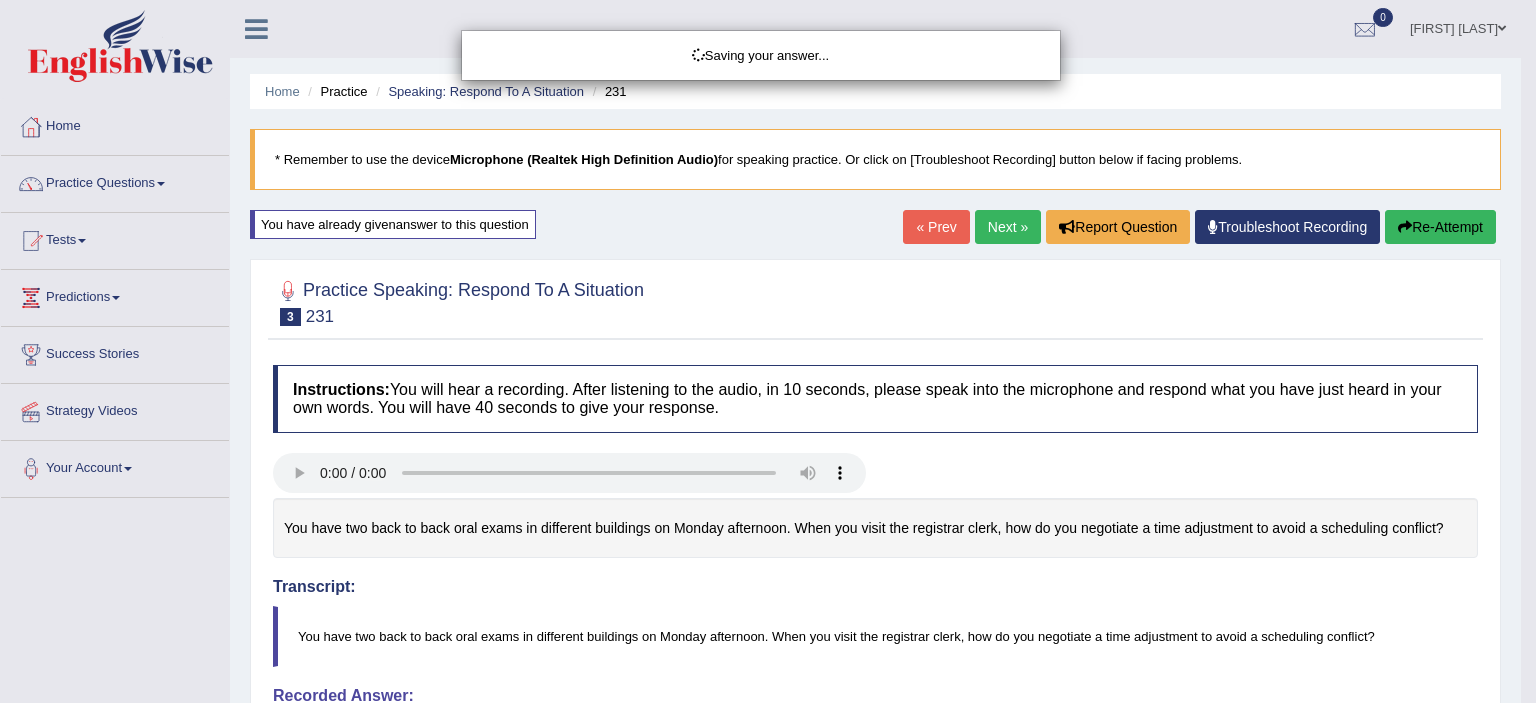 click on "Toggle navigation
Home
Practice Questions   Speaking Practice Read Aloud
Repeat Sentence
Describe Image
Re-tell Lecture
Answer Short Question
Summarize Group Discussion
Respond To A Situation
Writing Practice  Summarize Written Text
Write Essay
Reading Practice  Reading & Writing: Fill In The Blanks
Choose Multiple Answers
Re-order Paragraphs
Fill In The Blanks
Choose Single Answer
Listening Practice  Summarize Spoken Text
Highlight Incorrect Words
Highlight Correct Summary
Select Missing Word
Choose Single Answer
Choose Multiple Answers
Fill In The Blanks
Write From Dictation
Pronunciation
Tests  Take Practice Sectional Test" at bounding box center (768, 351) 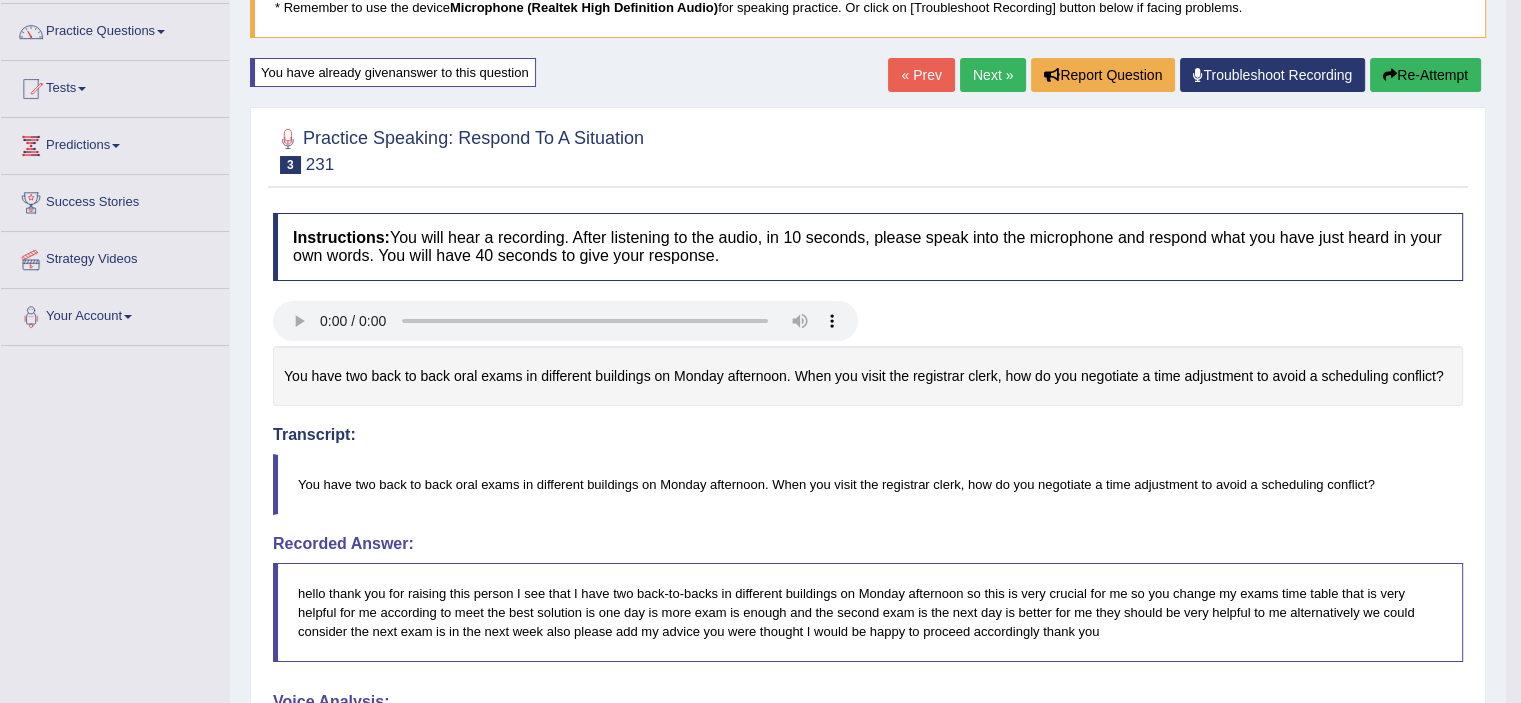 scroll, scrollTop: 140, scrollLeft: 0, axis: vertical 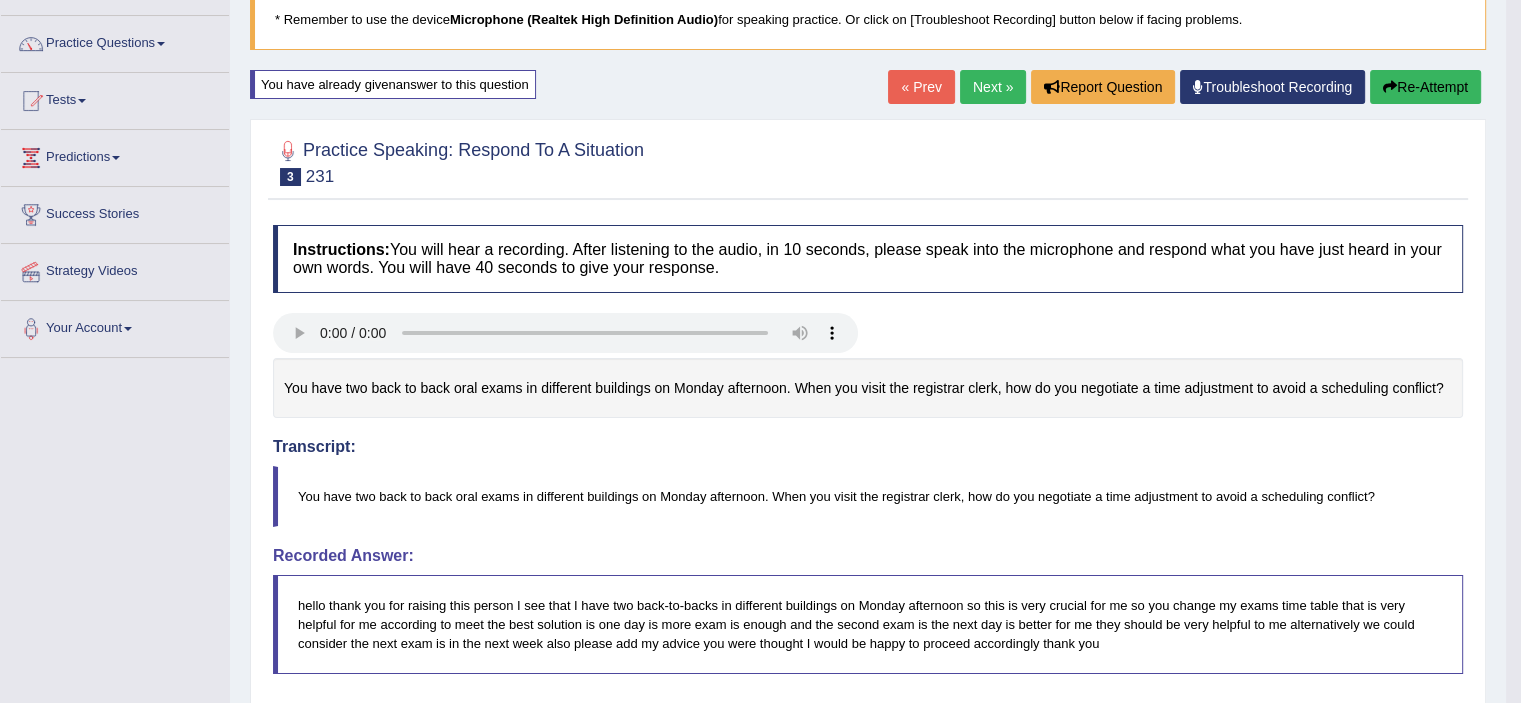 click on "Next »" at bounding box center (993, 87) 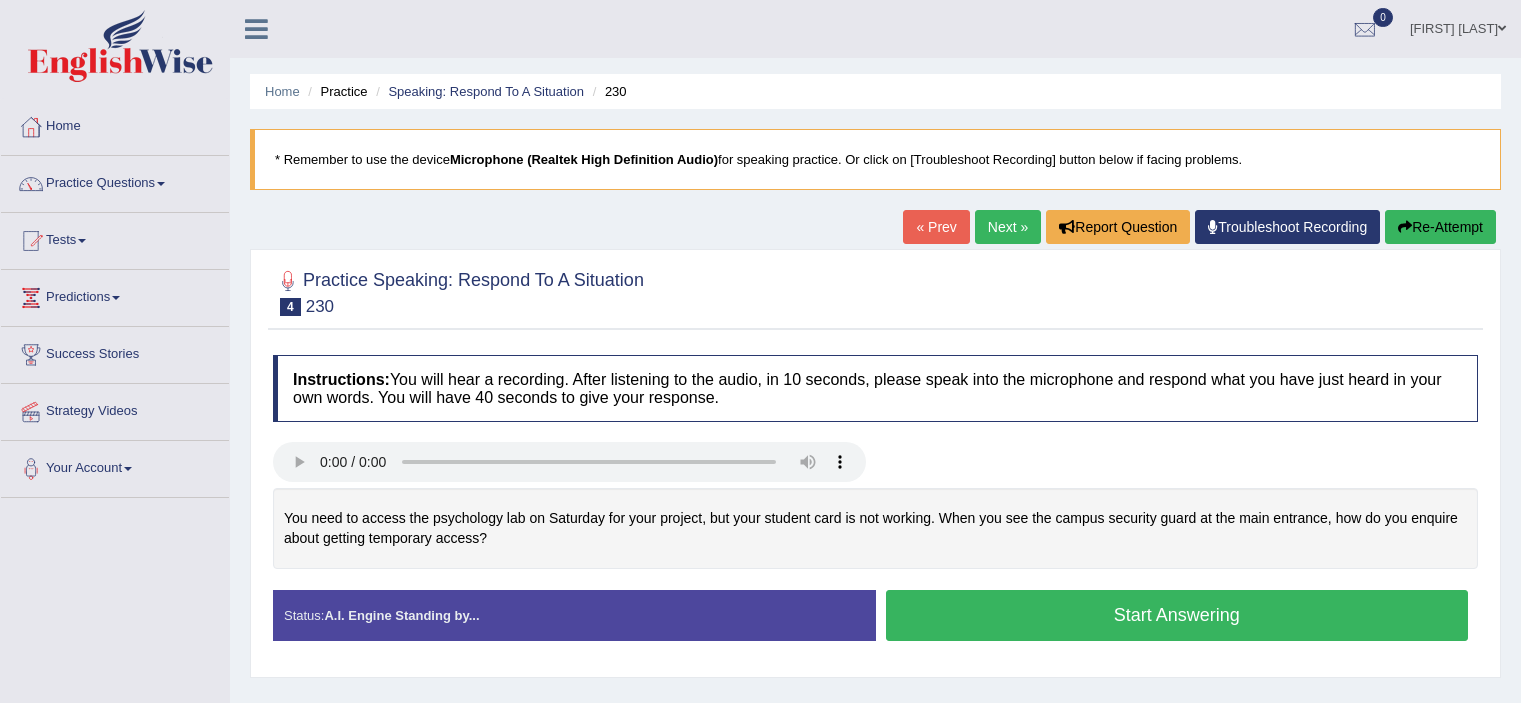 scroll, scrollTop: 0, scrollLeft: 0, axis: both 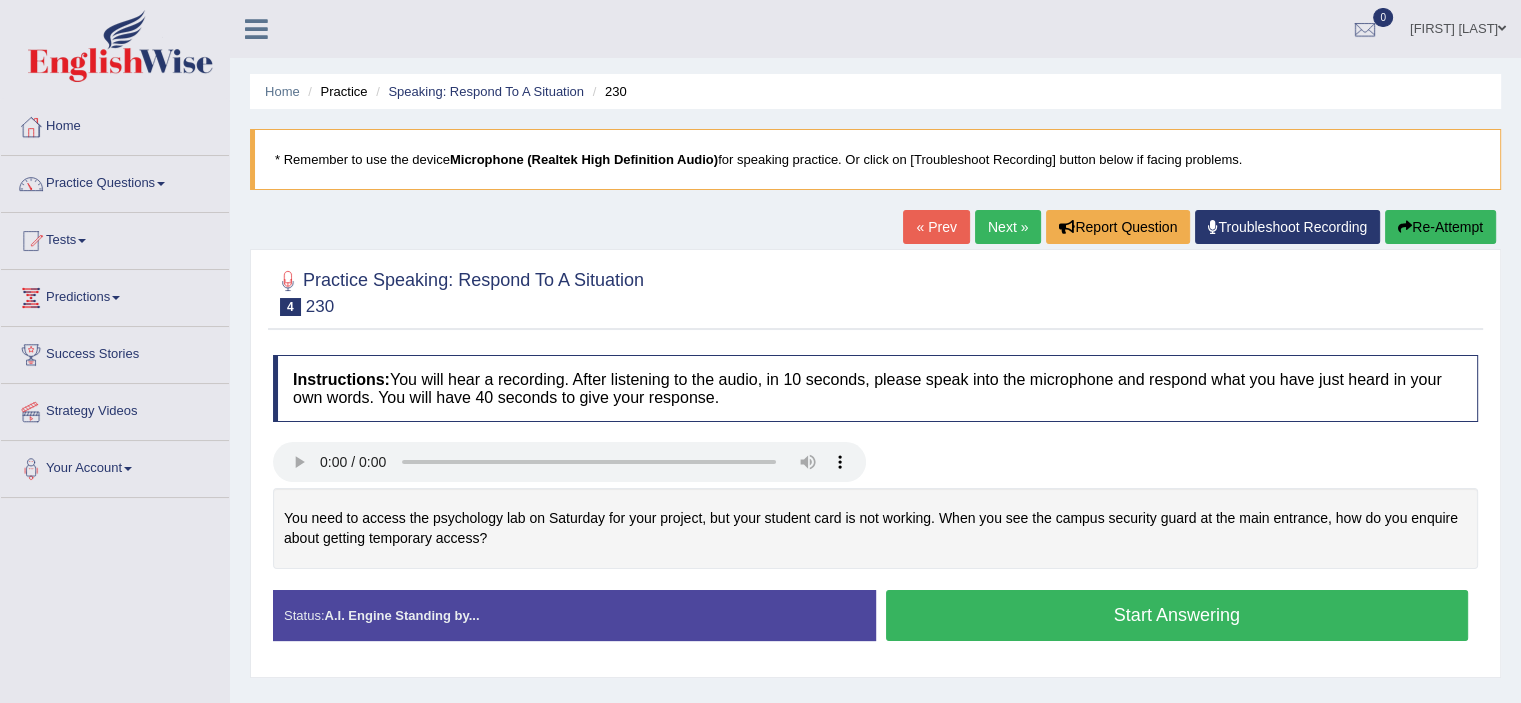 click on "Start Answering" at bounding box center (1177, 615) 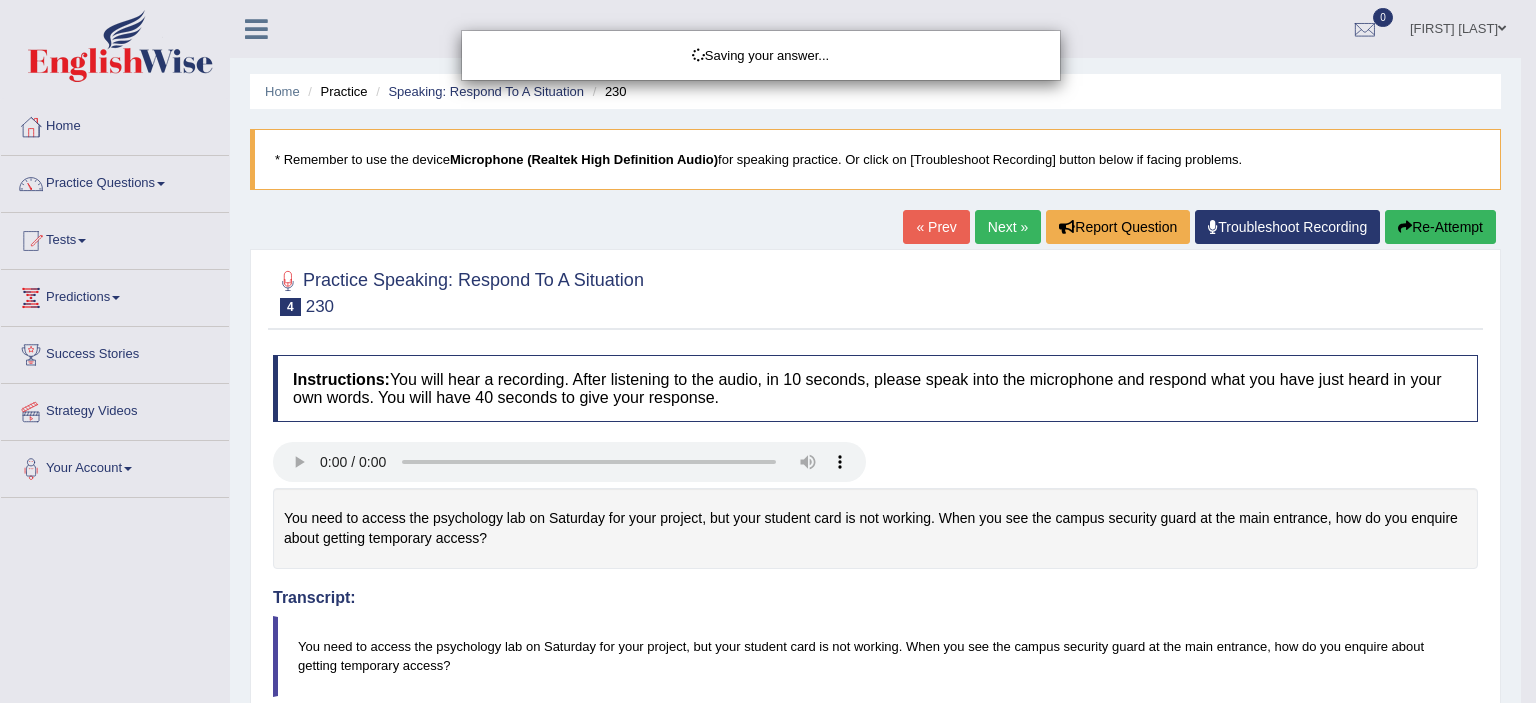 drag, startPoint x: 1533, startPoint y: 206, endPoint x: 1535, endPoint y: 379, distance: 173.01157 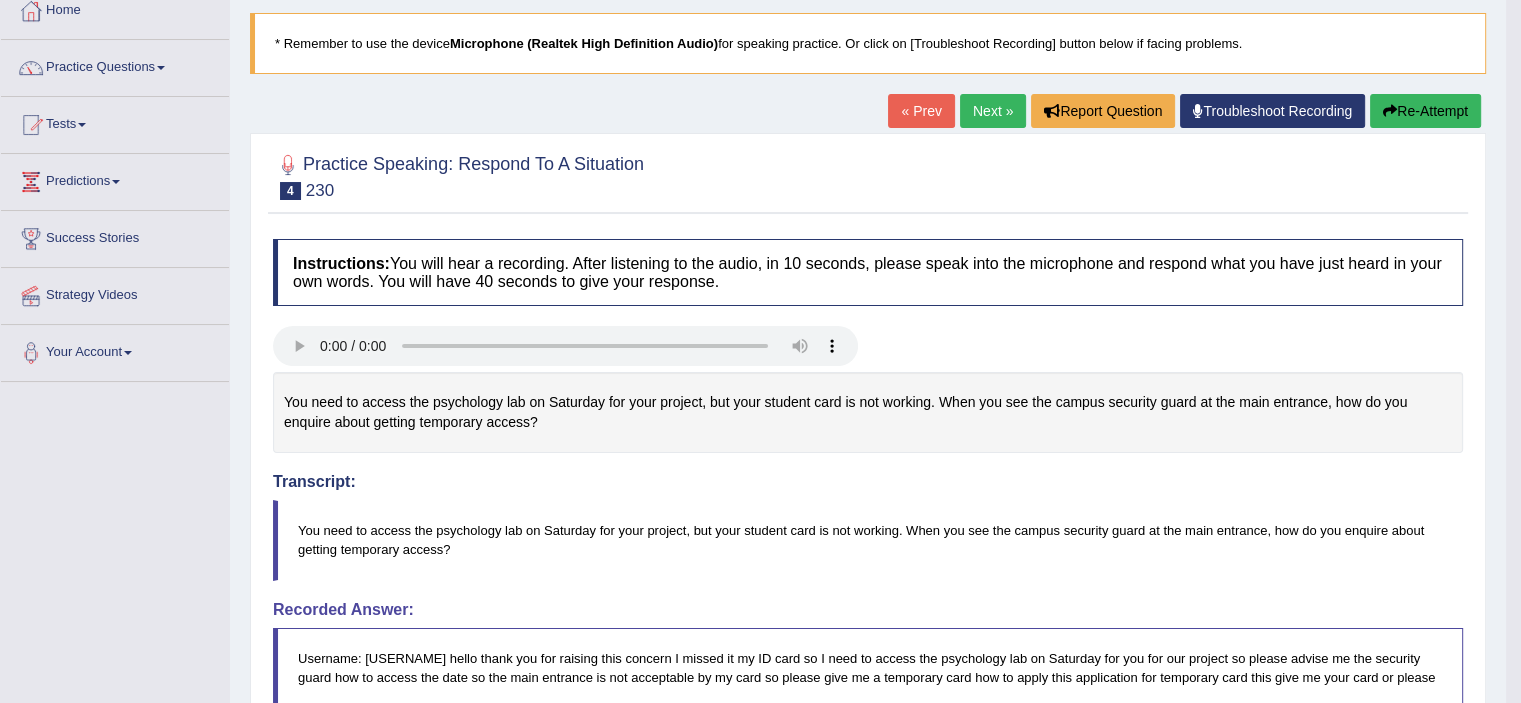 scroll, scrollTop: 91, scrollLeft: 0, axis: vertical 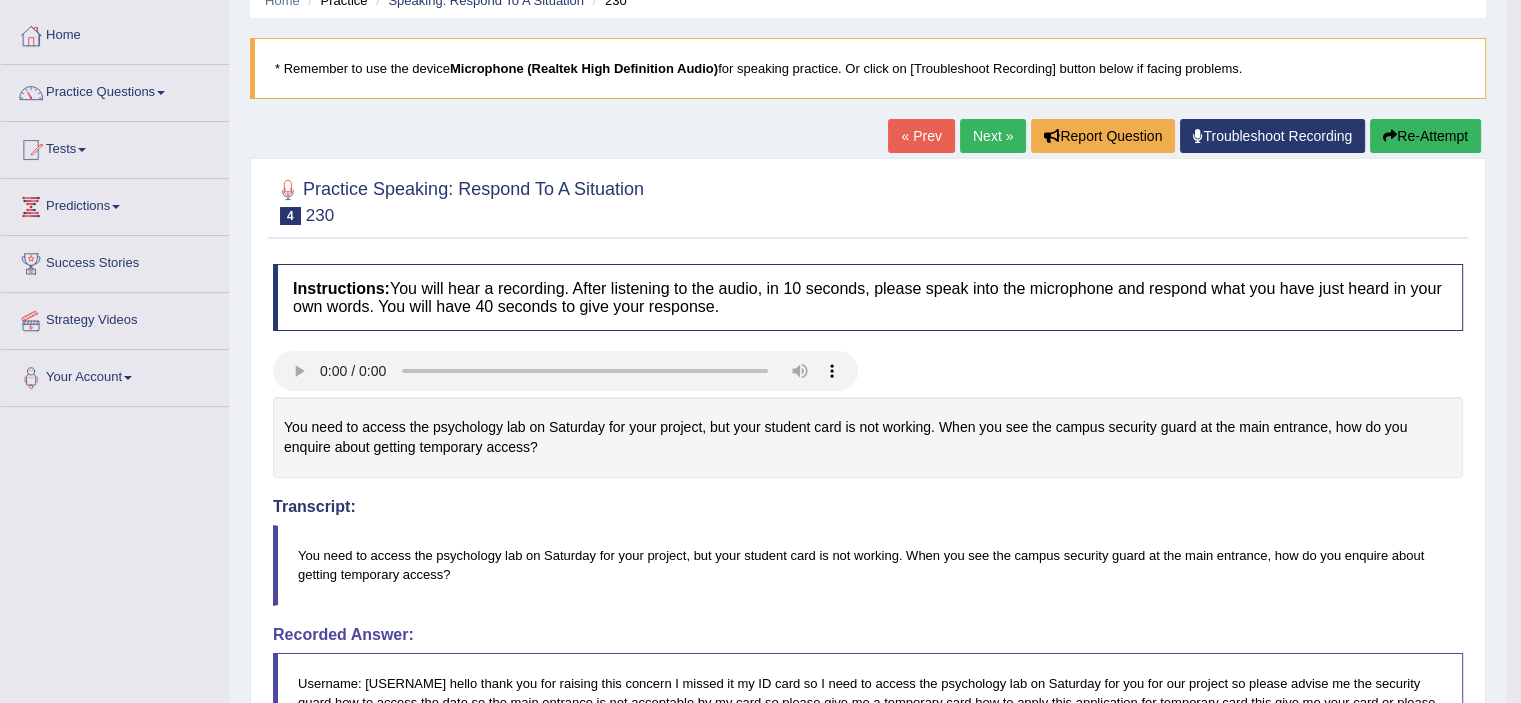 click on "Next »" at bounding box center (993, 136) 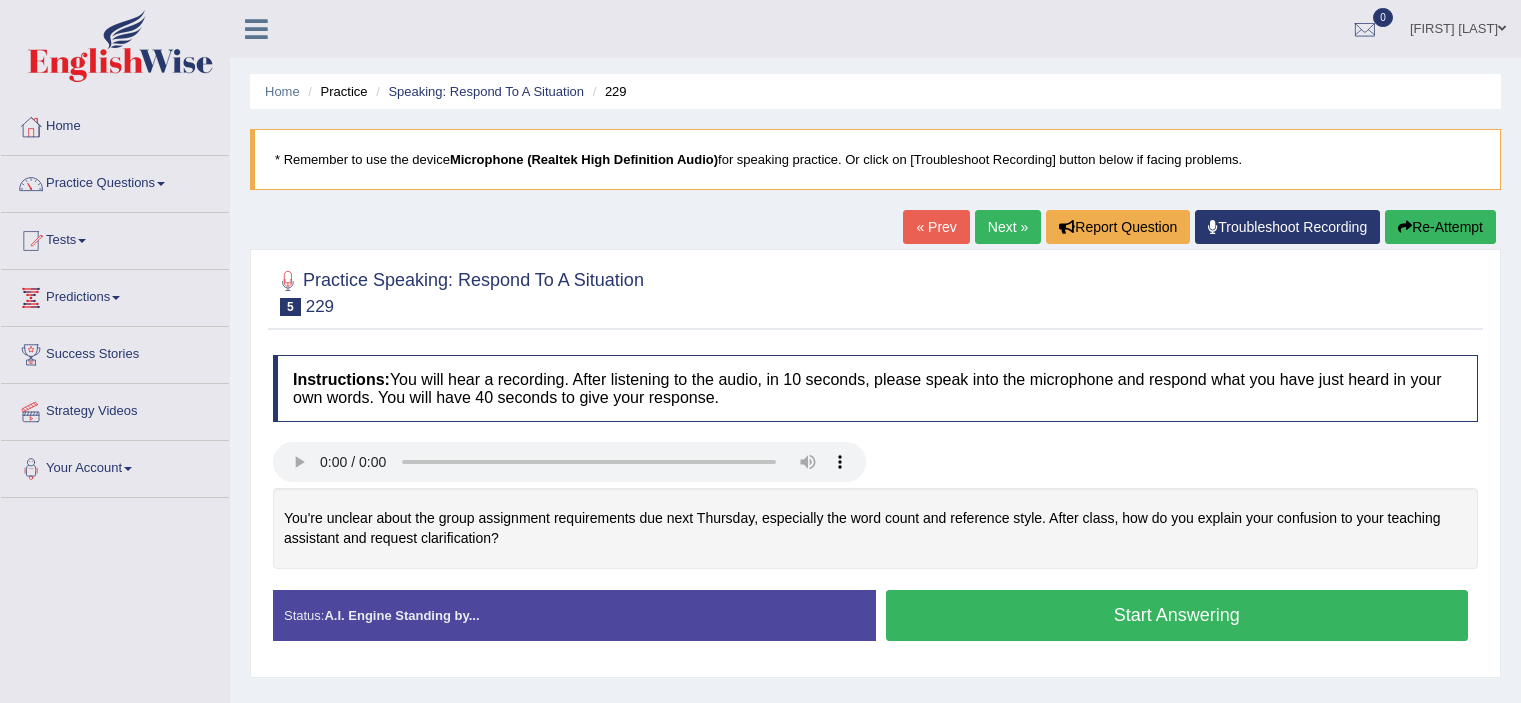 scroll, scrollTop: 0, scrollLeft: 0, axis: both 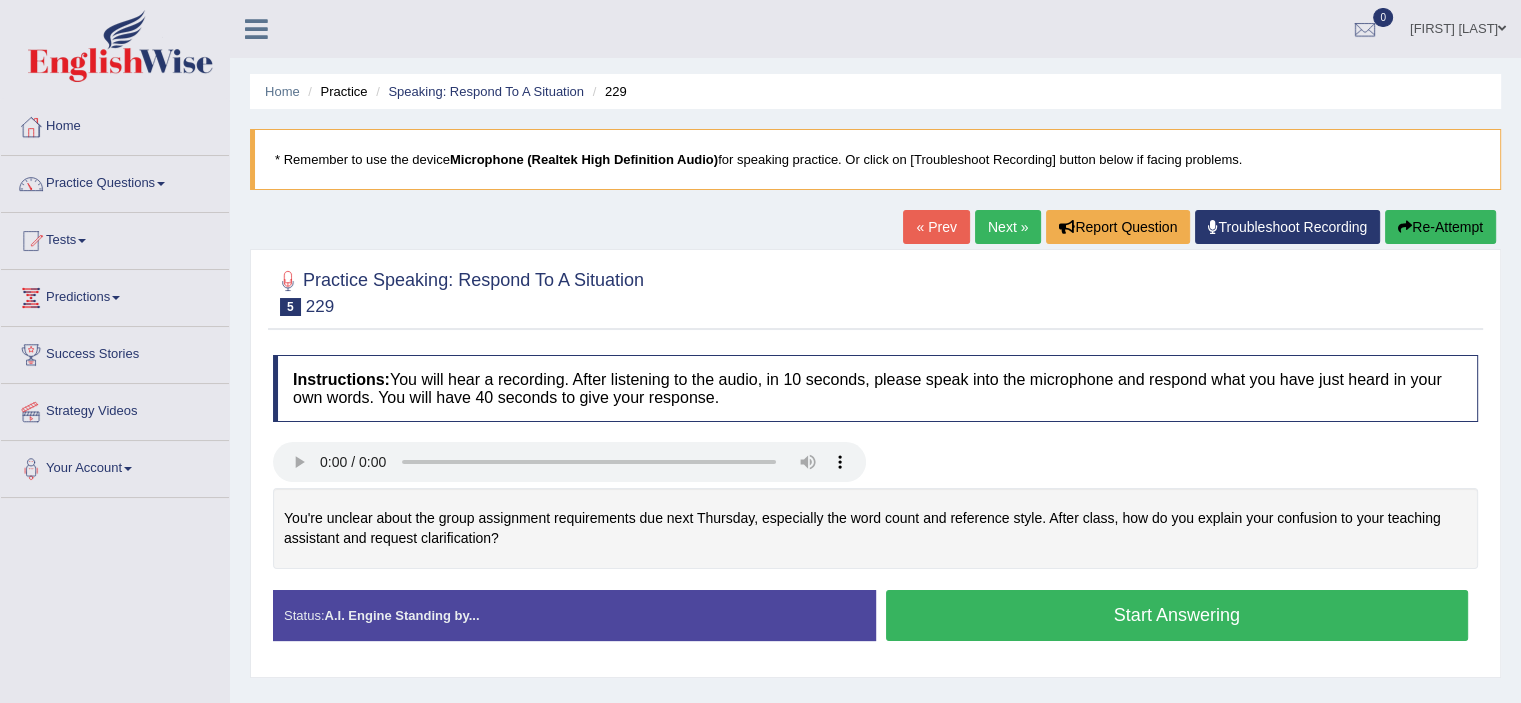 click on "Start Answering" at bounding box center (1177, 615) 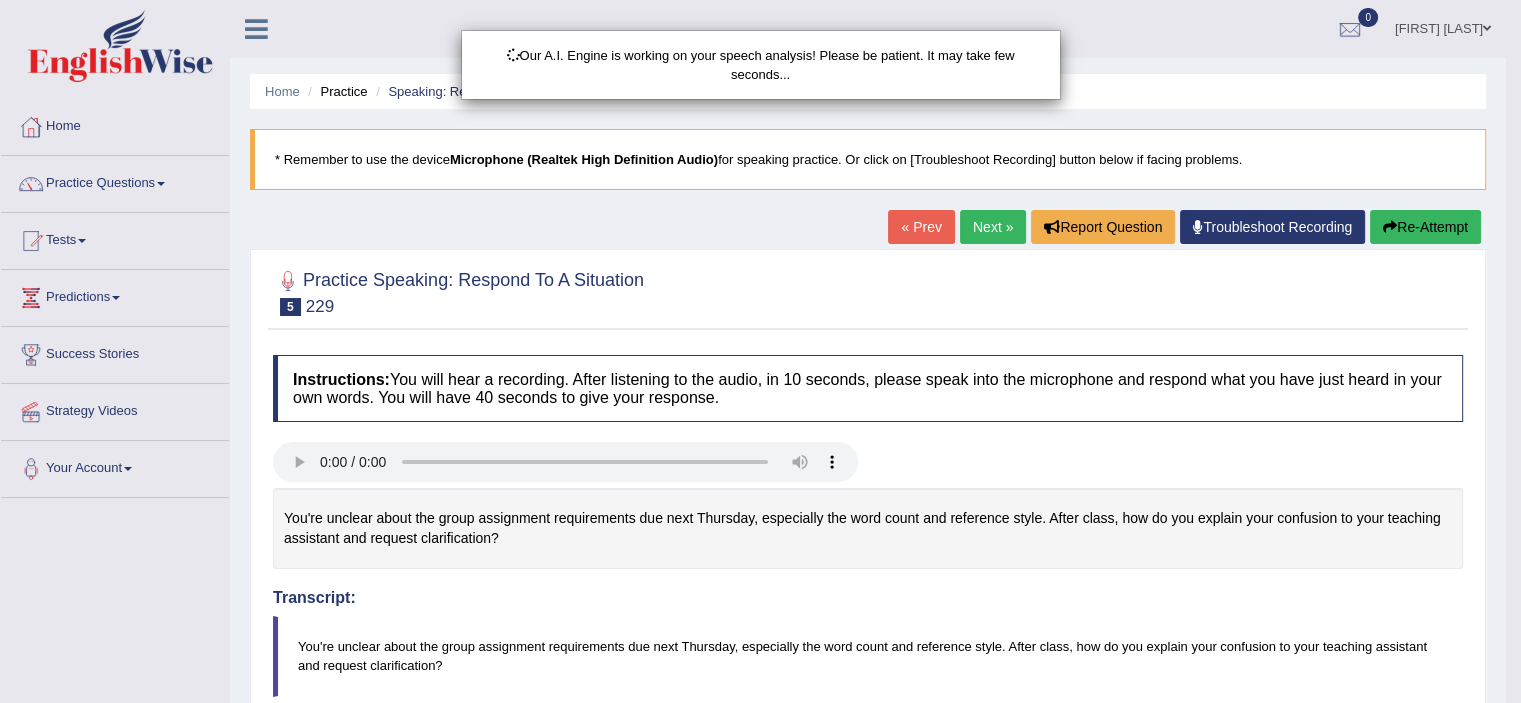 click on "Our A.I. Engine is working on your speech analysis! Please be patient. It may take few seconds..." at bounding box center (760, 351) 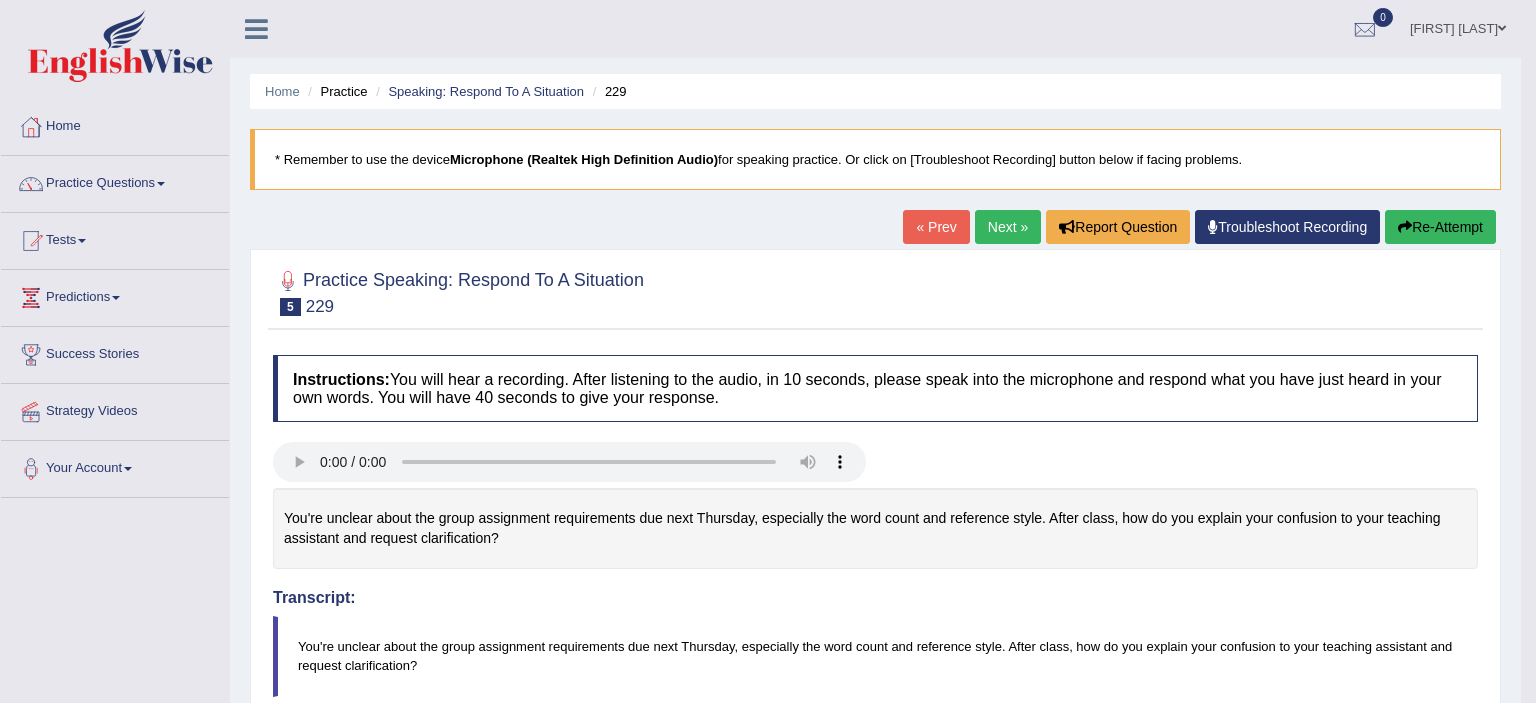click on "Updating answer..." at bounding box center [768, 351] 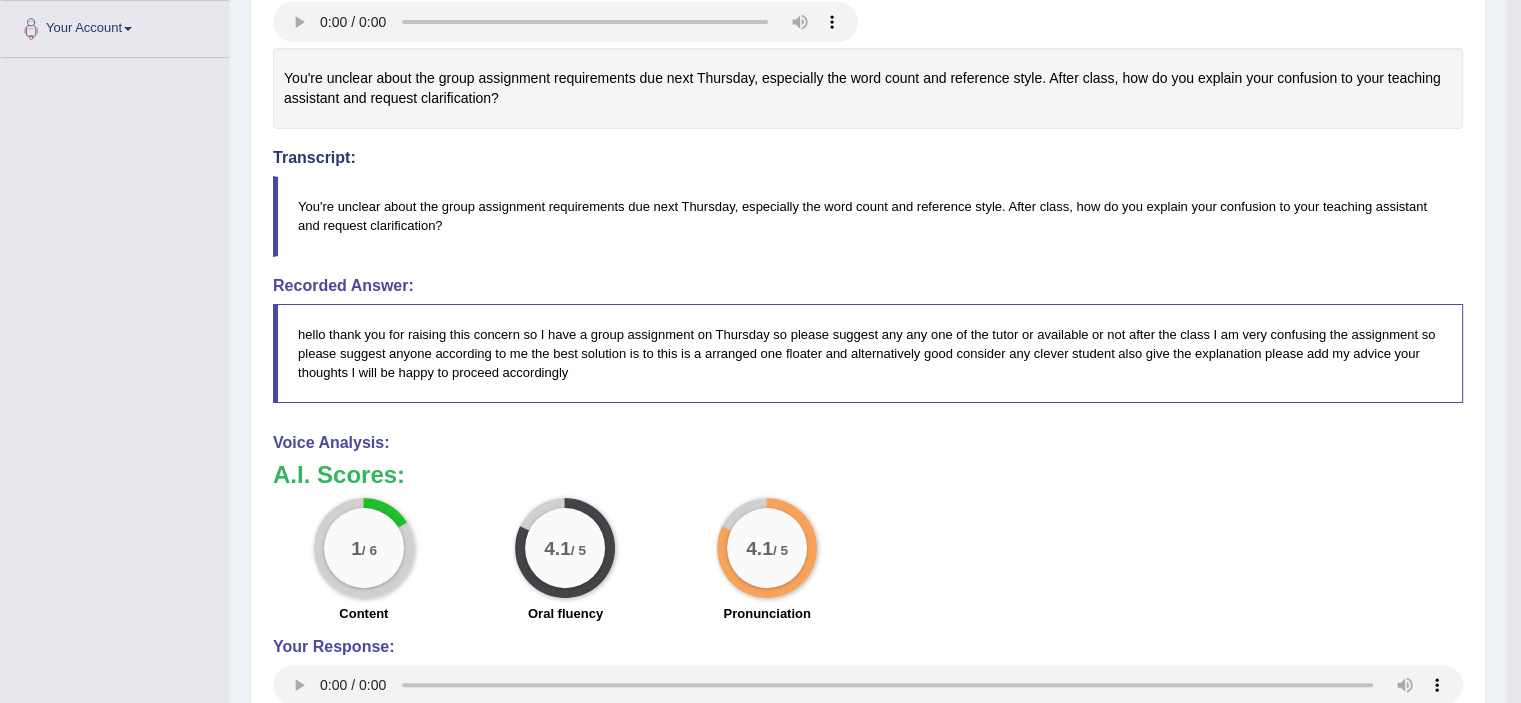 scroll, scrollTop: 400, scrollLeft: 0, axis: vertical 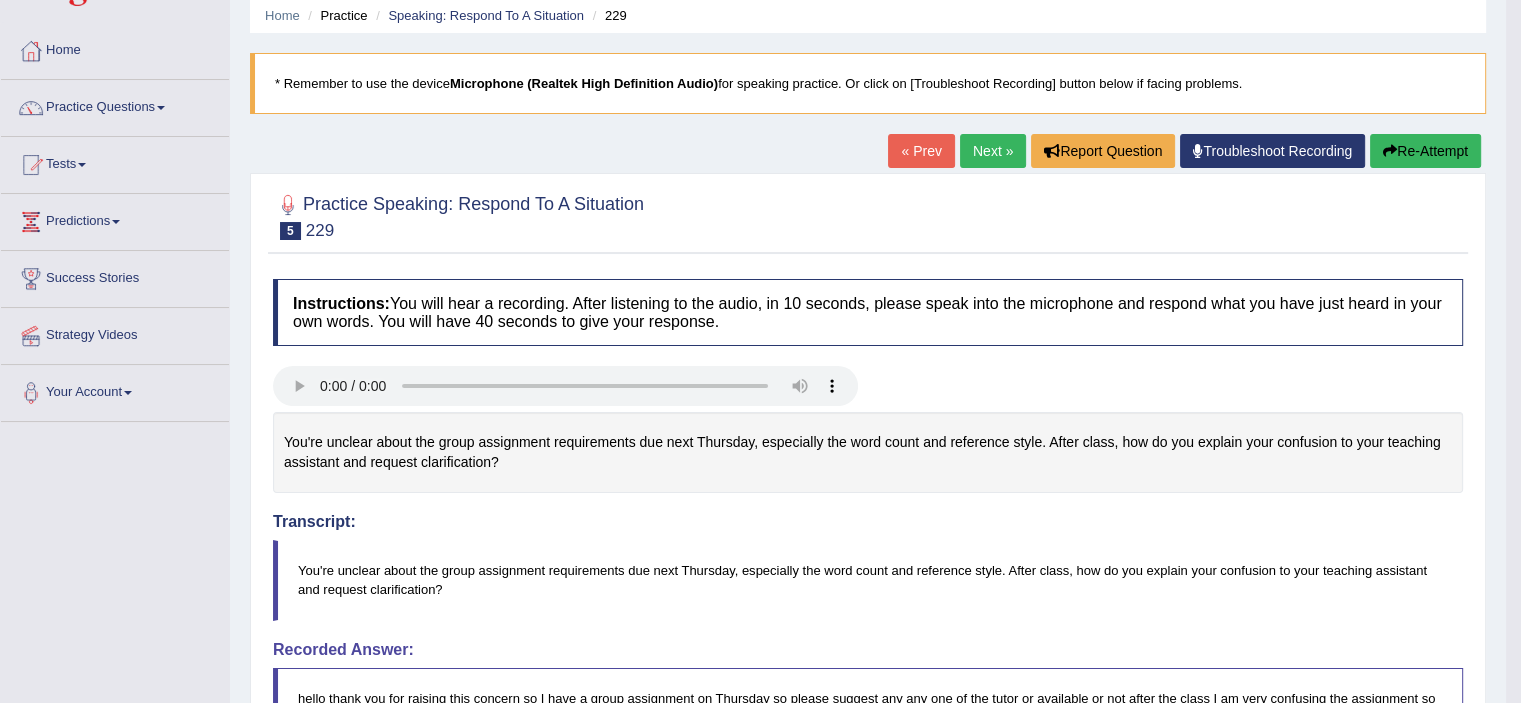 click on "Re-Attempt" at bounding box center [1425, 151] 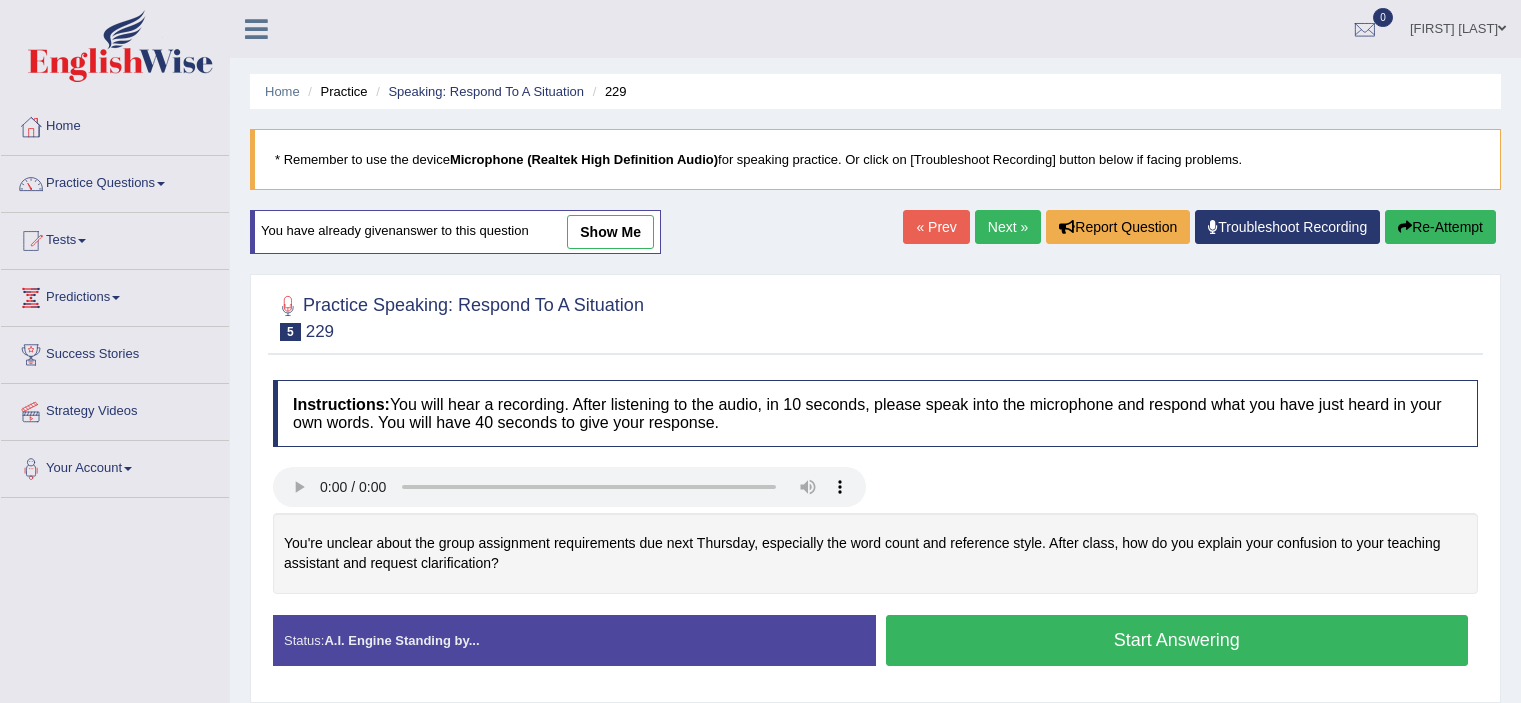 scroll, scrollTop: 76, scrollLeft: 0, axis: vertical 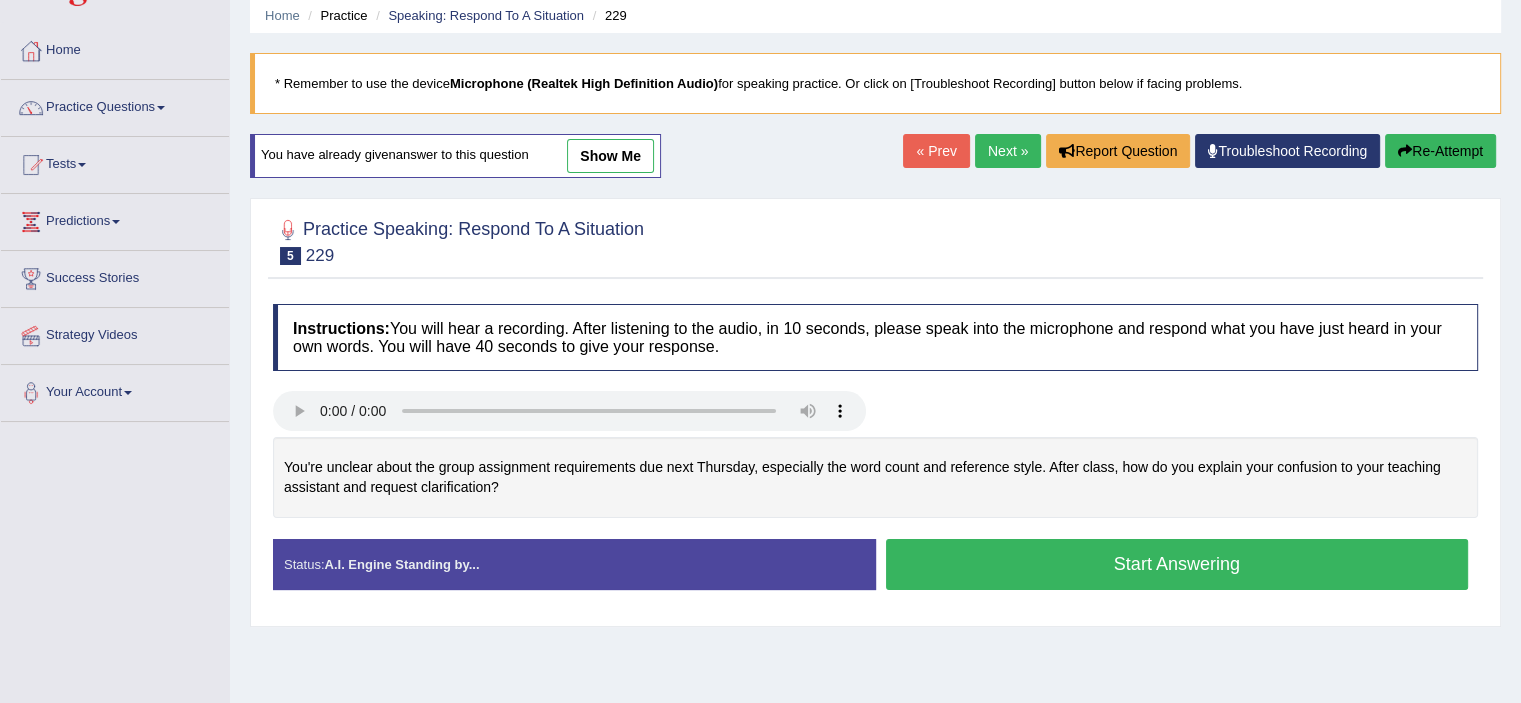 click on "Start Answering" at bounding box center [1177, 564] 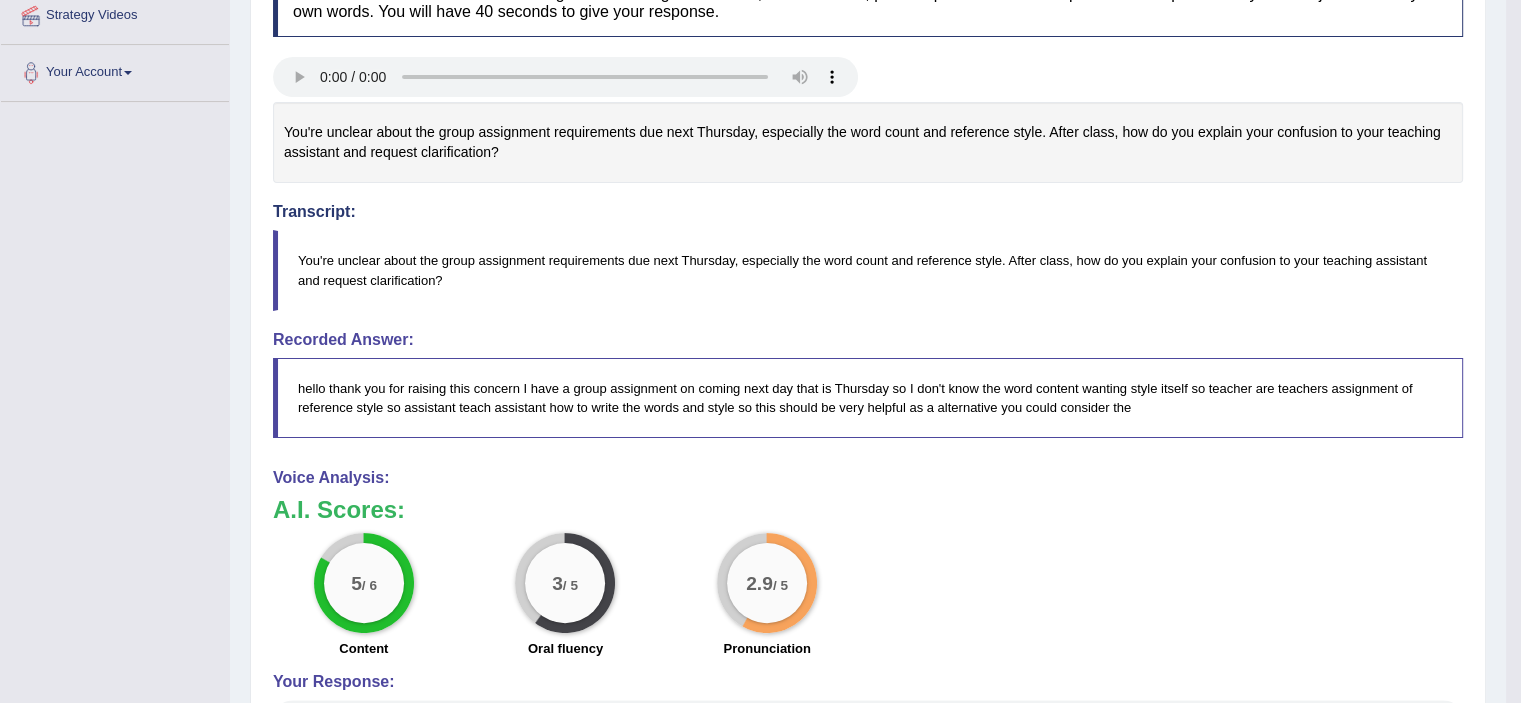 scroll, scrollTop: 397, scrollLeft: 0, axis: vertical 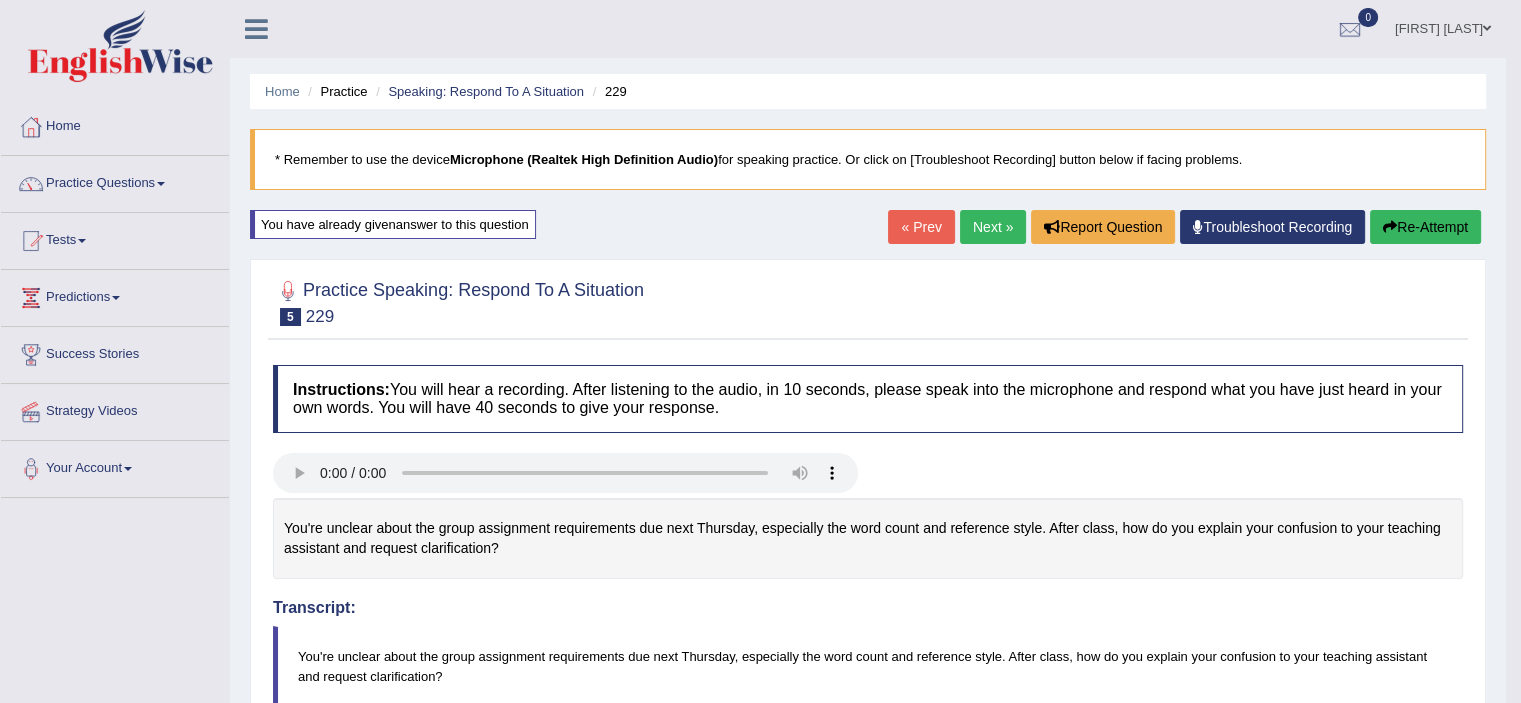 click on "Next »" at bounding box center (993, 227) 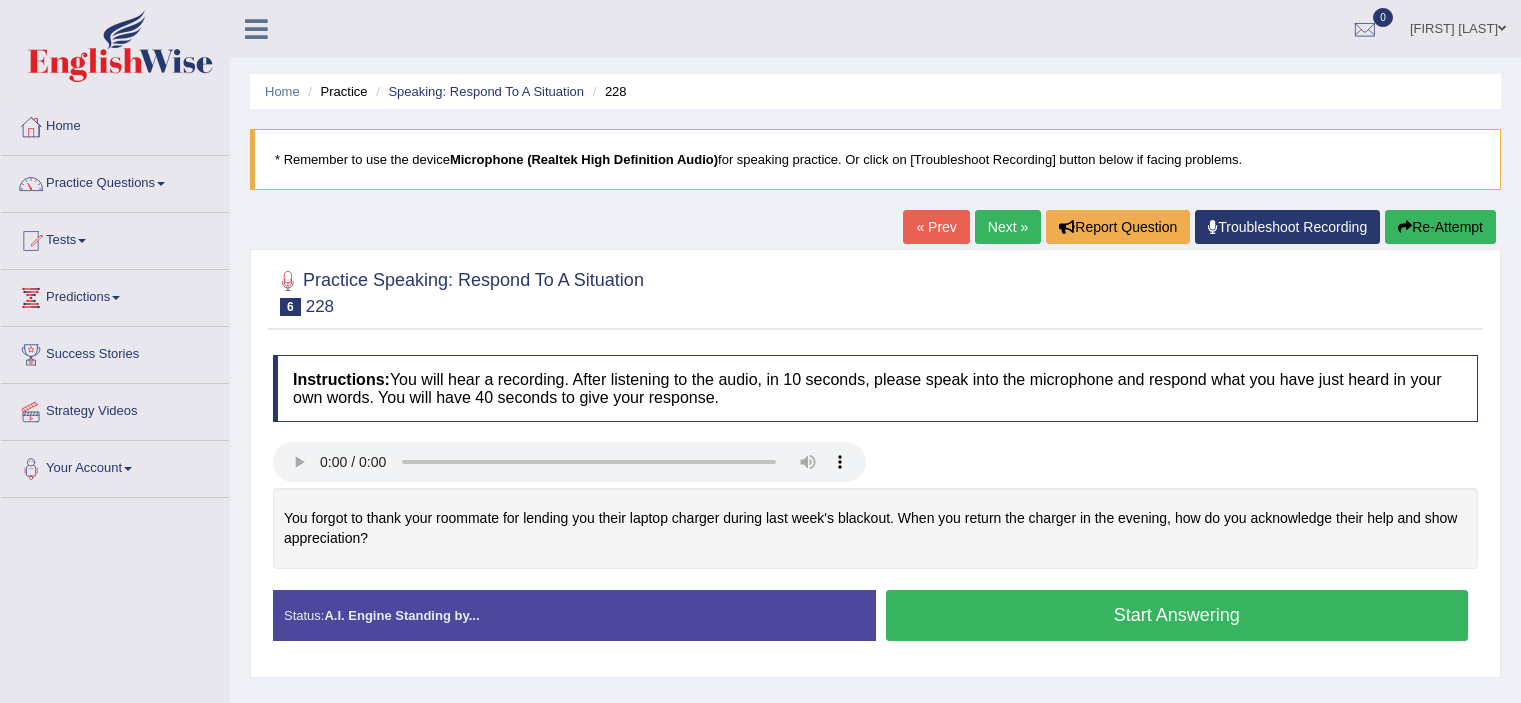 scroll, scrollTop: 0, scrollLeft: 0, axis: both 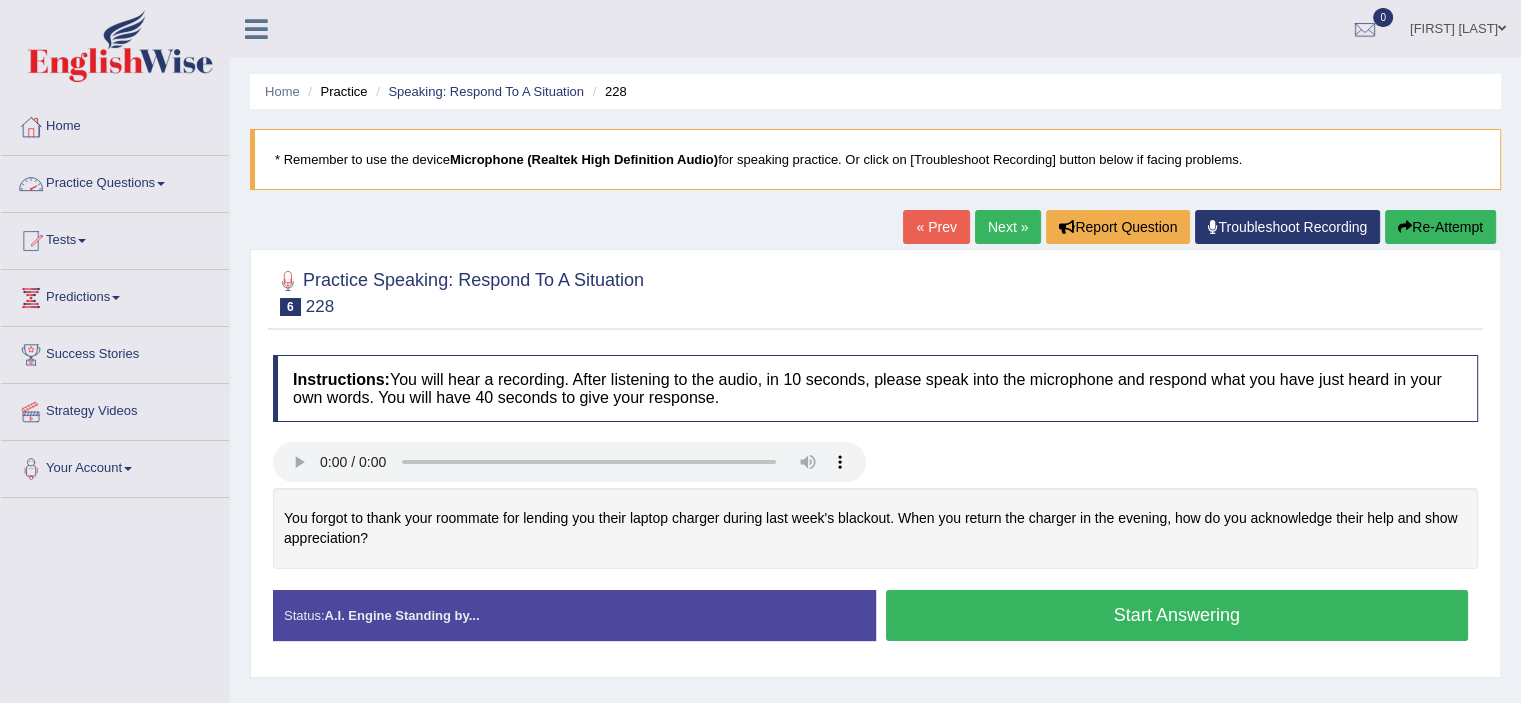 click at bounding box center (161, 184) 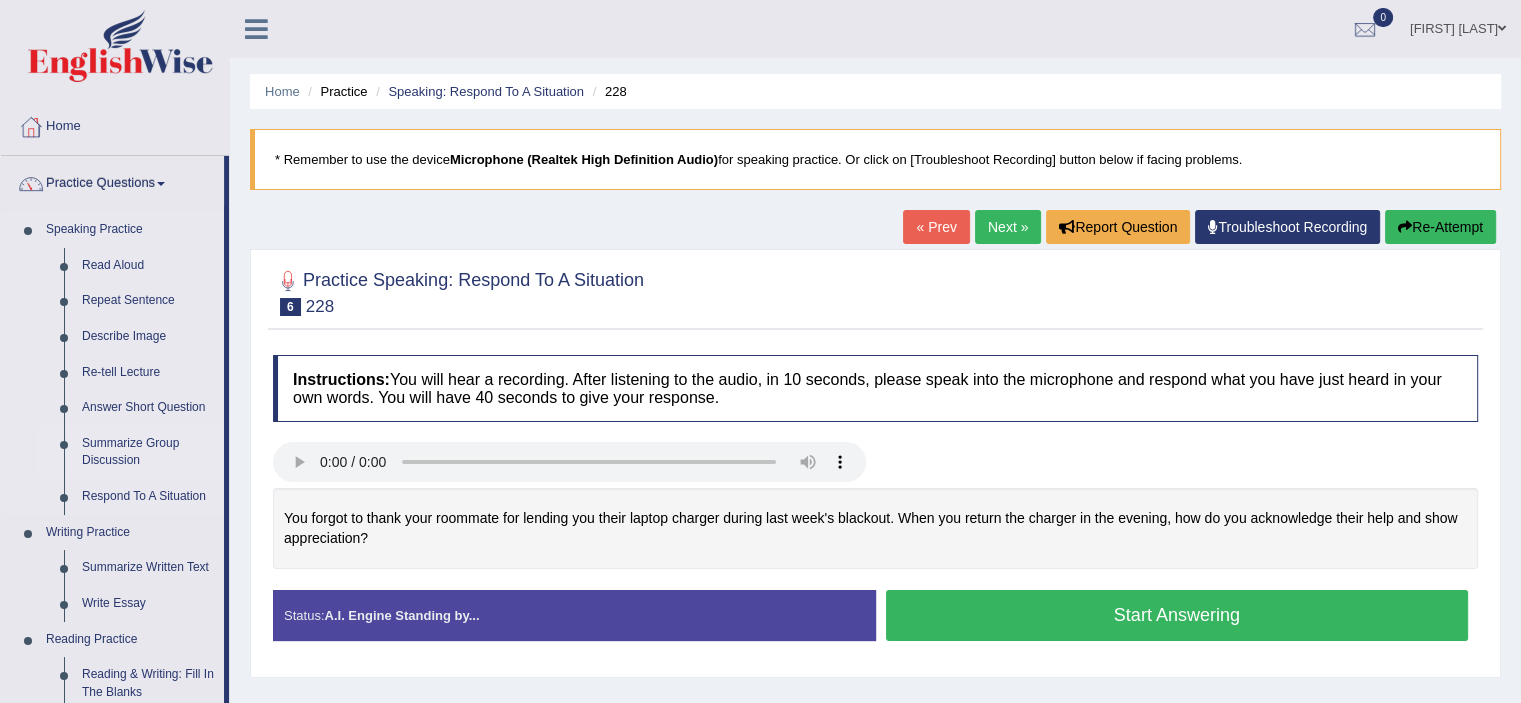 click on "Summarize Group Discussion" at bounding box center [148, 452] 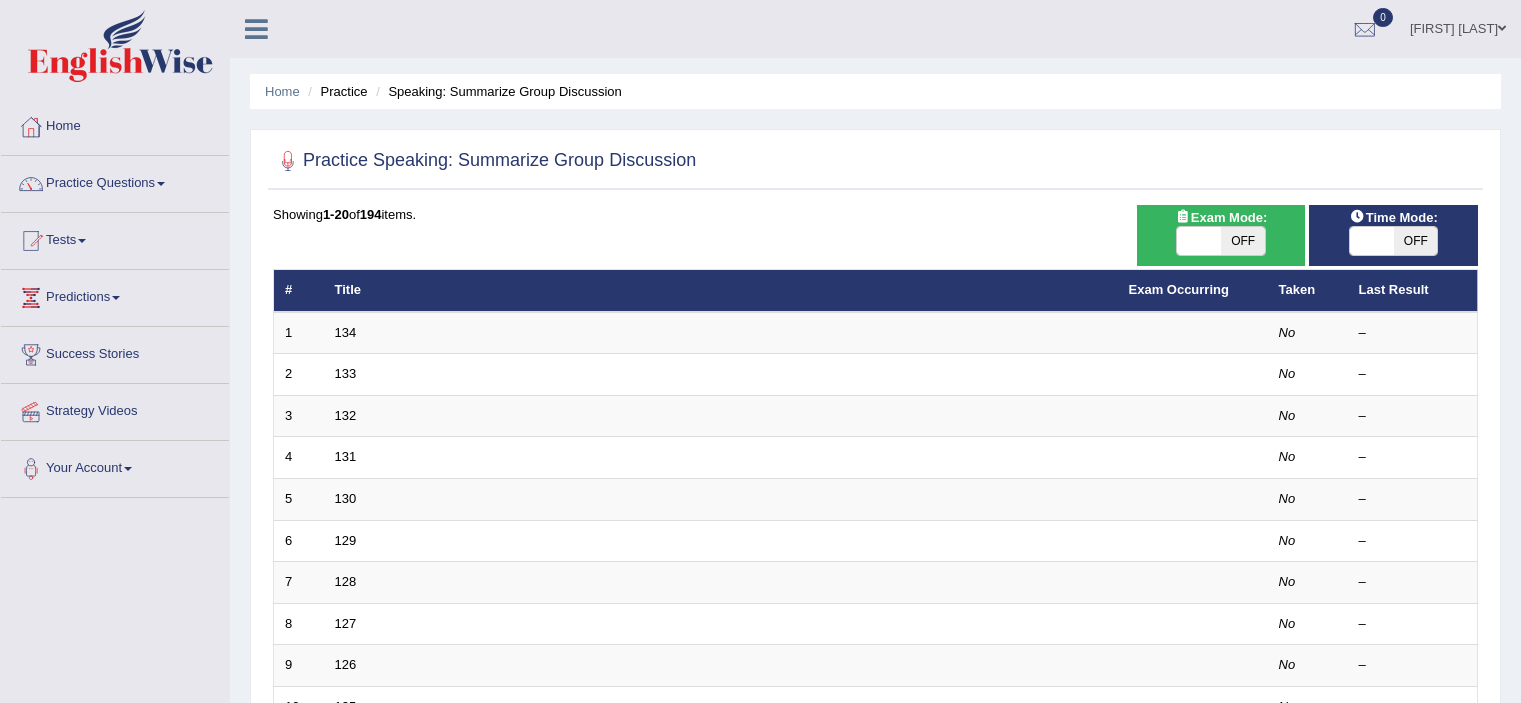 scroll, scrollTop: 0, scrollLeft: 0, axis: both 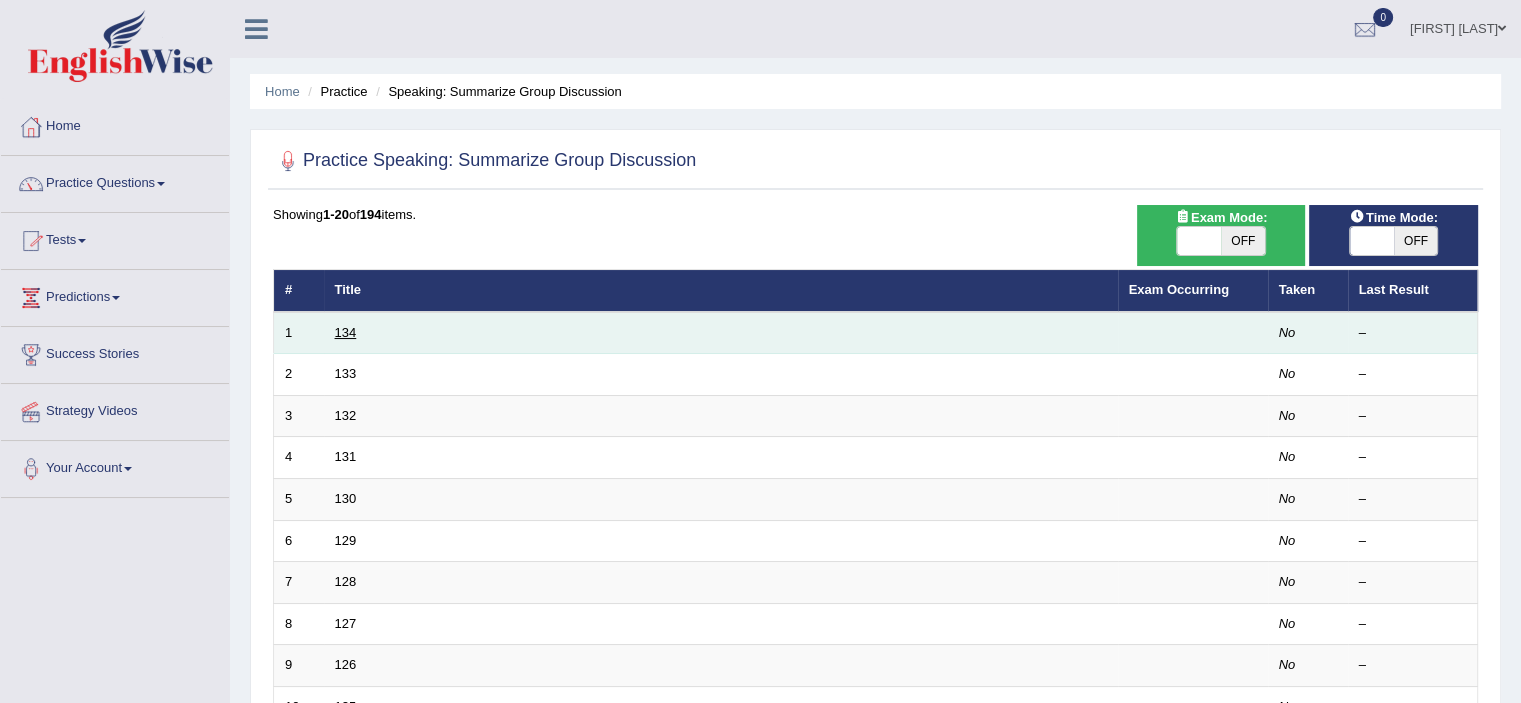 click on "134" at bounding box center [346, 332] 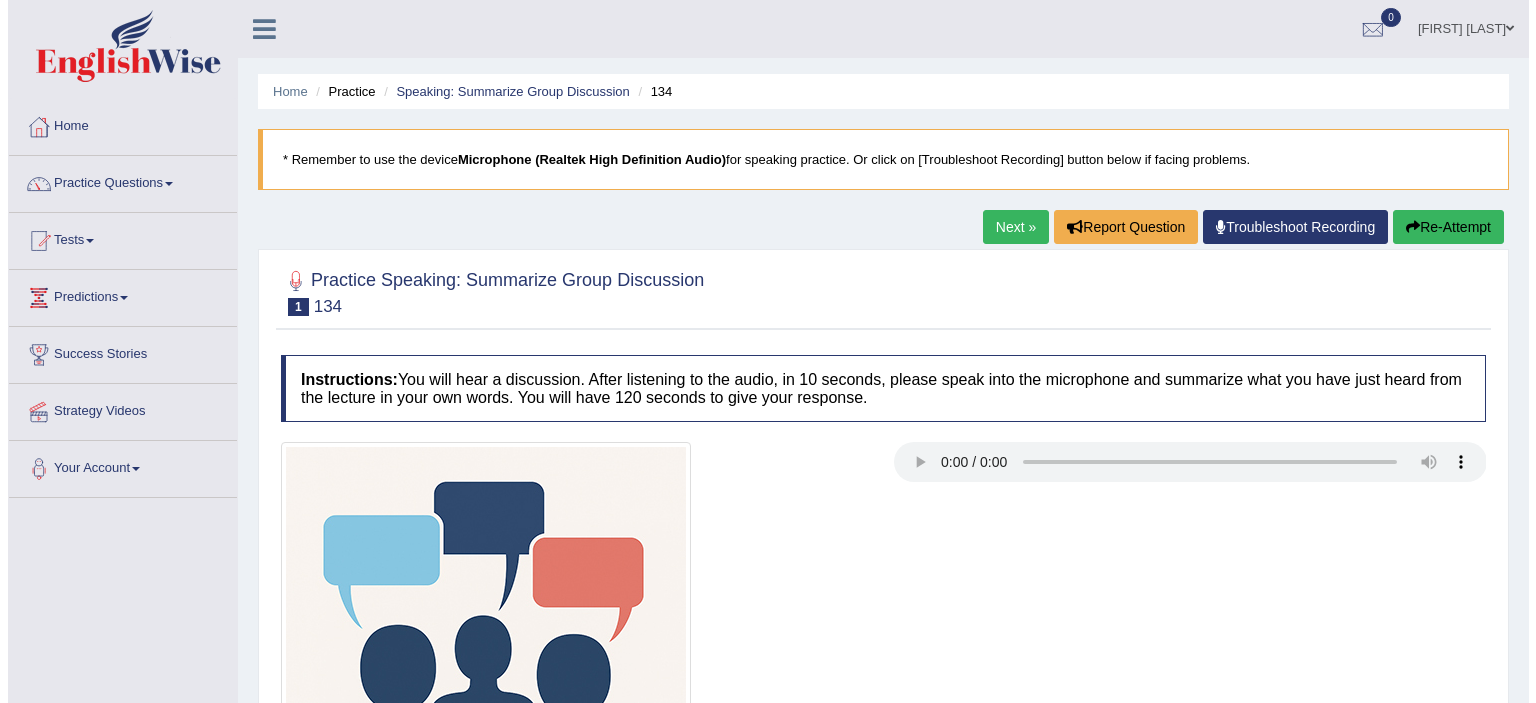 scroll, scrollTop: 0, scrollLeft: 0, axis: both 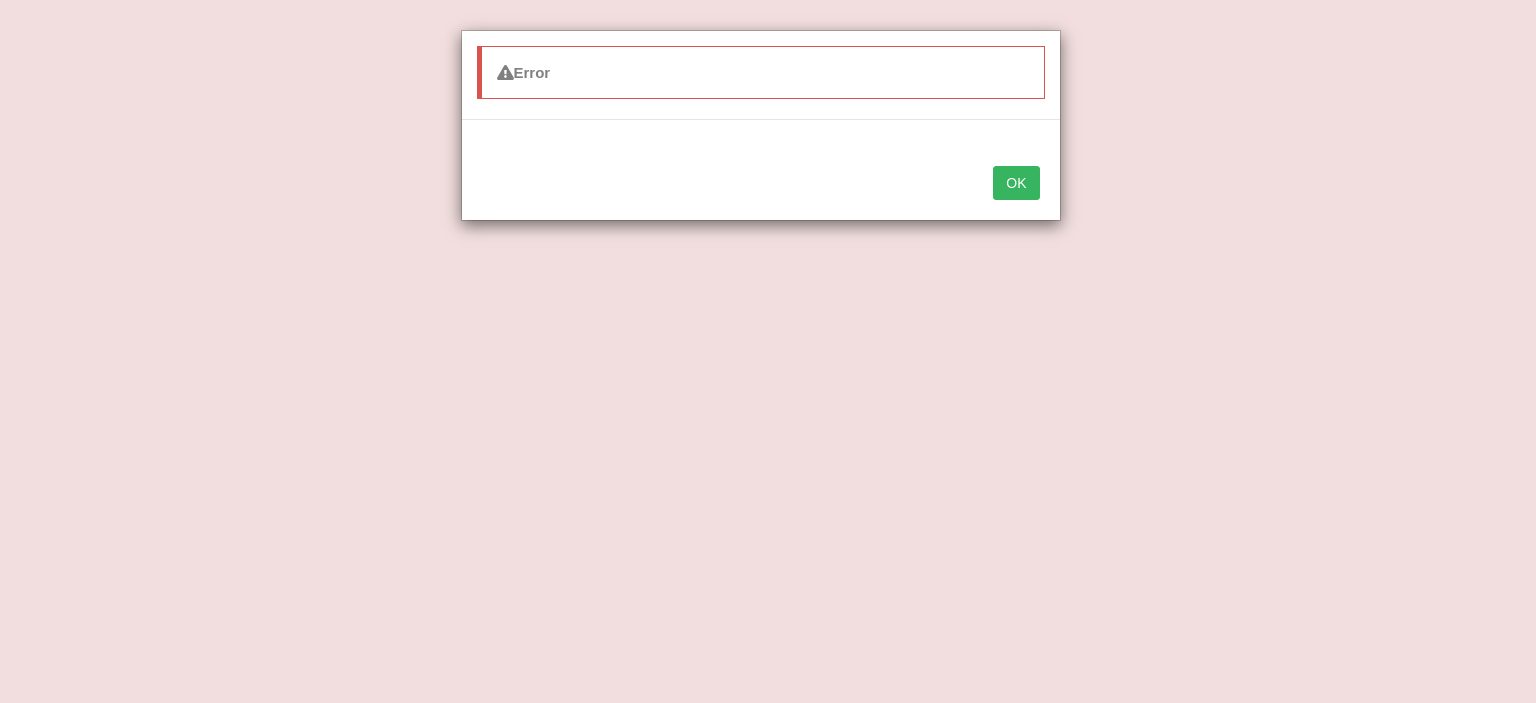click on "OK" at bounding box center (1016, 183) 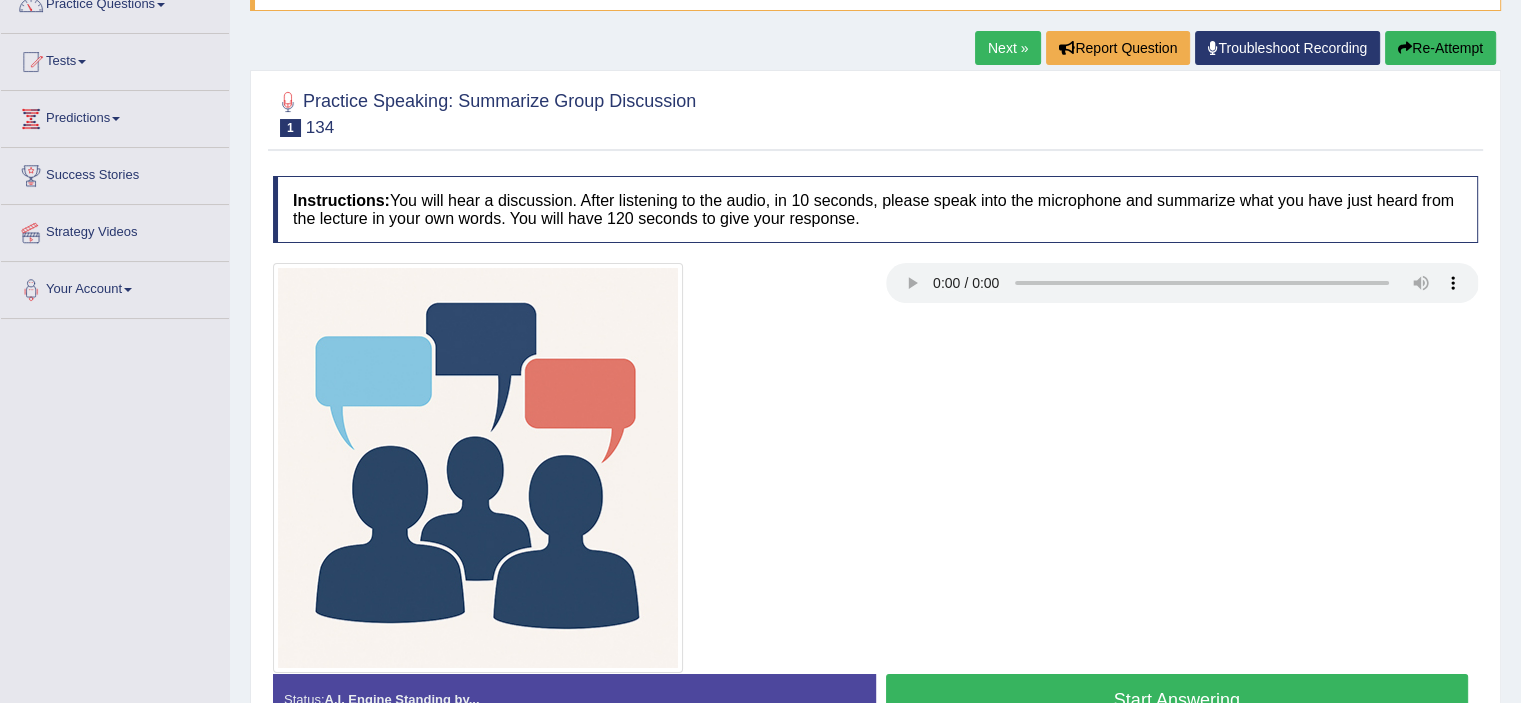 scroll, scrollTop: 180, scrollLeft: 0, axis: vertical 